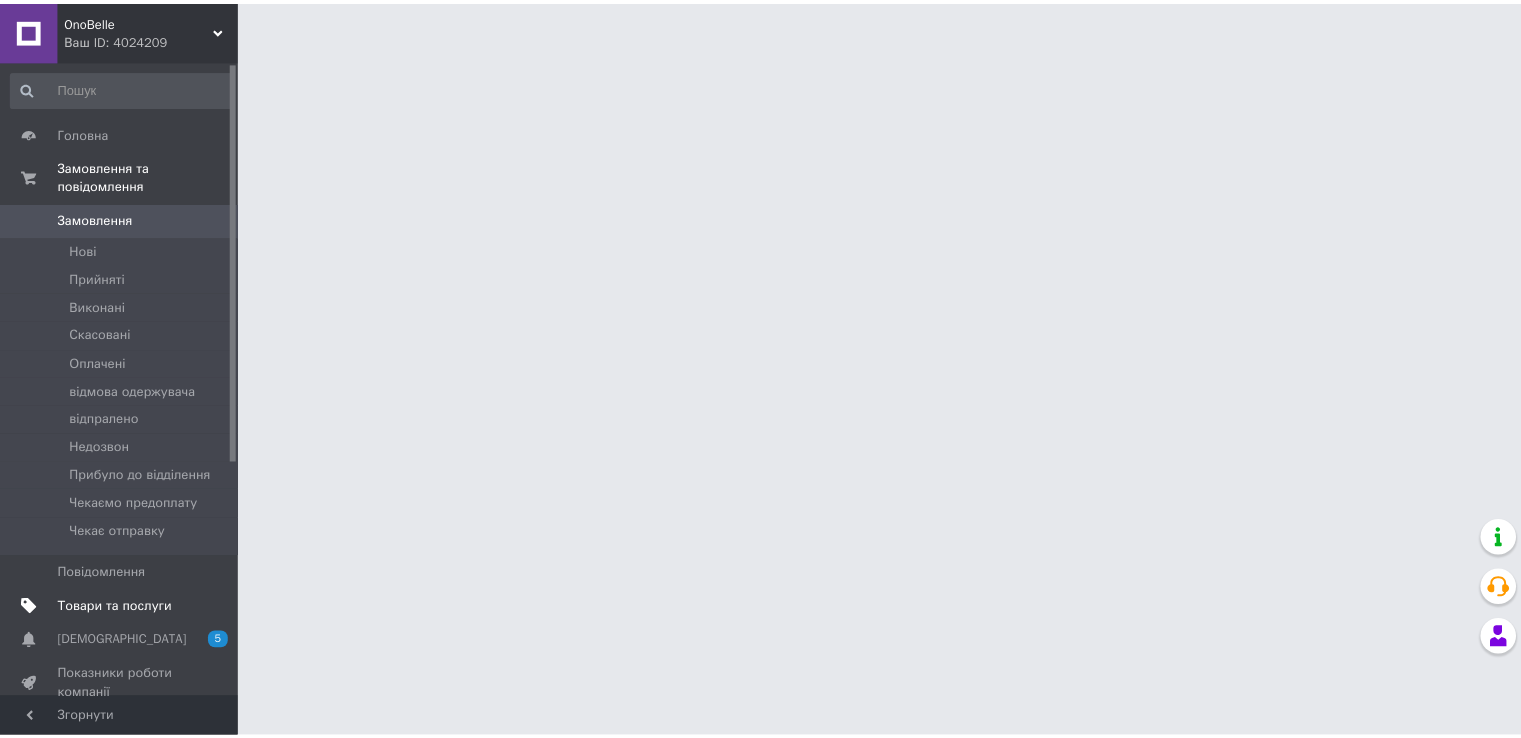 scroll, scrollTop: 0, scrollLeft: 0, axis: both 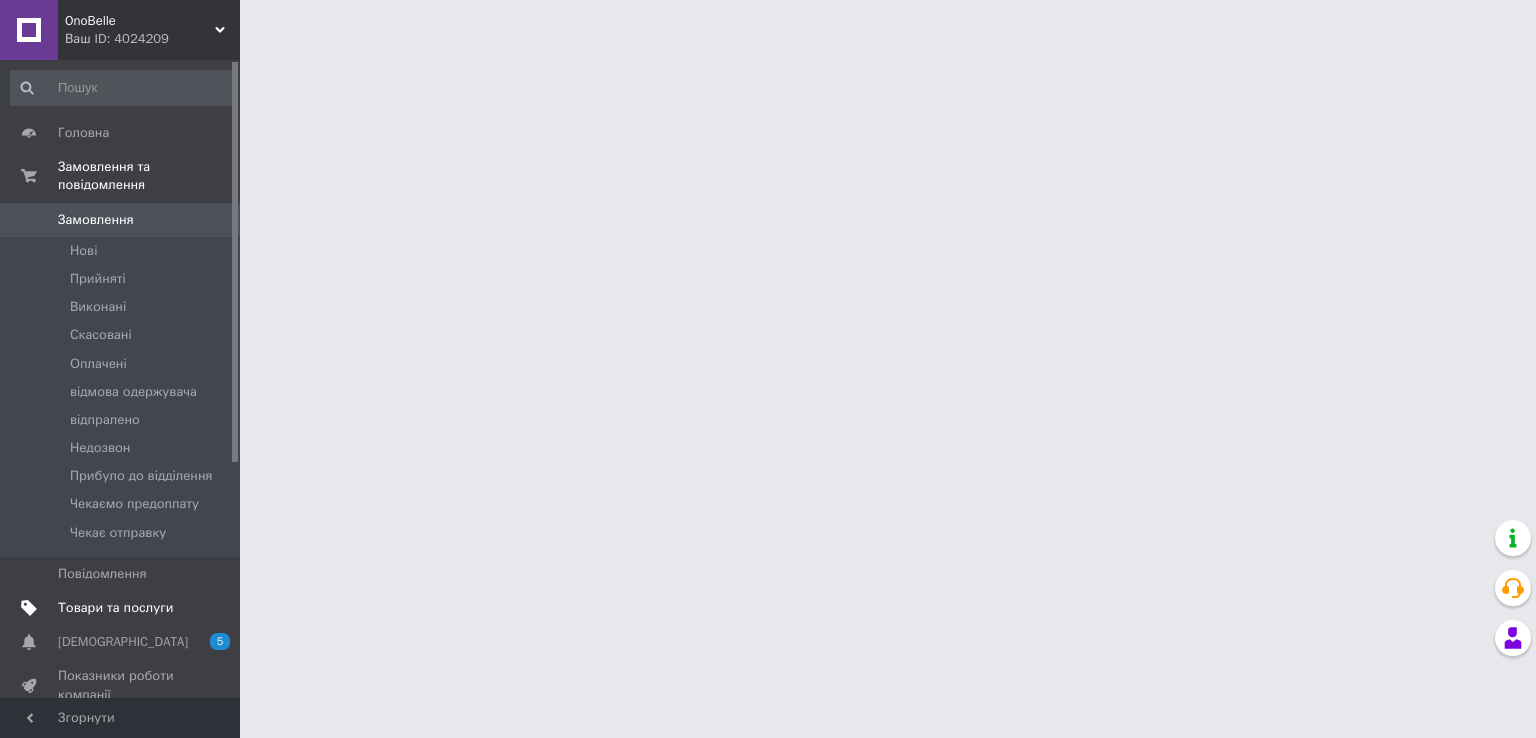 click on "Товари та послуги" at bounding box center (115, 608) 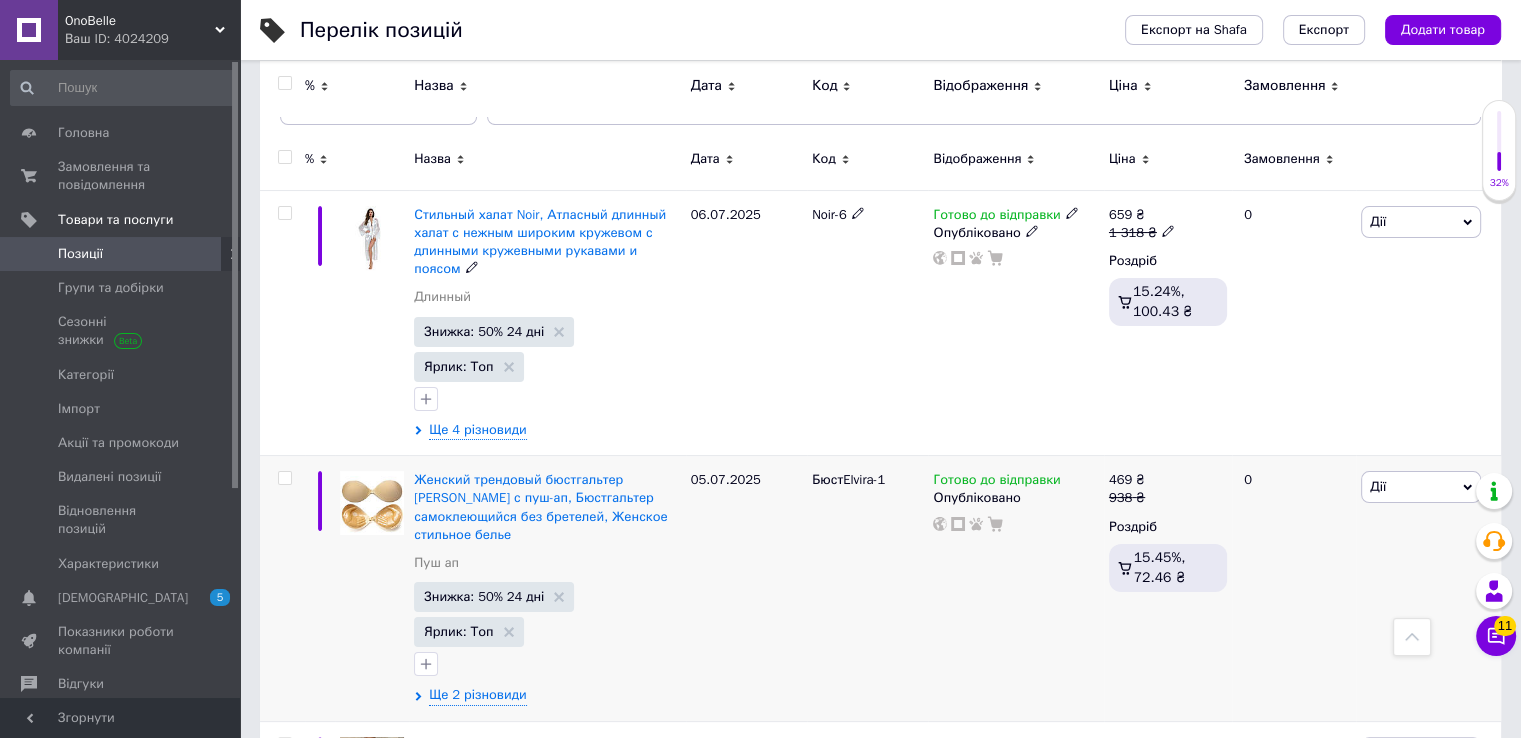 scroll, scrollTop: 118, scrollLeft: 0, axis: vertical 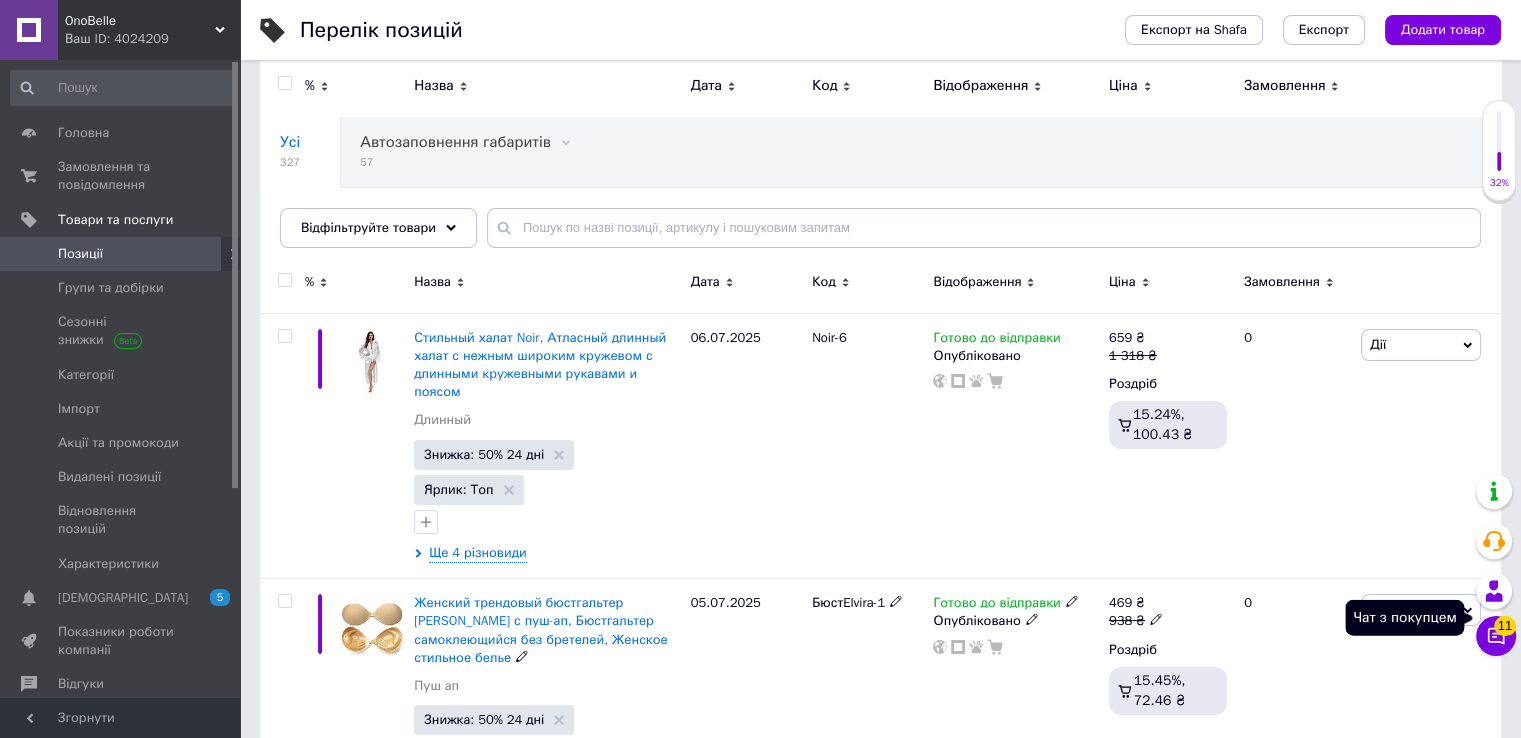click 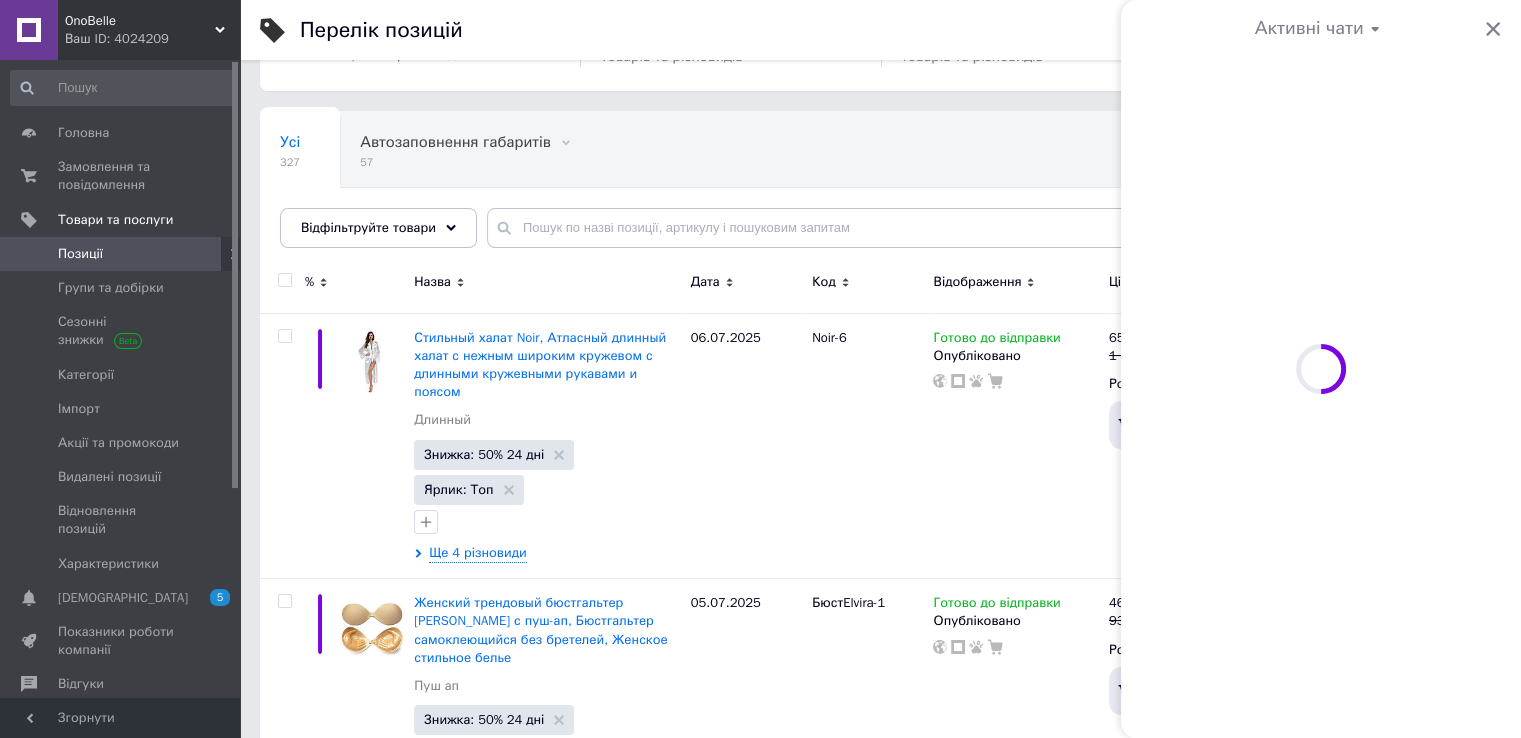 scroll, scrollTop: 100, scrollLeft: 0, axis: vertical 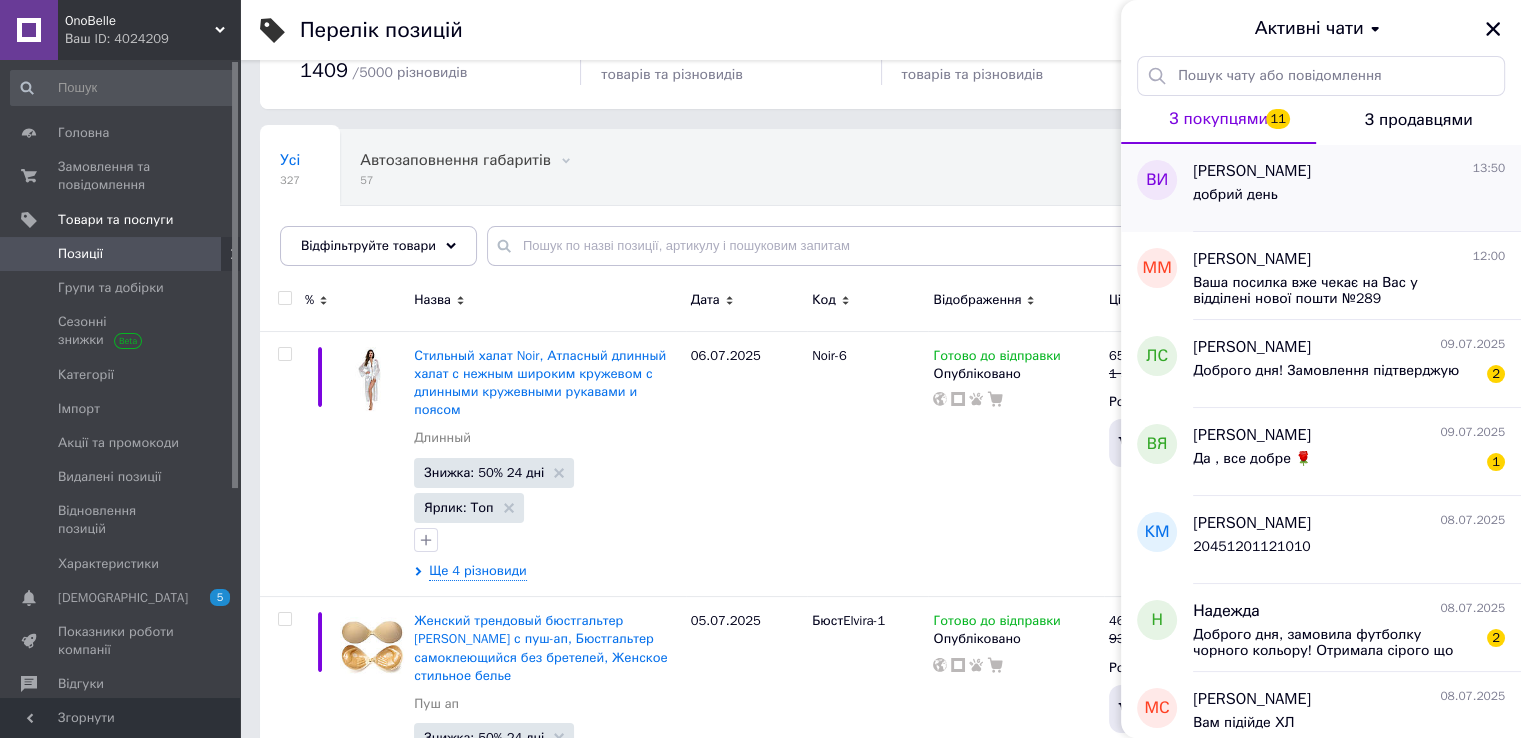 click on "добрий день" at bounding box center [1349, 199] 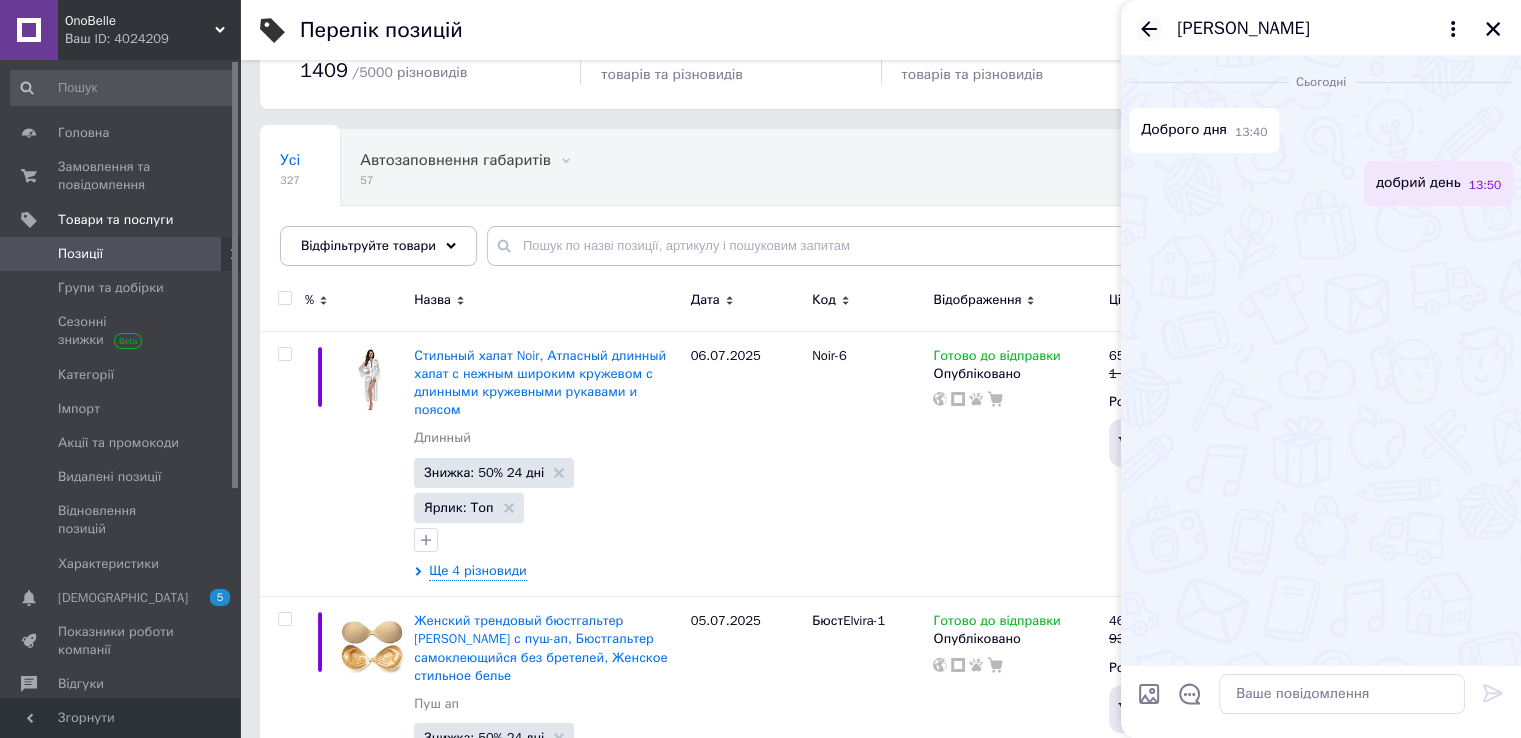 click 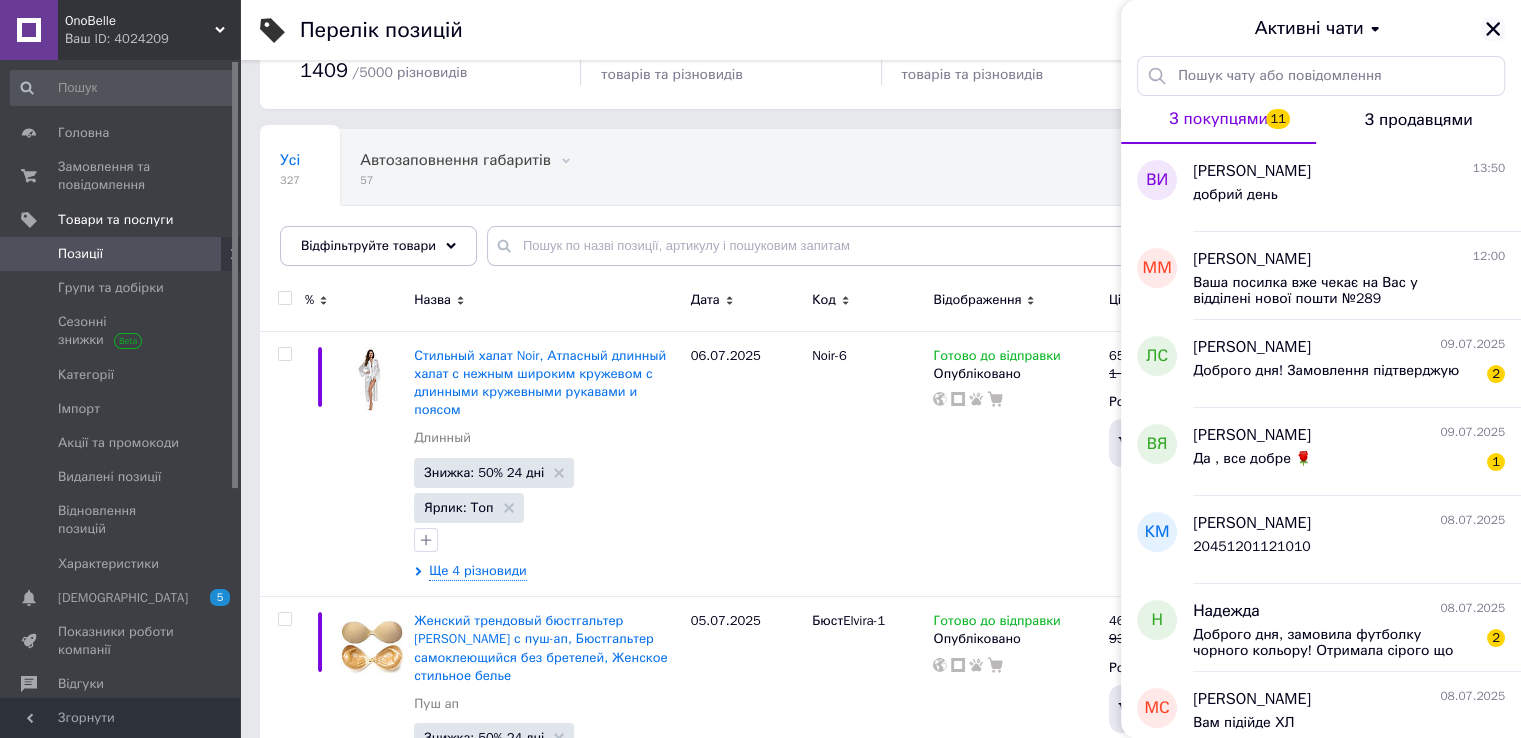 click 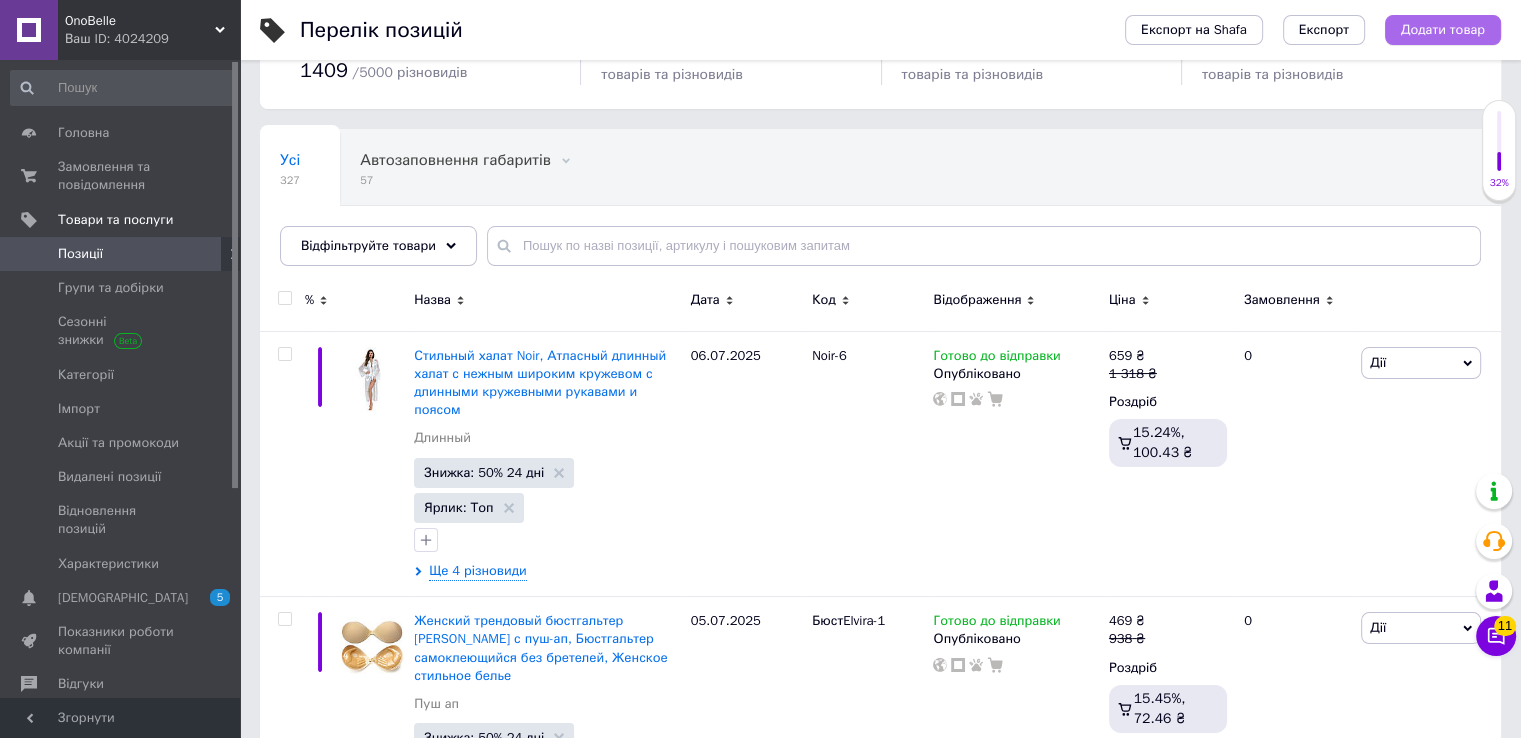 click on "Додати товар" at bounding box center [1443, 30] 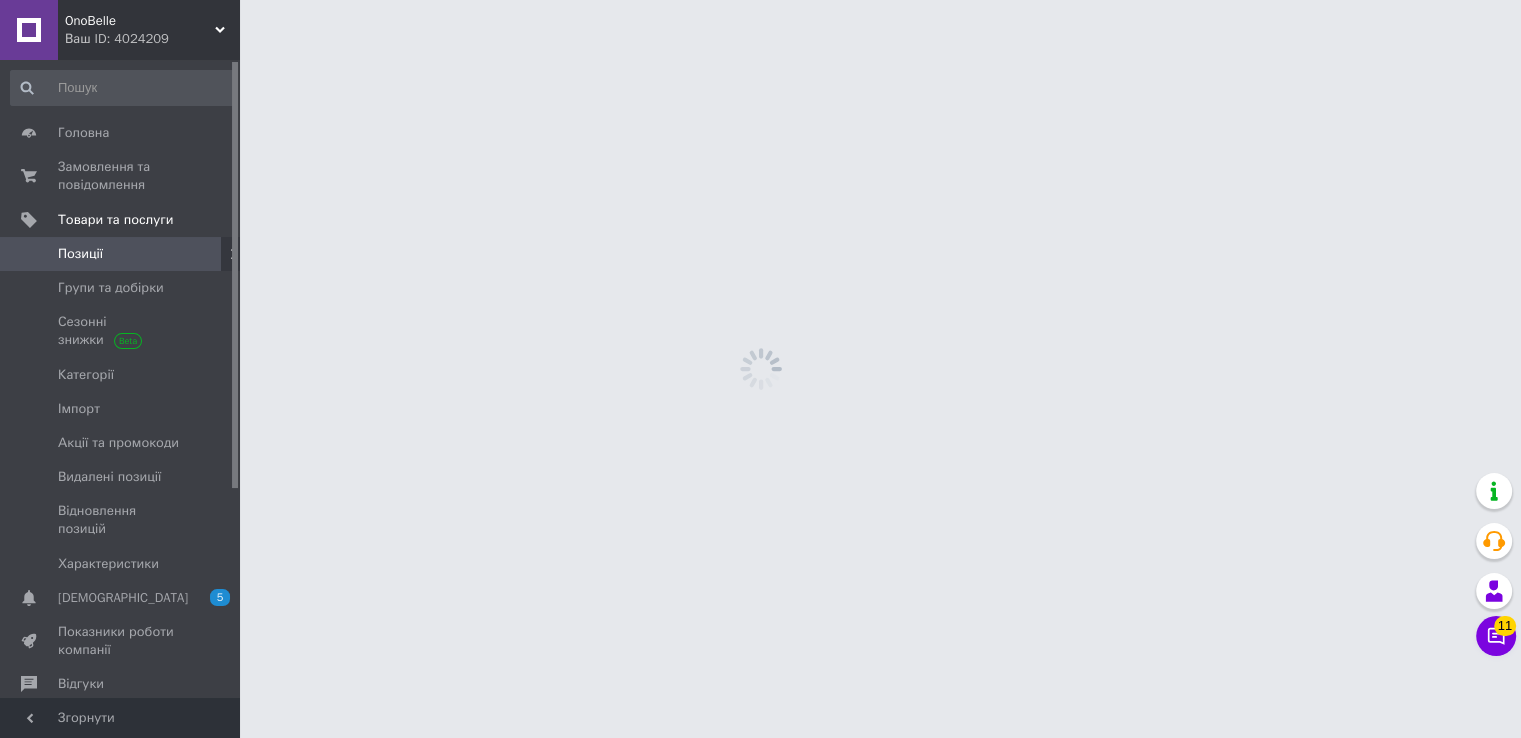 scroll, scrollTop: 0, scrollLeft: 0, axis: both 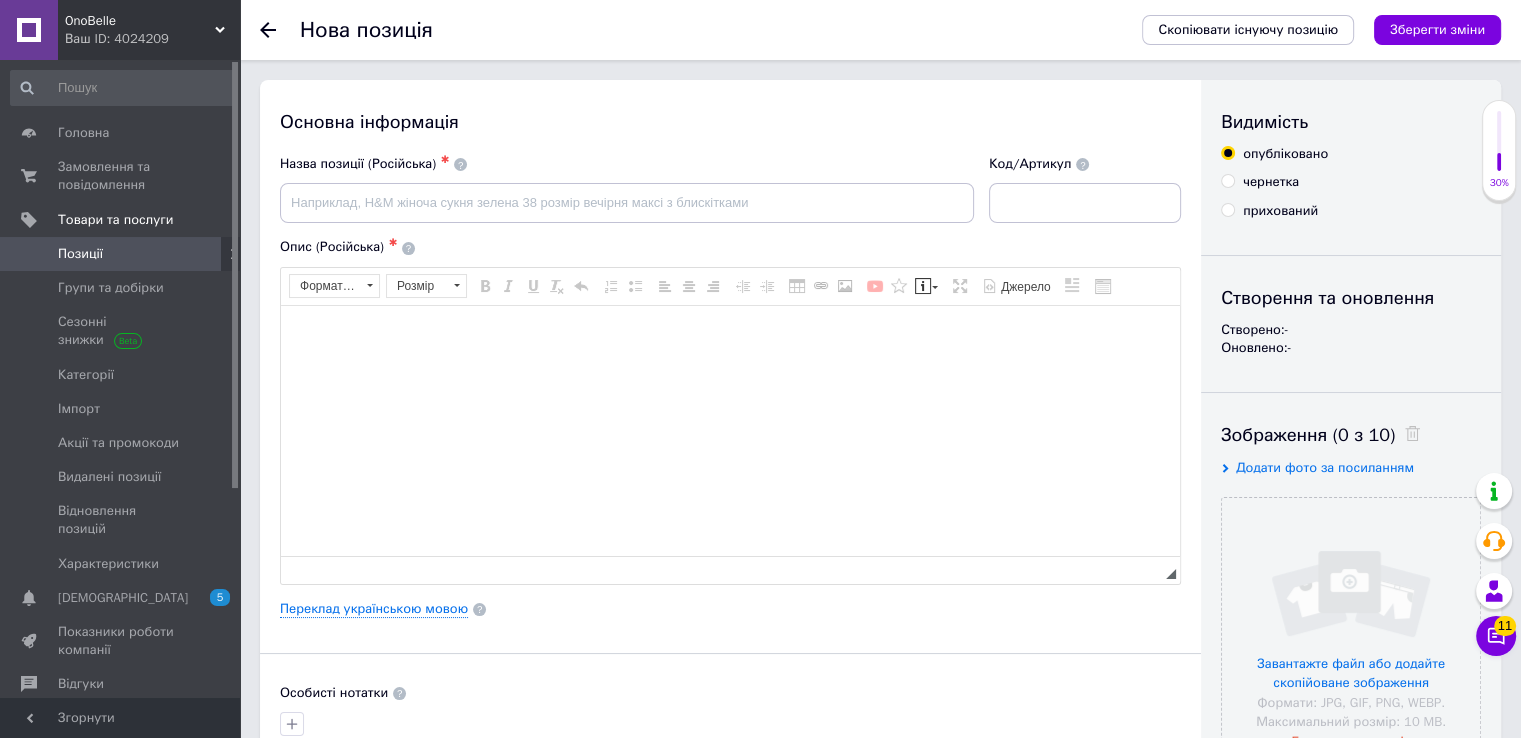 click on "чернетка" at bounding box center [1227, 180] 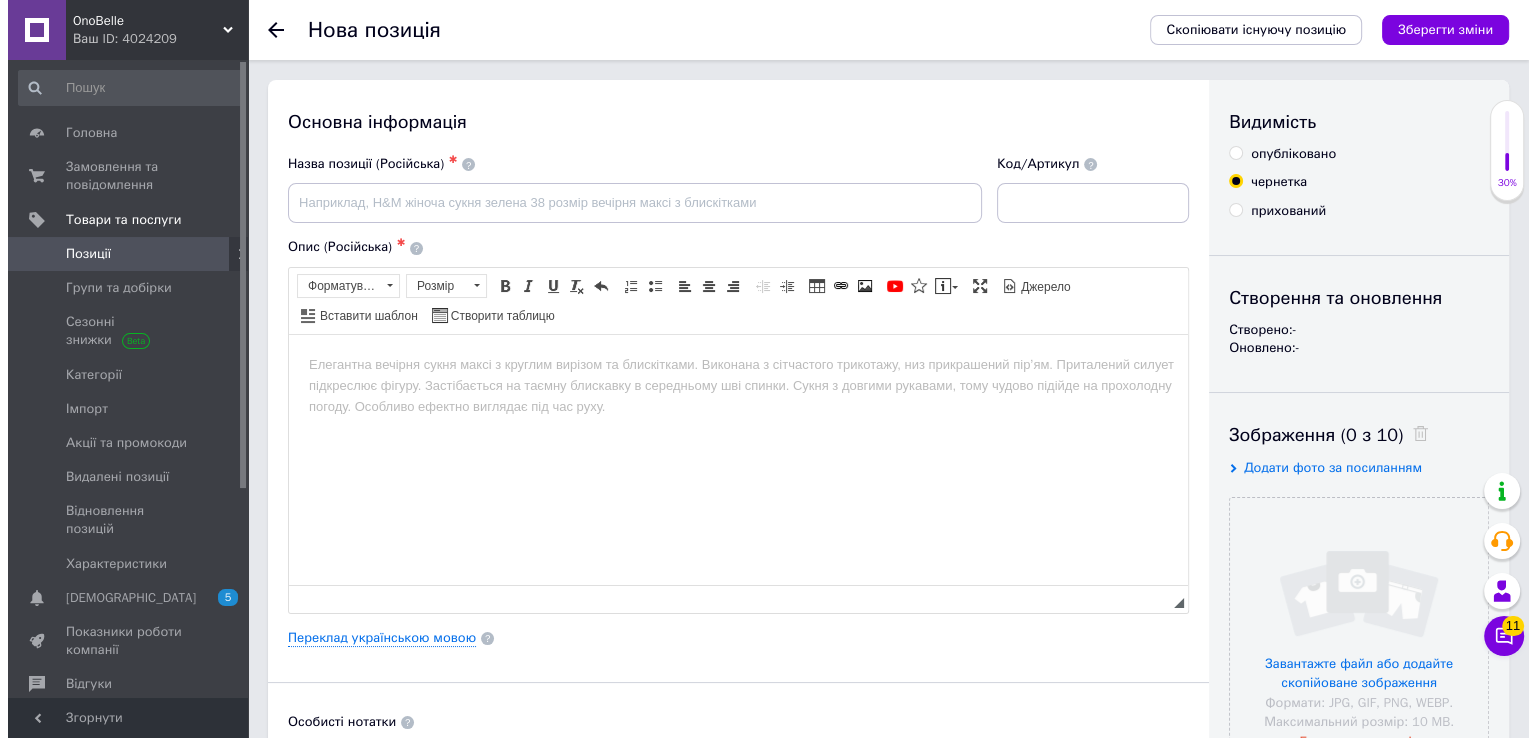 scroll, scrollTop: 0, scrollLeft: 0, axis: both 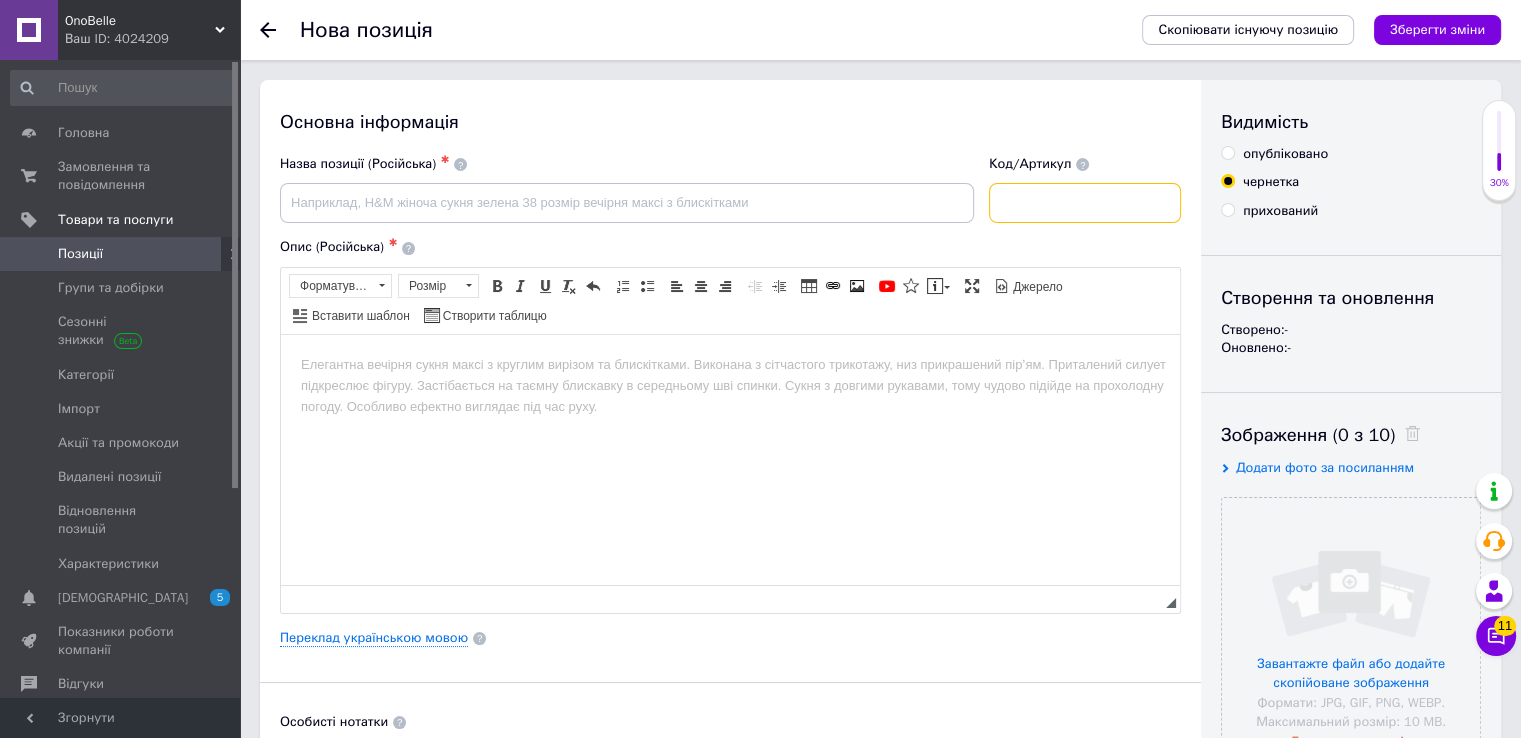click at bounding box center (1085, 203) 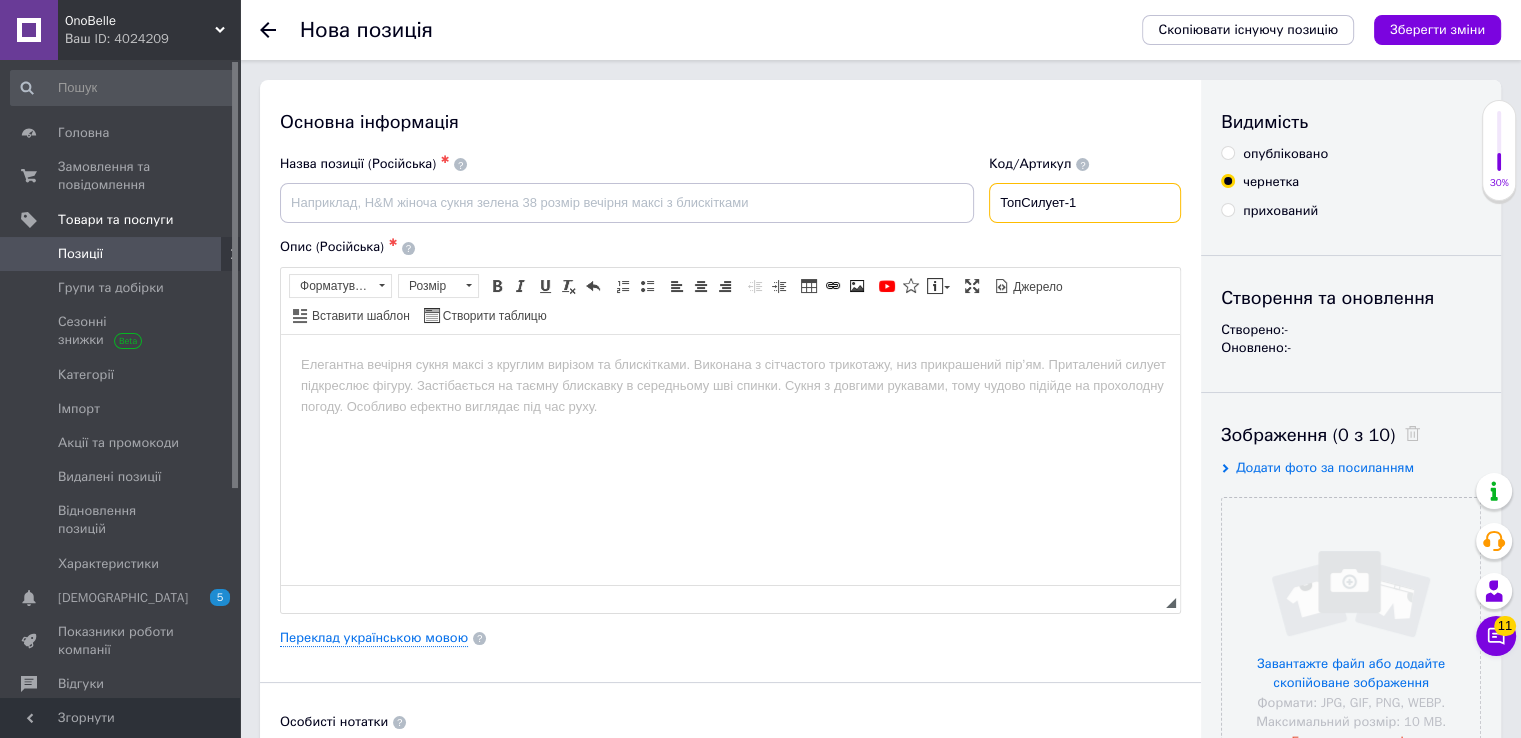 drag, startPoint x: 1076, startPoint y: 207, endPoint x: 1034, endPoint y: 207, distance: 42 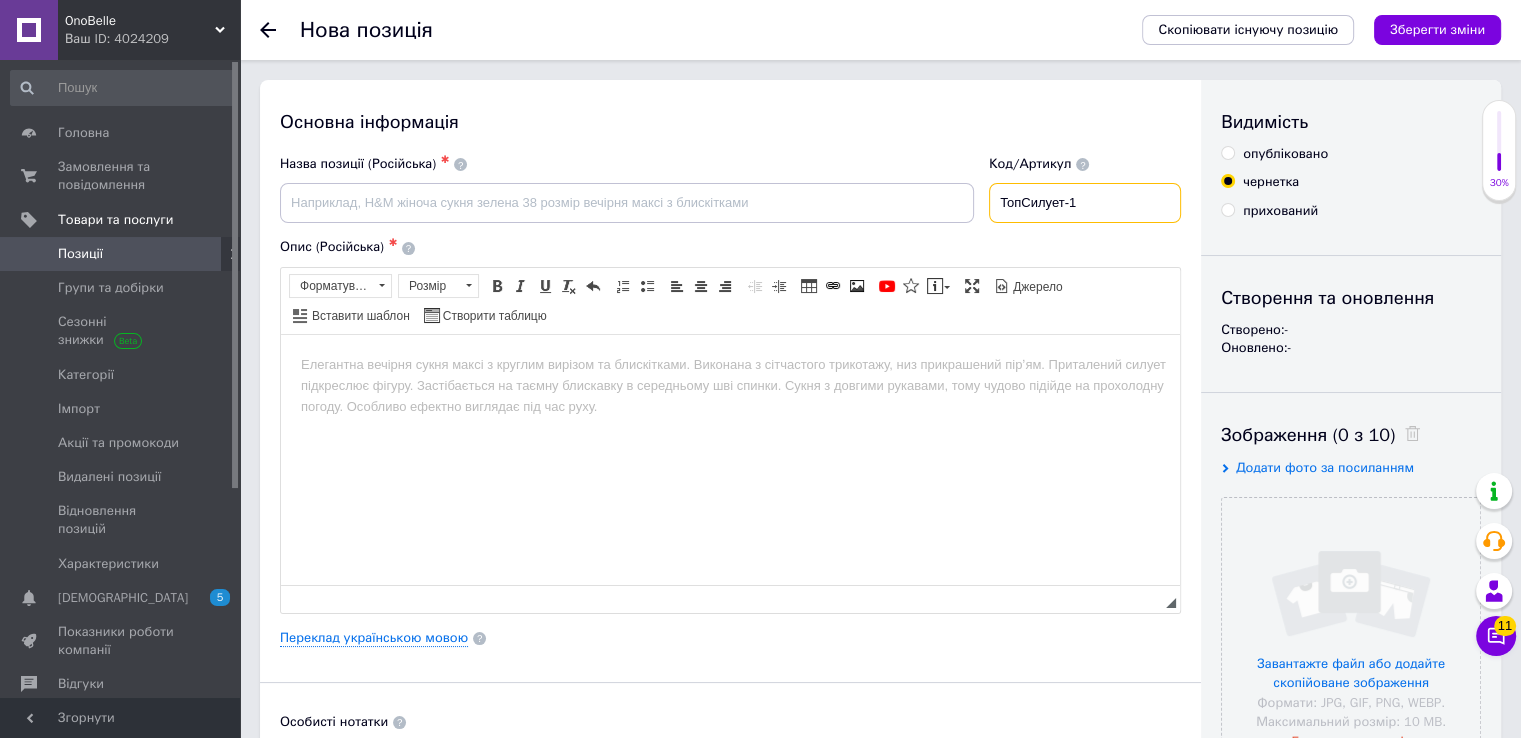 click on "ТопСилует-1" at bounding box center [1085, 203] 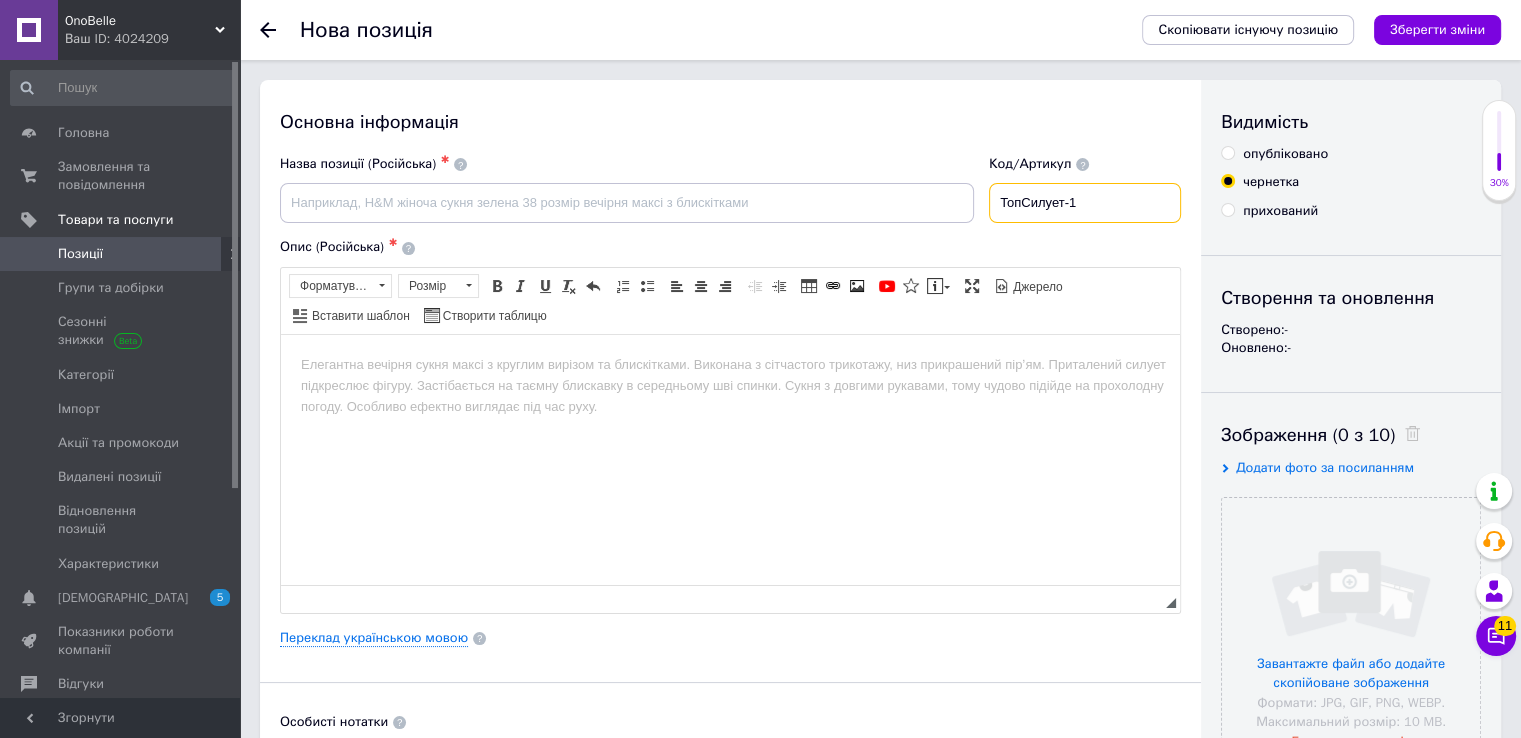 paste on "эт" 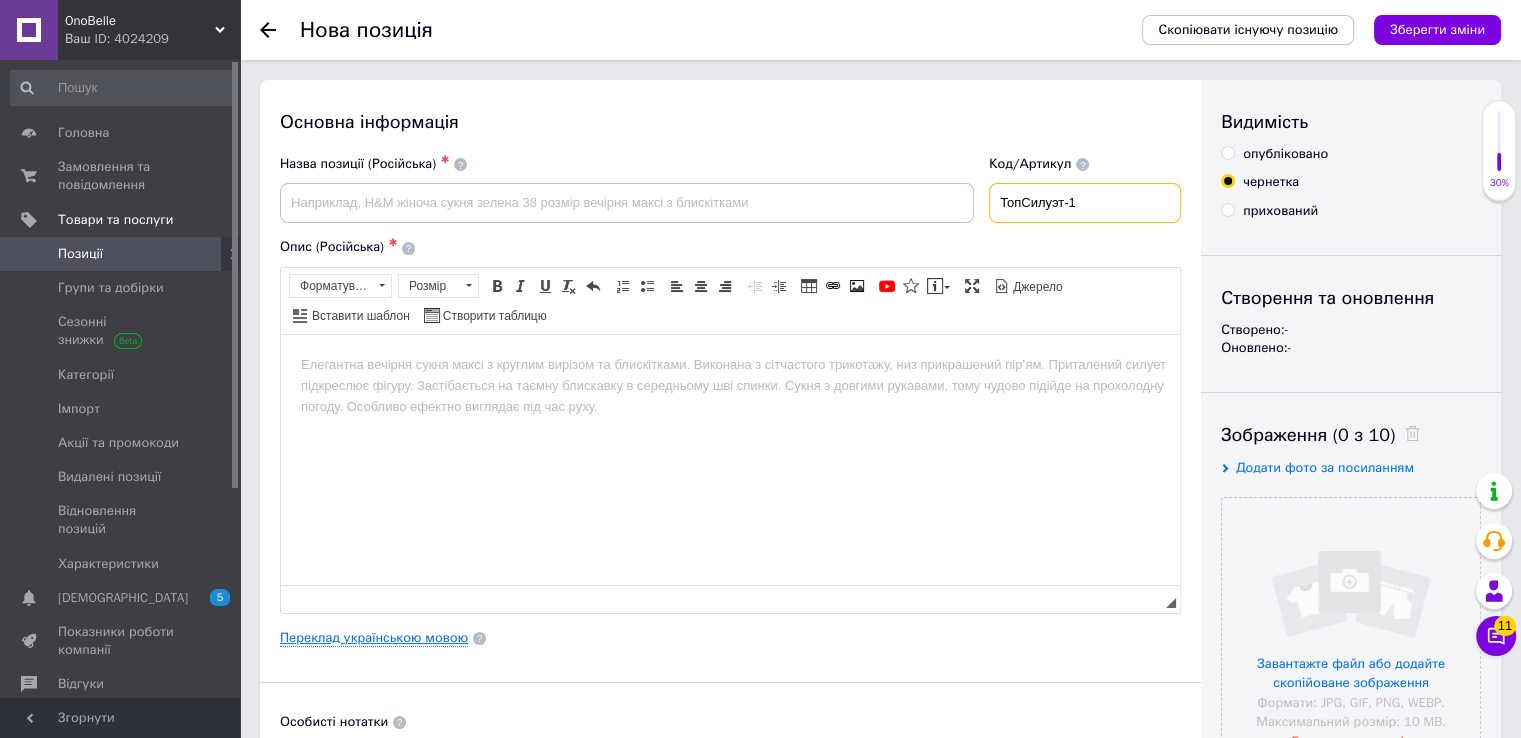 type on "ТопСилуэт-1" 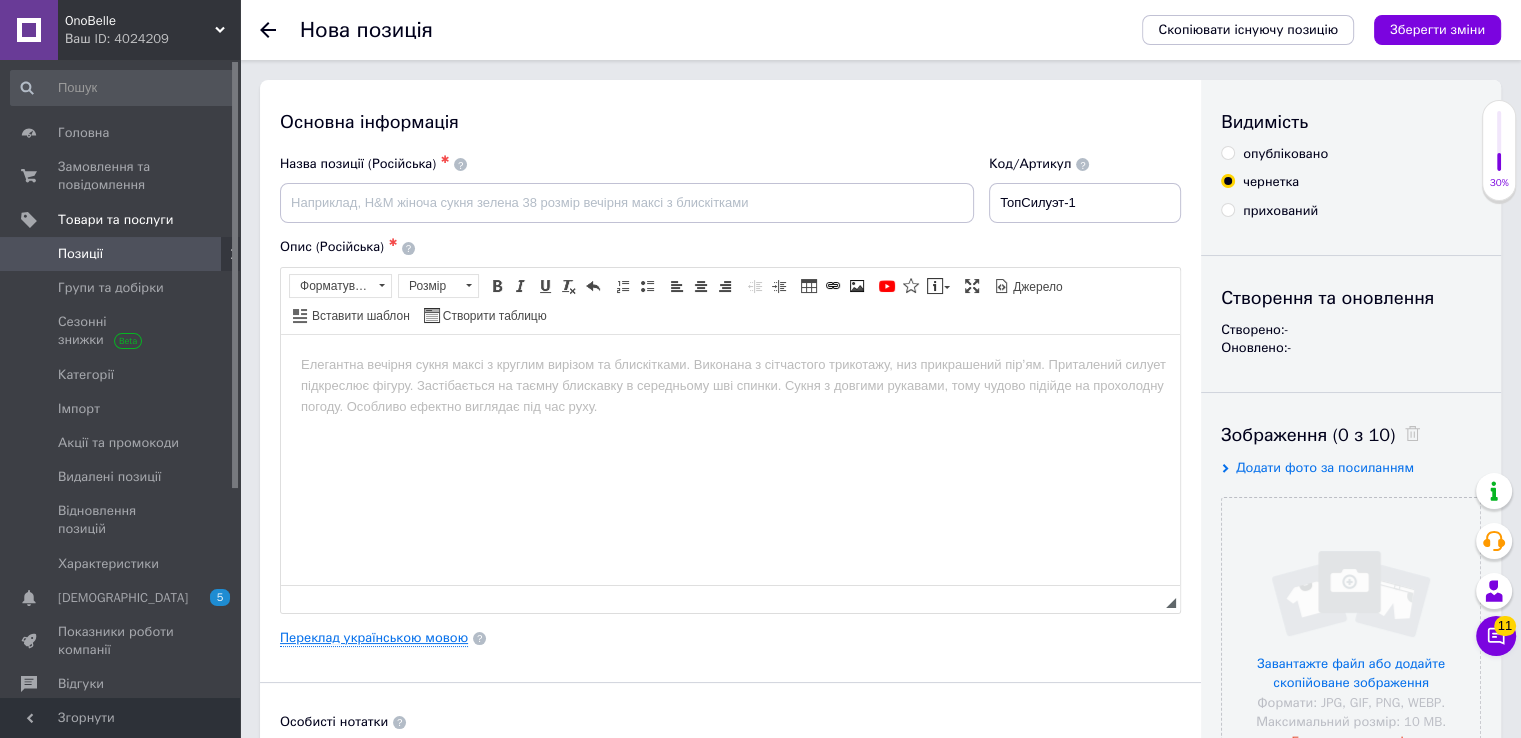click on "Переклад українською мовою" at bounding box center (374, 638) 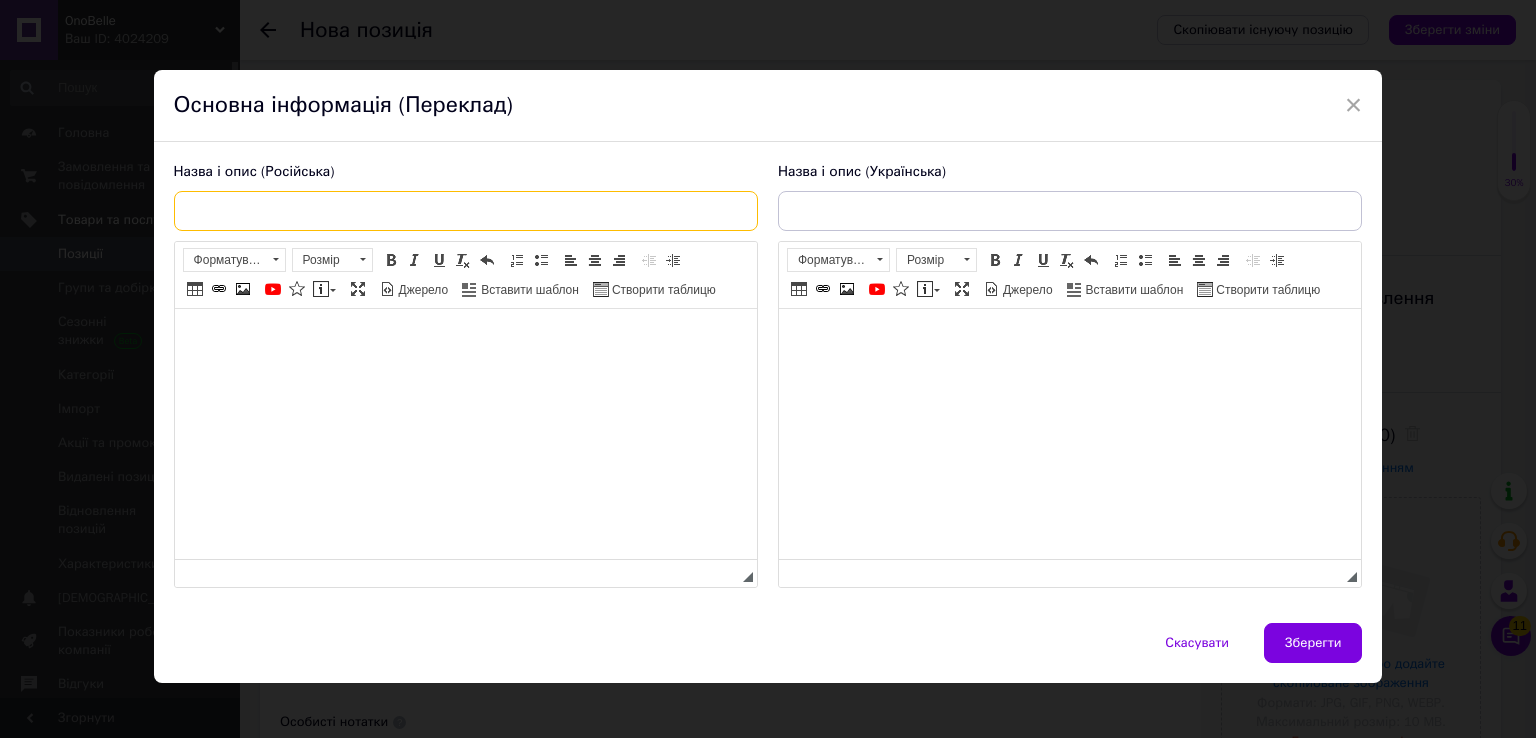 click at bounding box center (466, 211) 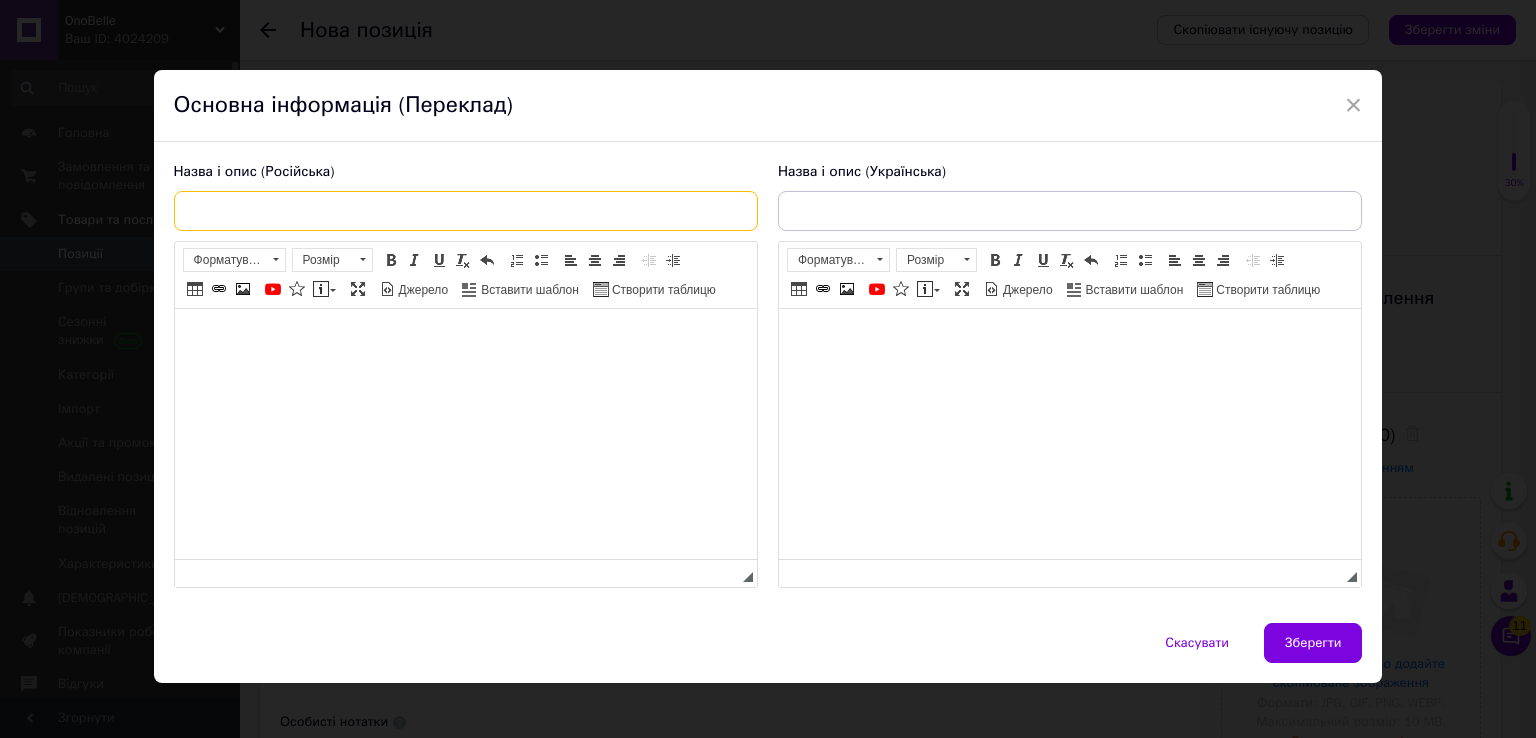 paste on "Стильный женский бесшовный топ [PERSON_NAME], Базовый топ майка, Комфортная одежда на ежедневно" 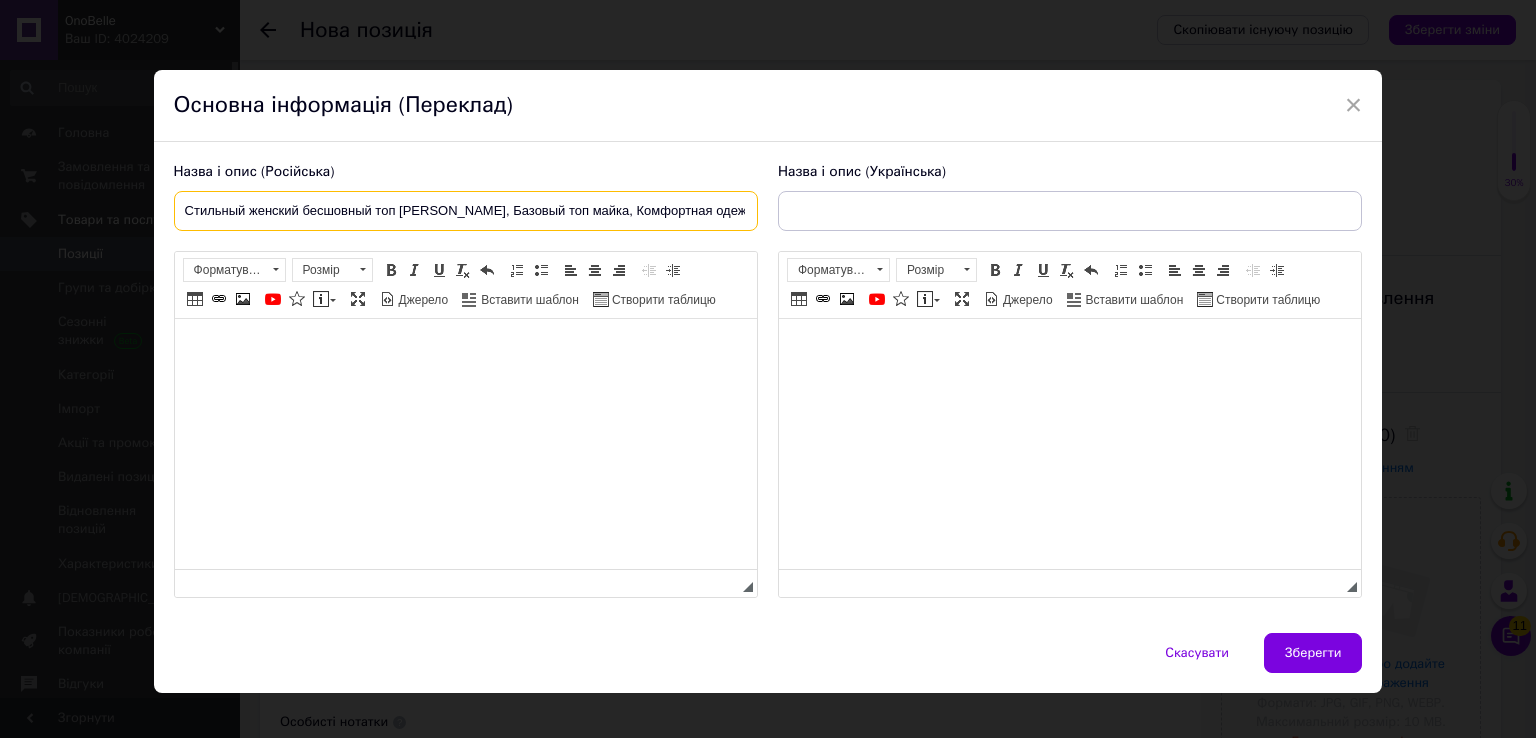 scroll, scrollTop: 0, scrollLeft: 40, axis: horizontal 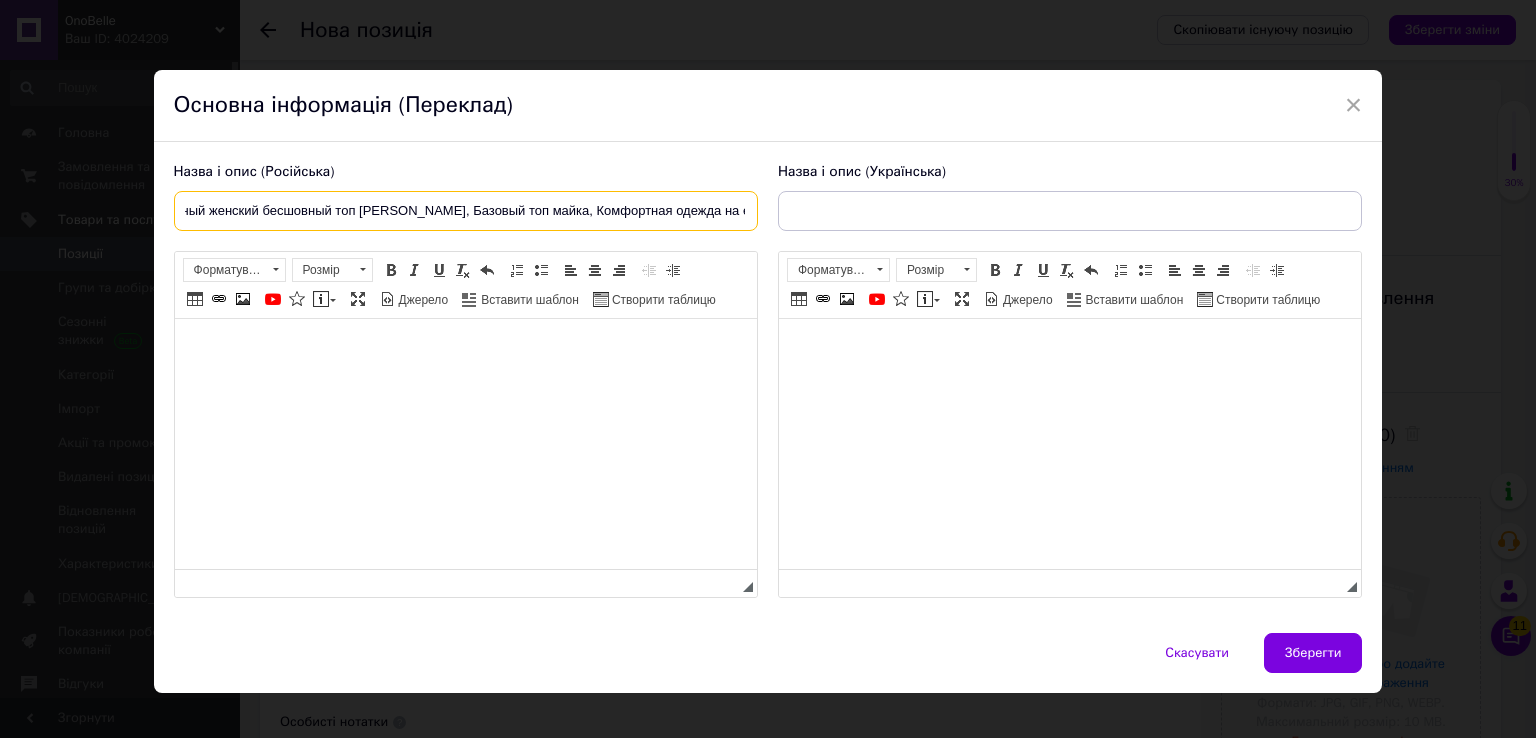 type on "Стильный женский бесшовный топ [PERSON_NAME], Базовый топ майка, Комфортная одежда на ежедневно" 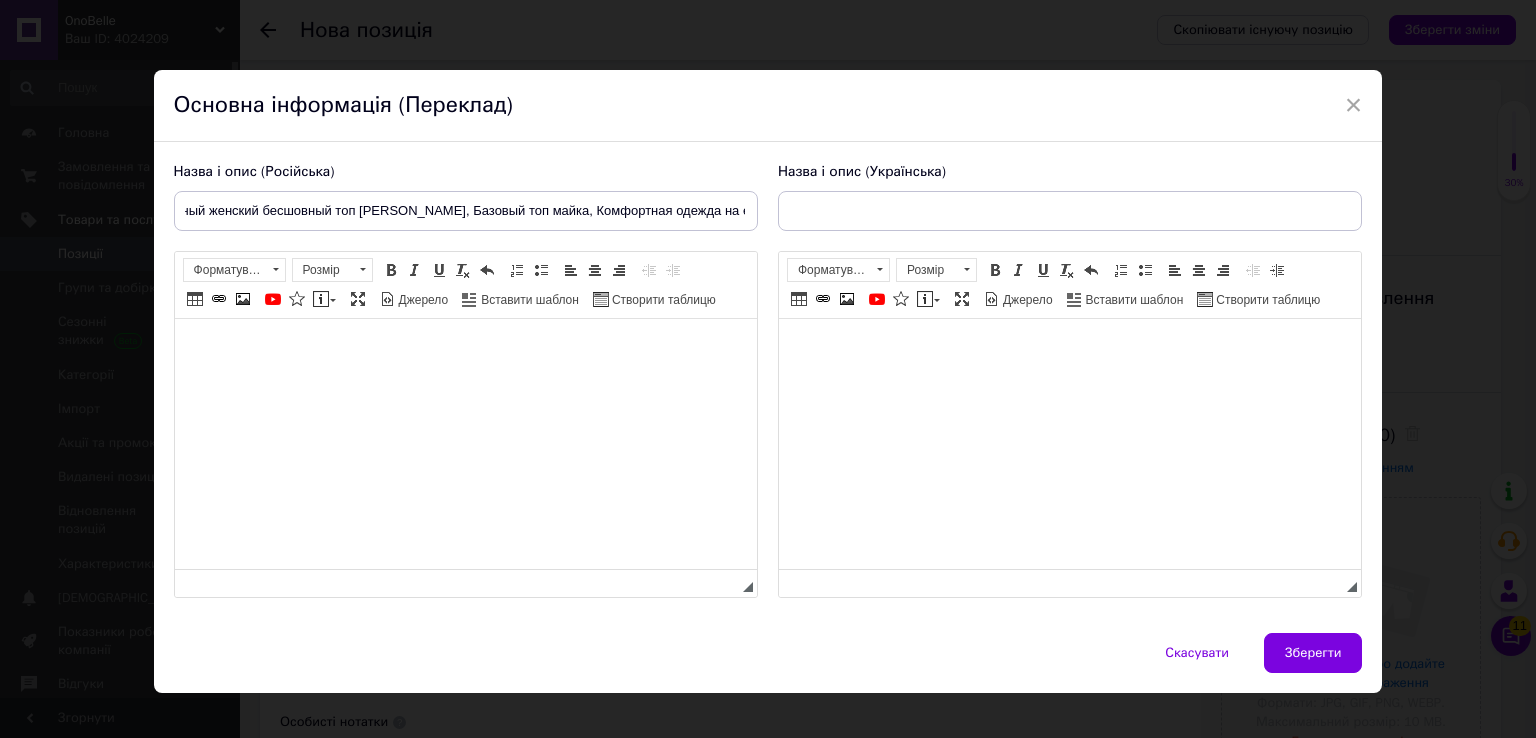 scroll, scrollTop: 0, scrollLeft: 0, axis: both 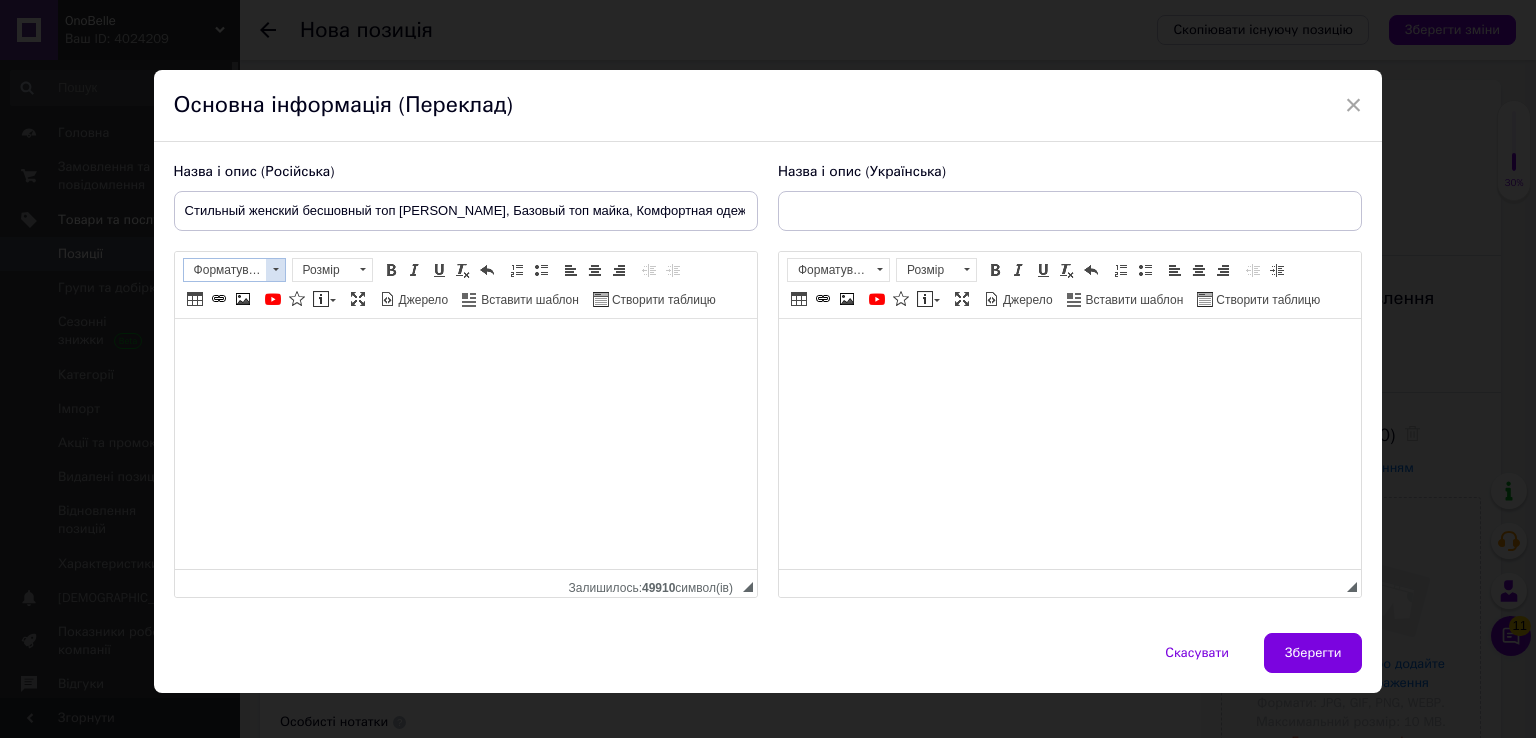 click at bounding box center [275, 270] 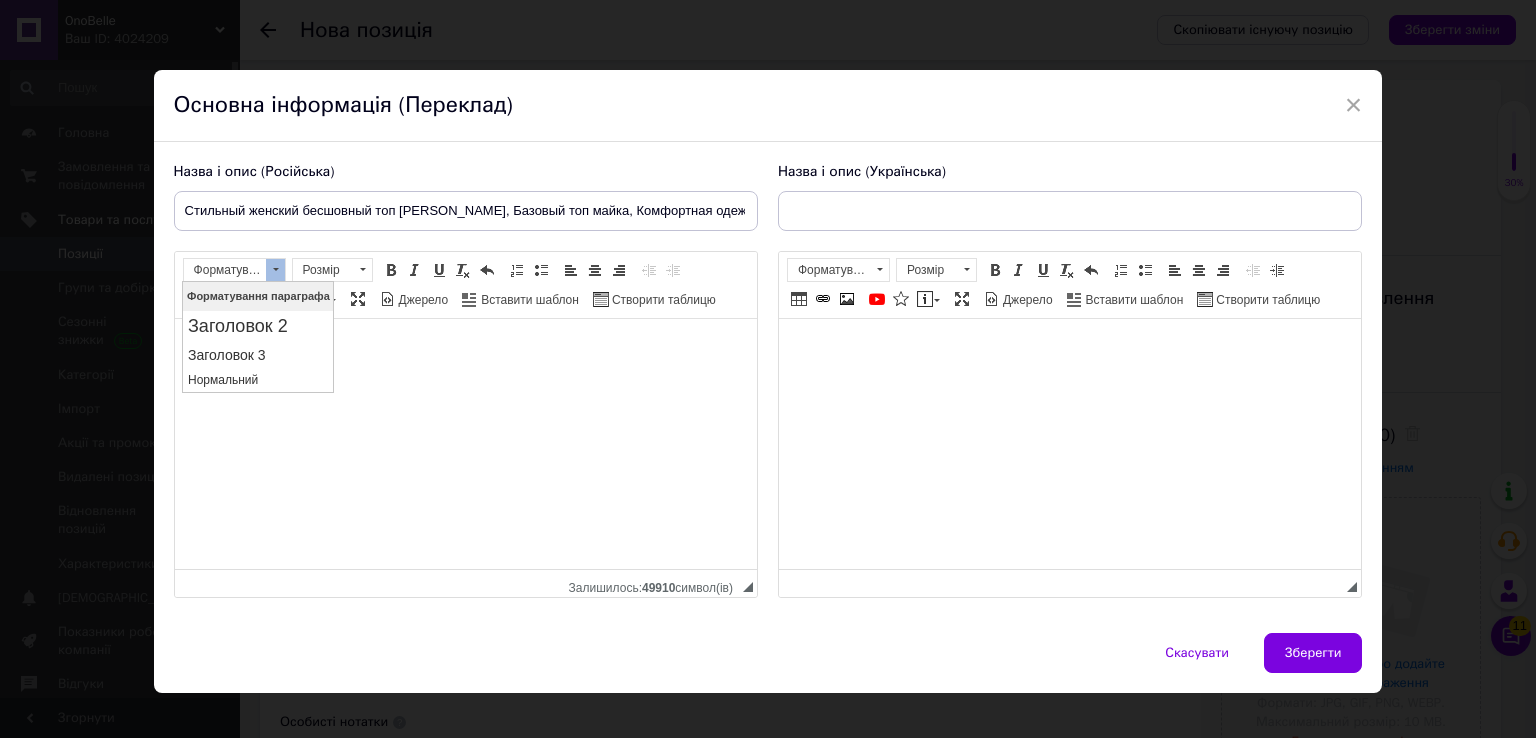 scroll, scrollTop: 0, scrollLeft: 0, axis: both 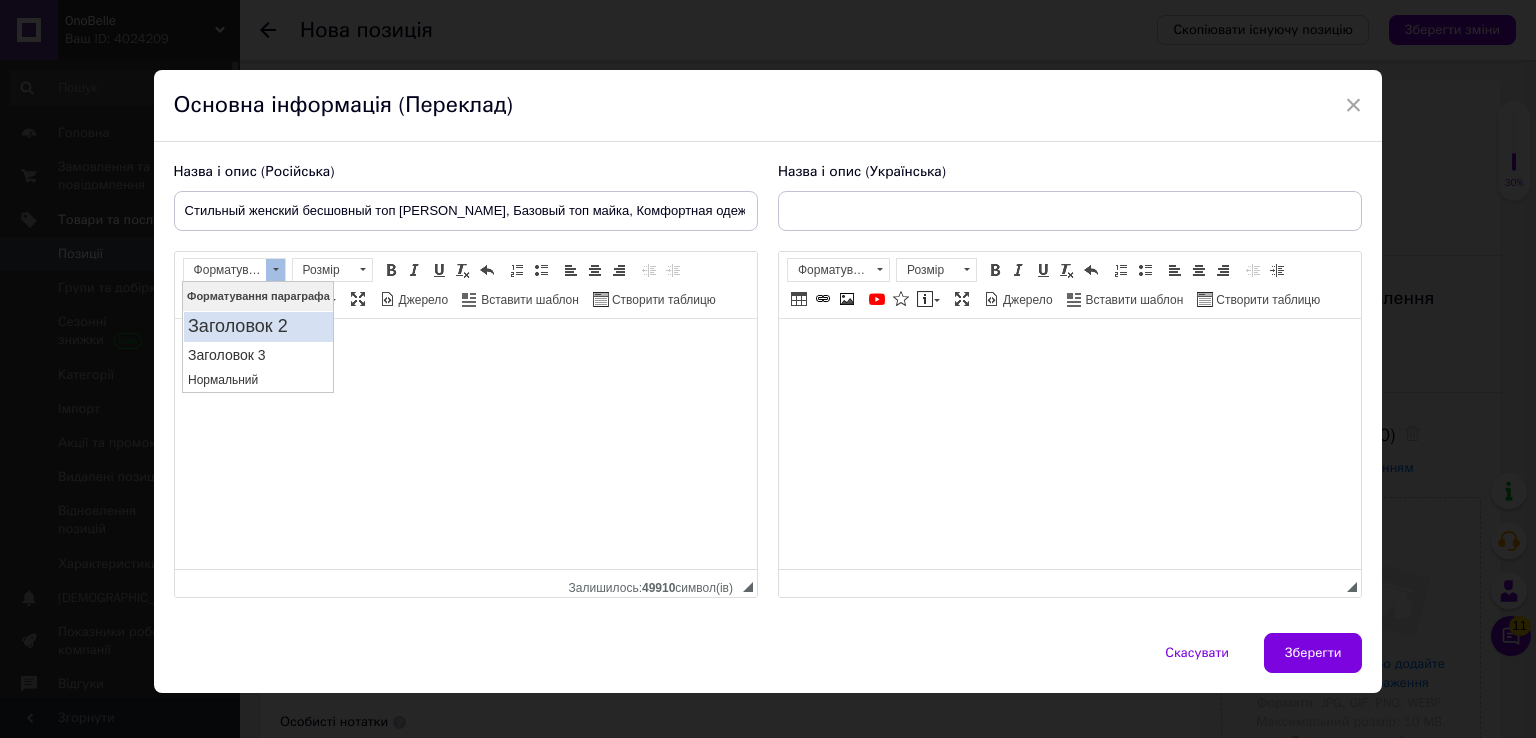 drag, startPoint x: 264, startPoint y: 320, endPoint x: 467, endPoint y: 579, distance: 329.07446 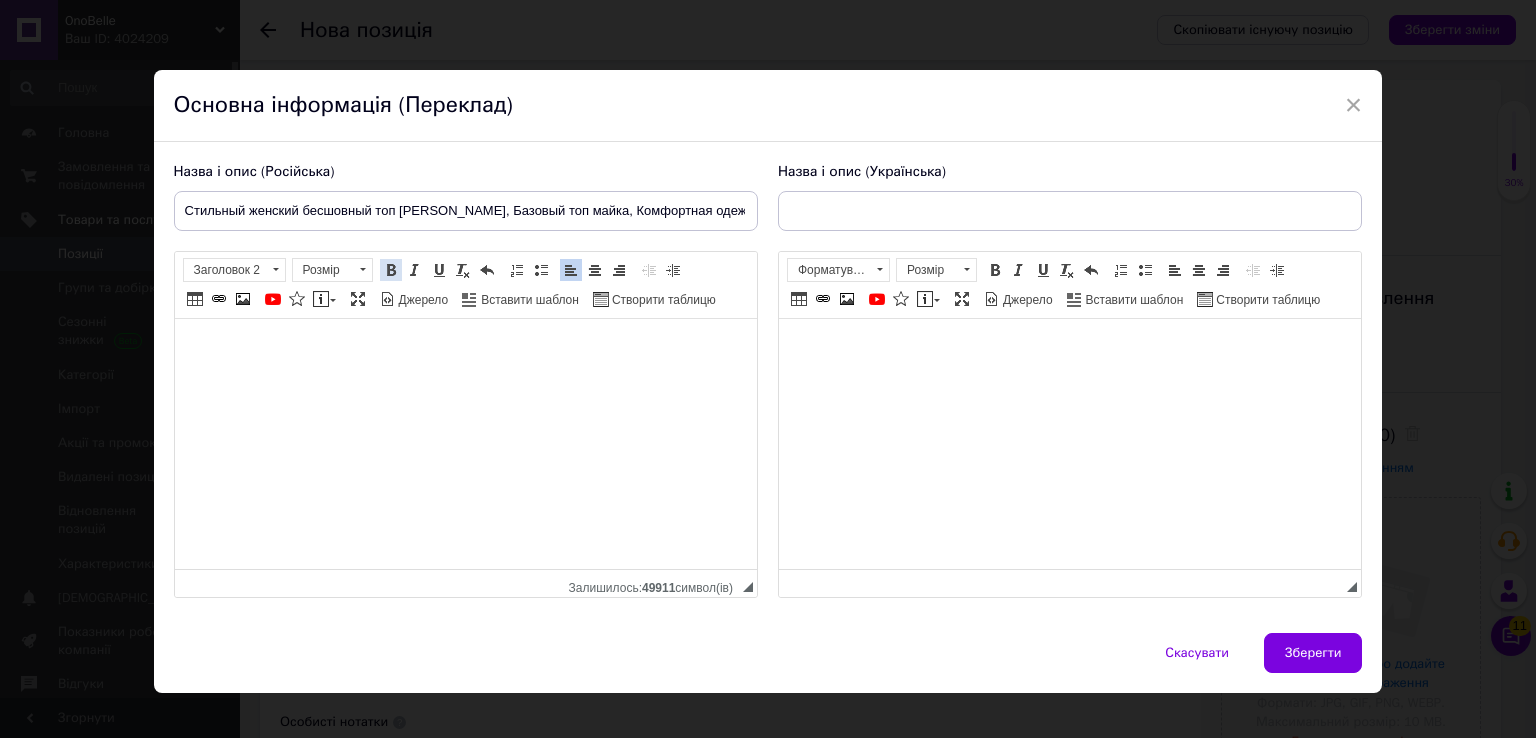 click at bounding box center [391, 270] 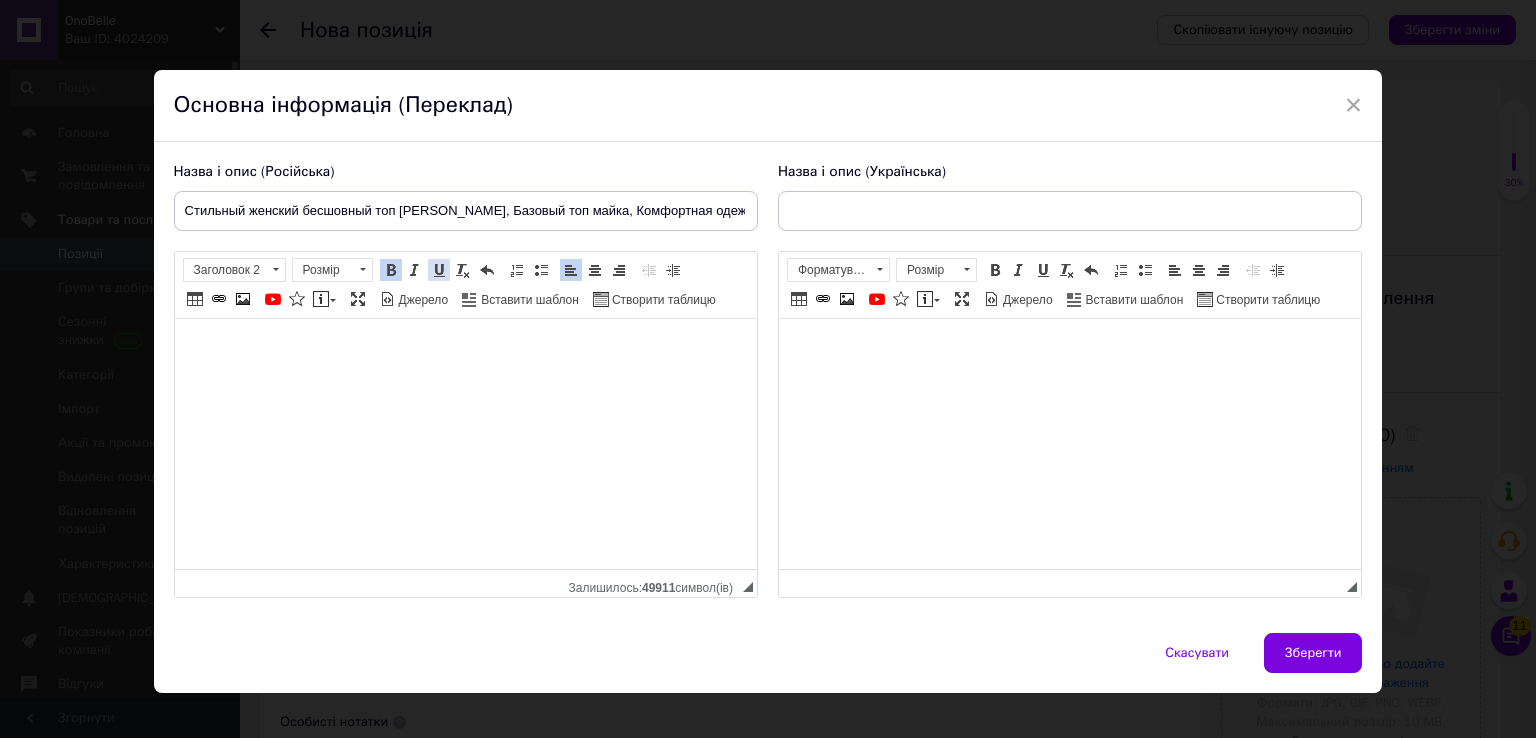 click at bounding box center [439, 270] 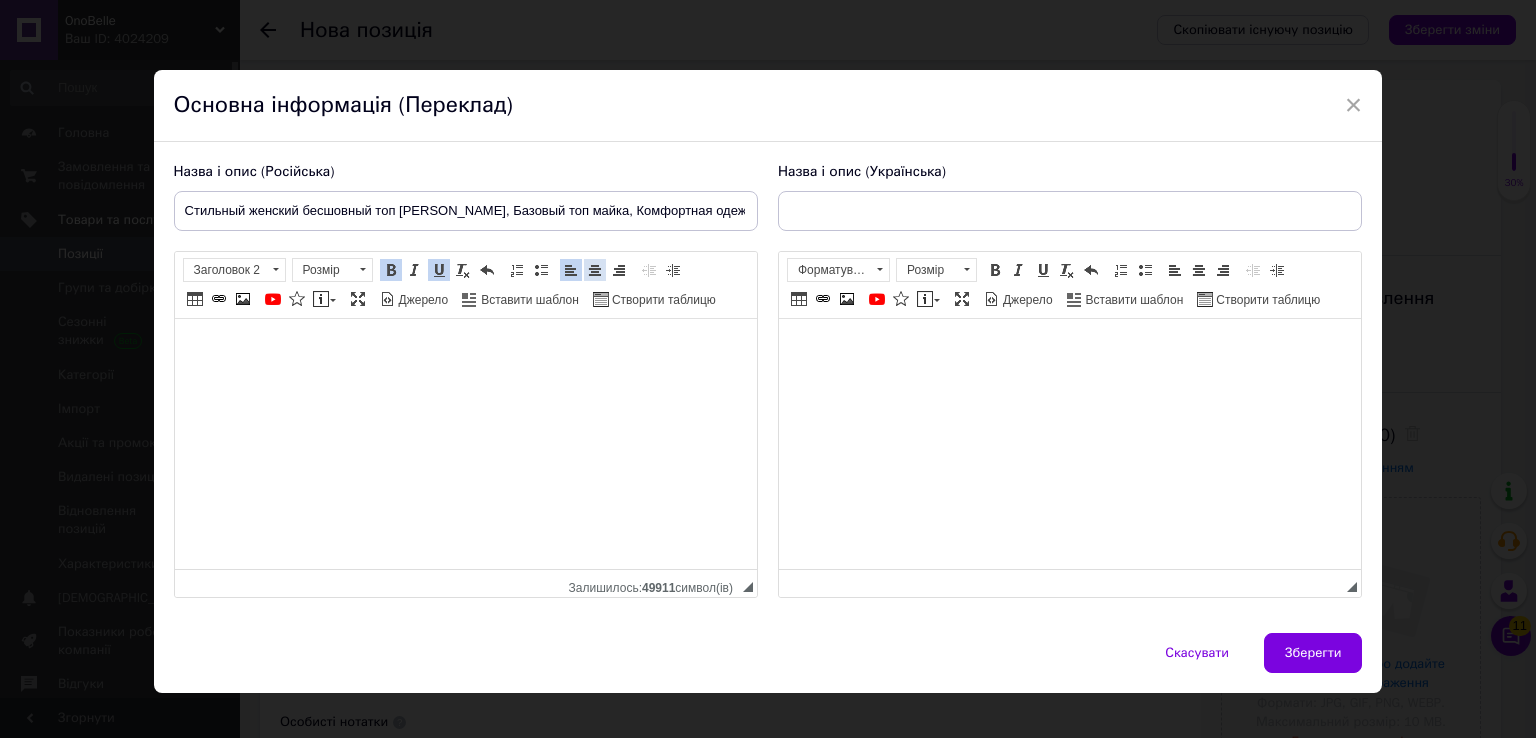 click at bounding box center [595, 270] 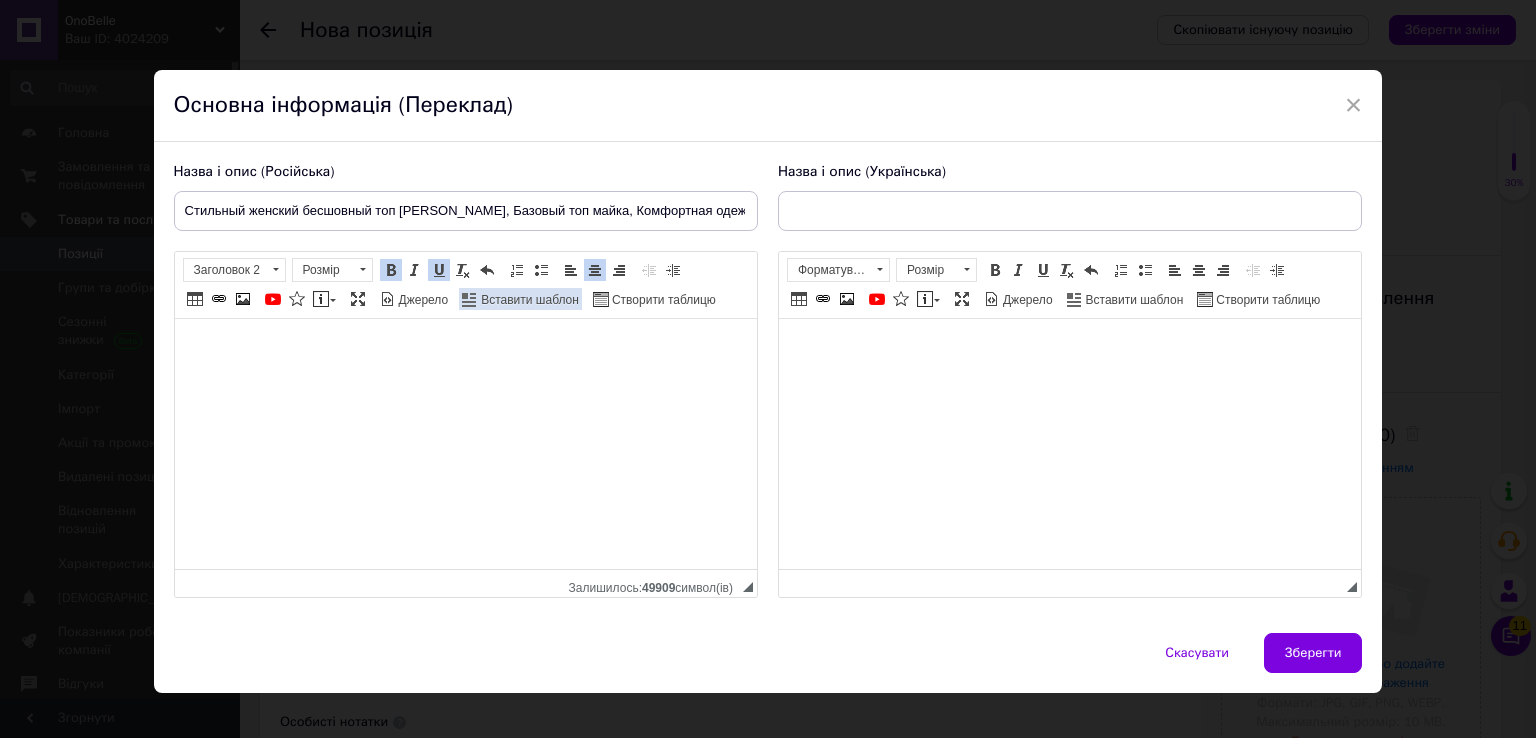 click on "Вставити шаблон" at bounding box center (528, 300) 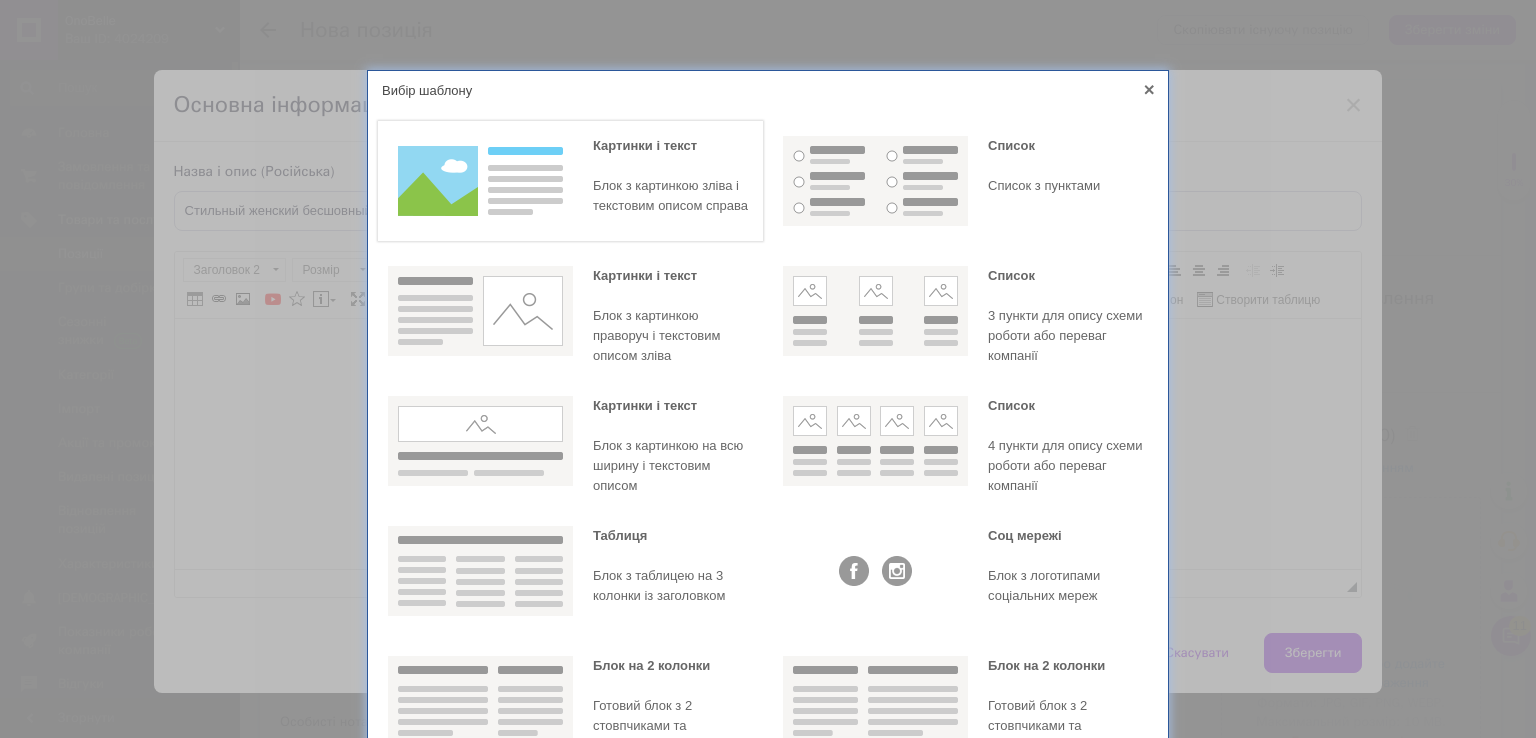 click at bounding box center (480, 181) 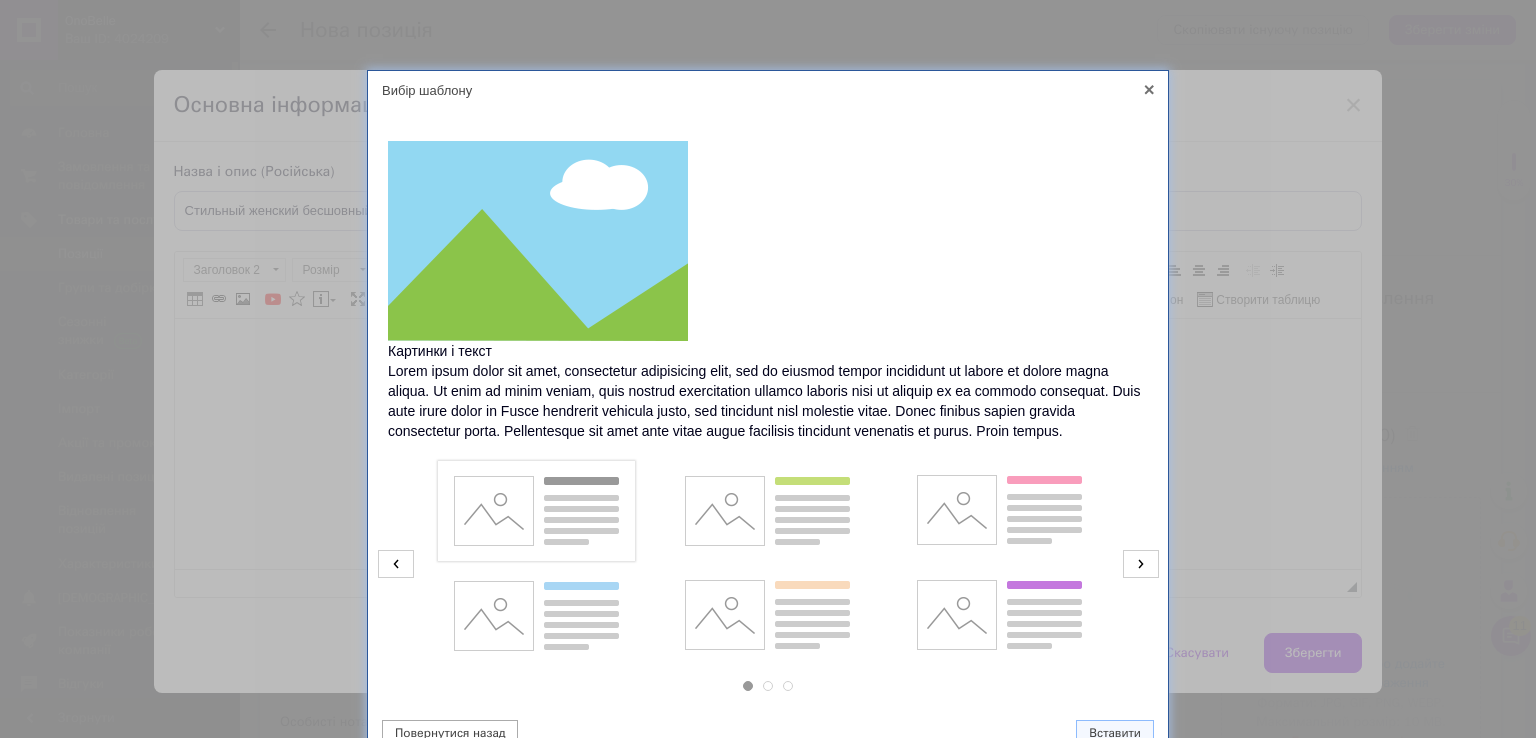 click at bounding box center [536, 511] 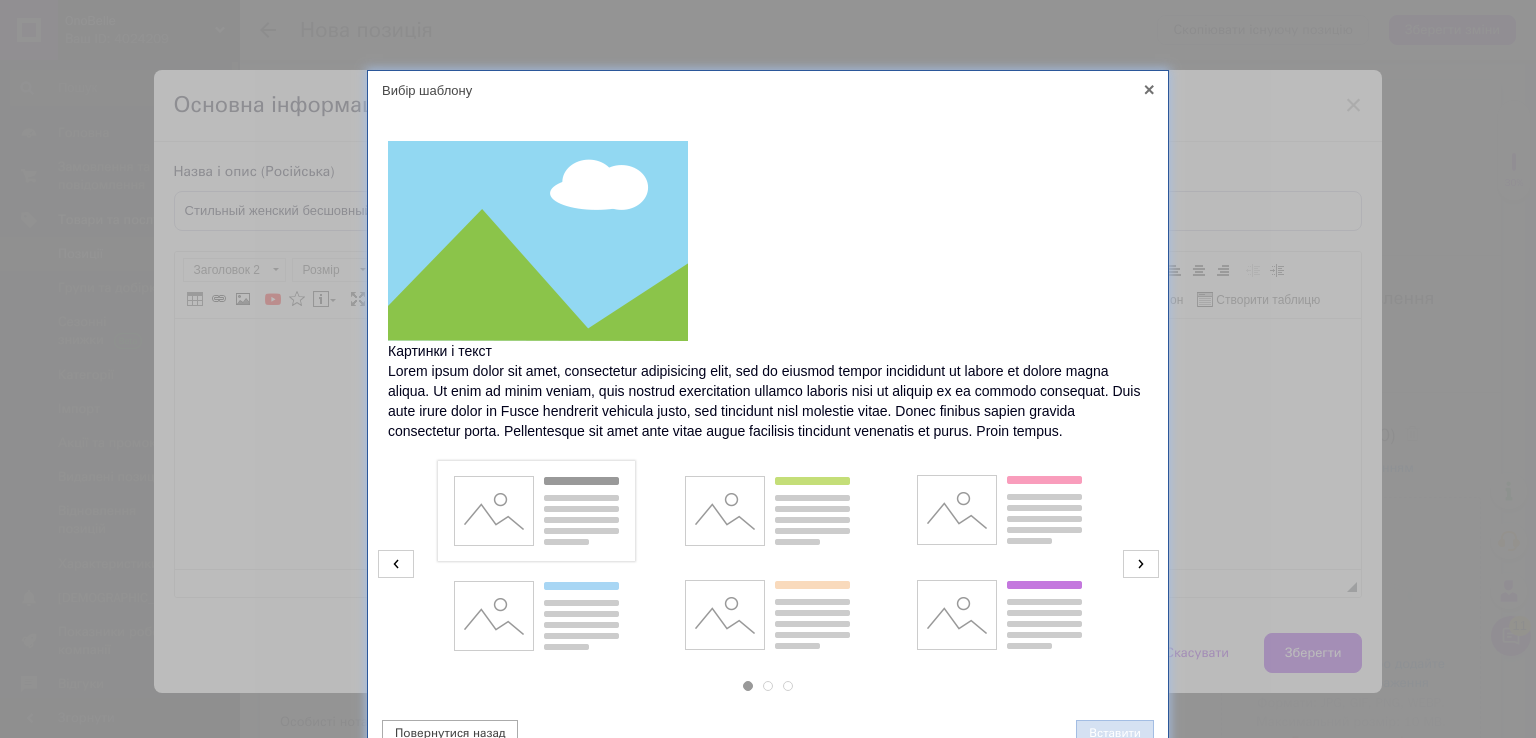click on "Вставити" at bounding box center [1115, 733] 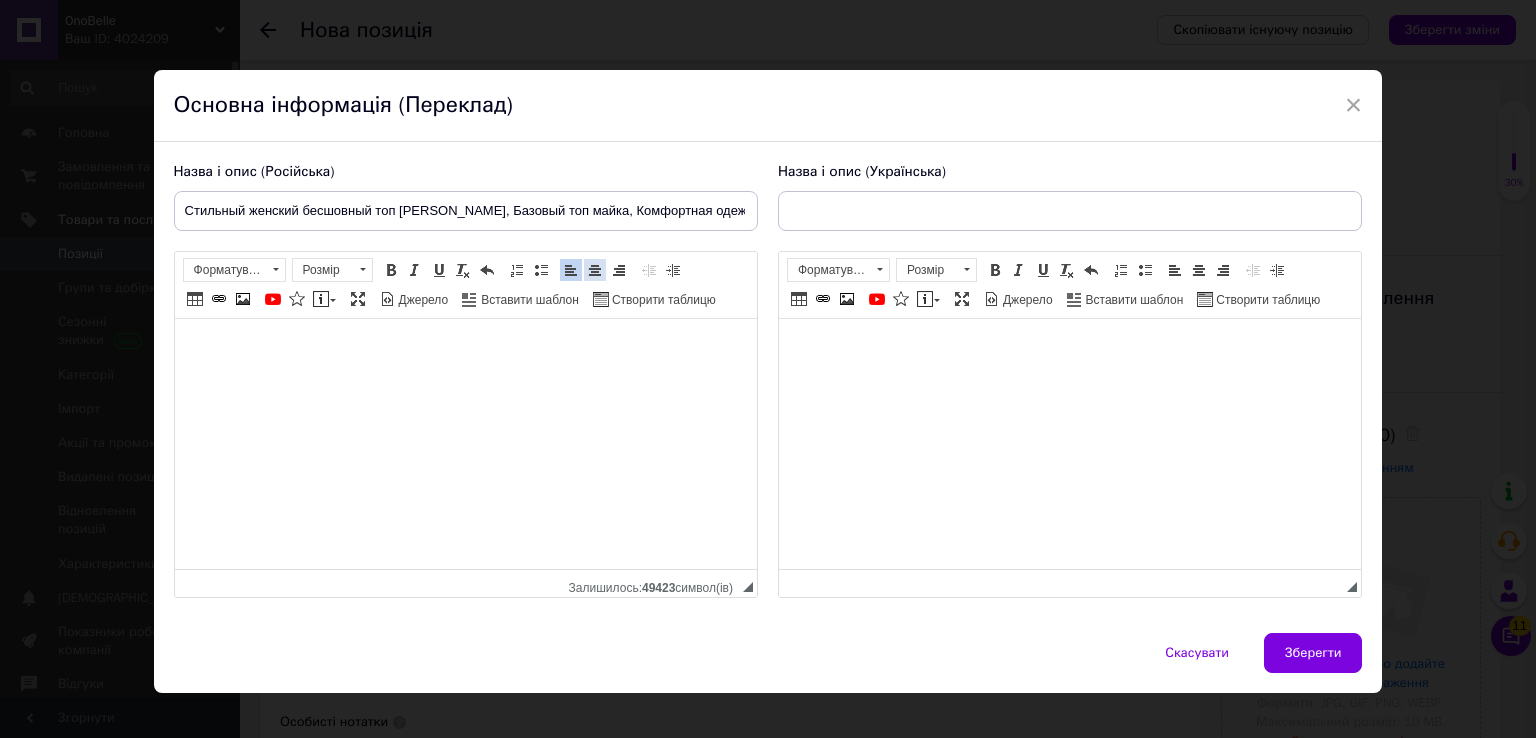 click at bounding box center [595, 270] 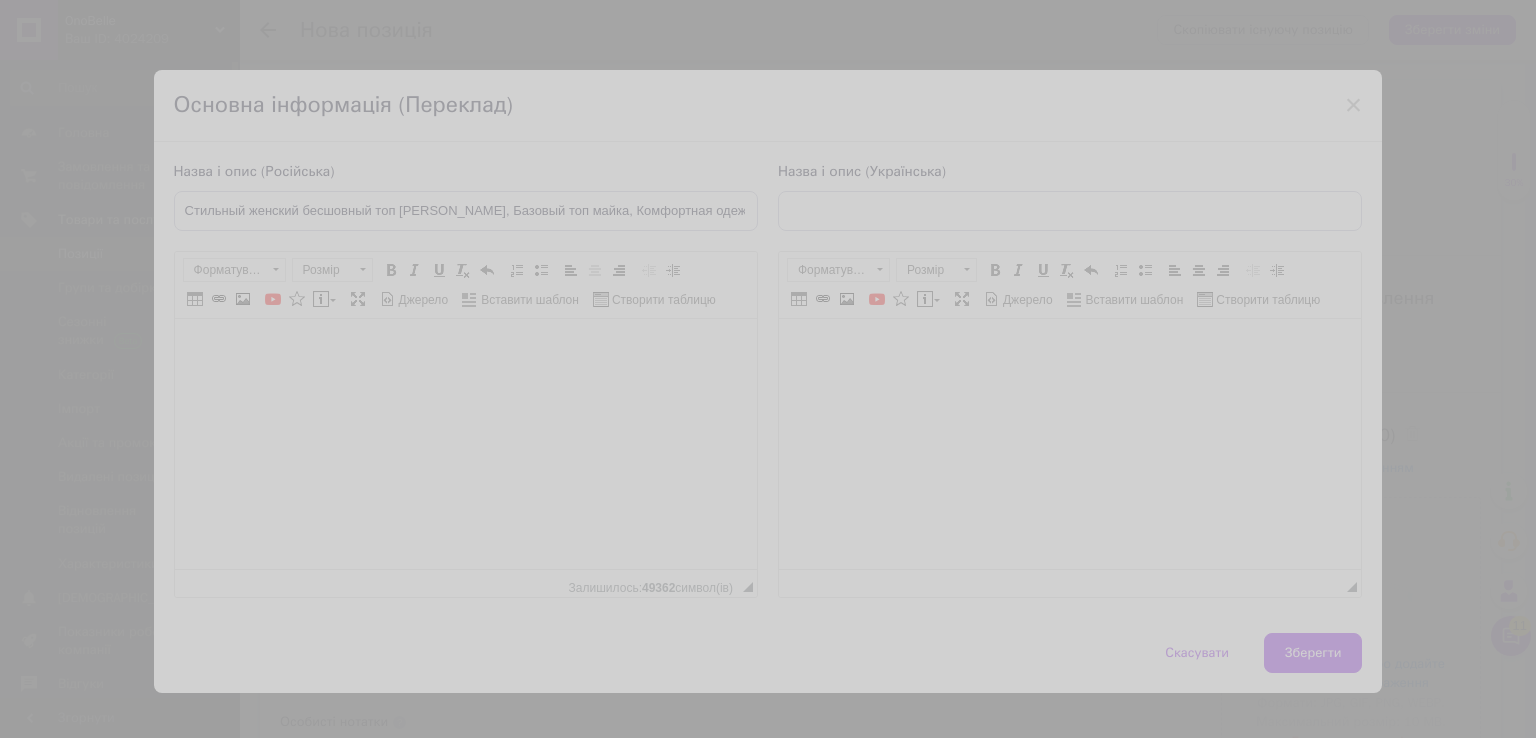 select 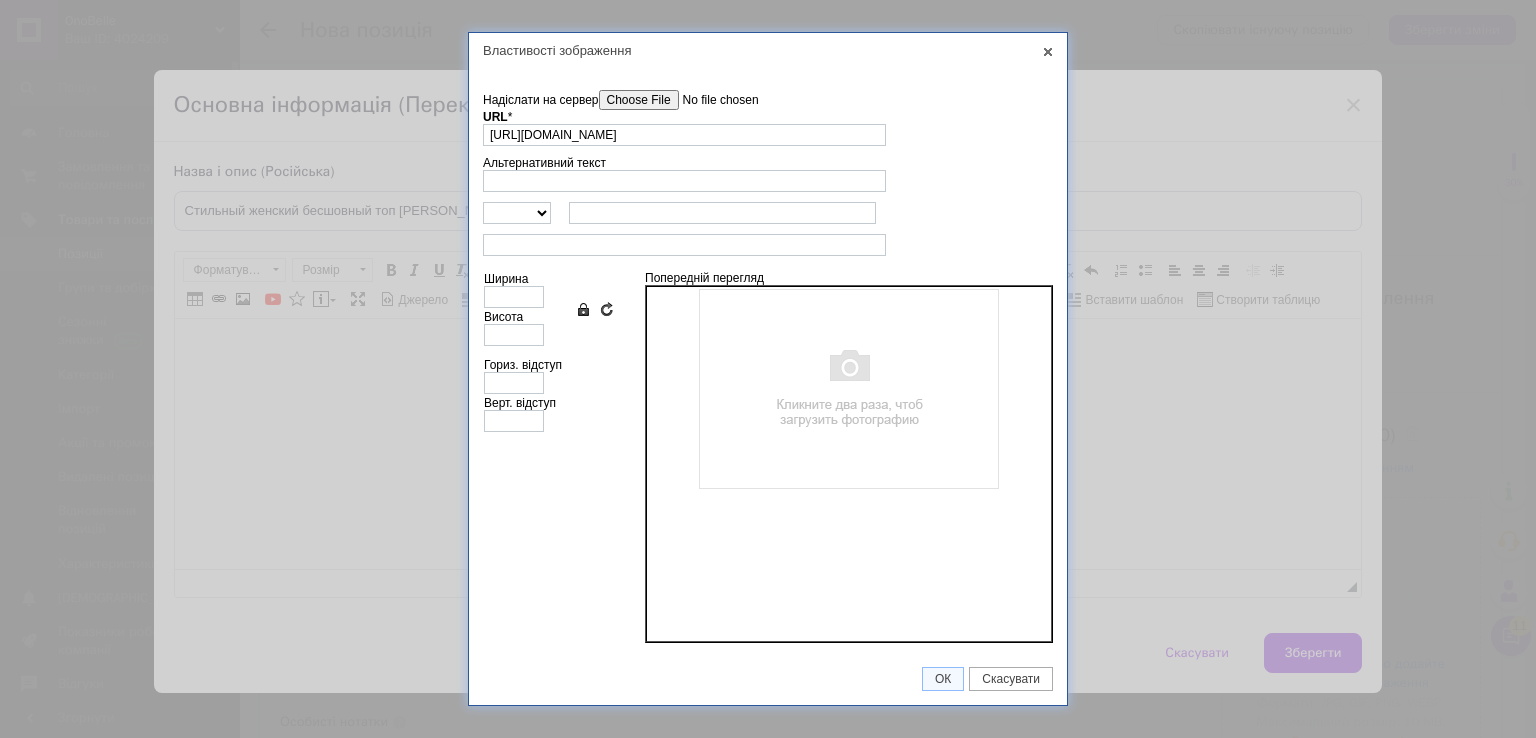 scroll, scrollTop: 0, scrollLeft: 0, axis: both 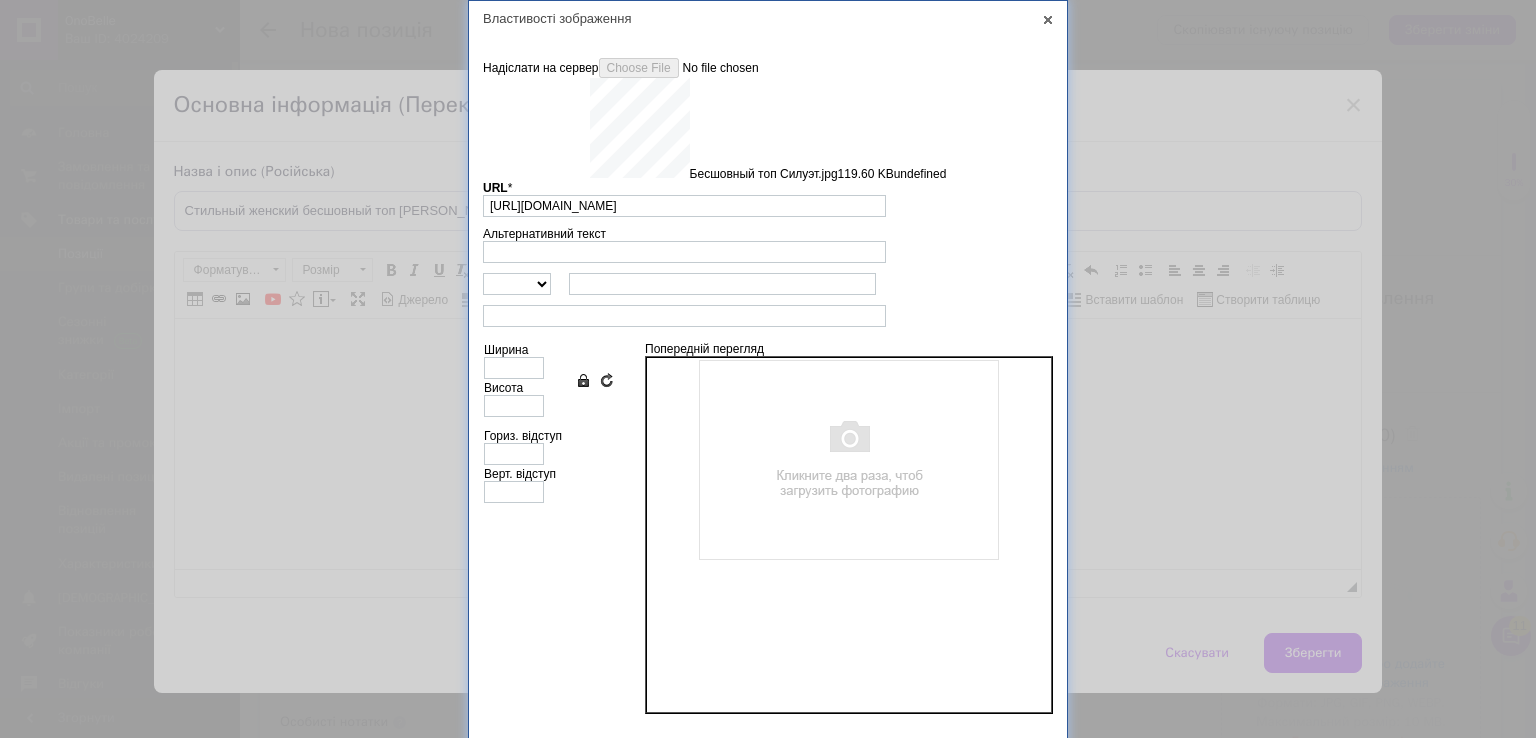 type on "[URL][DOMAIN_NAME]" 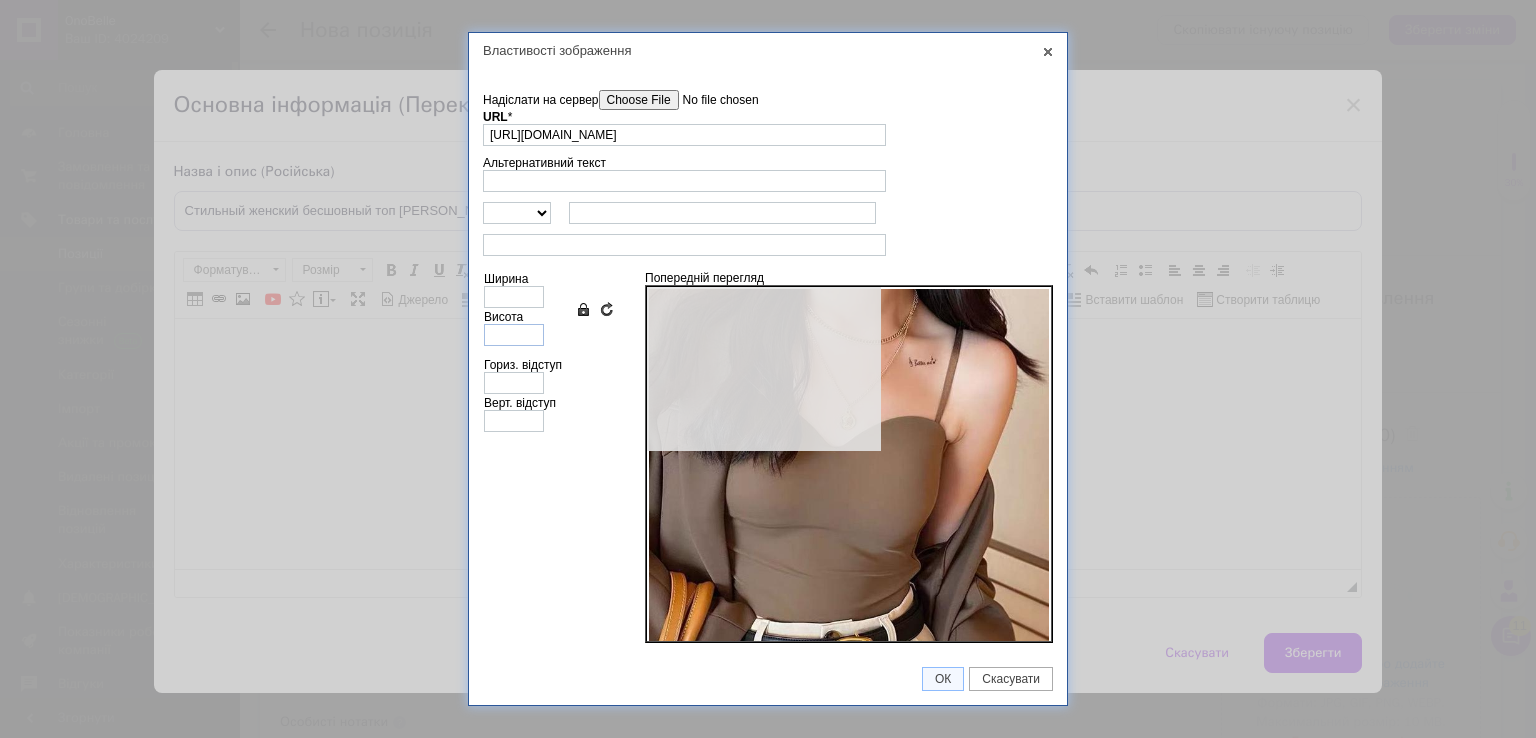 type on "640" 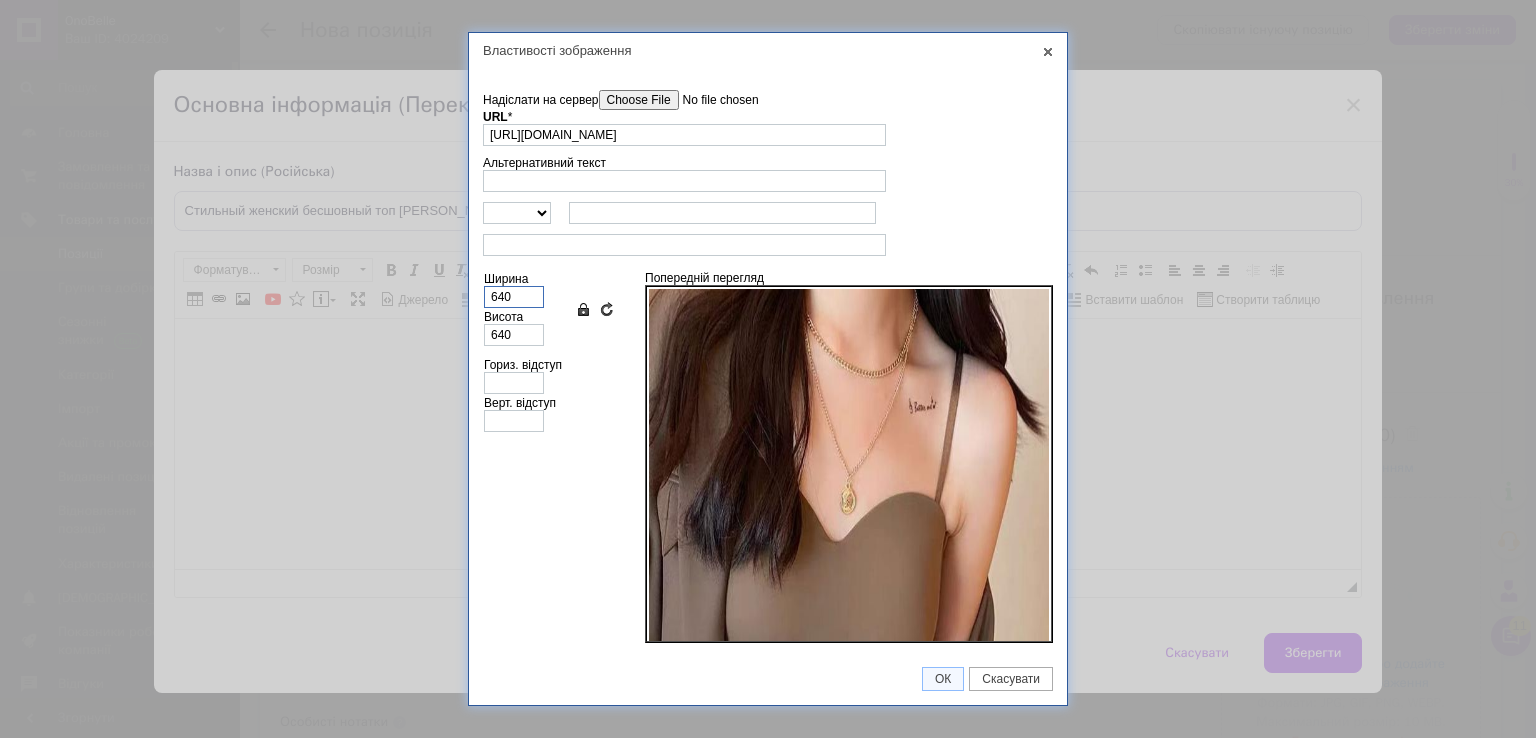 drag, startPoint x: 533, startPoint y: 305, endPoint x: 444, endPoint y: 303, distance: 89.02247 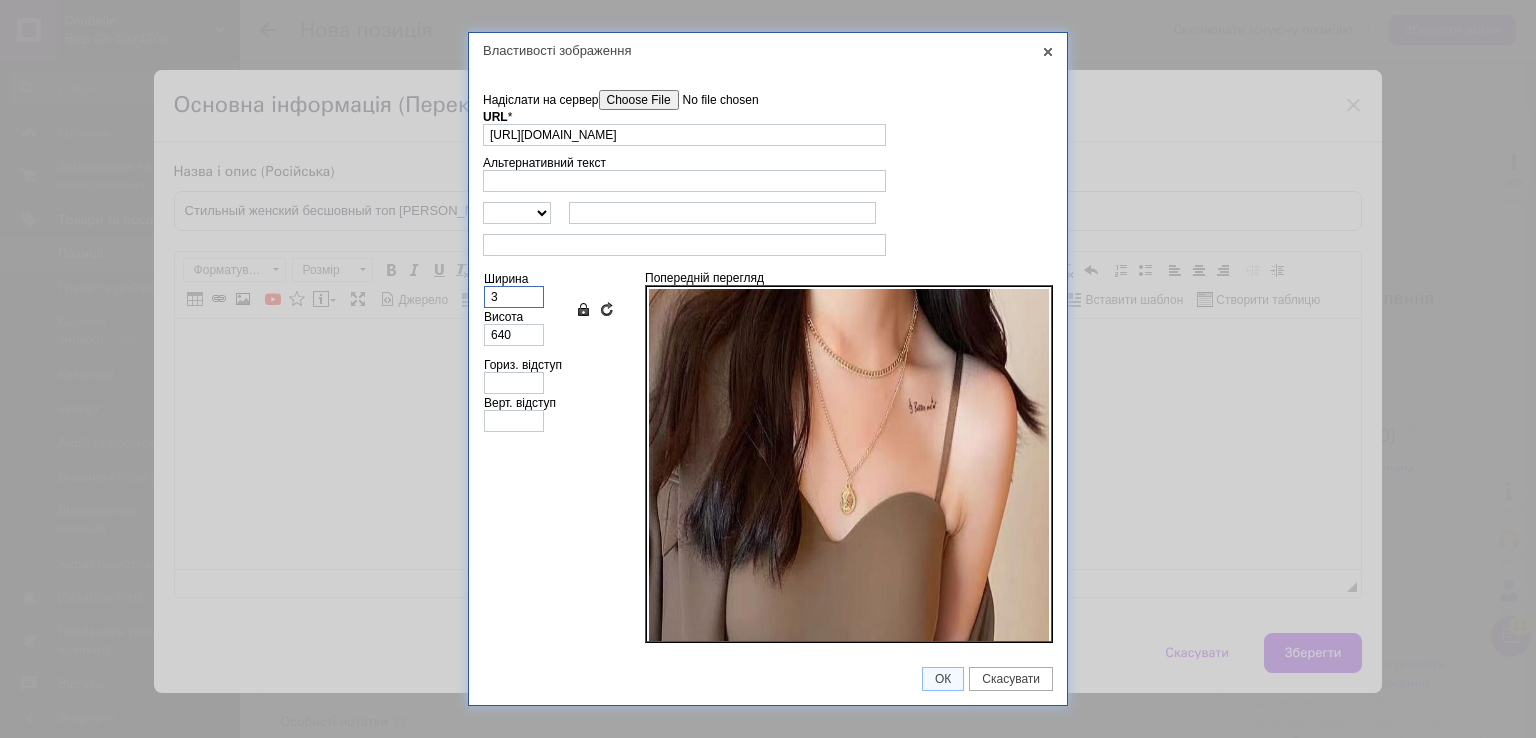 type on "3" 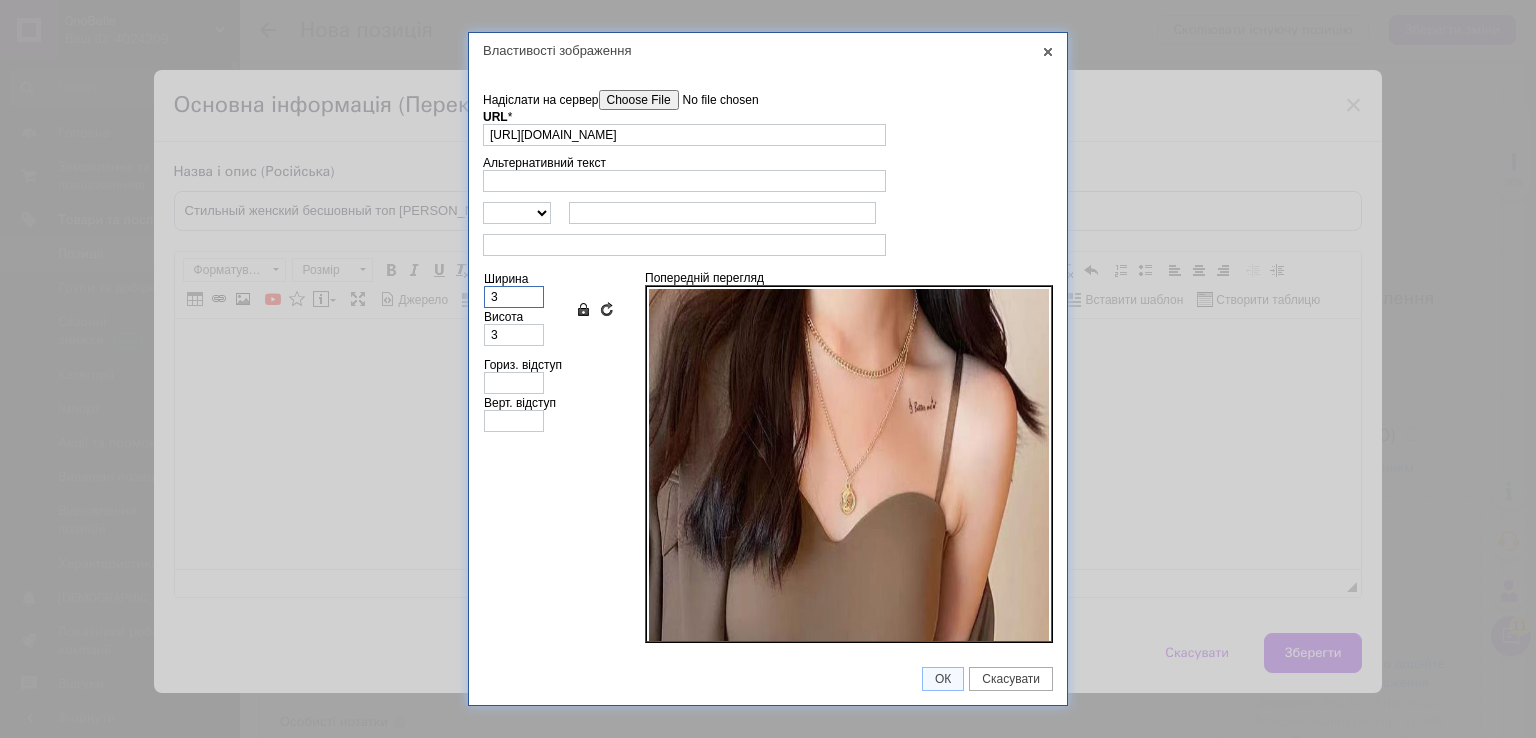 type on "35" 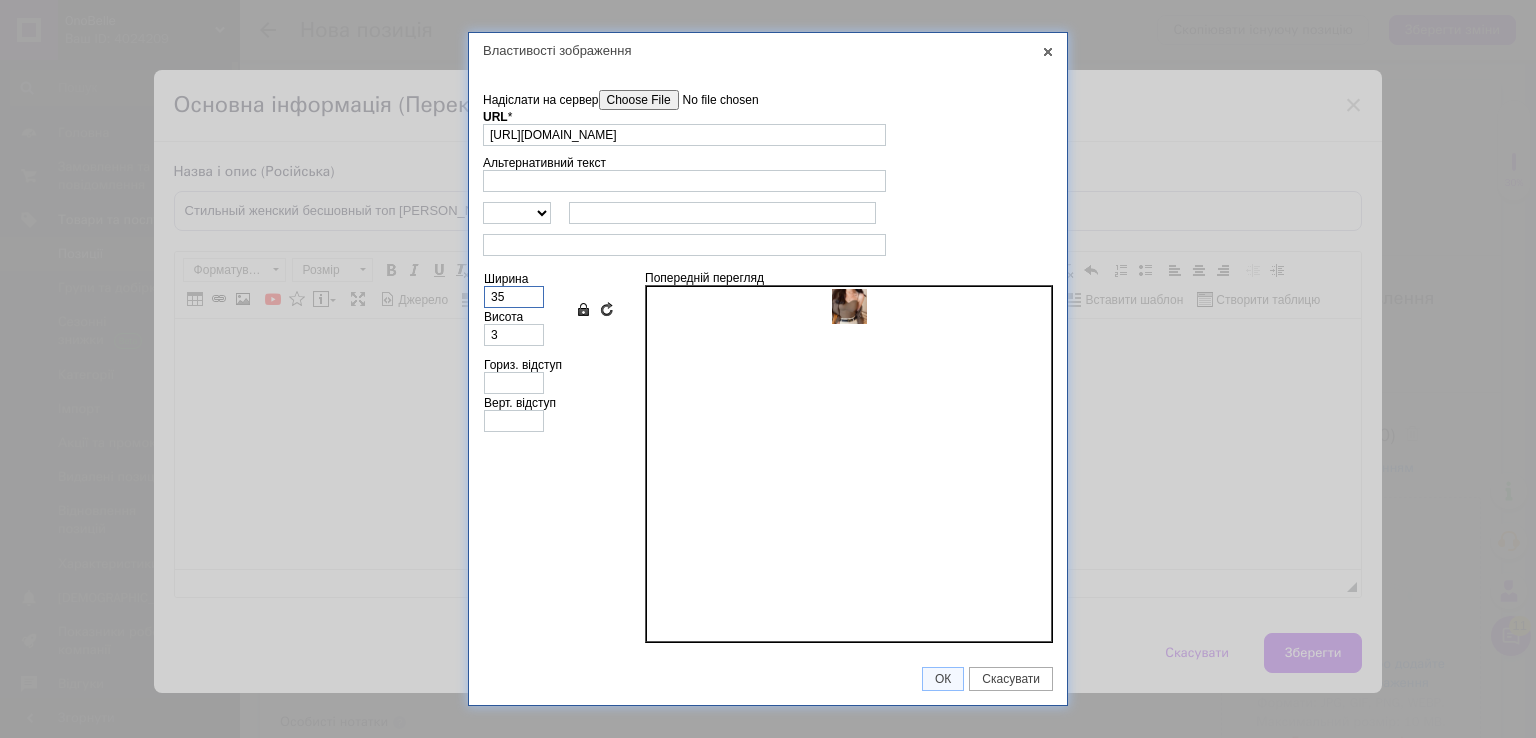 type on "35" 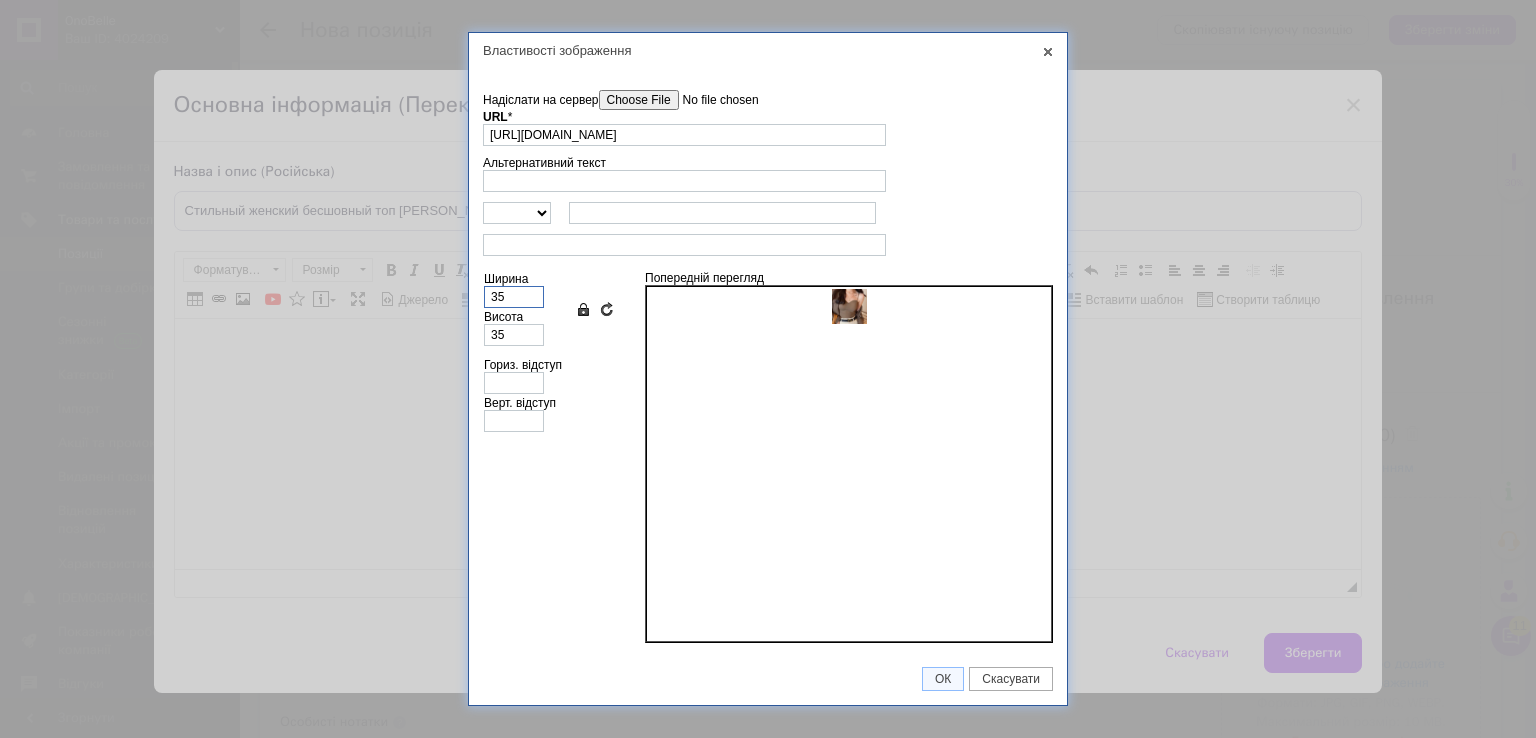 type on "350" 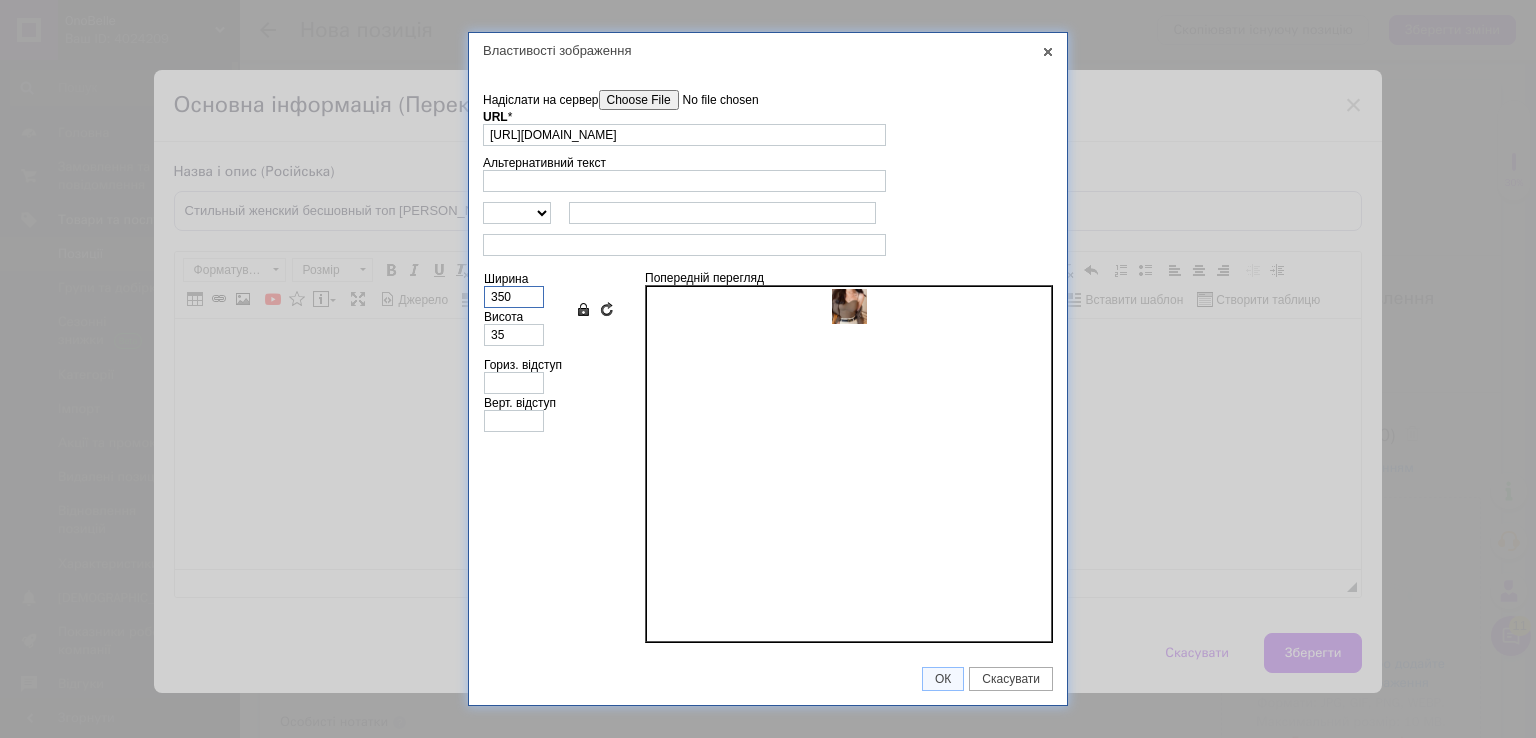 type on "350" 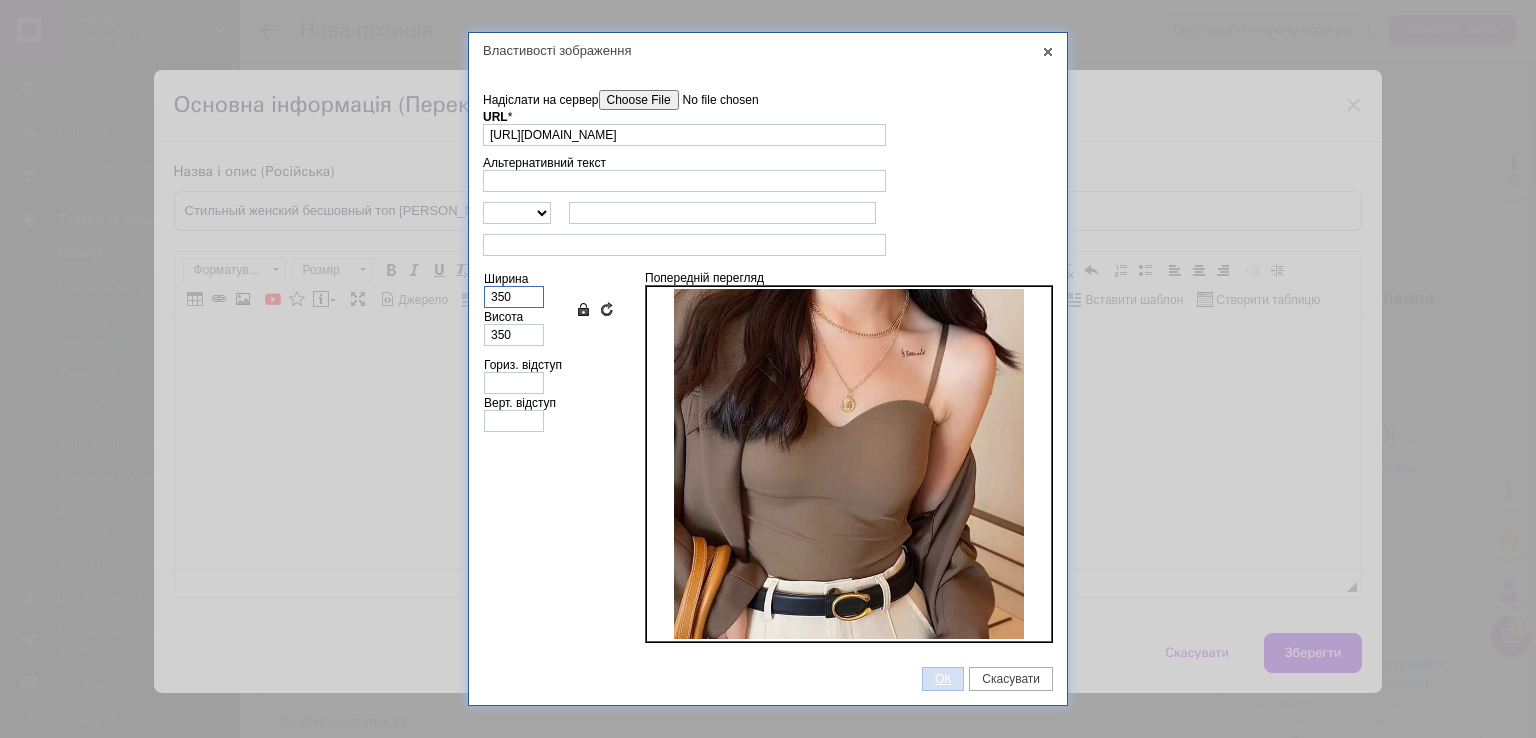 type on "350" 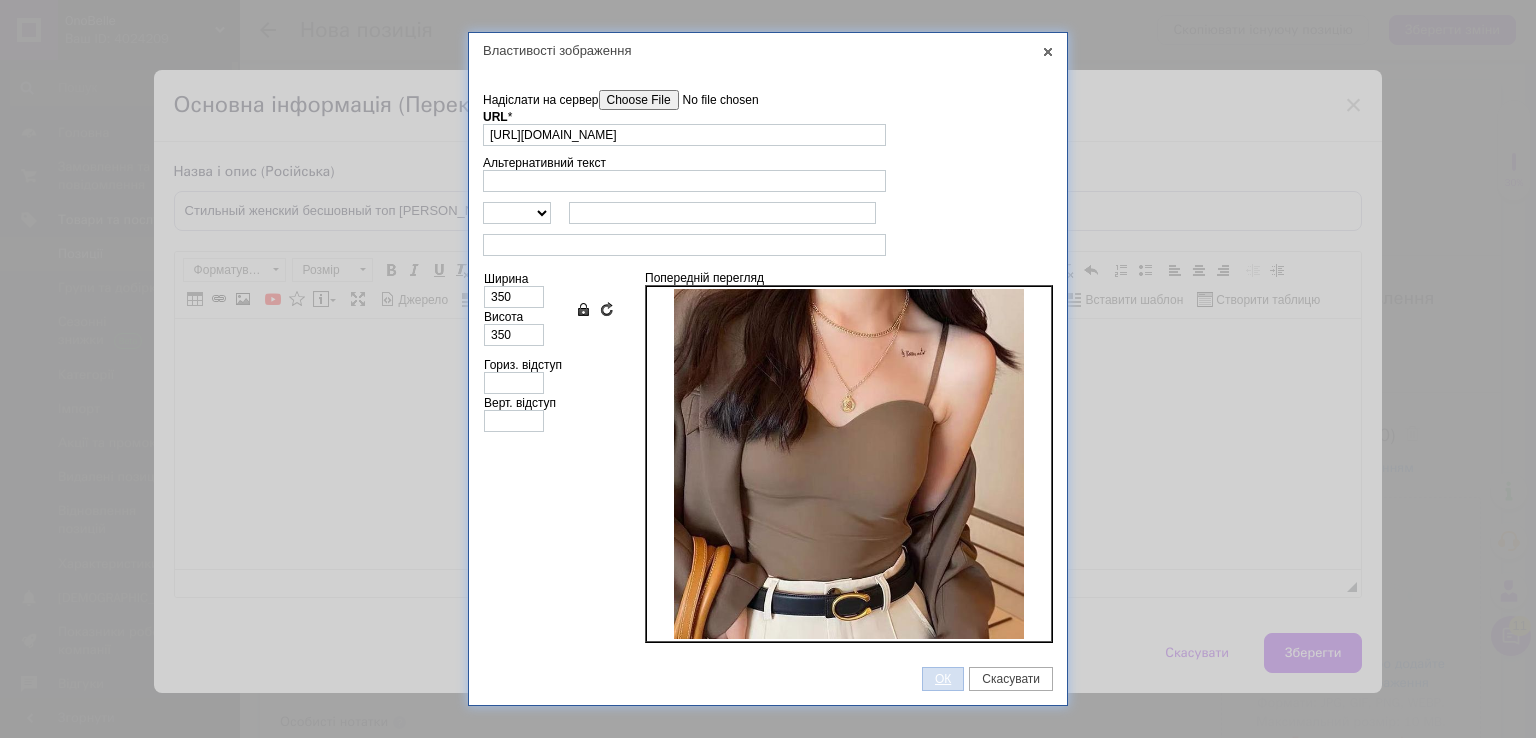 click on "ОК" at bounding box center (943, 679) 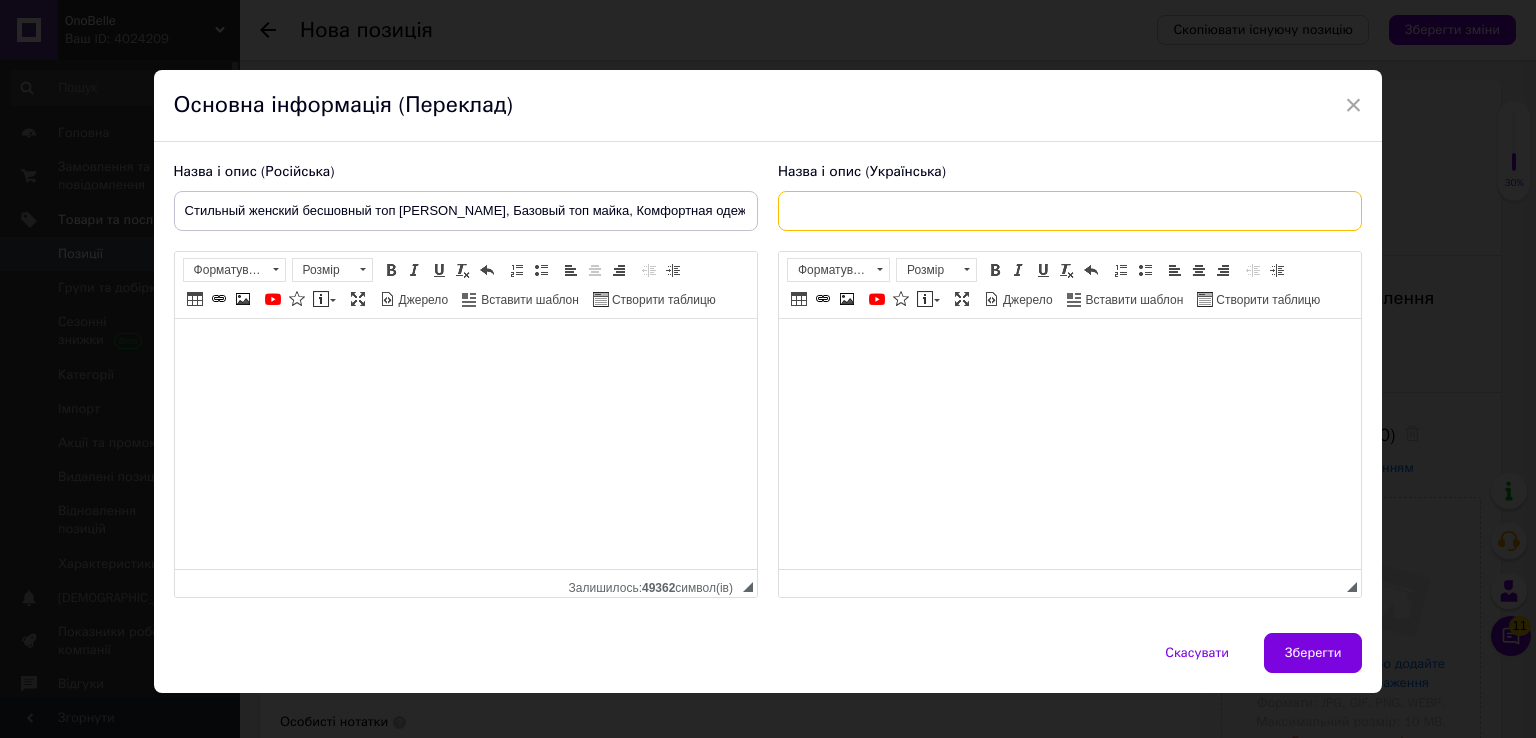 click at bounding box center [1070, 211] 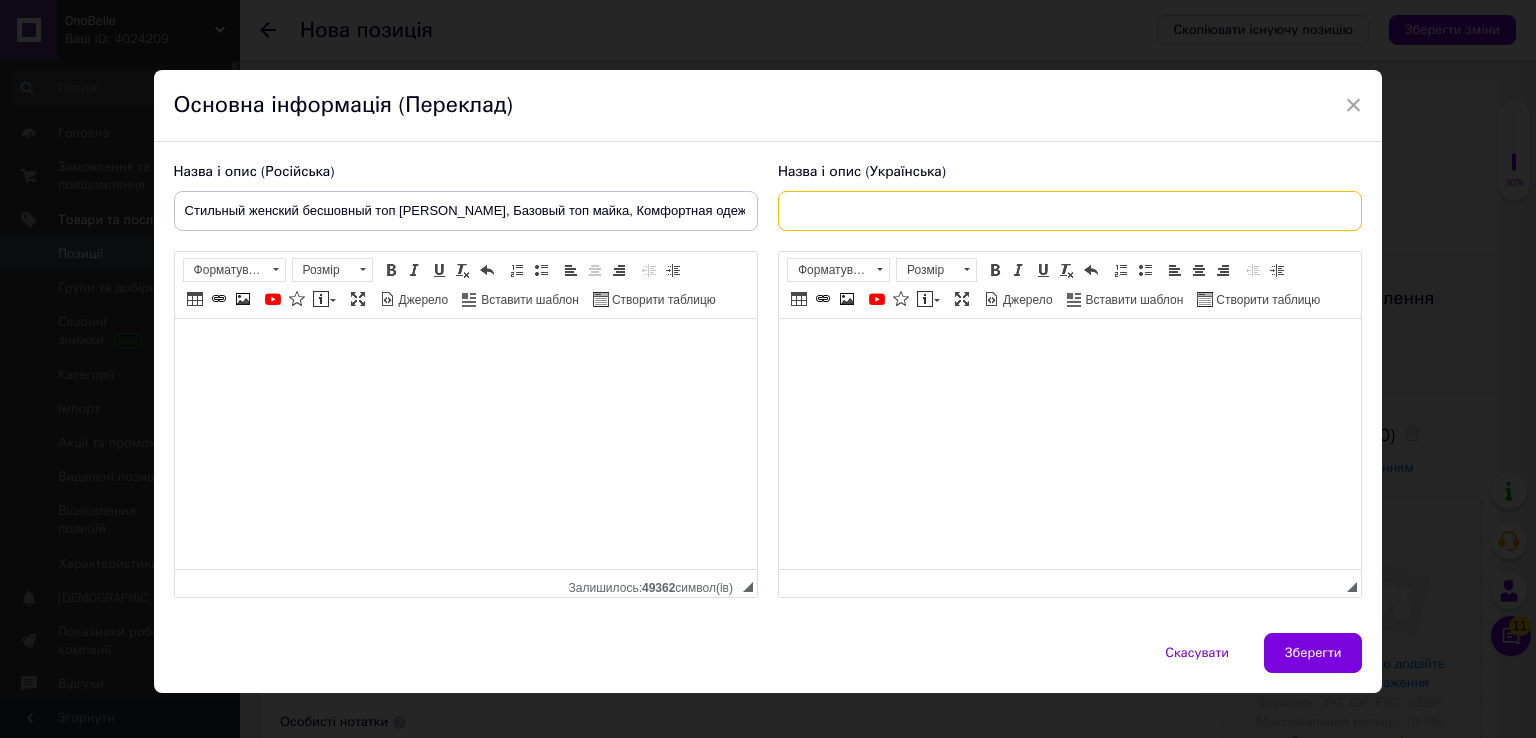 paste on "Жіночий стильний безшовний топ Силует, Базовий топ майка, Комфортний одяг на щодень" 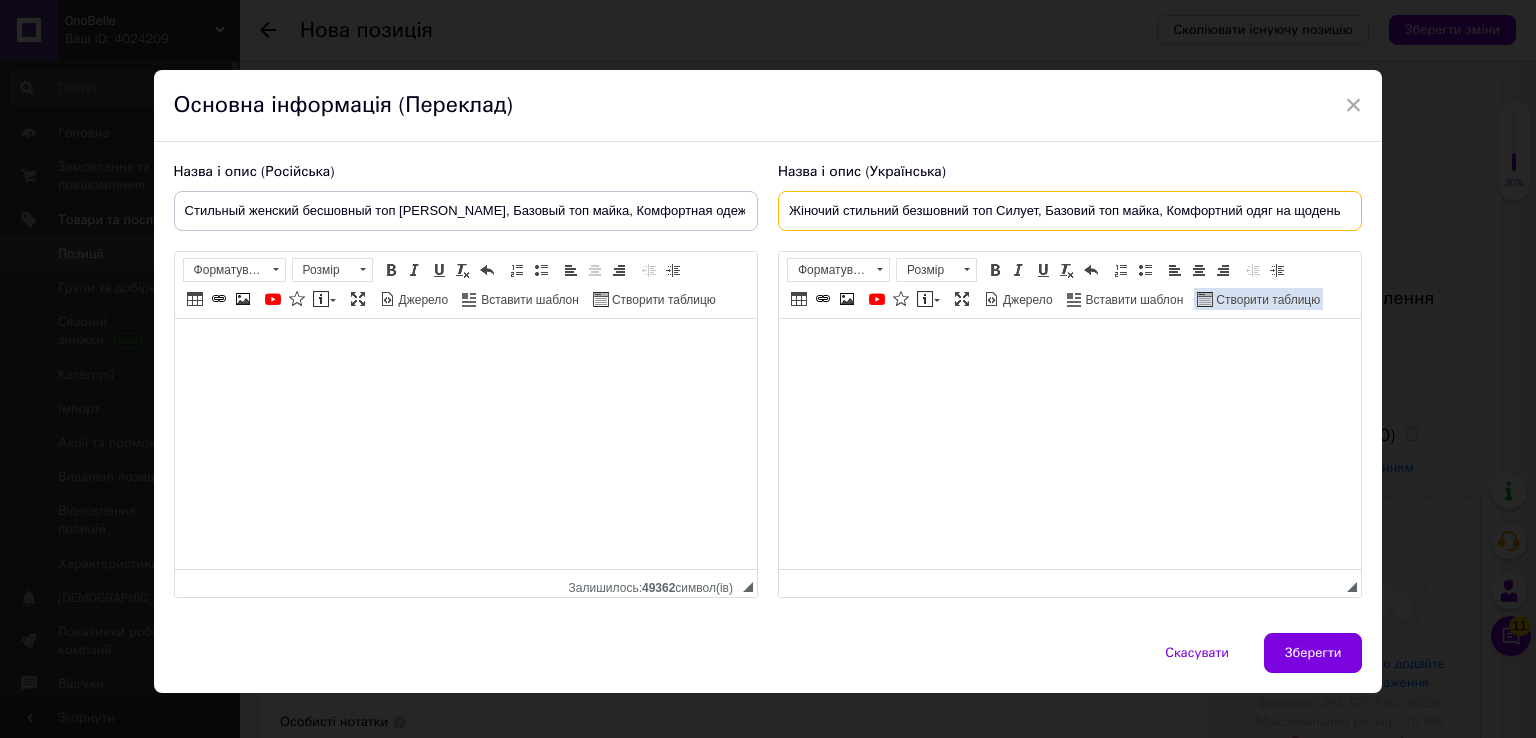 type on "Жіночий стильний безшовний топ Силует, Базовий топ майка, Комфортний одяг на щодень" 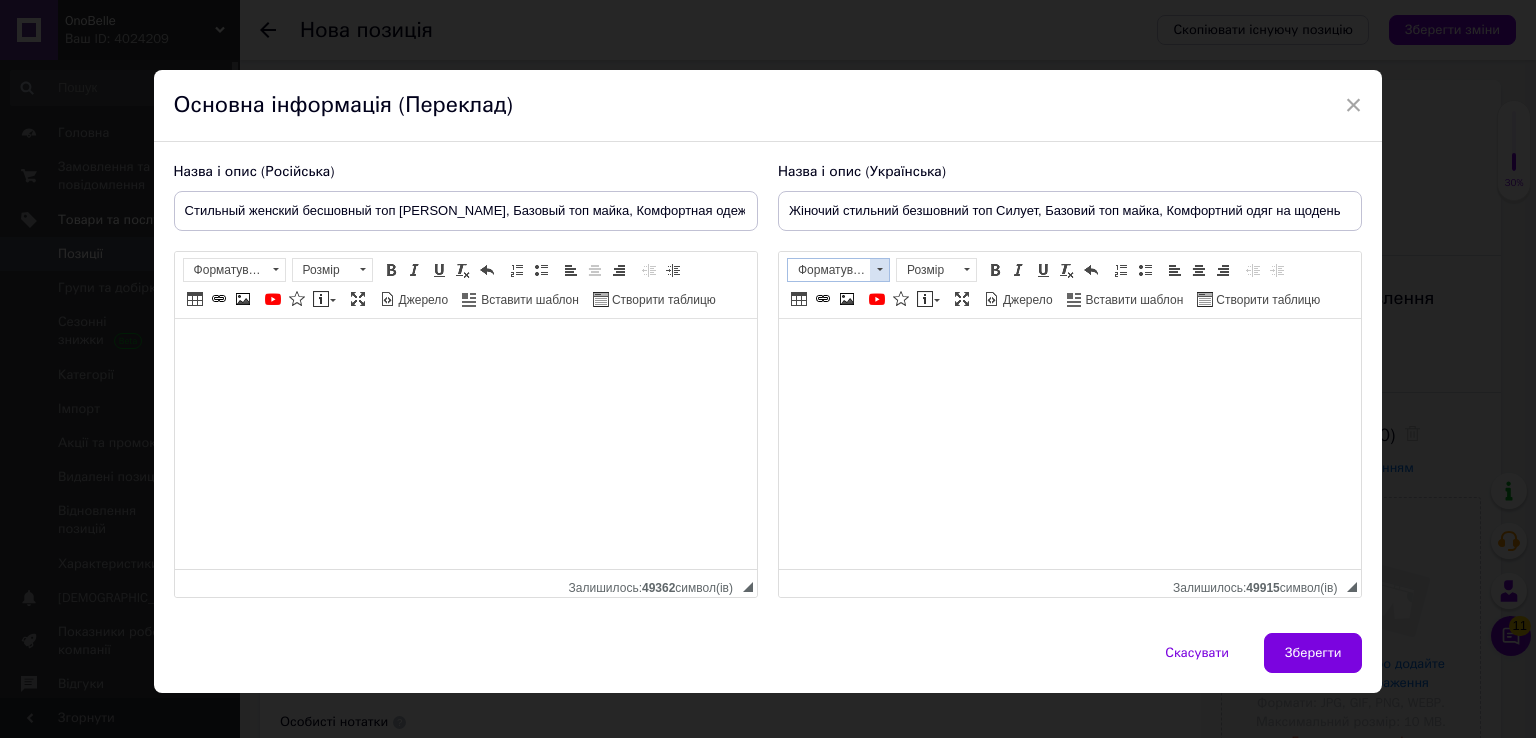 click at bounding box center (880, 269) 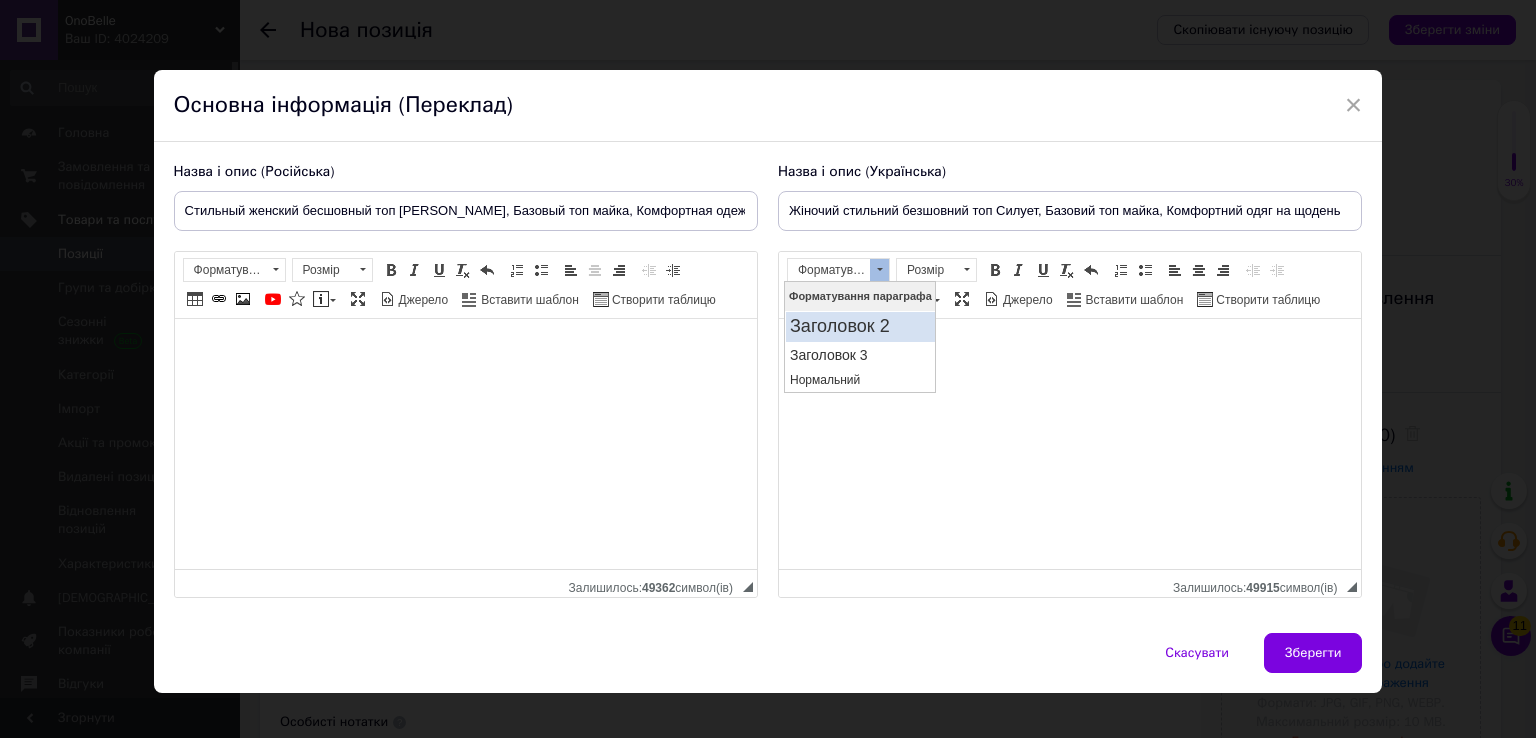 click on "Заголовок 2" at bounding box center [859, 326] 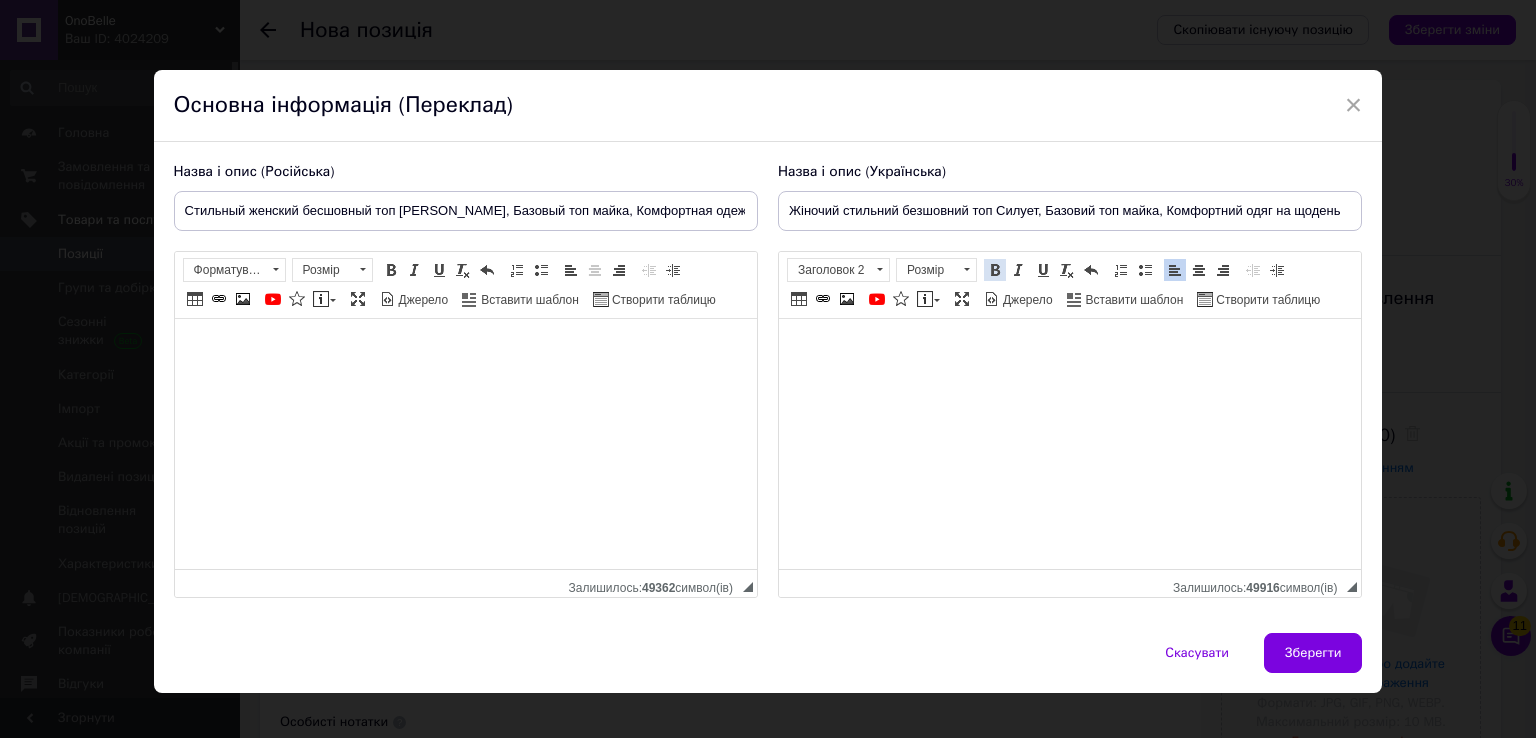 click on "Жирний  Сполучення клавіш Ctrl+B" at bounding box center [995, 270] 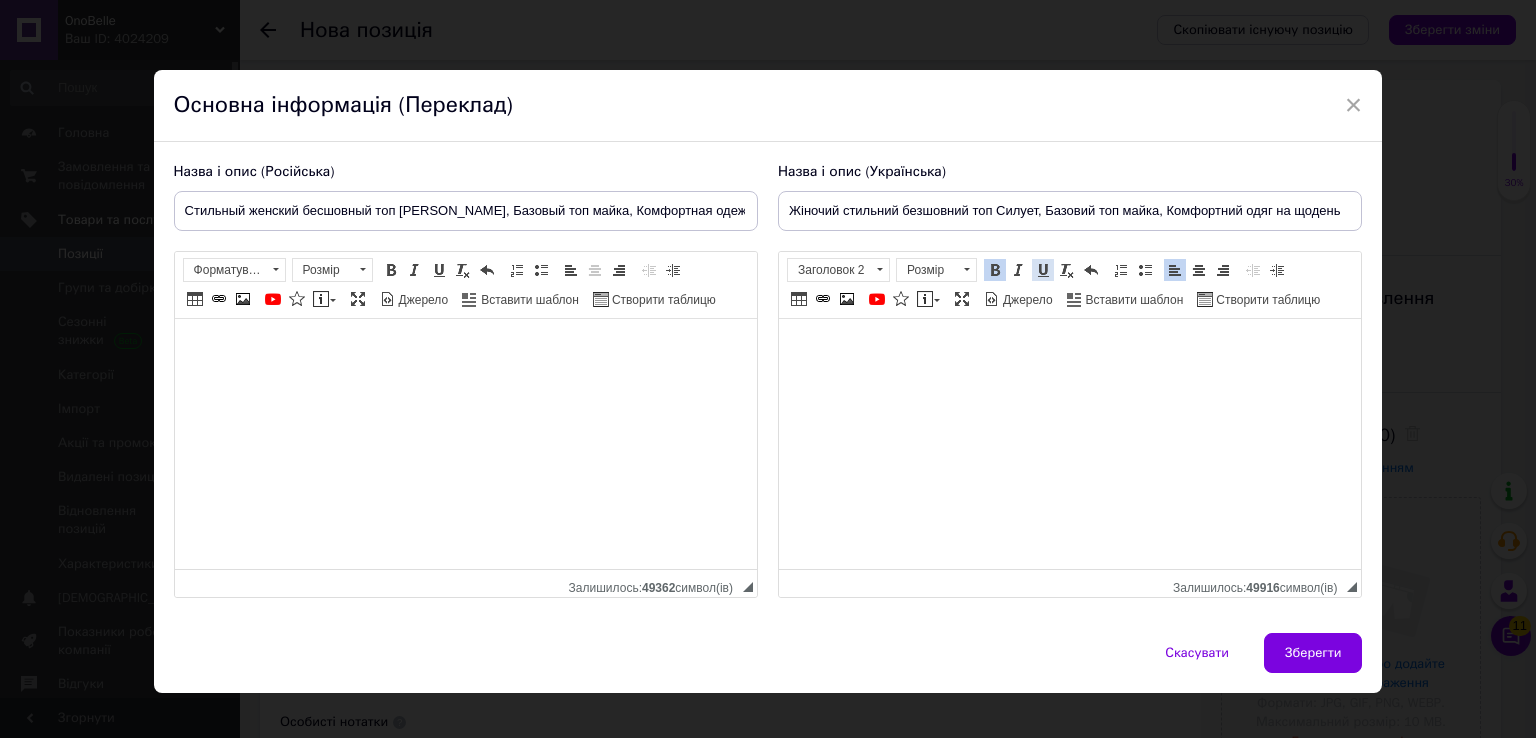 click at bounding box center (1043, 270) 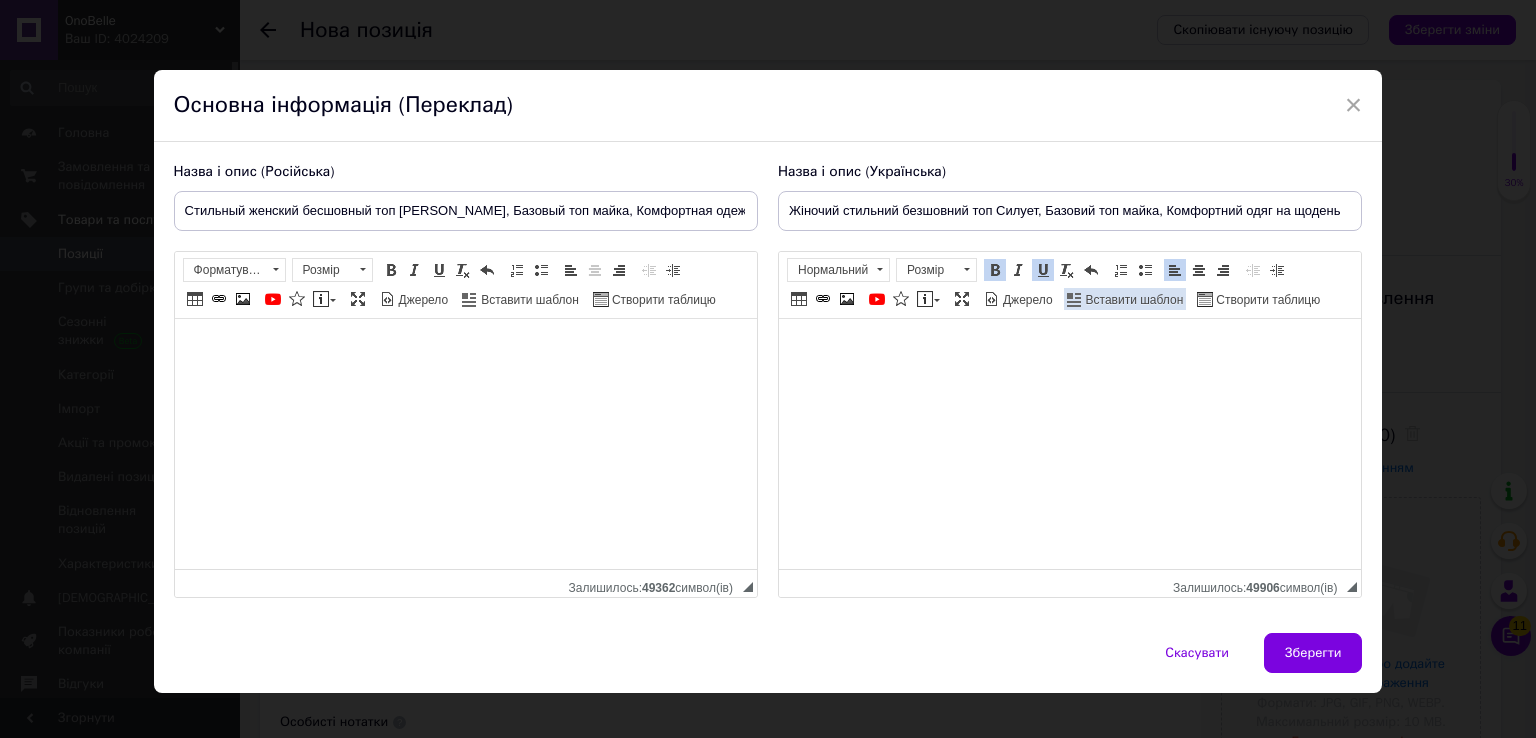 click on "Вставити шаблон" at bounding box center [1133, 300] 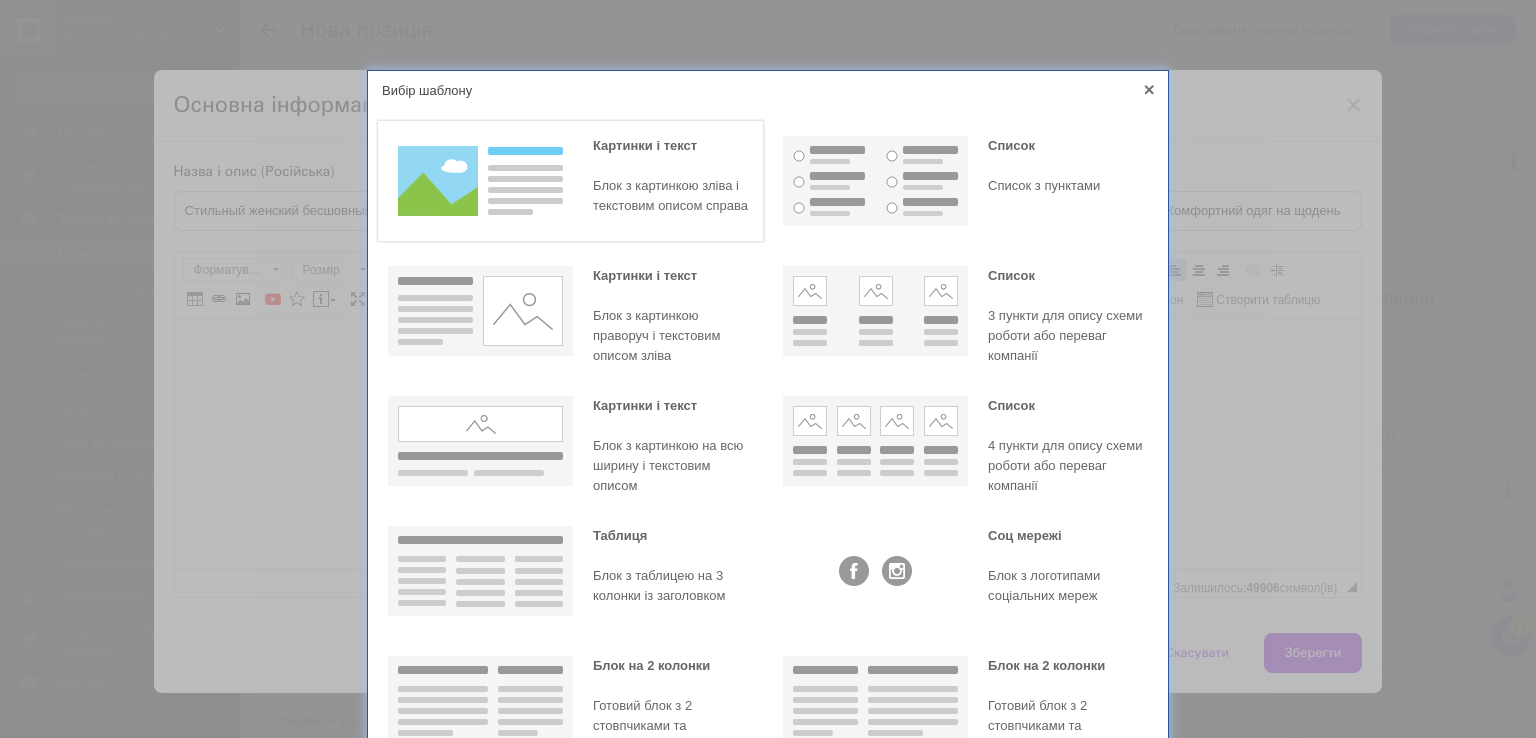 click on "Блок з картинкою зліва і текстовим описом справа" at bounding box center [673, 196] 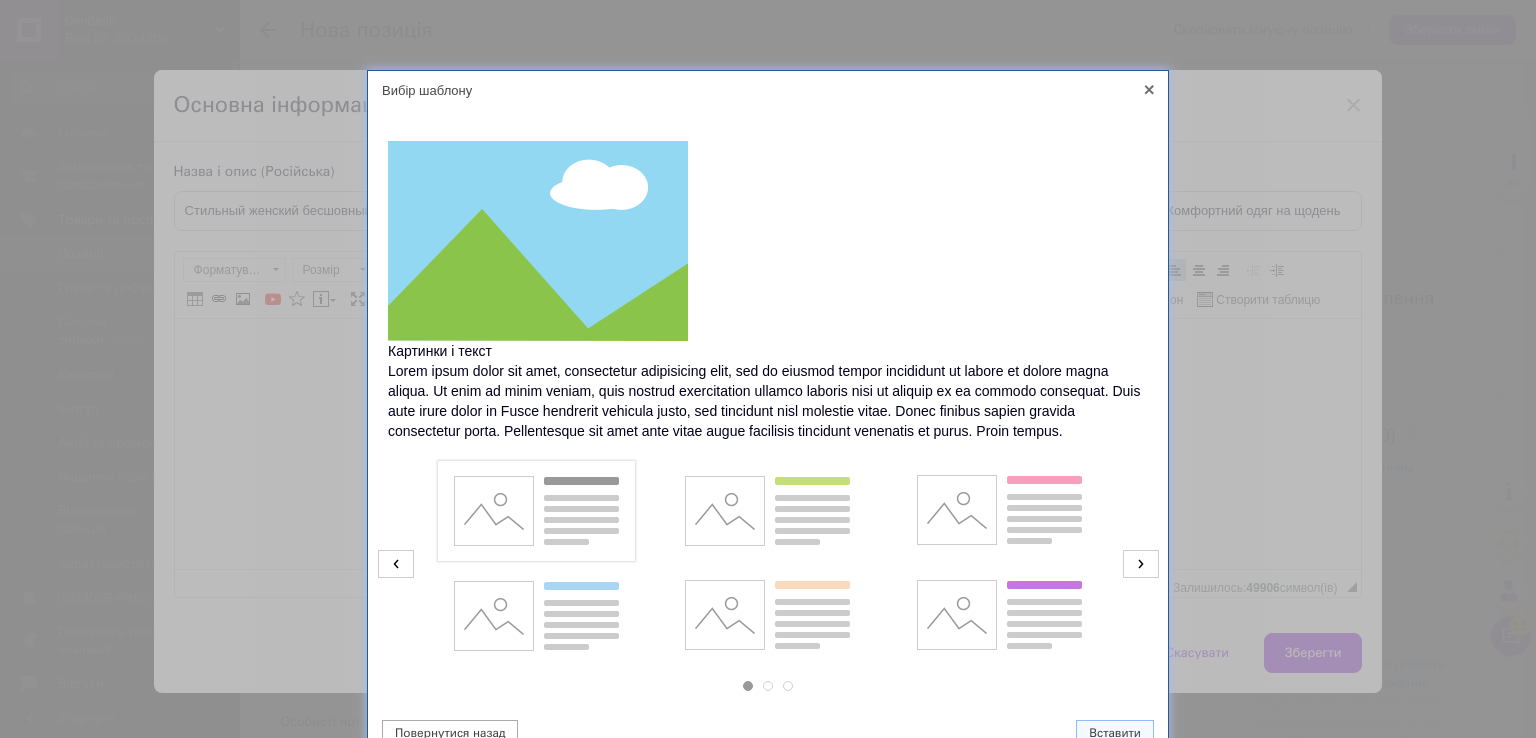 click at bounding box center [536, 511] 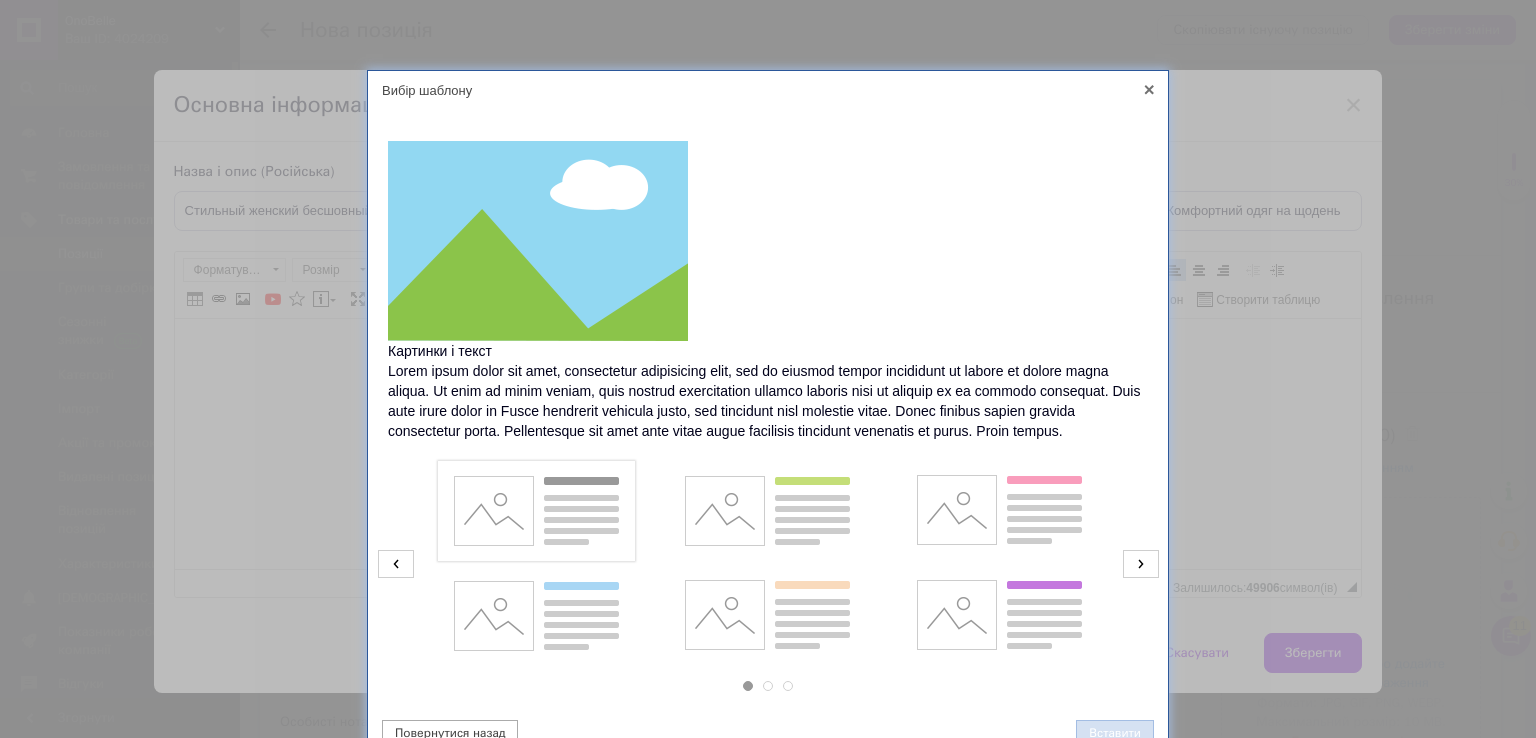 click on "Вставити" at bounding box center [1115, 733] 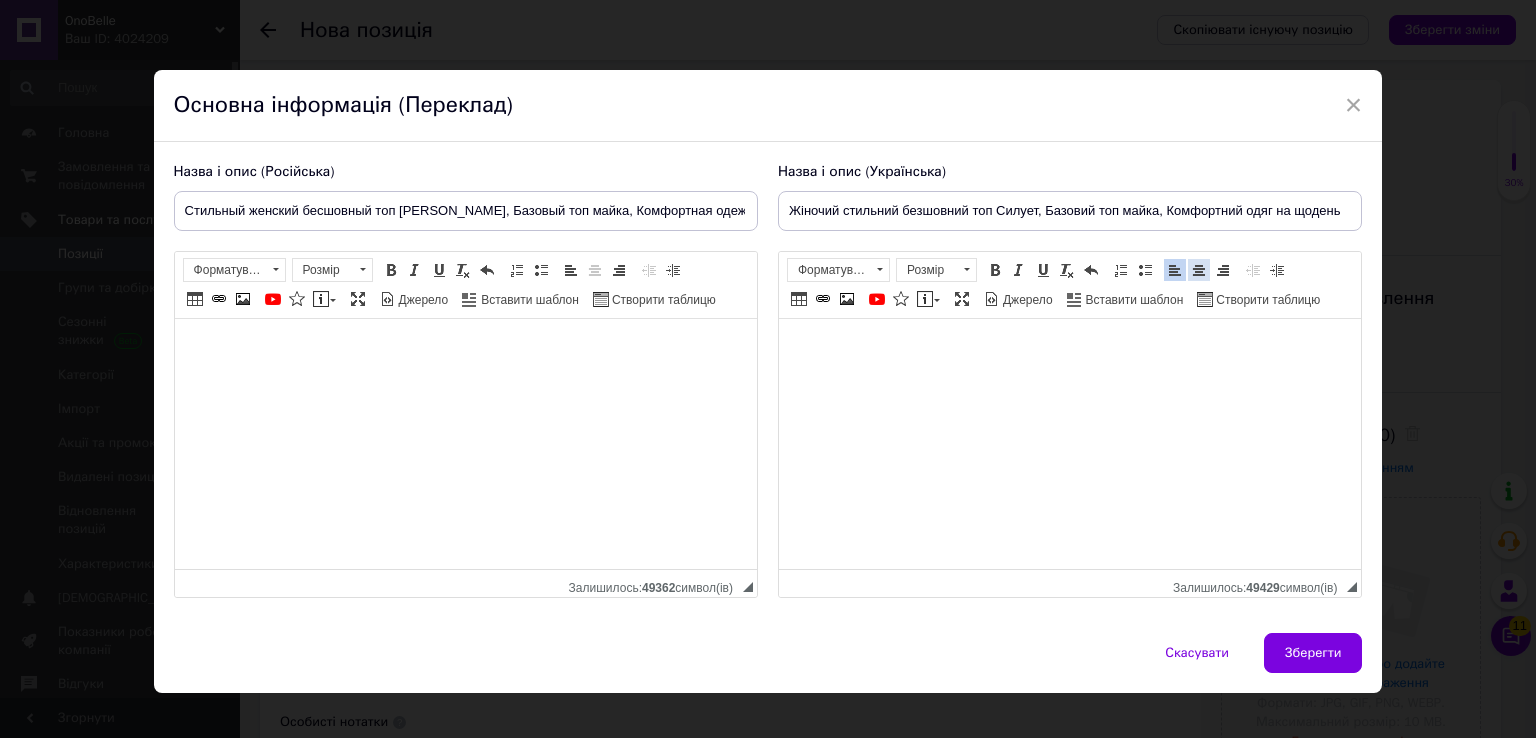click at bounding box center [1199, 270] 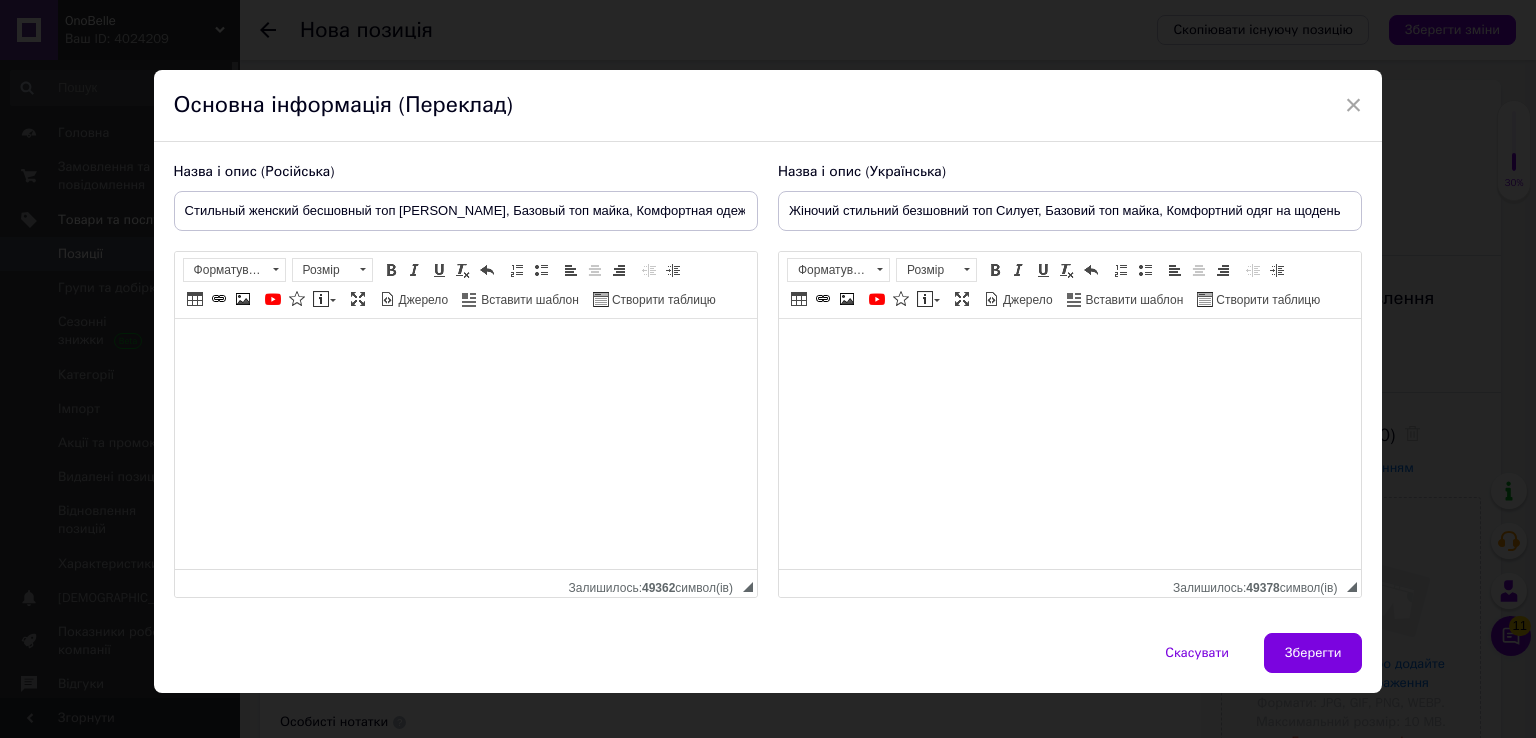 select 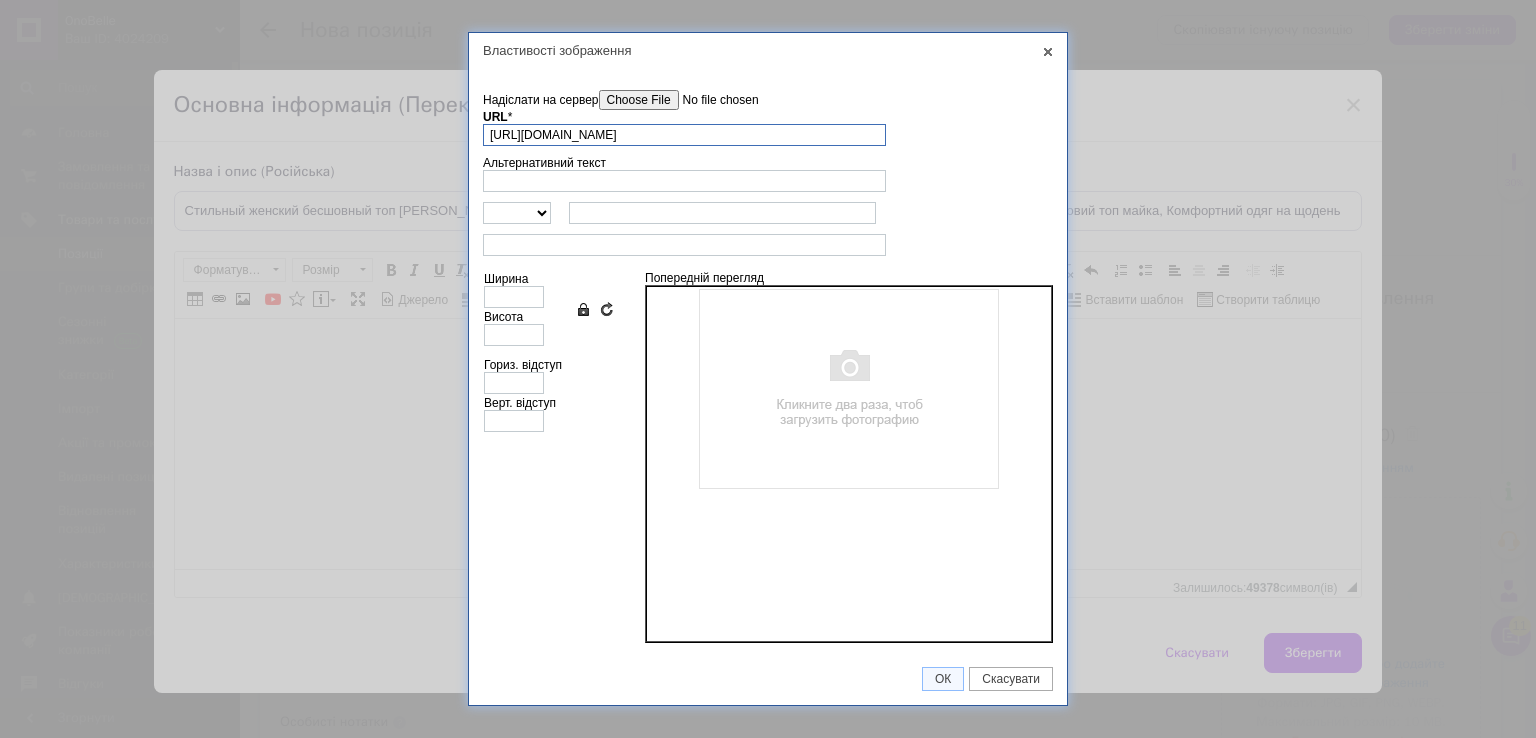 scroll, scrollTop: 0, scrollLeft: 64, axis: horizontal 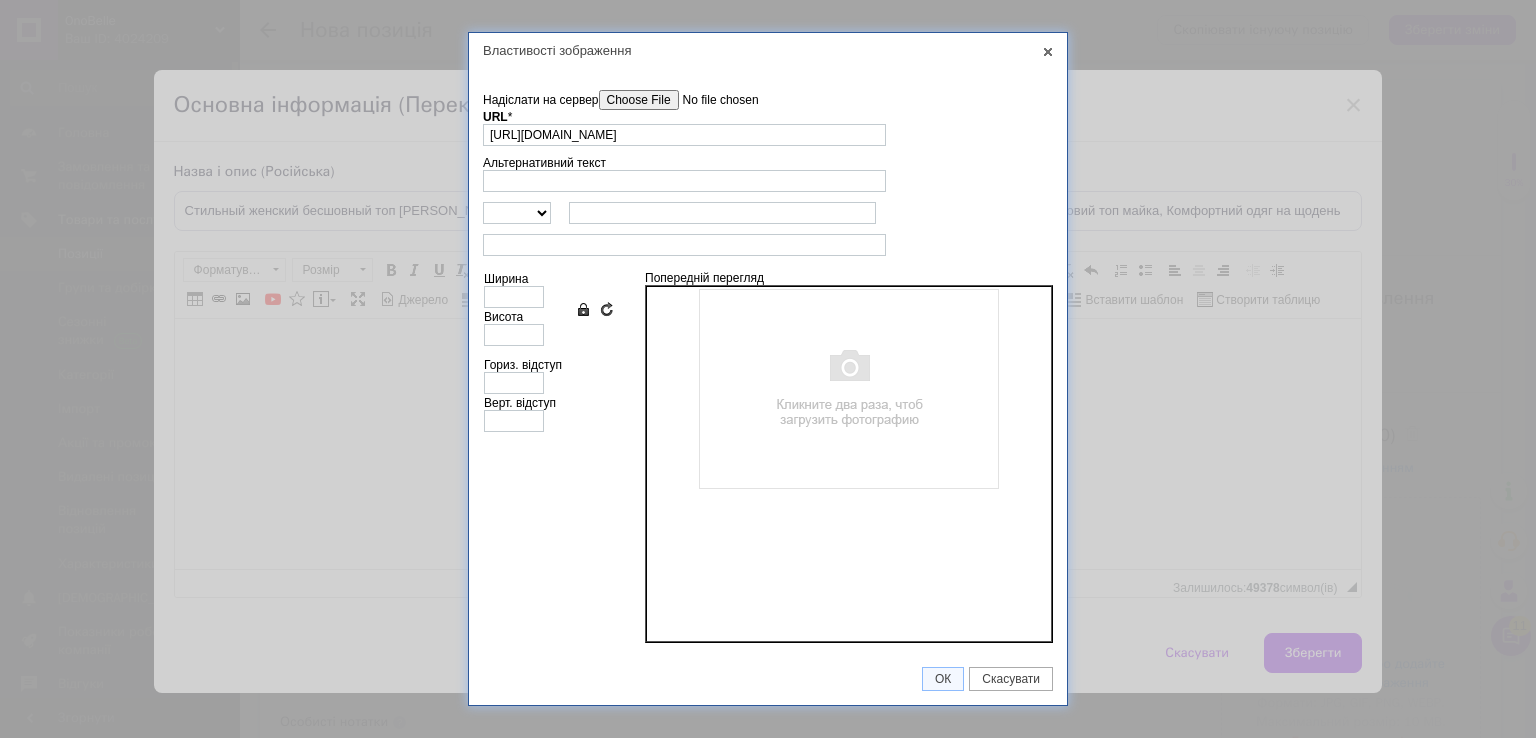 click on "Надіслати на сервер" at bounding box center [712, 100] 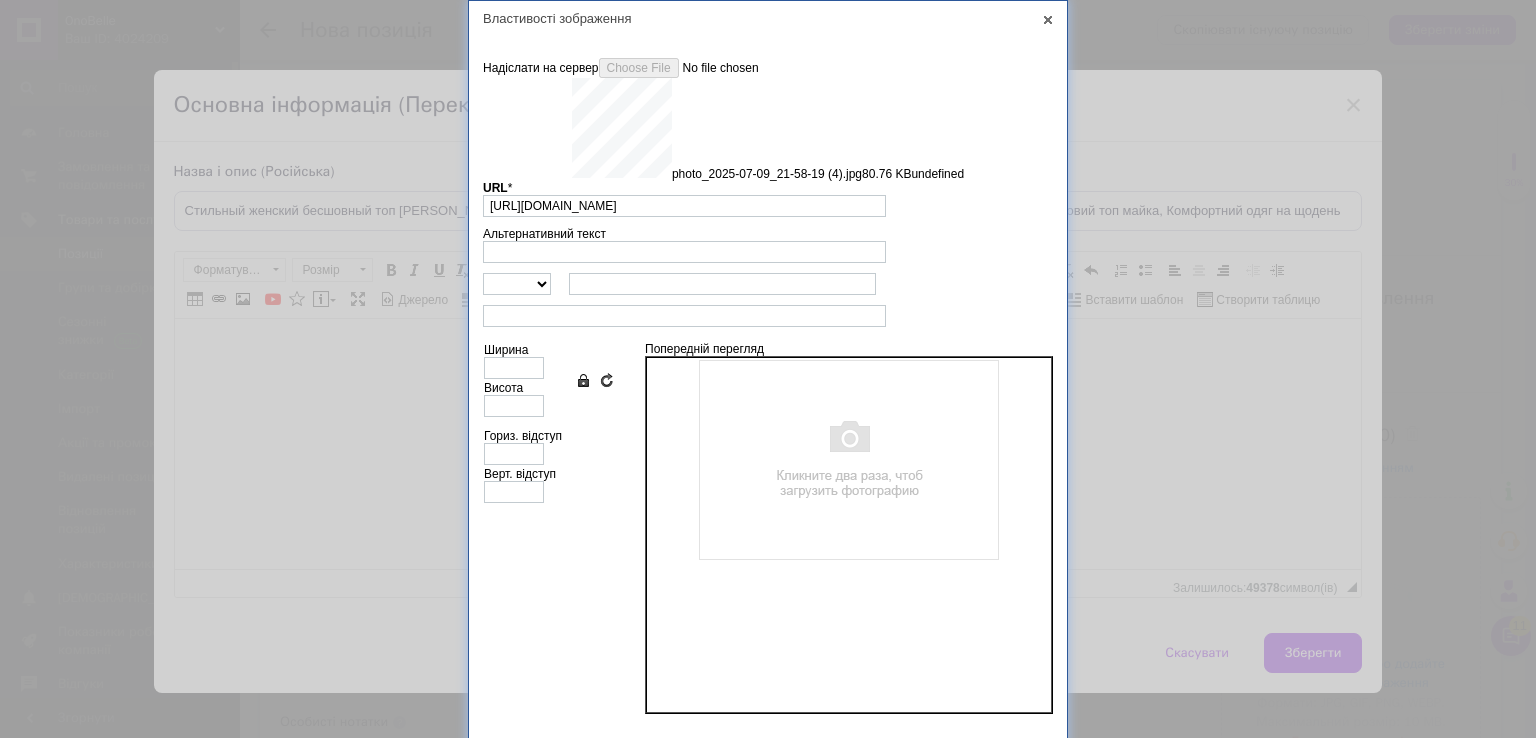 type on "[URL][DOMAIN_NAME]" 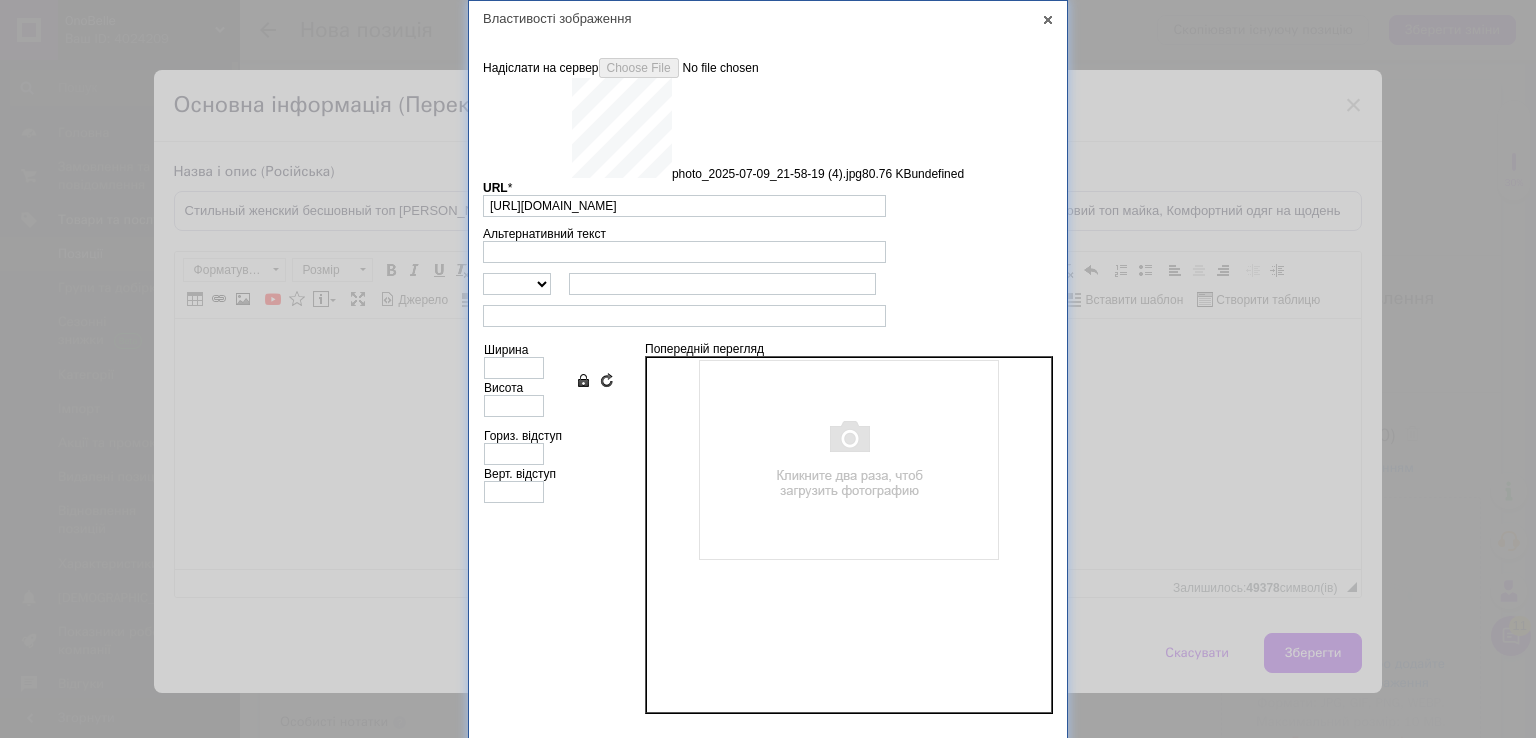 type on "640" 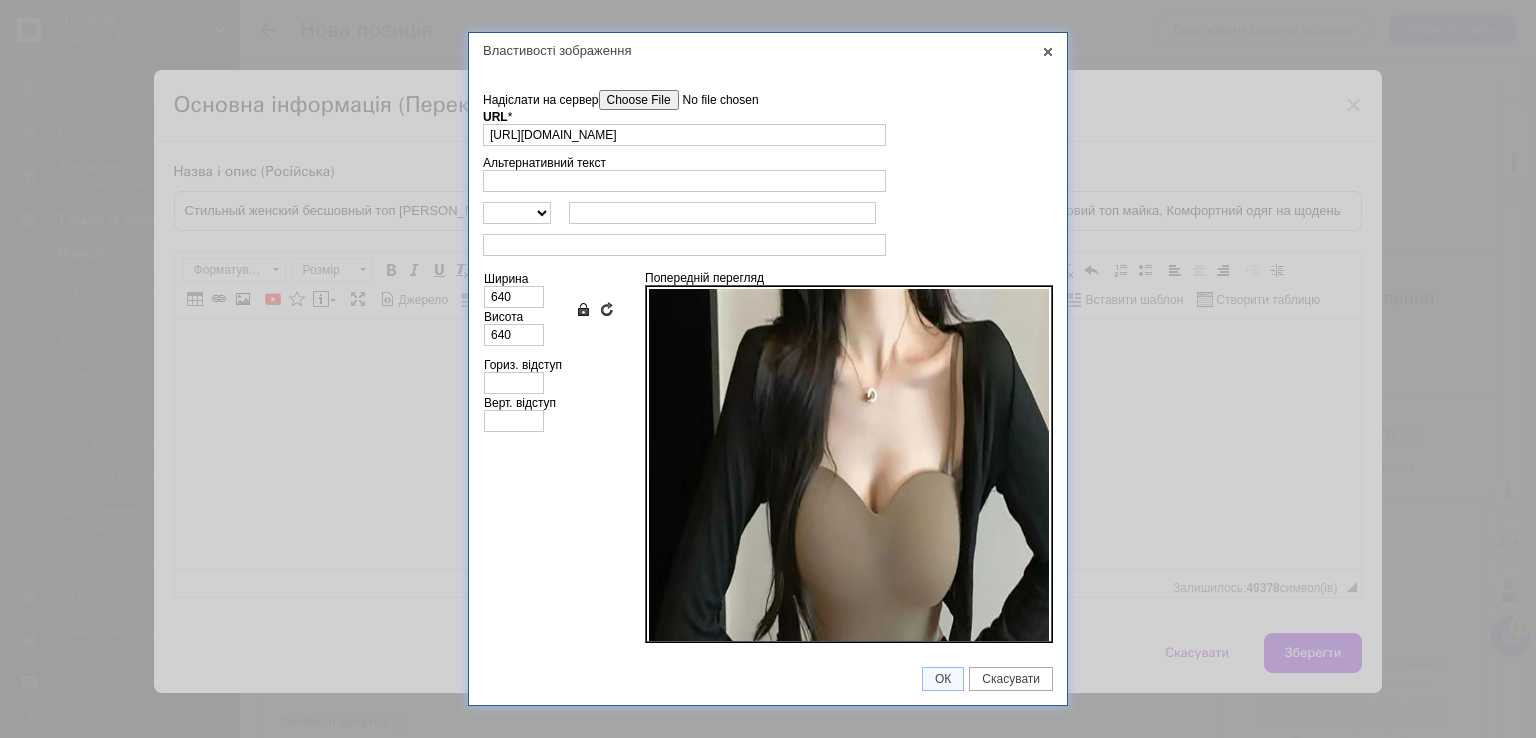 click on "Надіслати на сервер" at bounding box center [712, 100] 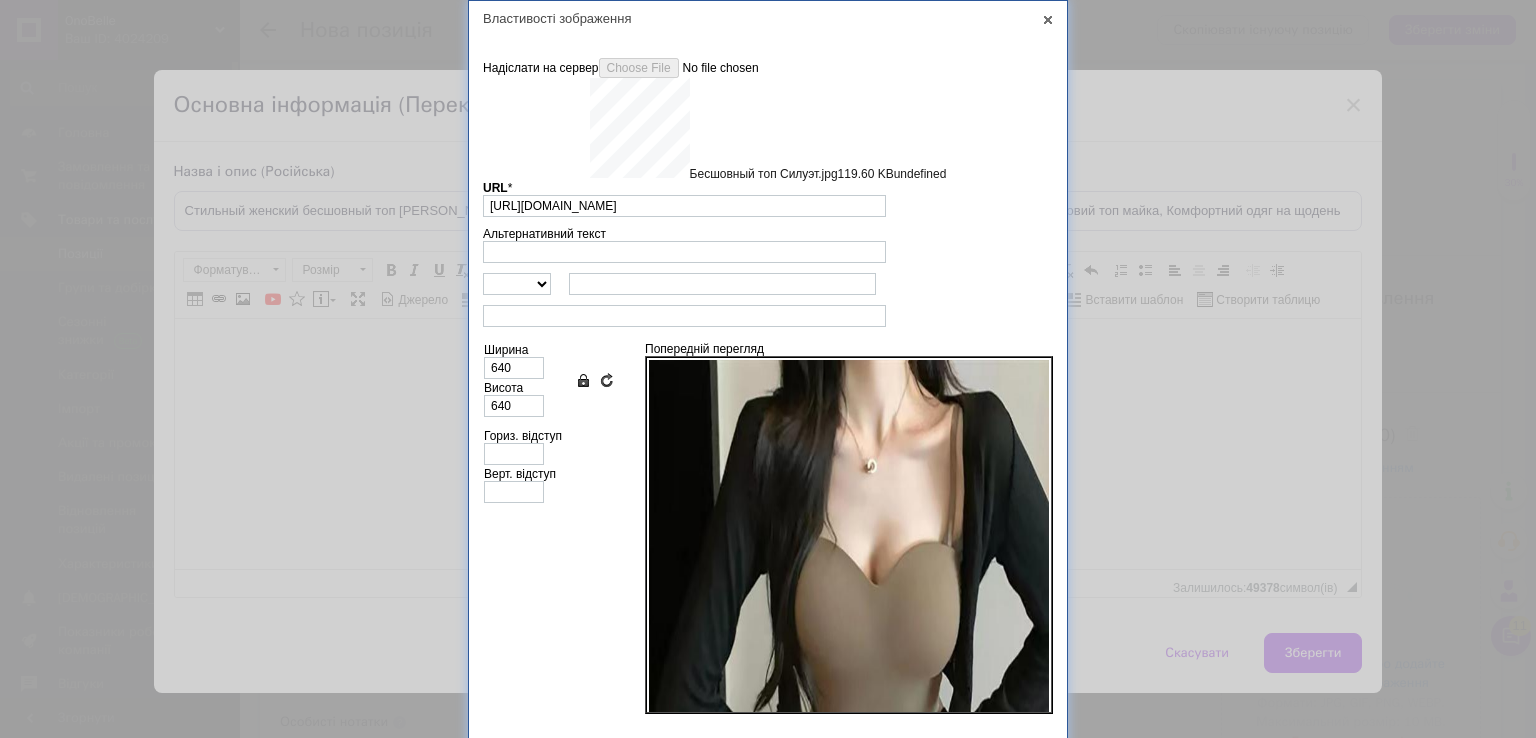 type on "[URL][DOMAIN_NAME]" 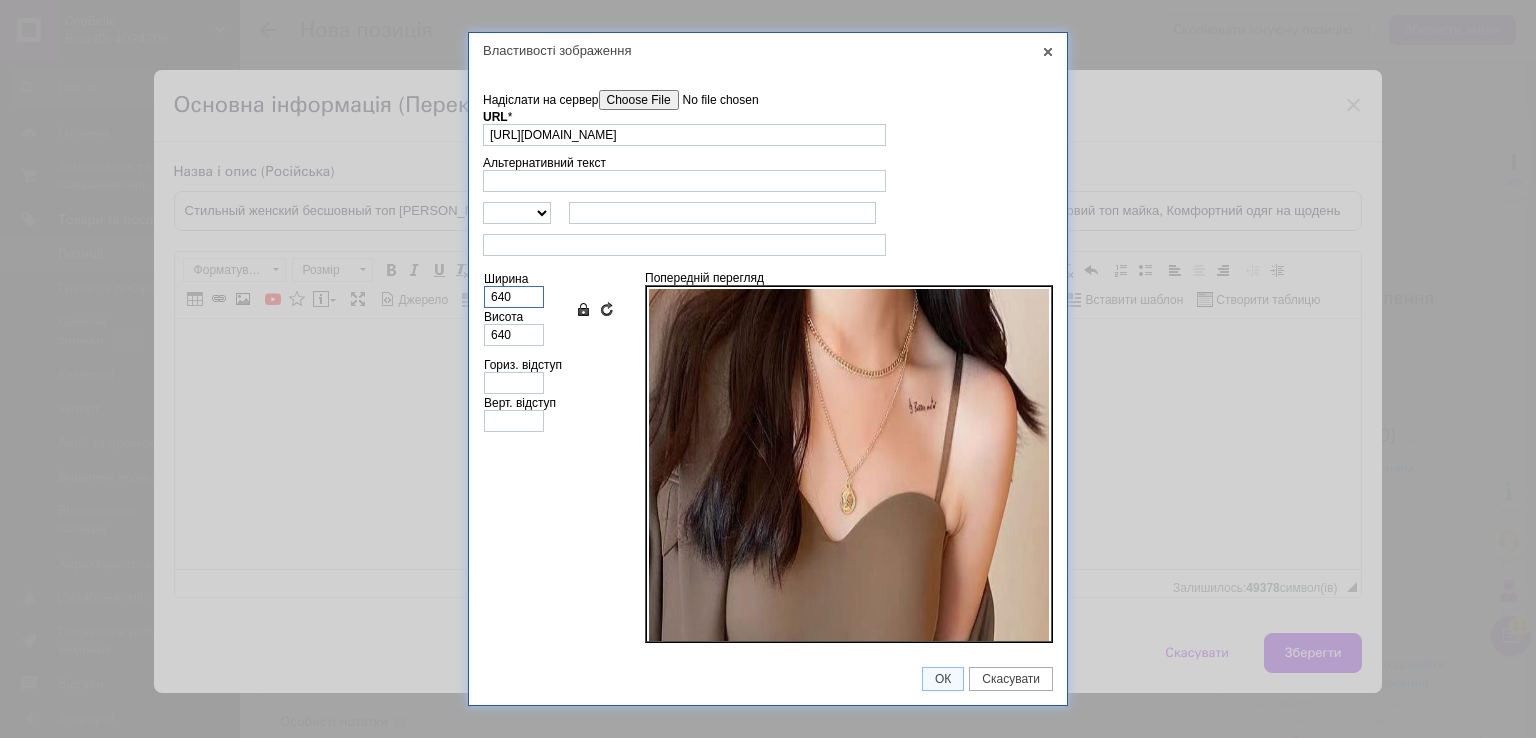 drag, startPoint x: 532, startPoint y: 301, endPoint x: 479, endPoint y: 305, distance: 53.15073 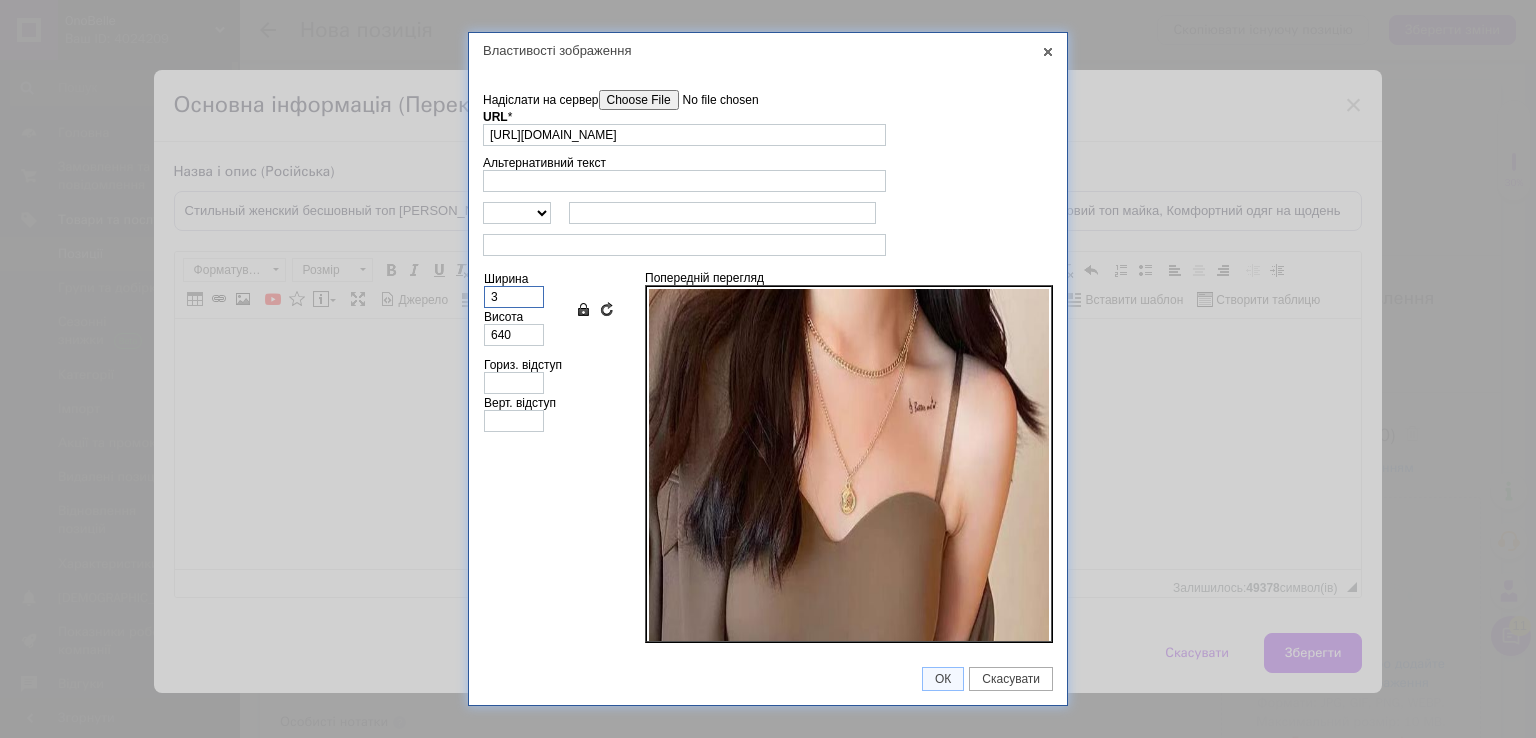 type on "3" 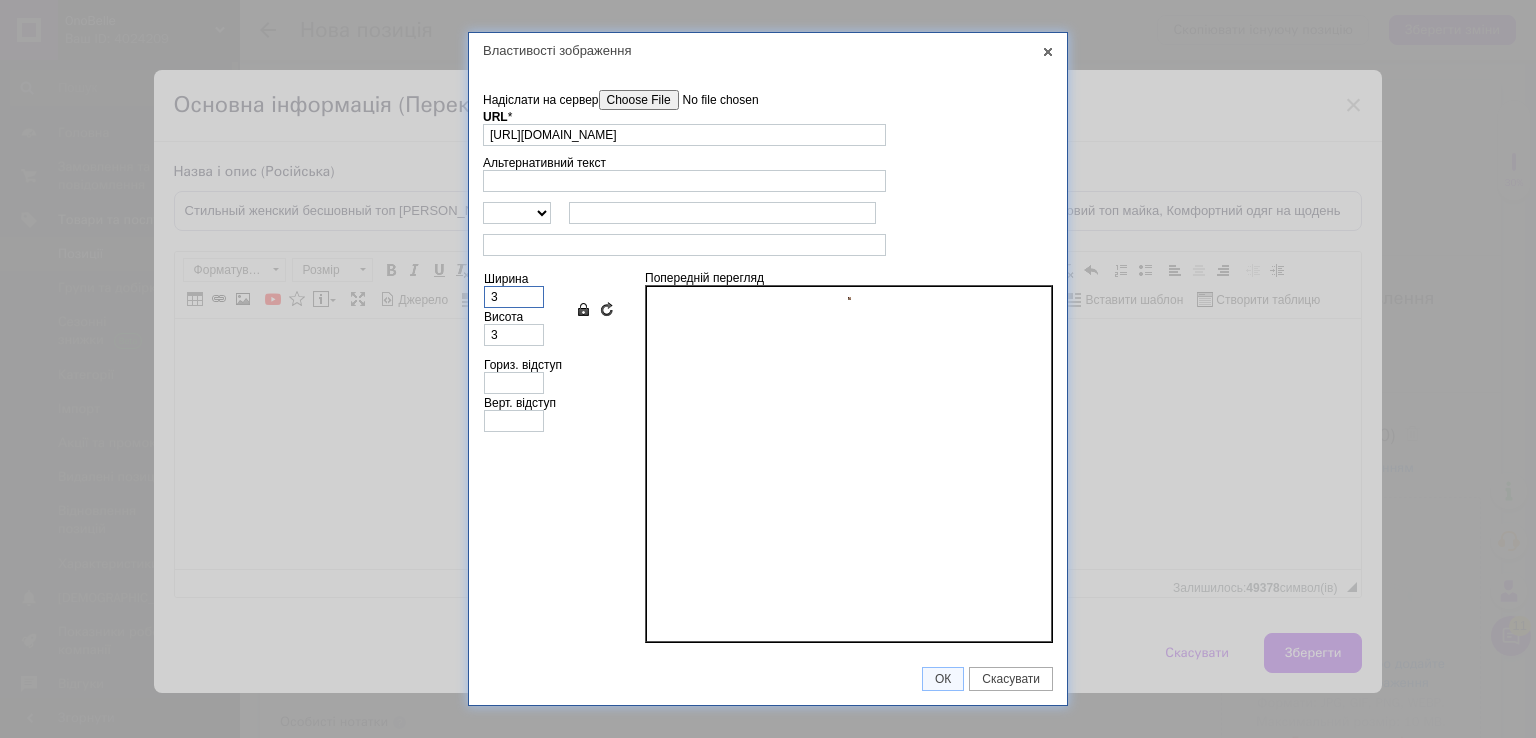 type on "35" 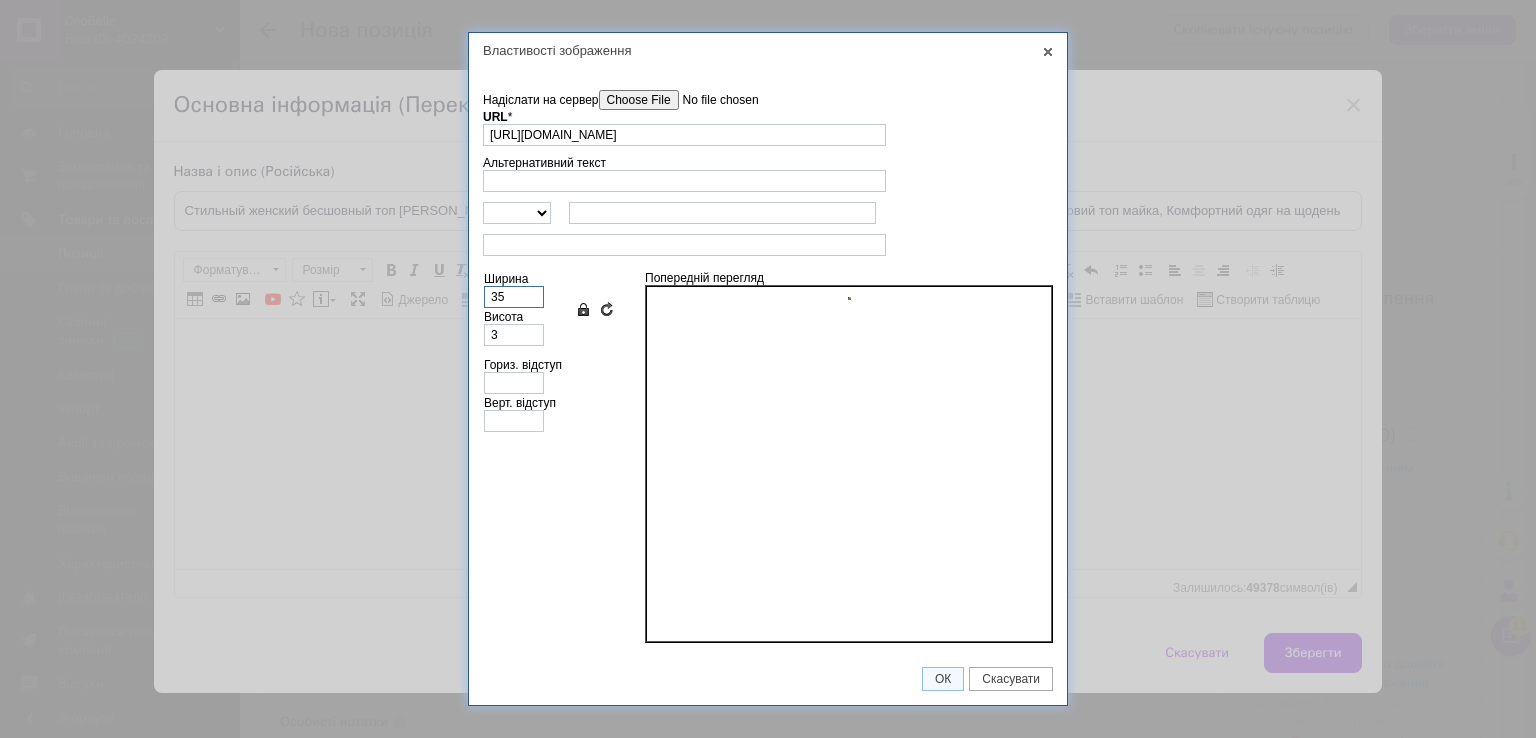 type on "35" 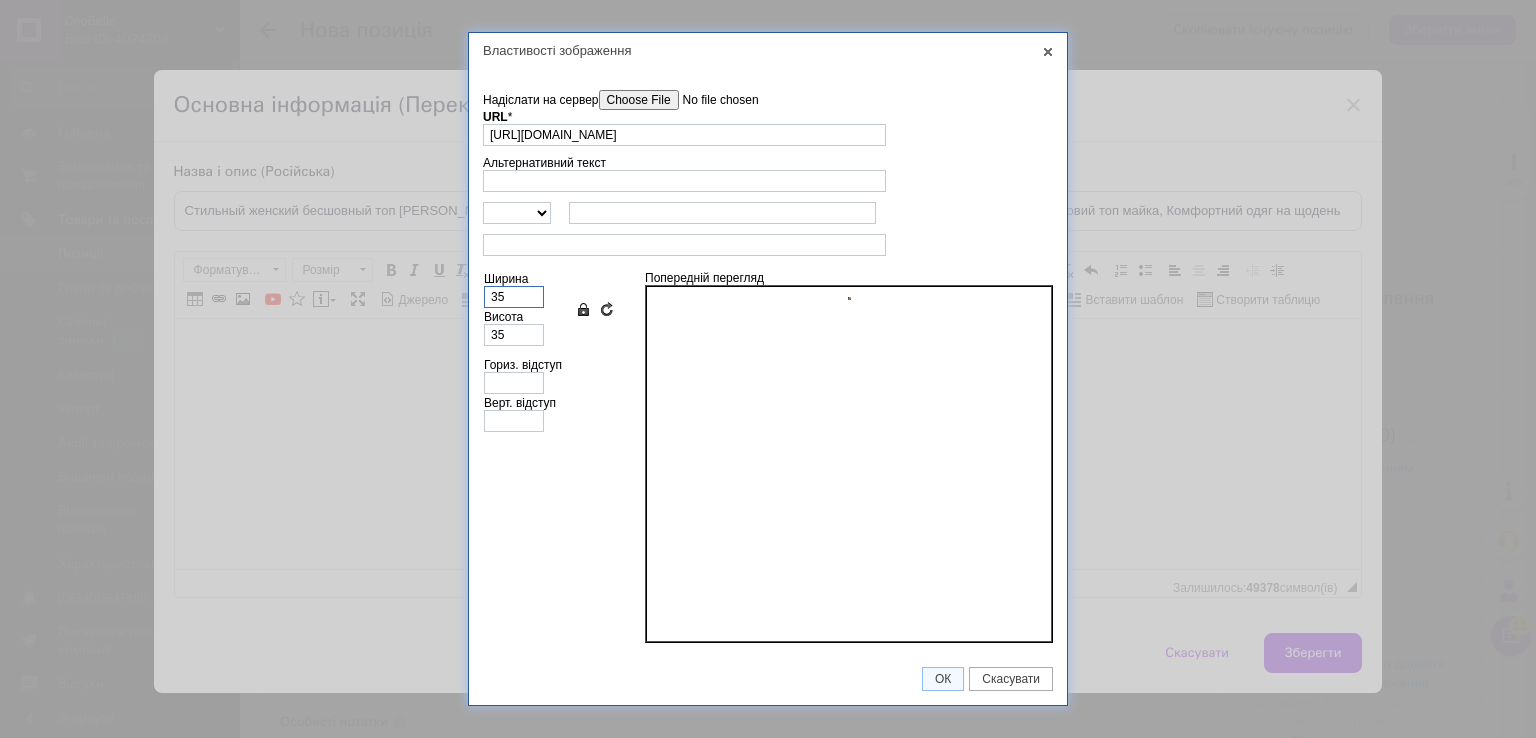 type on "350" 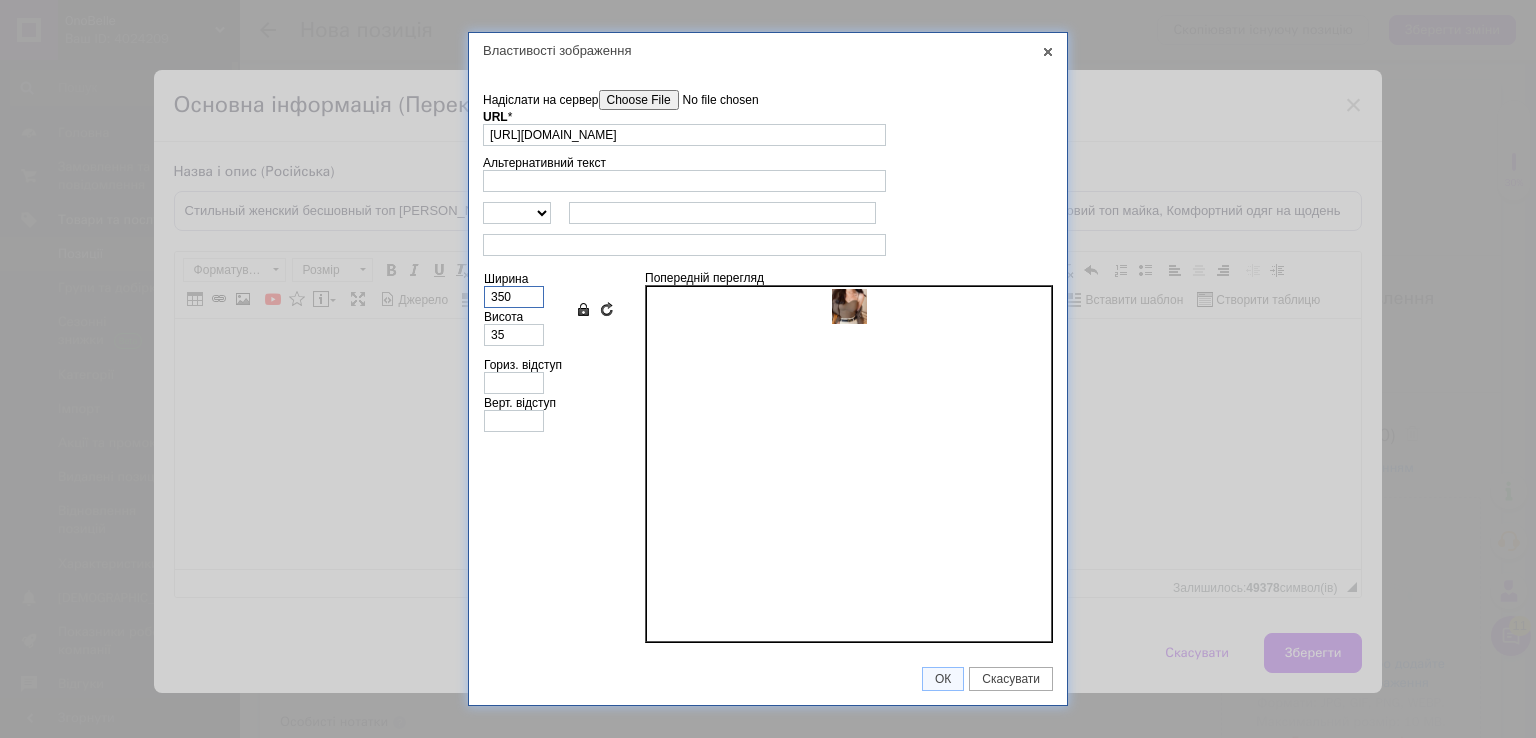 type on "350" 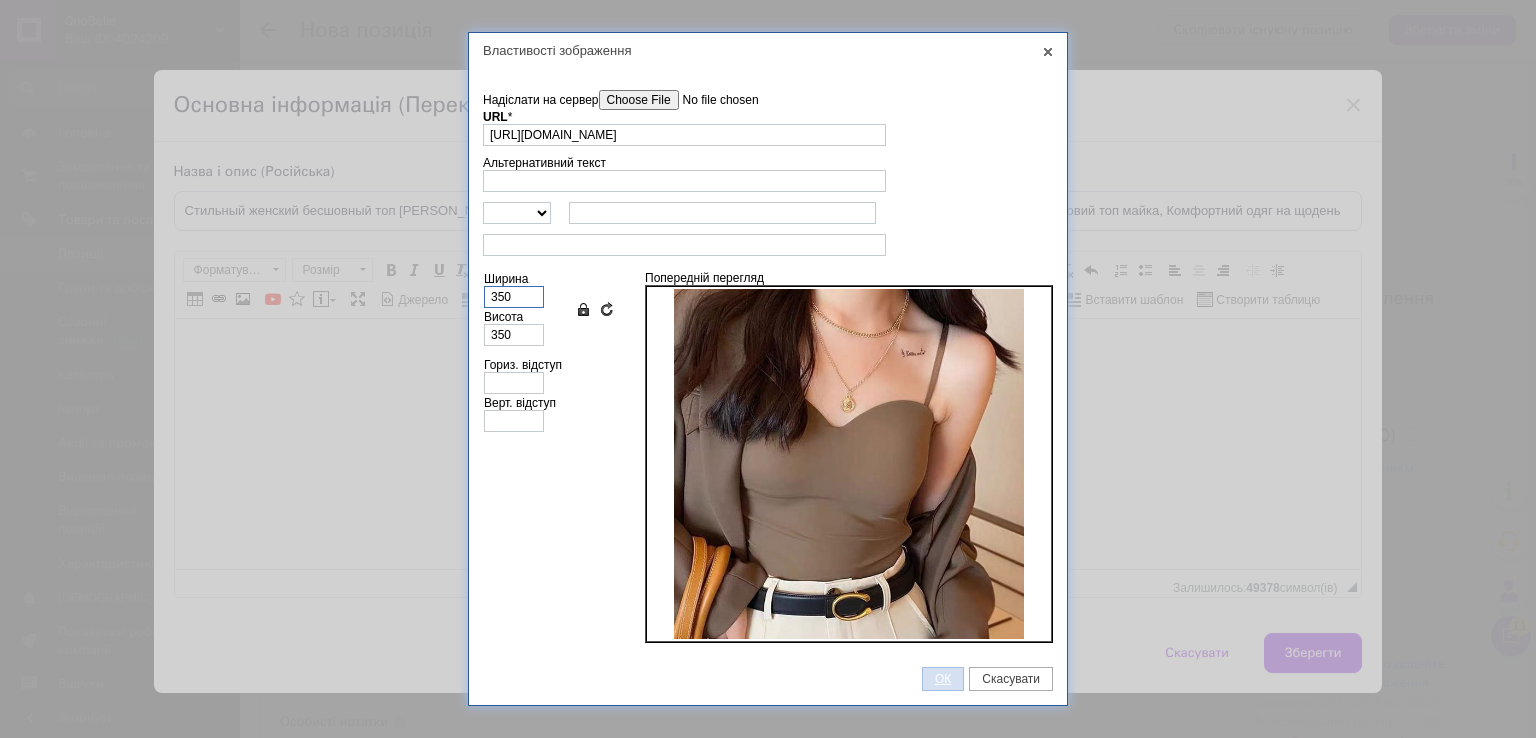 type on "350" 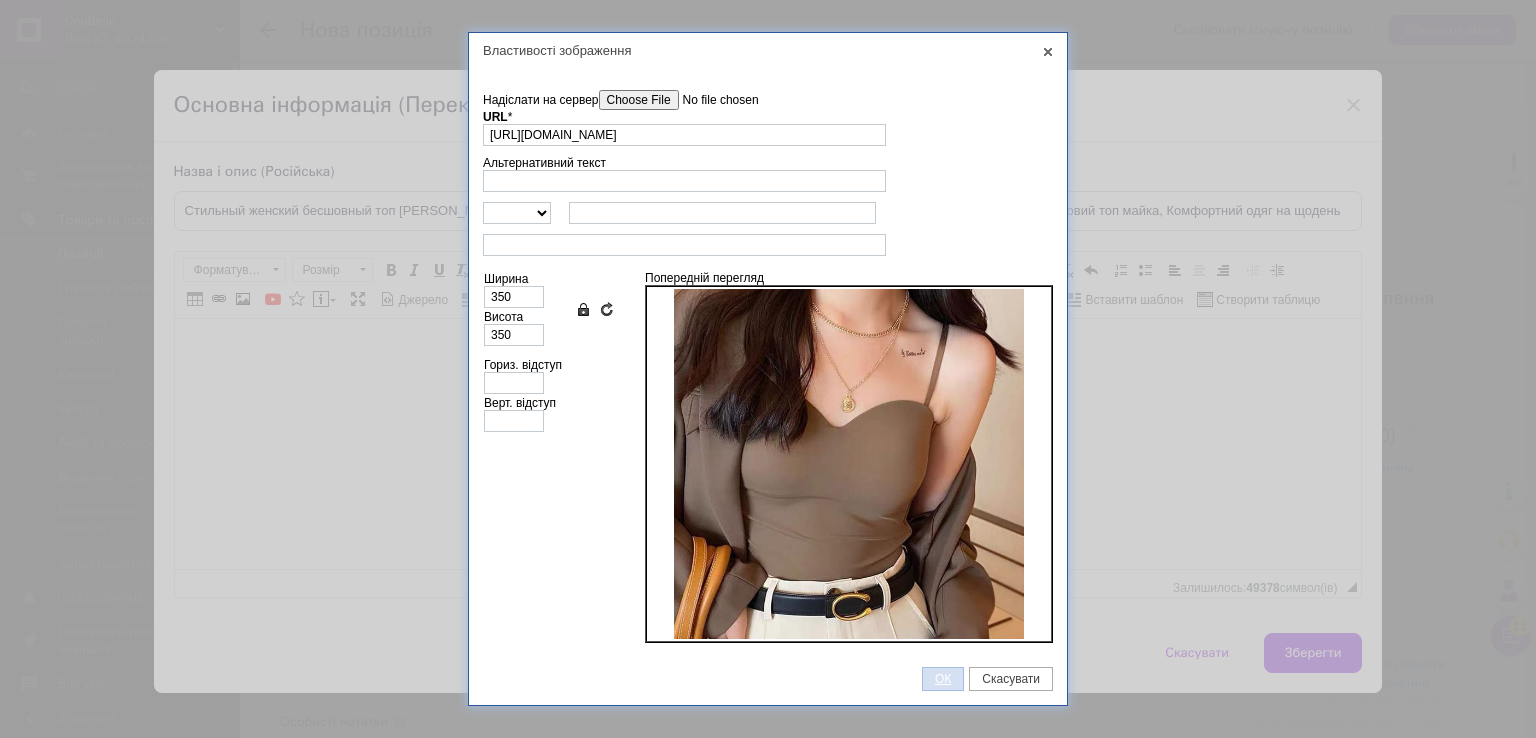 click on "ОК" at bounding box center [943, 679] 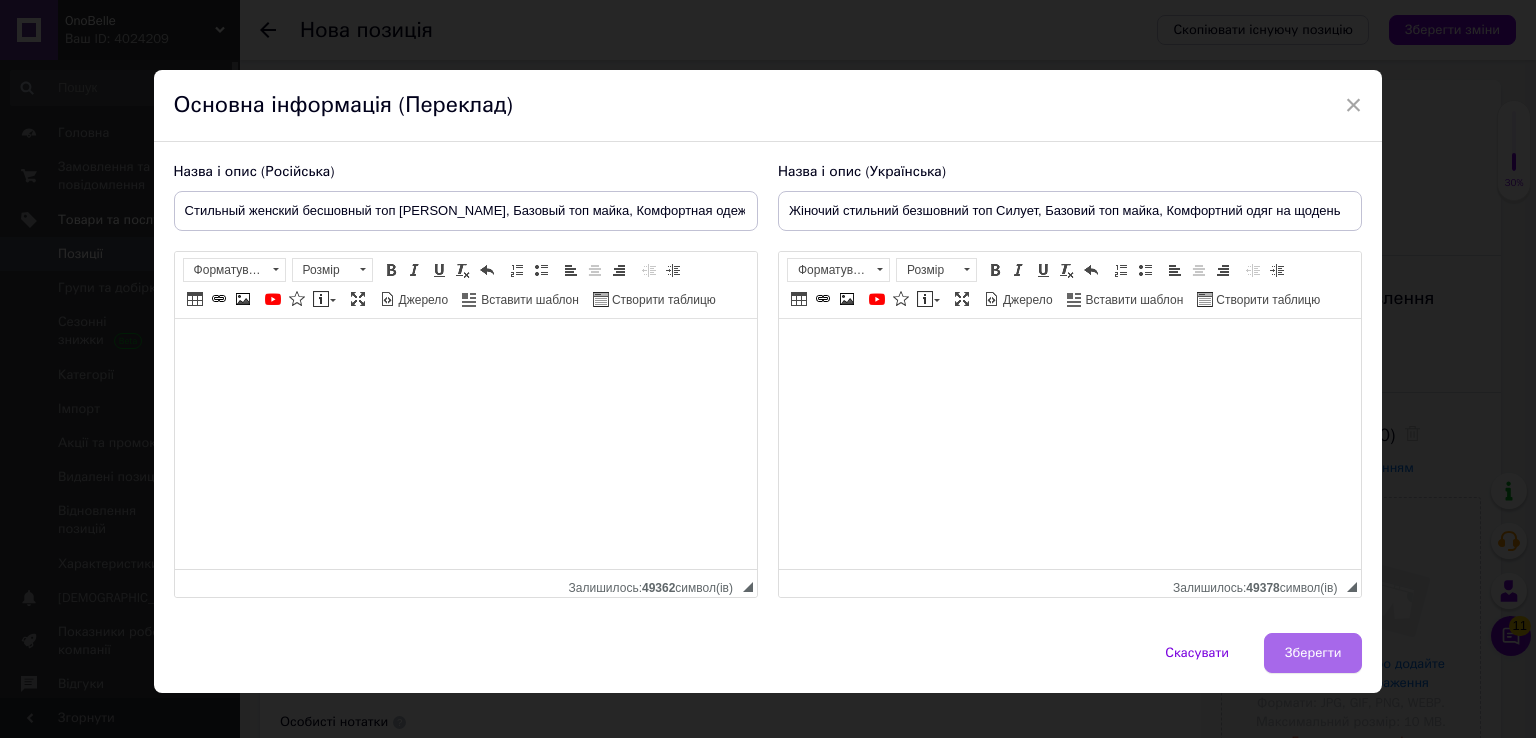 click on "Зберегти" at bounding box center (1313, 653) 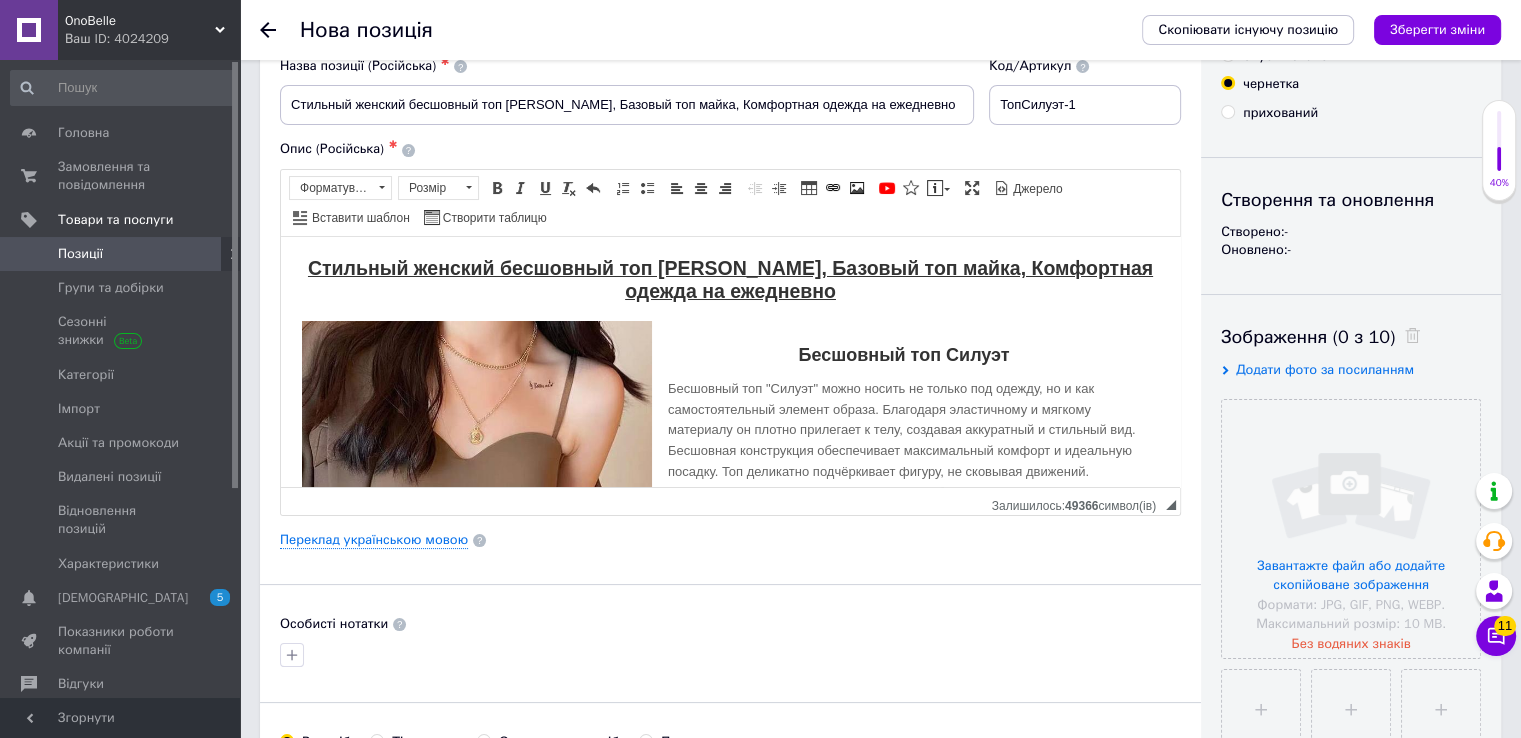 scroll, scrollTop: 100, scrollLeft: 0, axis: vertical 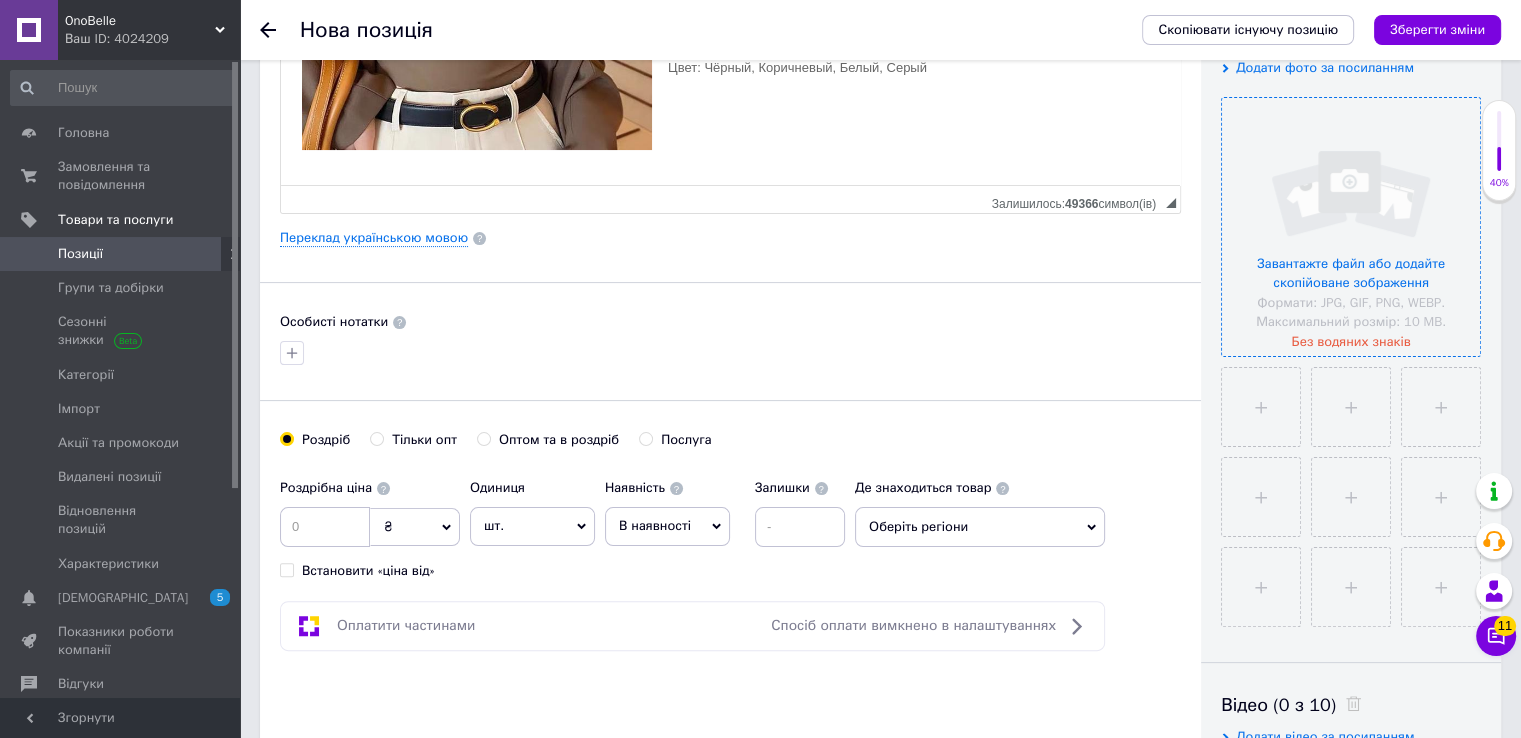 click at bounding box center [1351, 227] 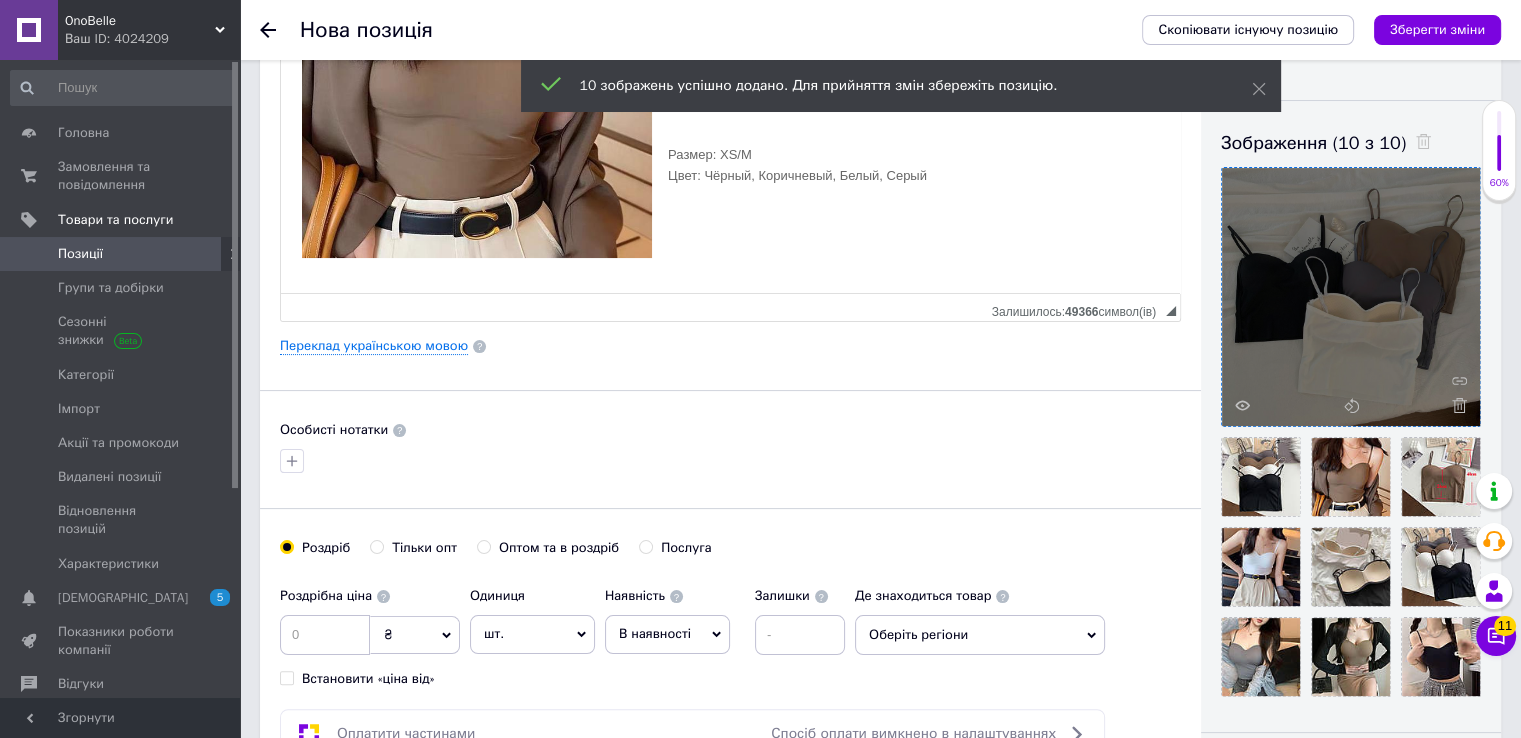 scroll, scrollTop: 200, scrollLeft: 0, axis: vertical 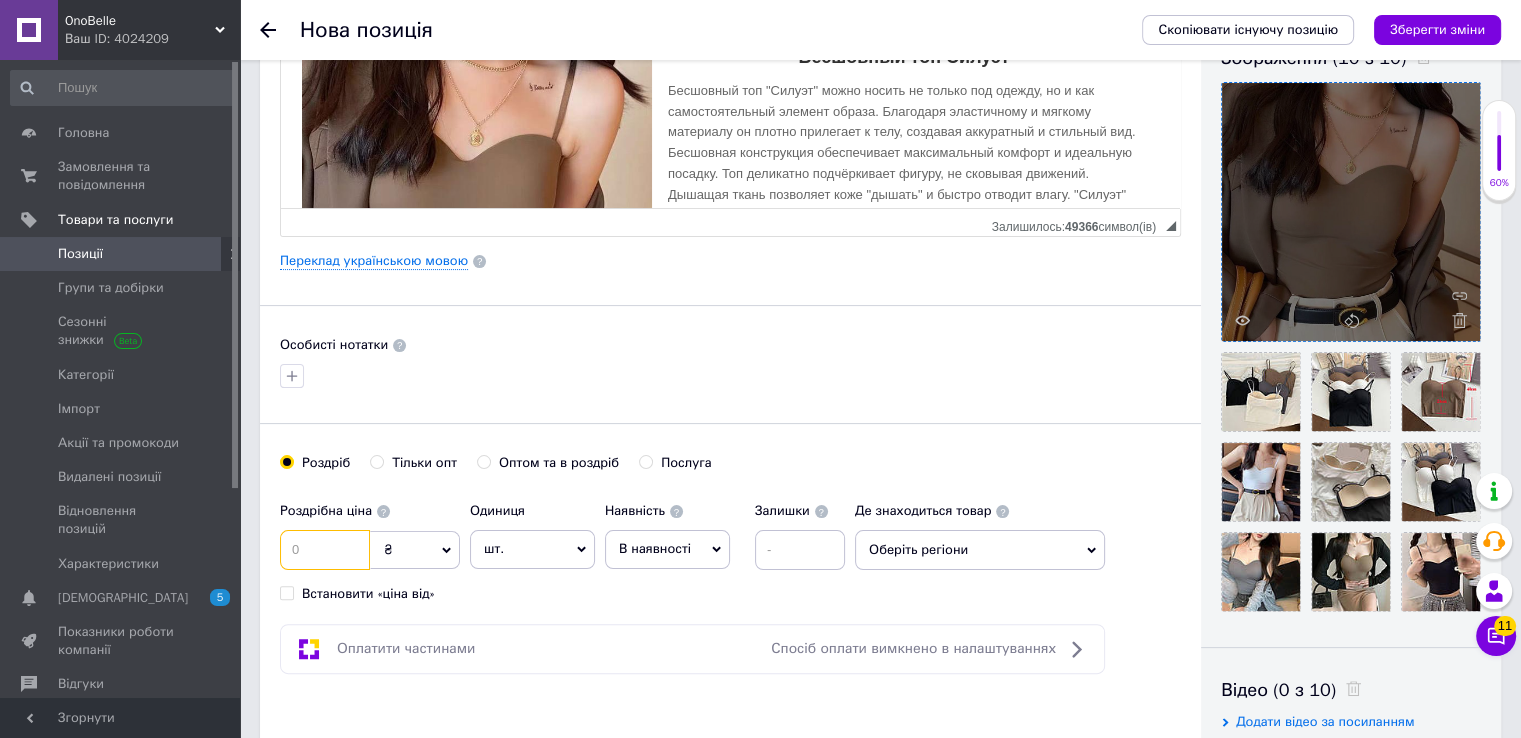 click at bounding box center [325, 550] 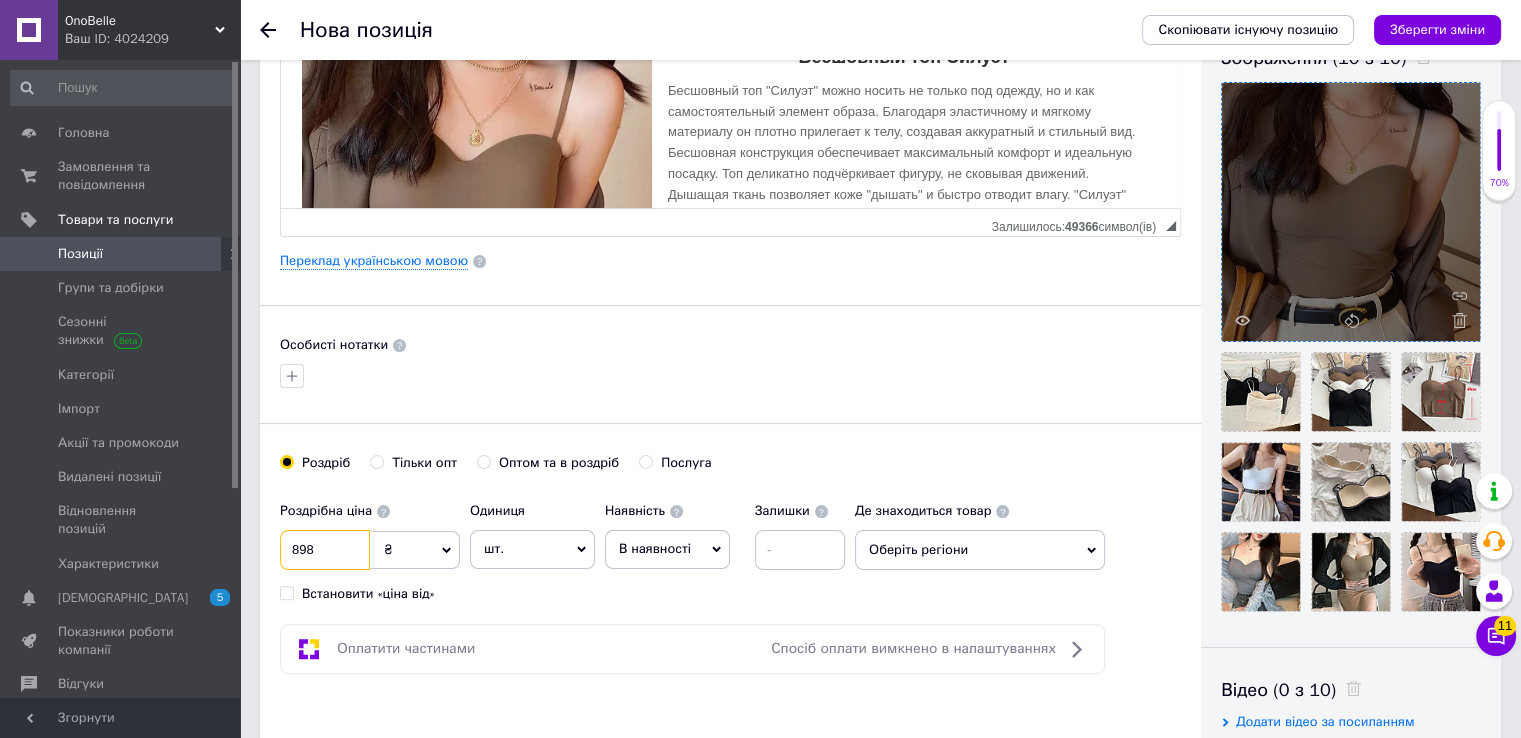 type on "898" 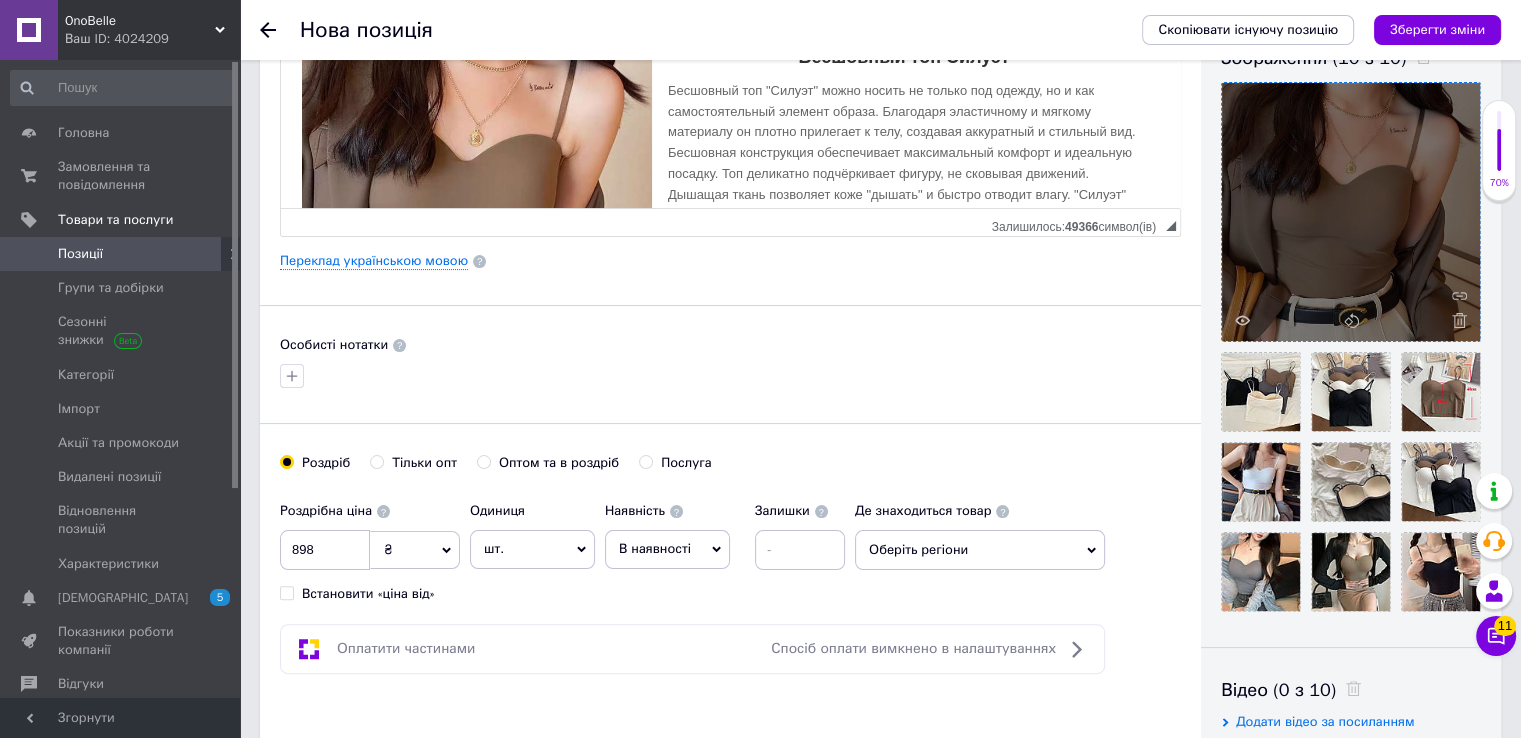 click on "В наявності" at bounding box center (655, 548) 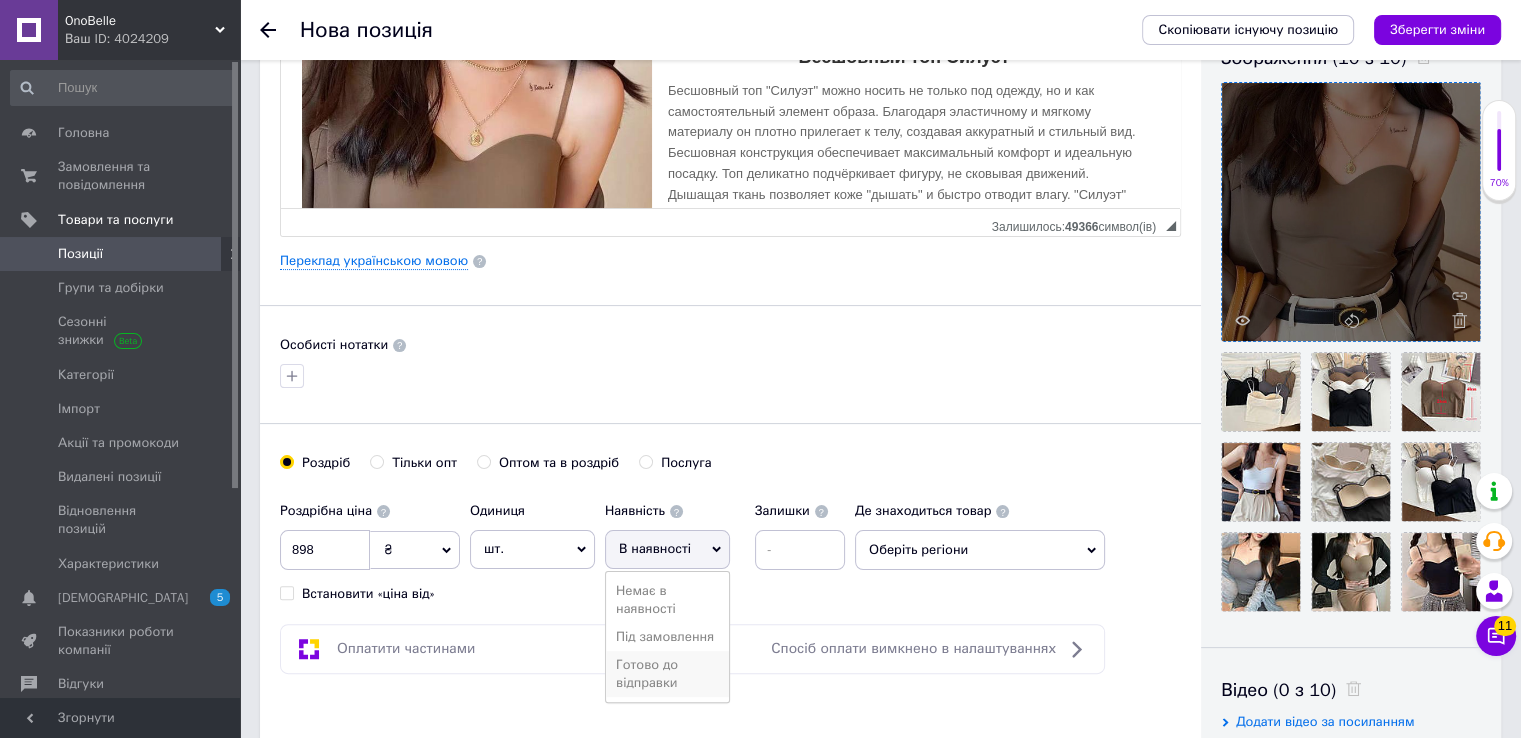 click on "Готово до відправки" at bounding box center (667, 674) 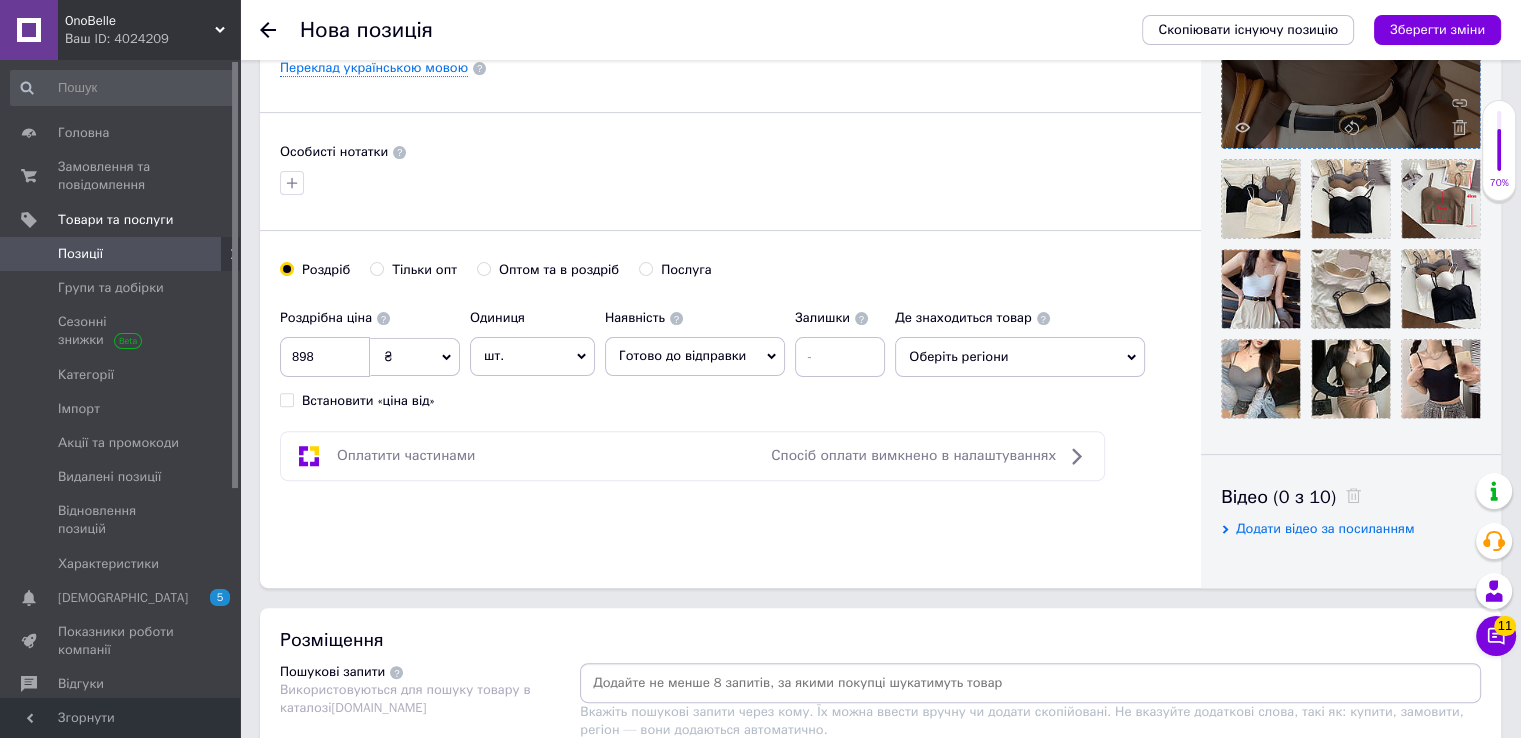 scroll, scrollTop: 677, scrollLeft: 0, axis: vertical 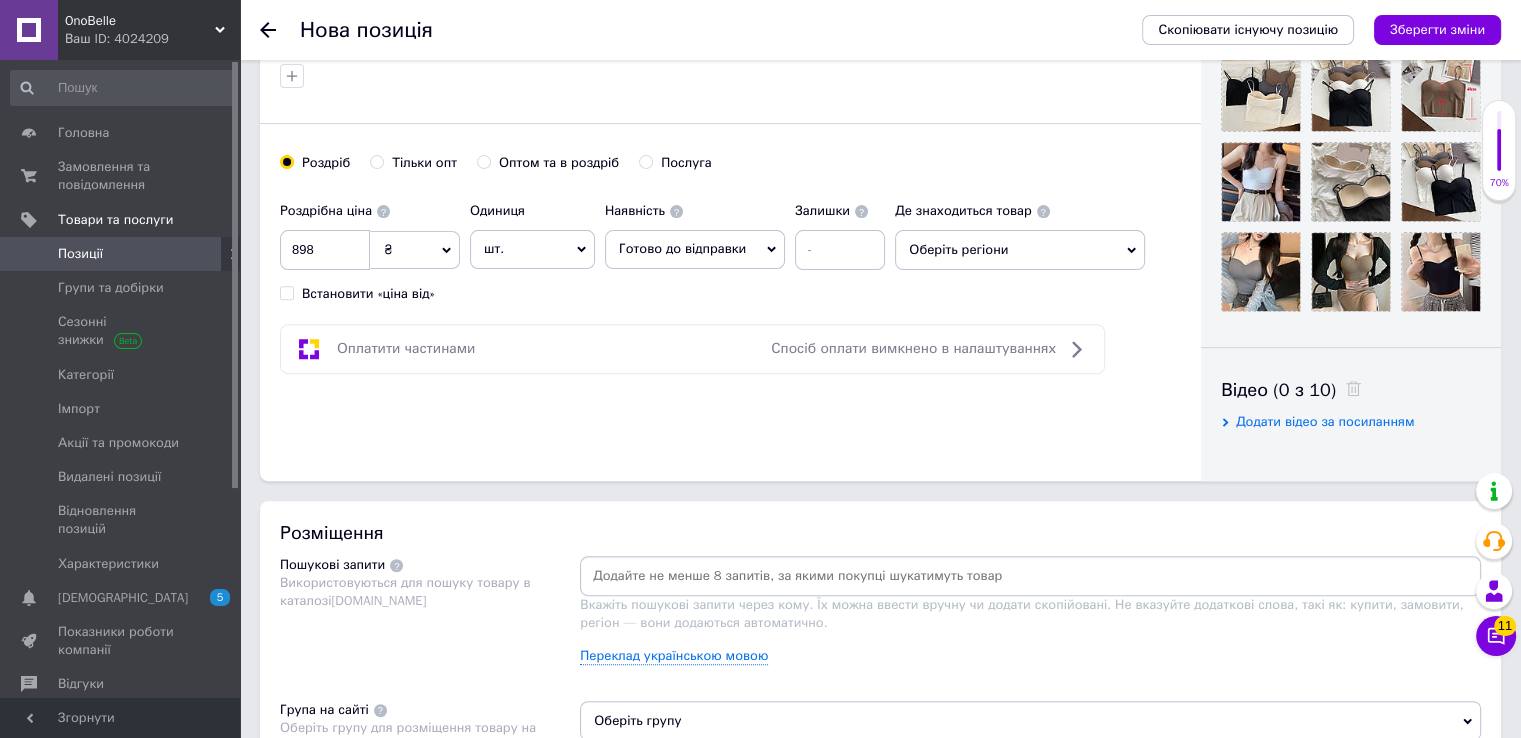 click on "Оберіть регіони" at bounding box center (1020, 250) 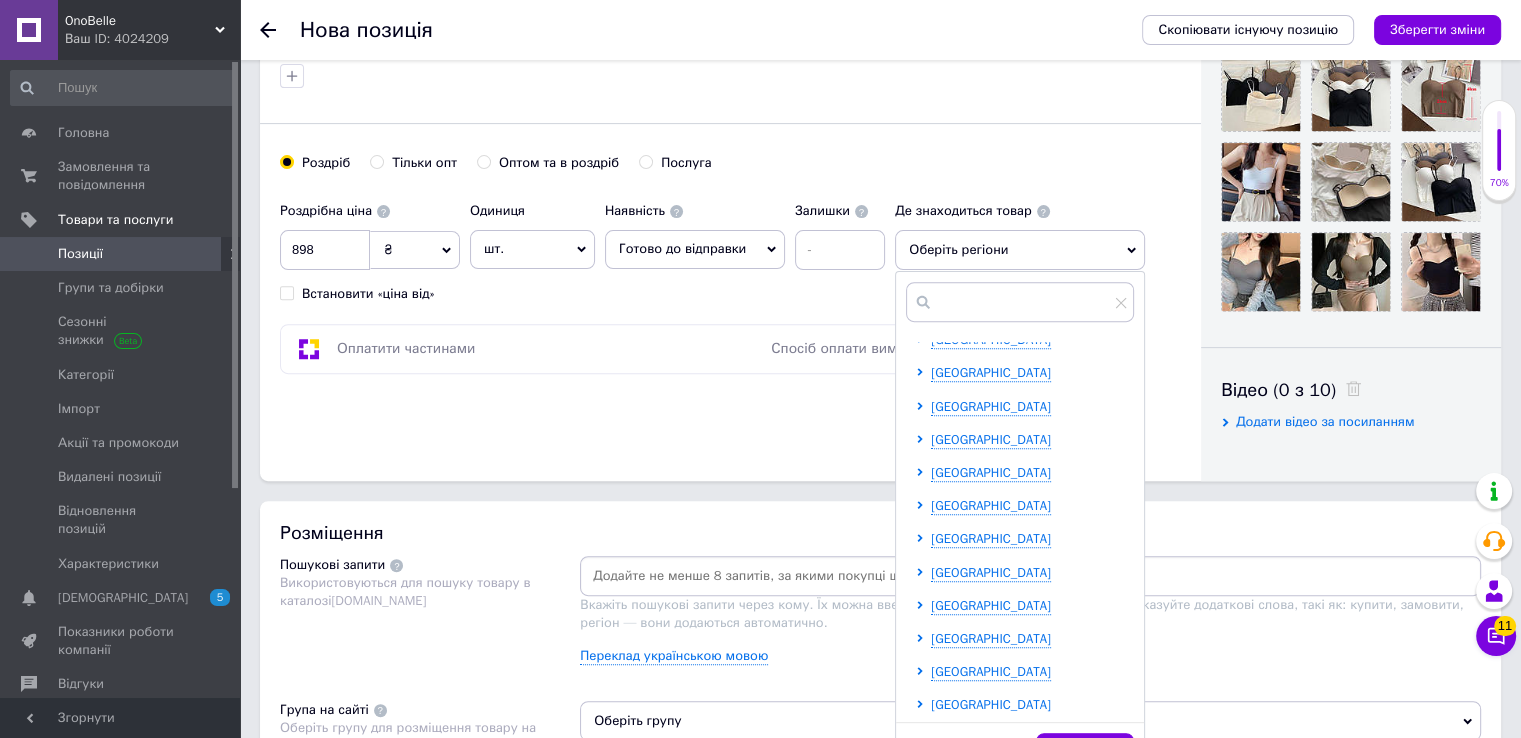 scroll, scrollTop: 200, scrollLeft: 0, axis: vertical 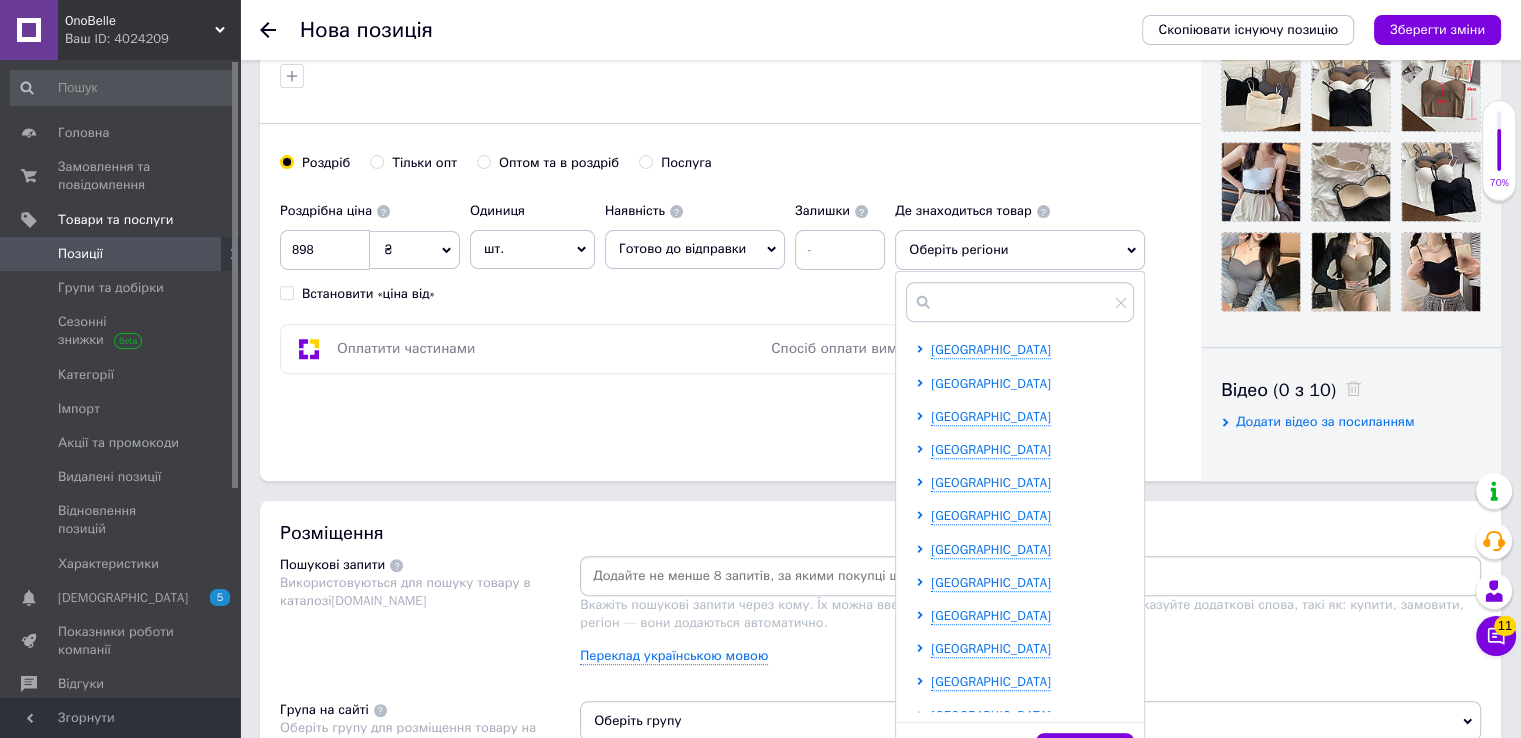 click on "[GEOGRAPHIC_DATA]" at bounding box center (991, 383) 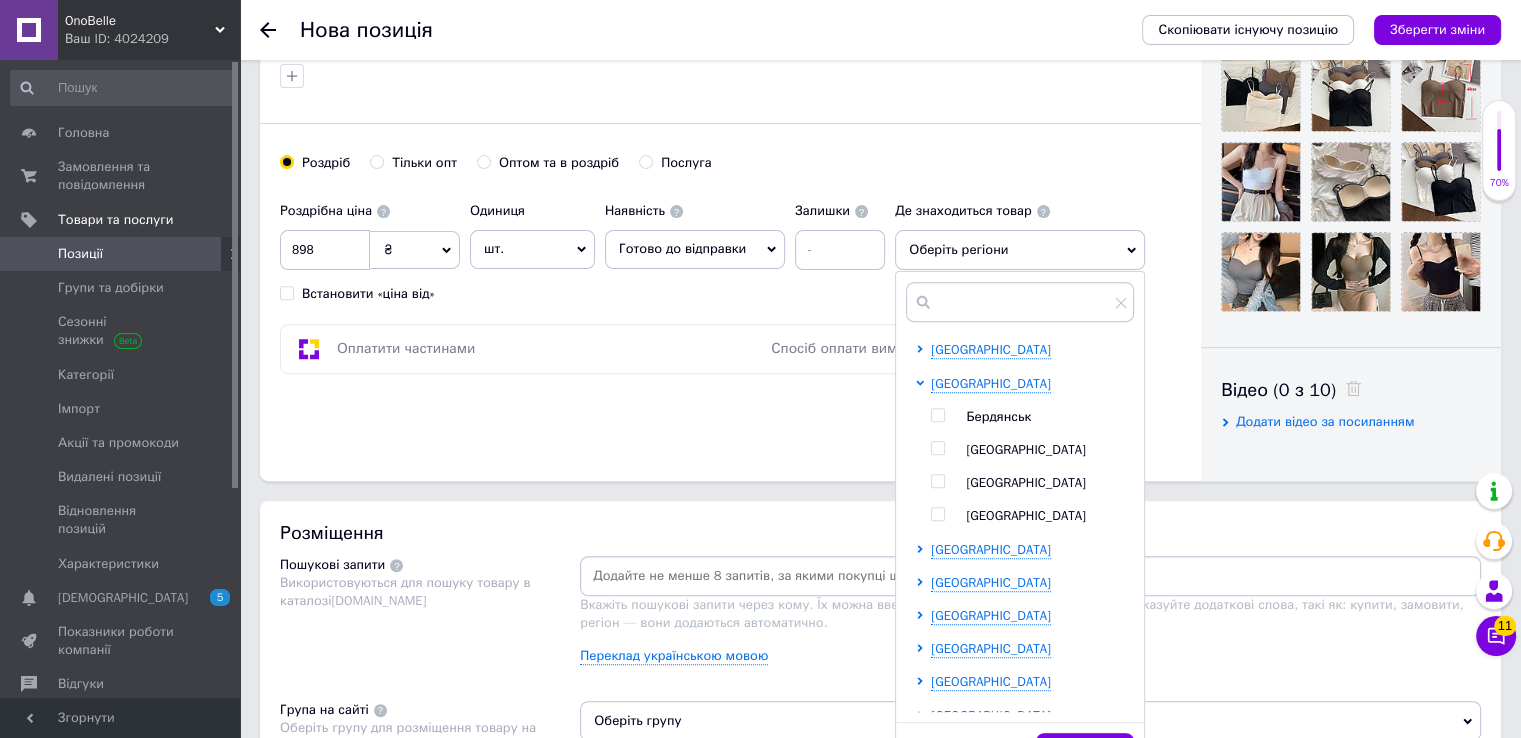 drag, startPoint x: 926, startPoint y: 473, endPoint x: 1008, endPoint y: 441, distance: 88.02273 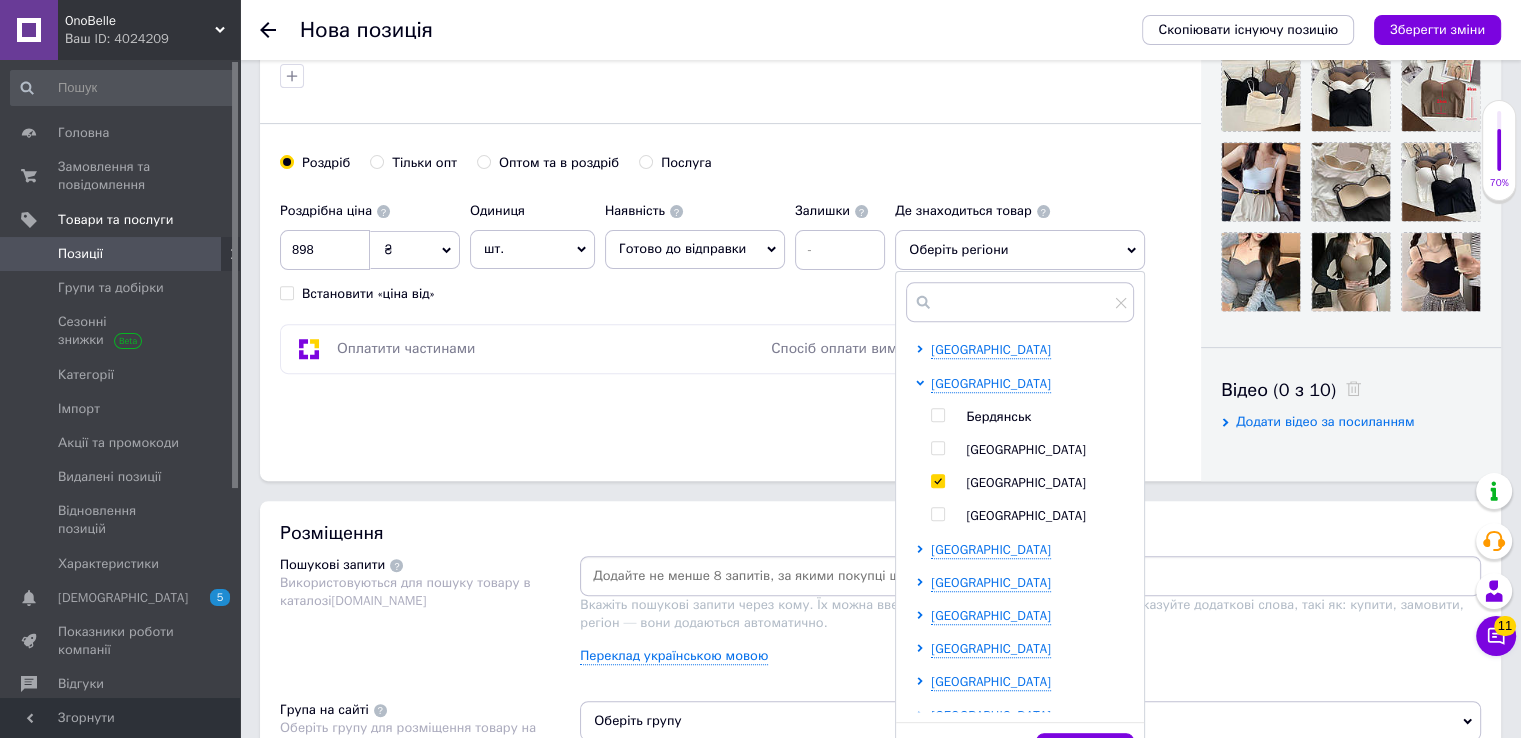 checkbox on "true" 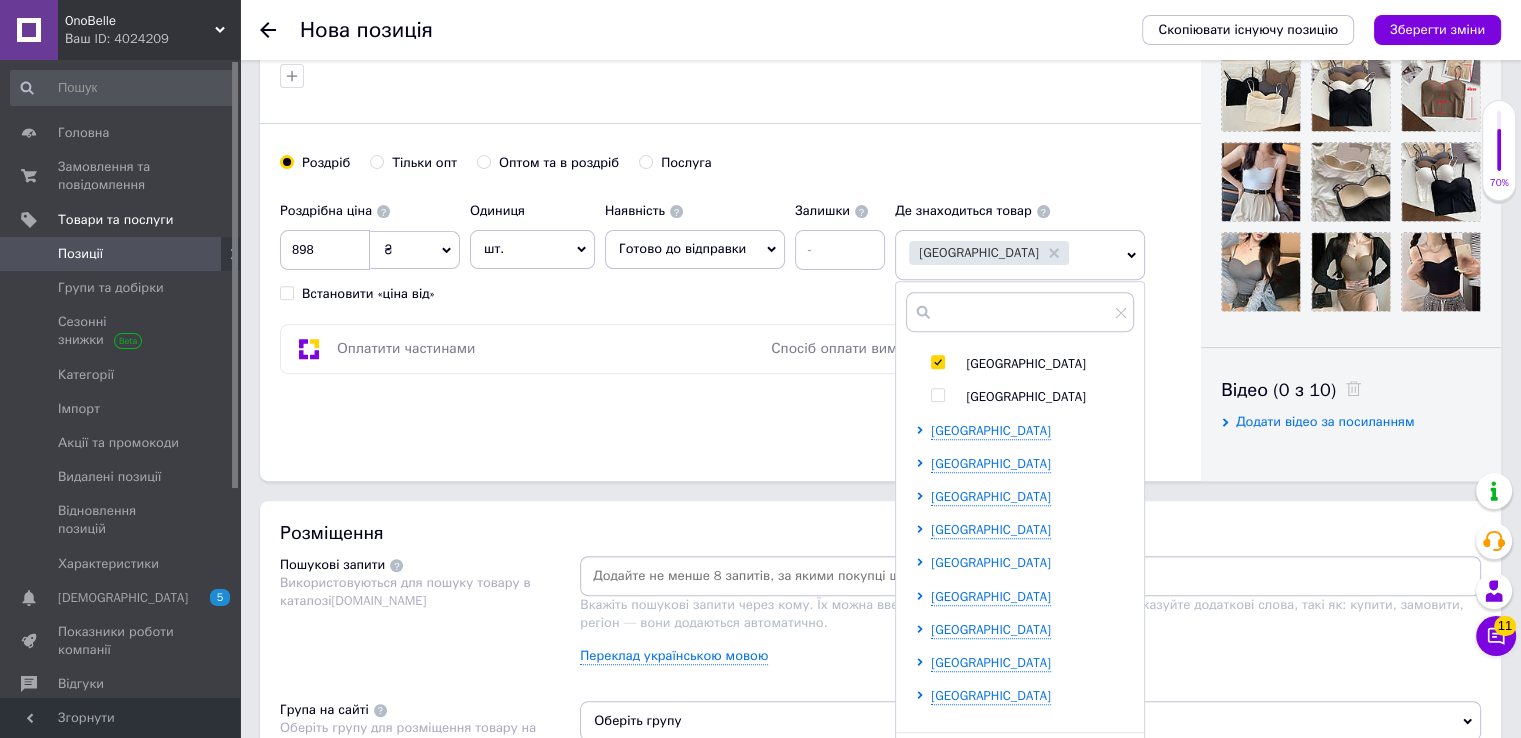 scroll, scrollTop: 344, scrollLeft: 0, axis: vertical 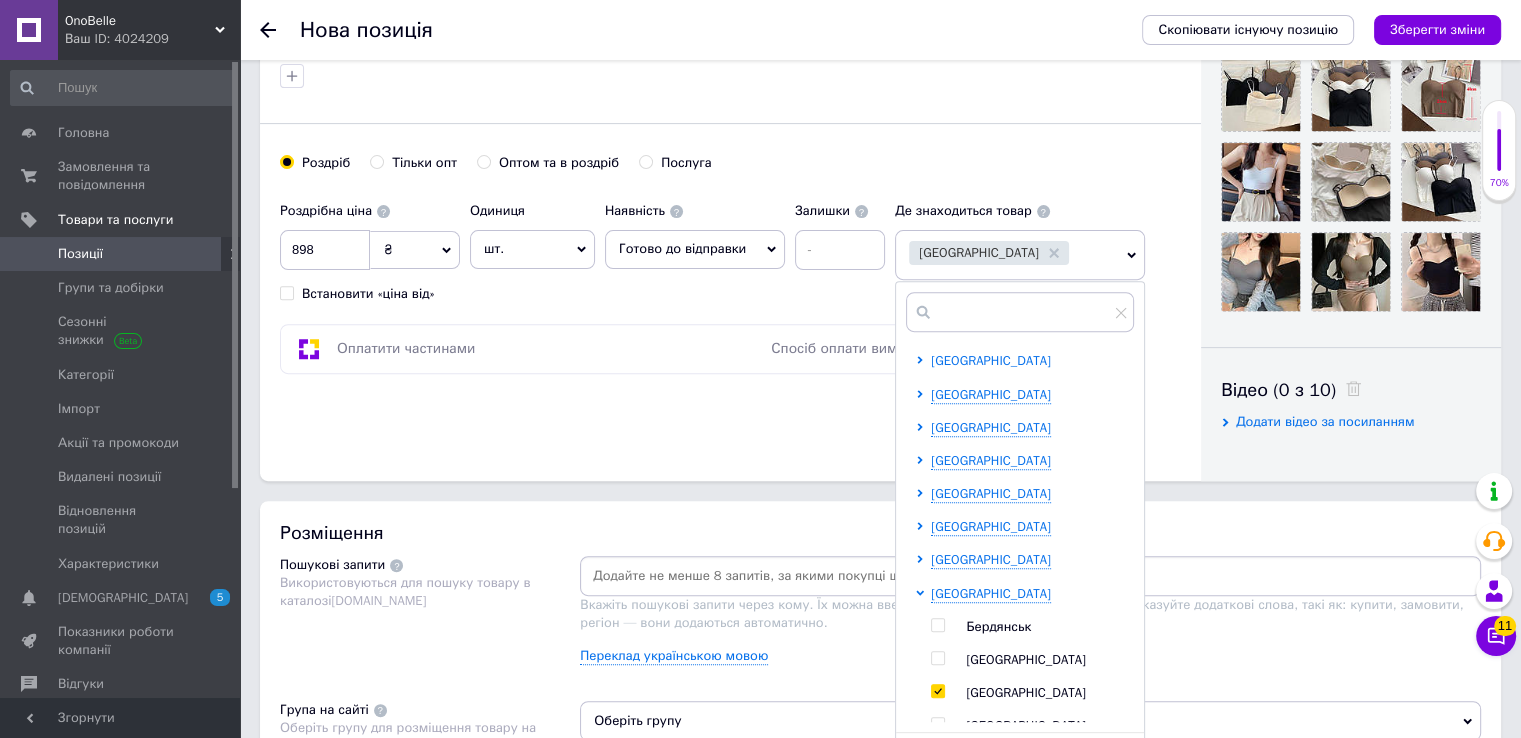 click on "[GEOGRAPHIC_DATA]" at bounding box center [991, 360] 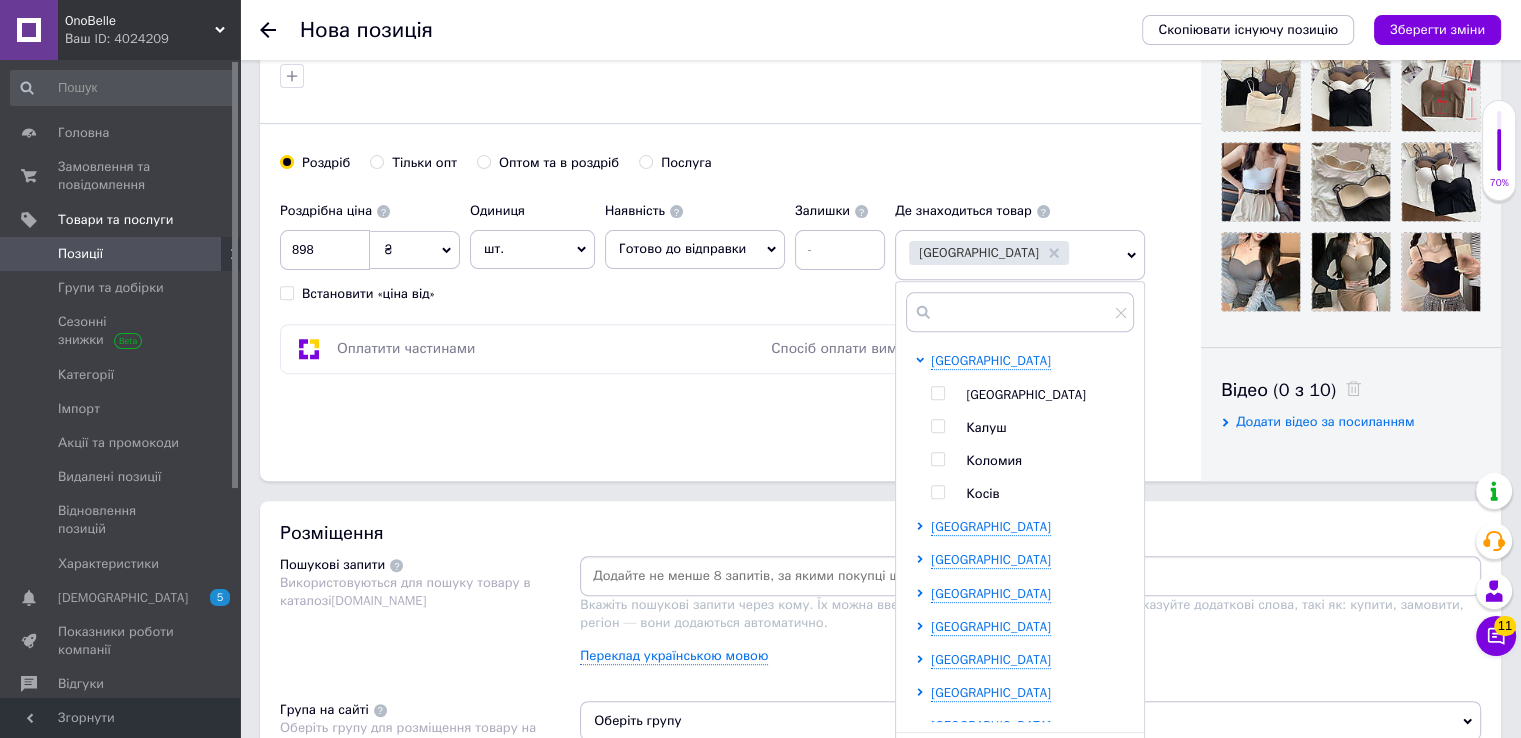 click on "[GEOGRAPHIC_DATA] [GEOGRAPHIC_DATA] [GEOGRAPHIC_DATA] [GEOGRAPHIC_DATA] [PERSON_NAME]" at bounding box center [1032, 427] 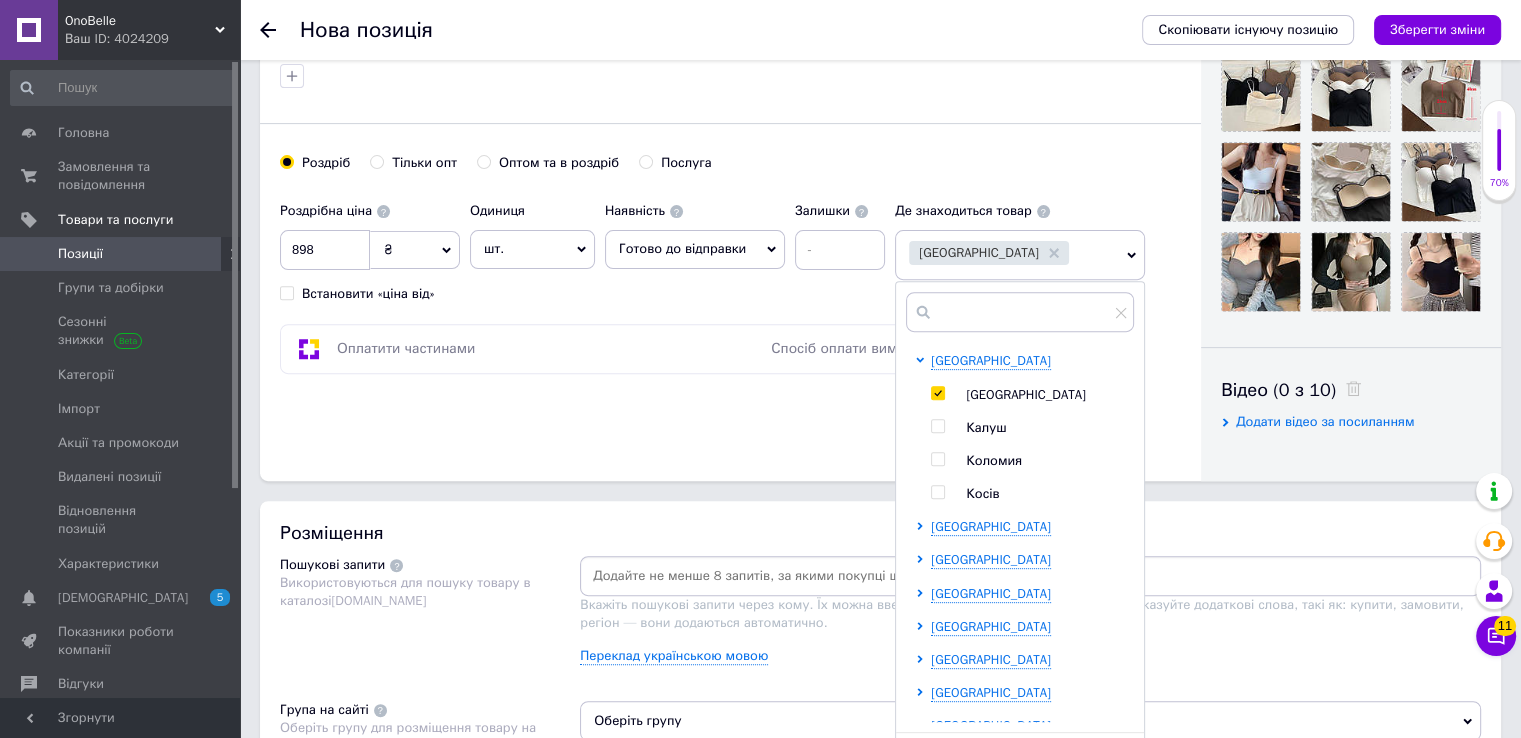 checkbox on "true" 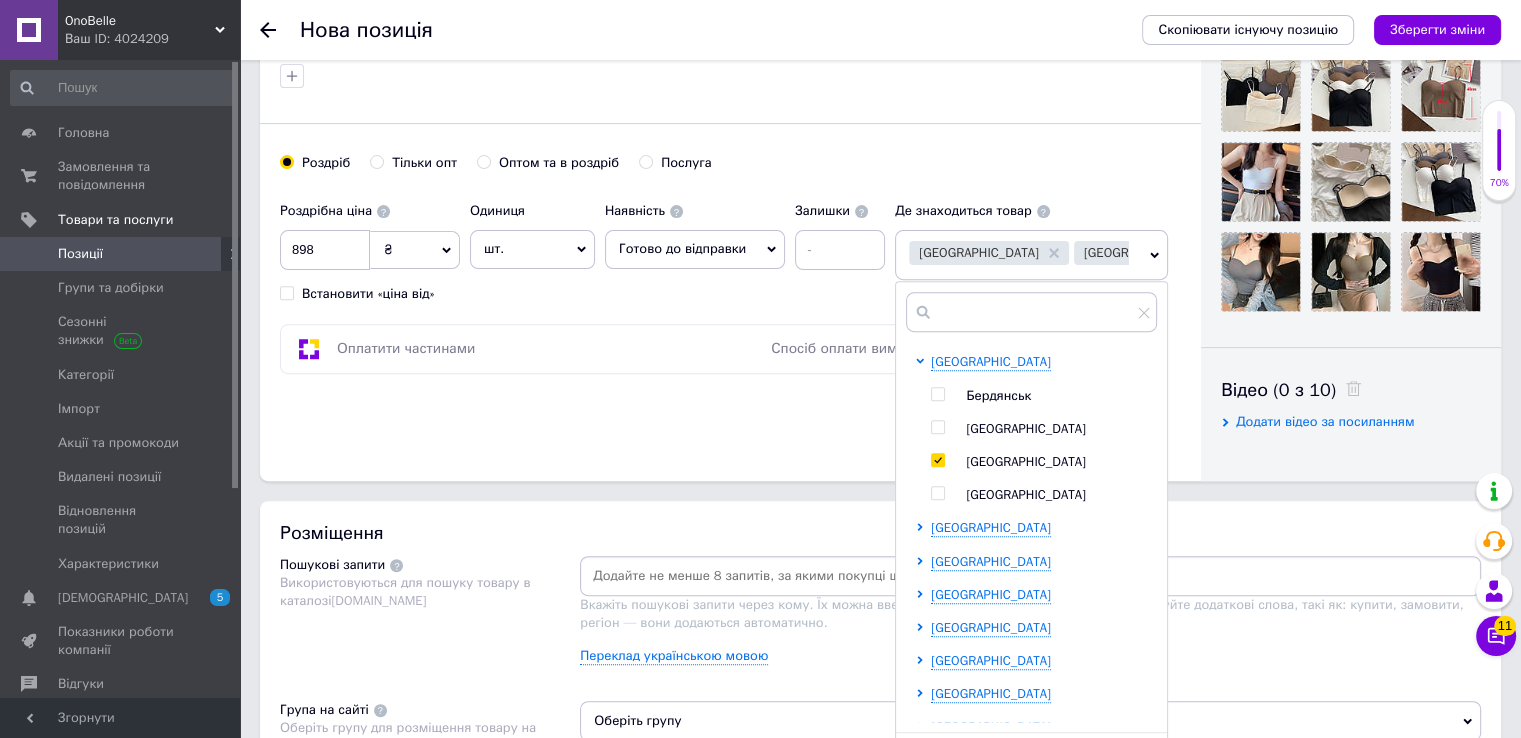 scroll, scrollTop: 500, scrollLeft: 0, axis: vertical 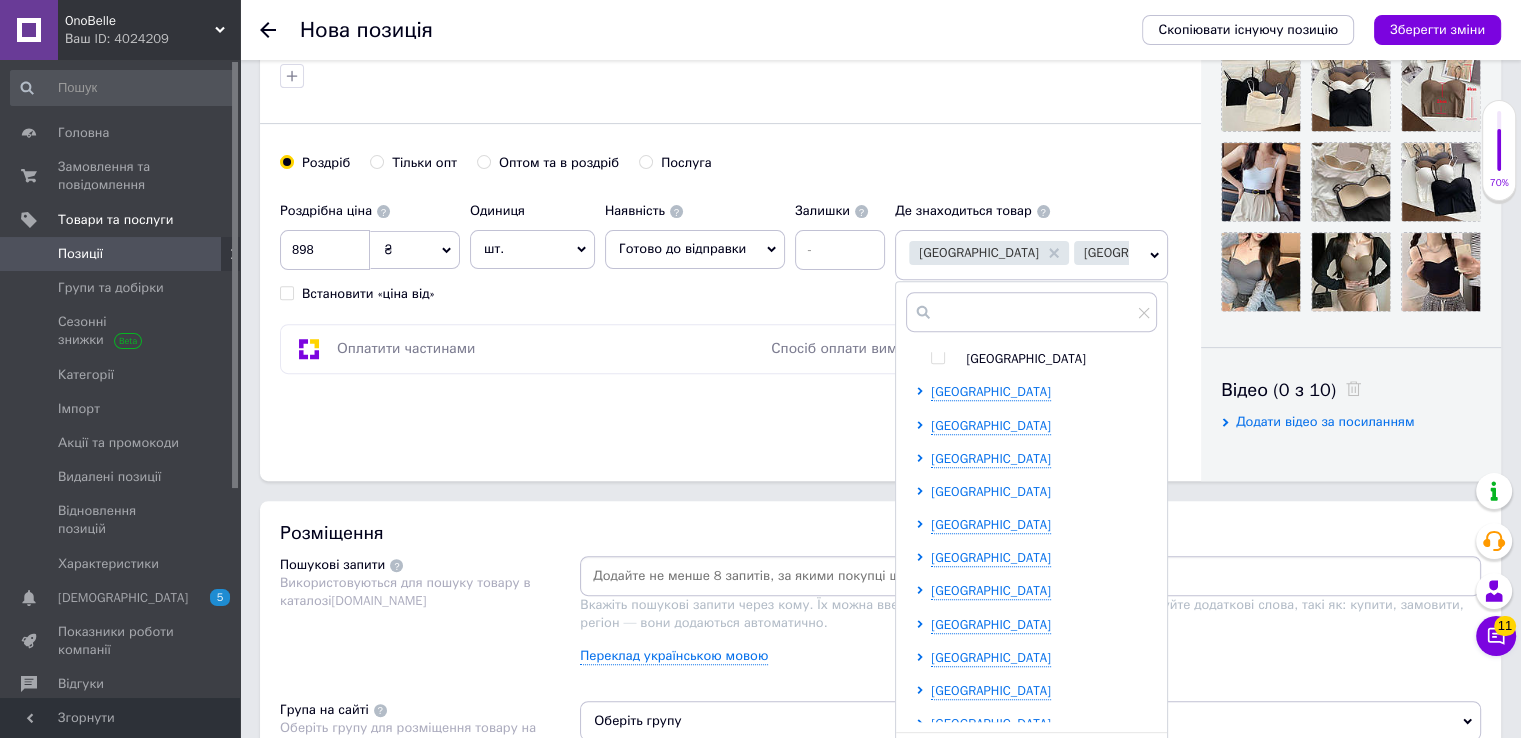click on "[GEOGRAPHIC_DATA]" at bounding box center [991, 491] 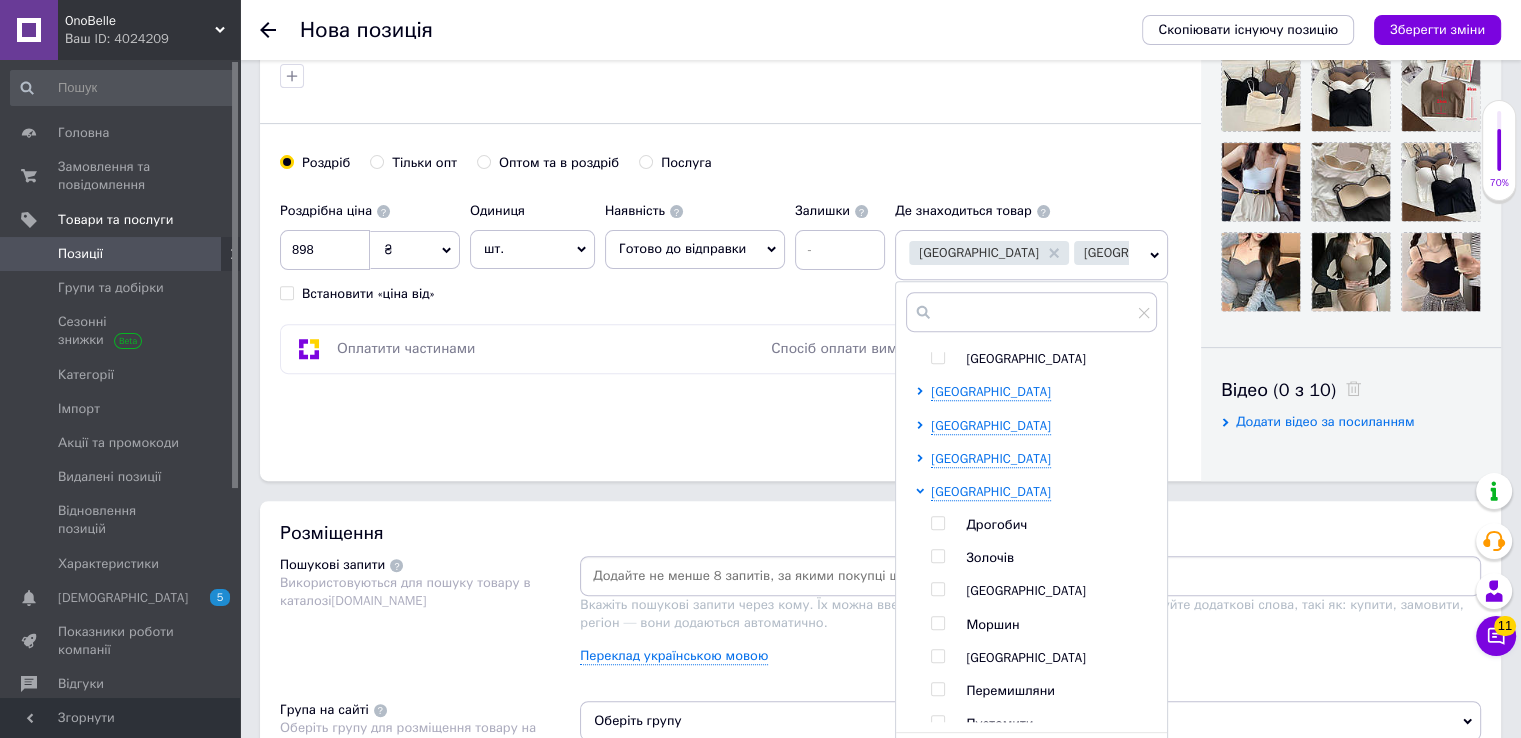 click at bounding box center (937, 589) 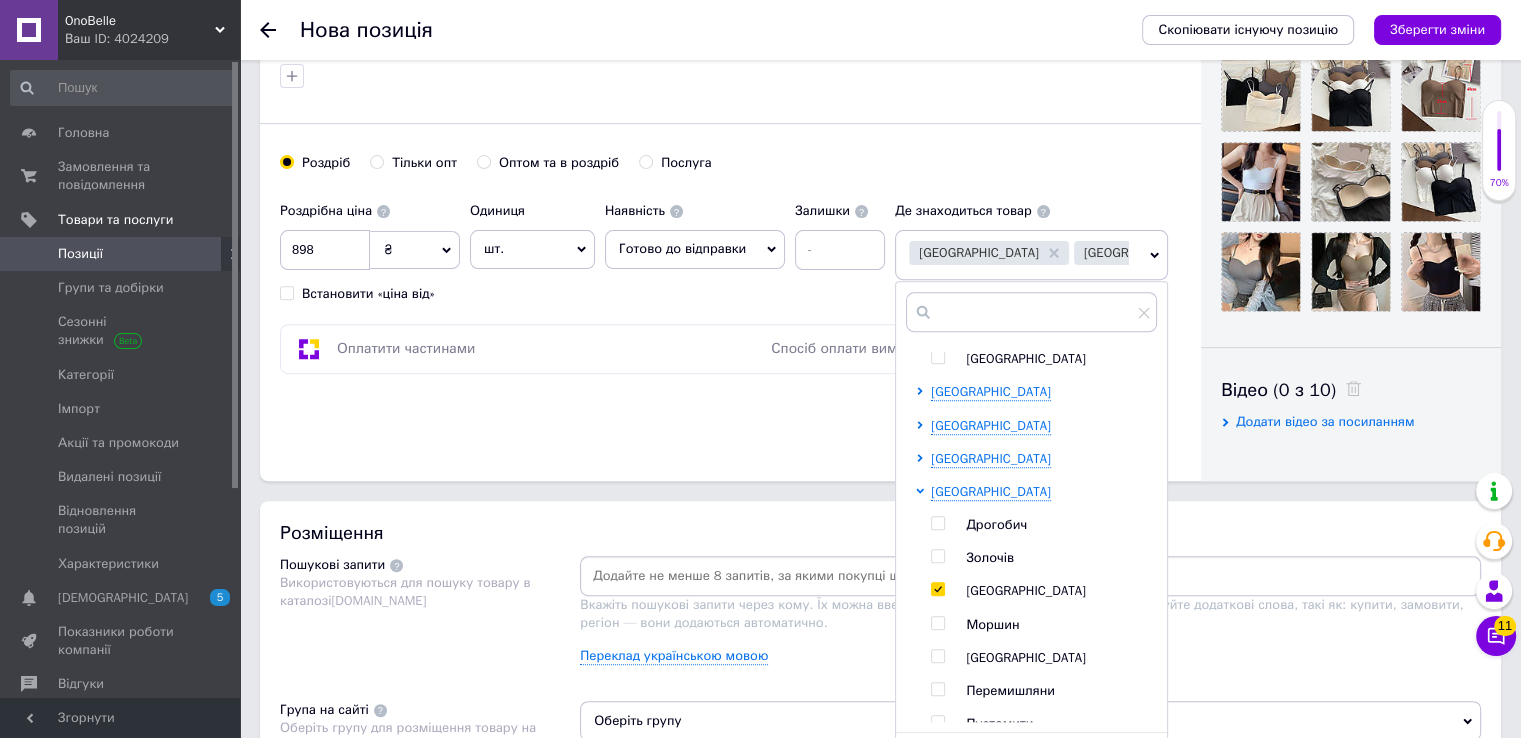 checkbox on "true" 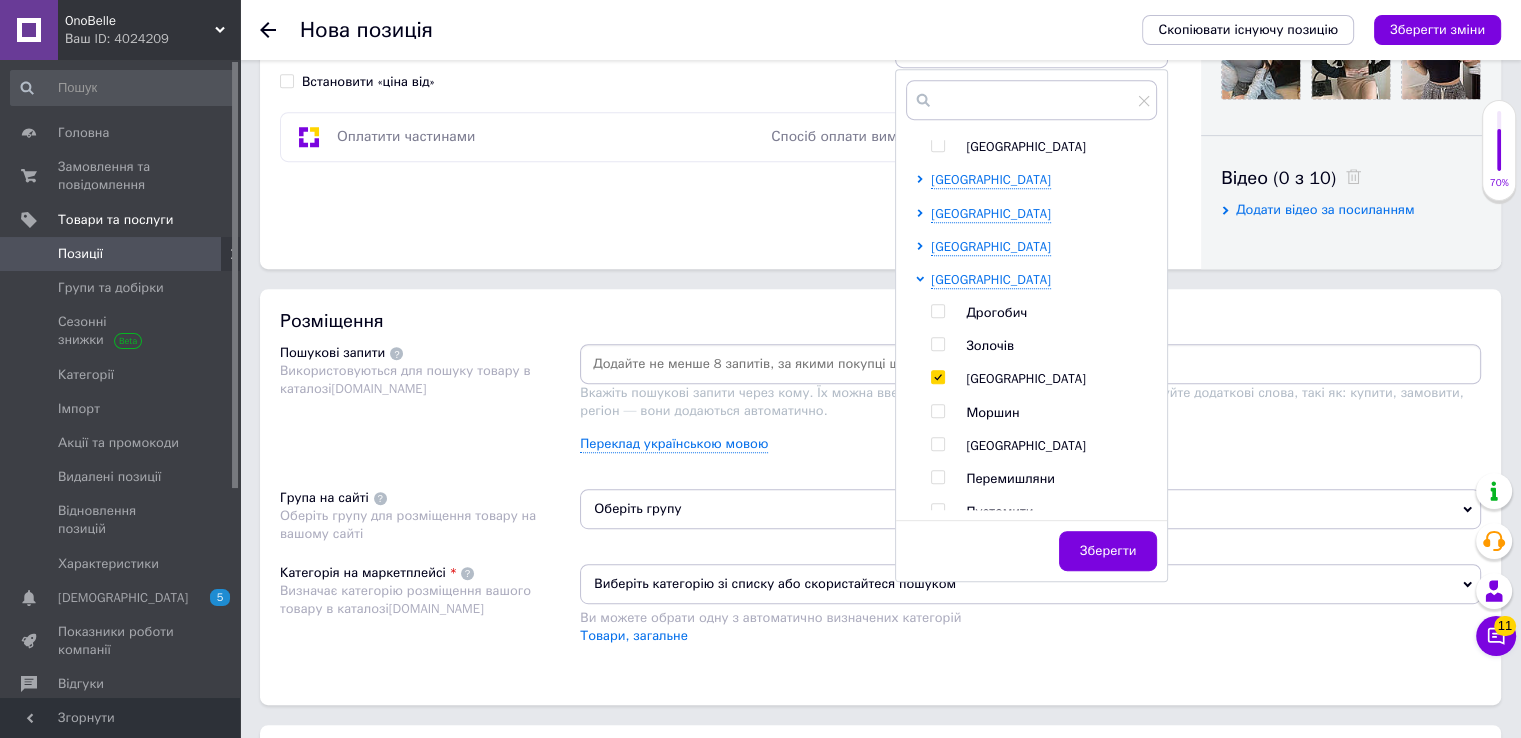 scroll, scrollTop: 877, scrollLeft: 0, axis: vertical 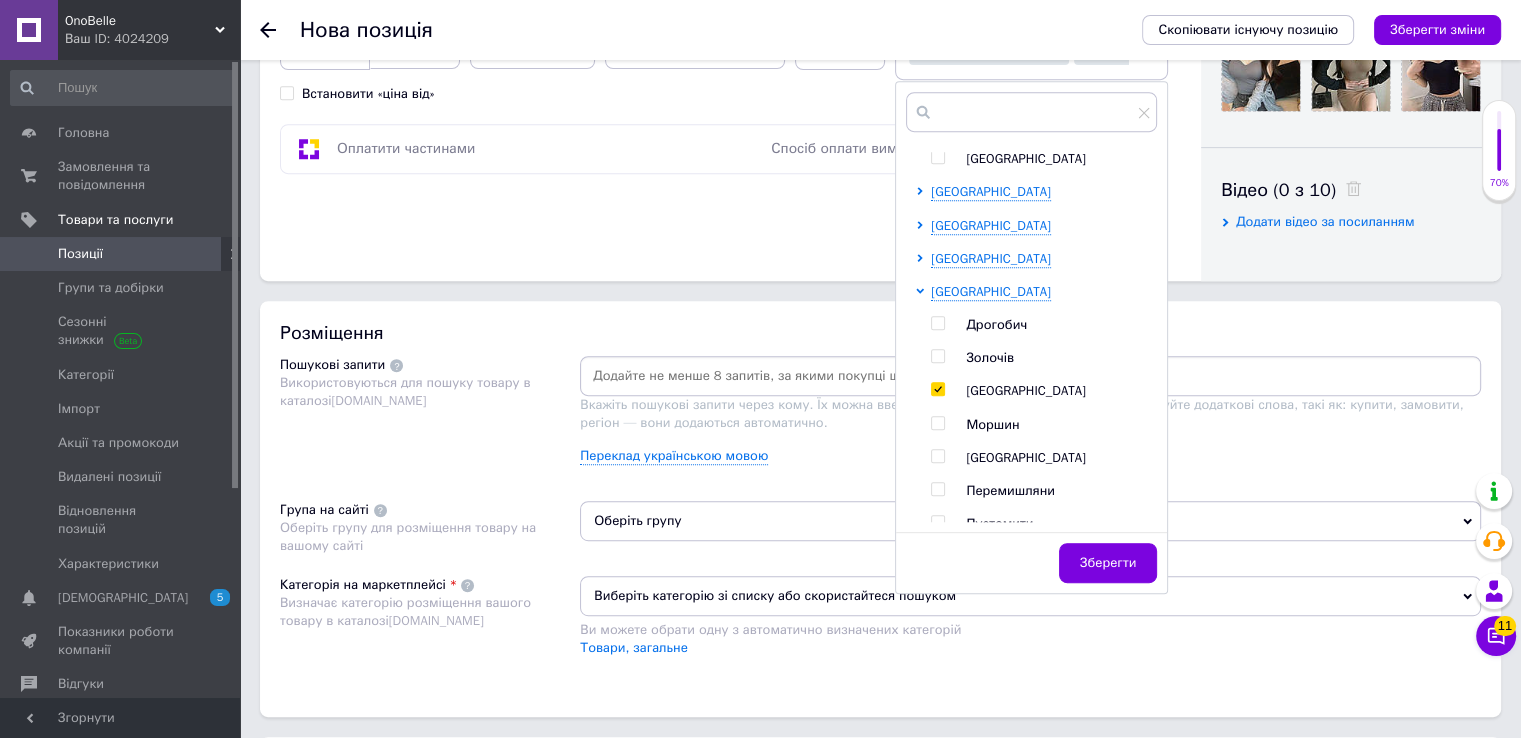 drag, startPoint x: 1114, startPoint y: 563, endPoint x: 1146, endPoint y: 464, distance: 104.04326 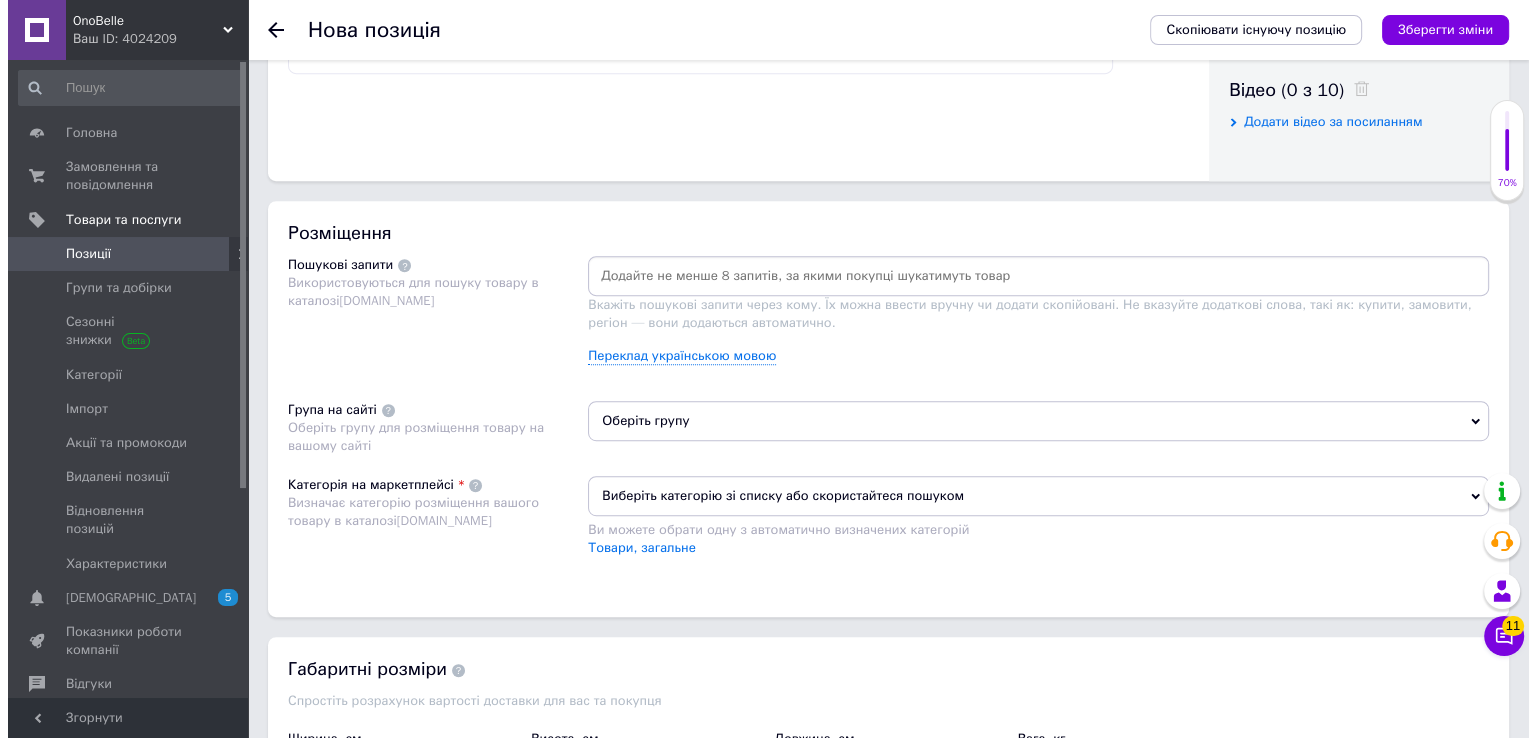 scroll, scrollTop: 877, scrollLeft: 0, axis: vertical 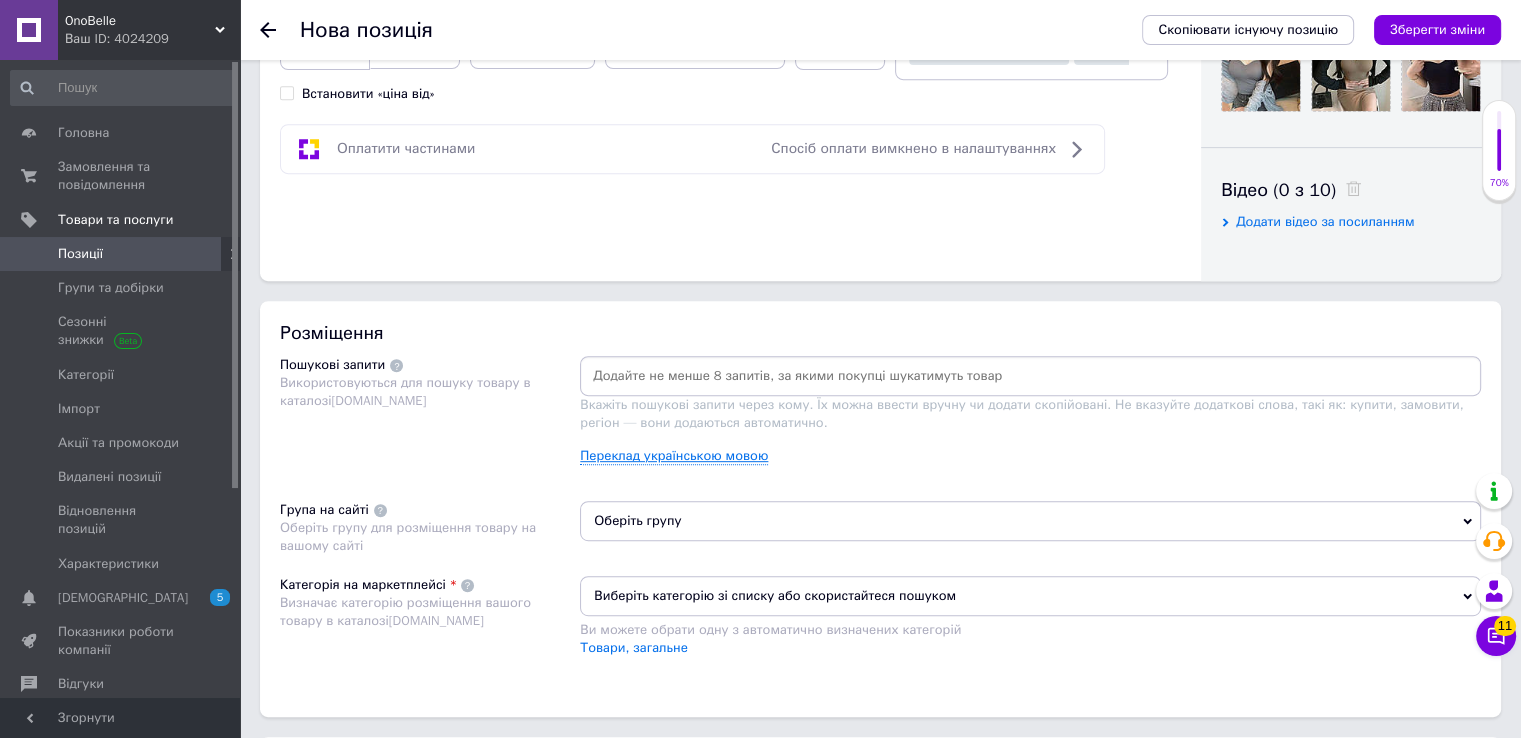 click on "Переклад українською мовою" at bounding box center (674, 456) 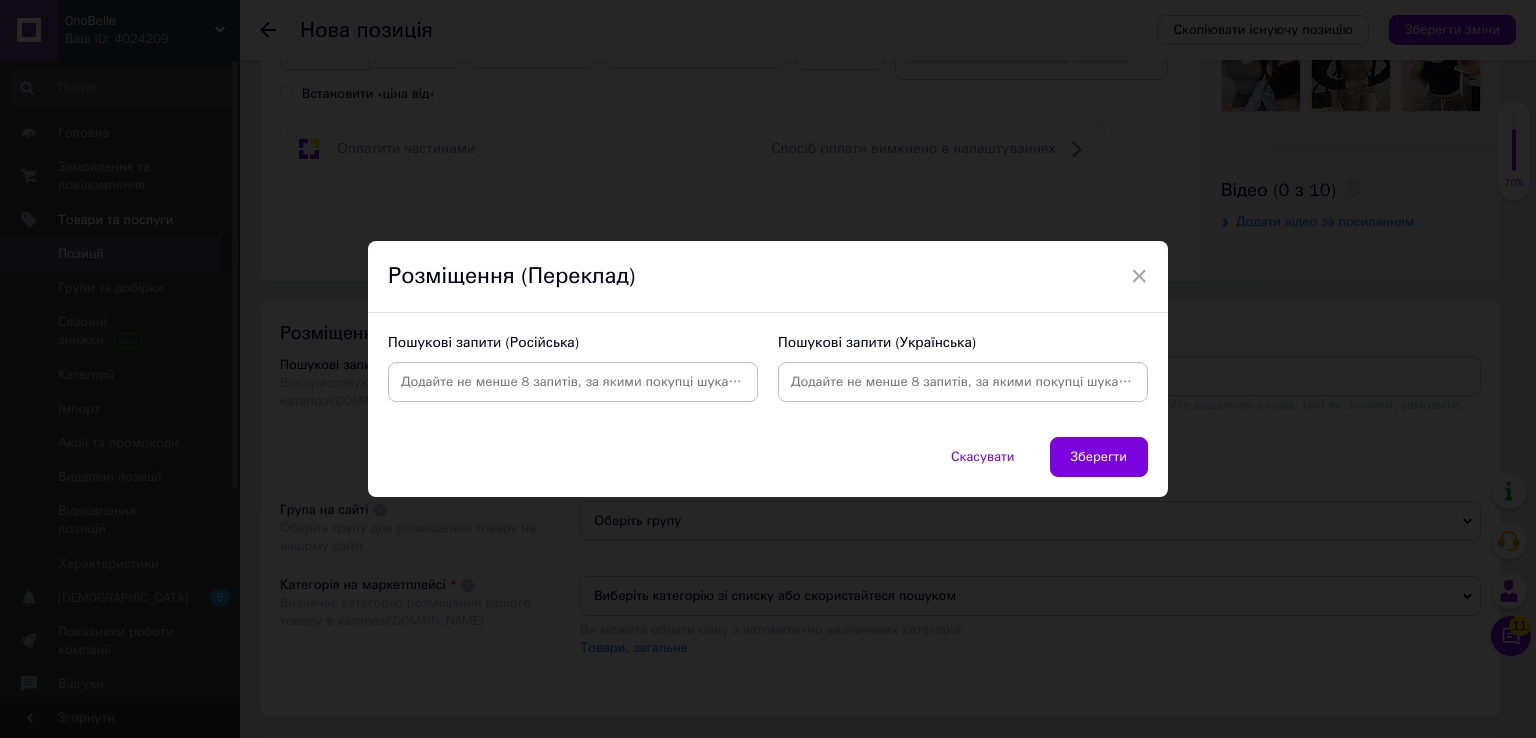 click at bounding box center (573, 382) 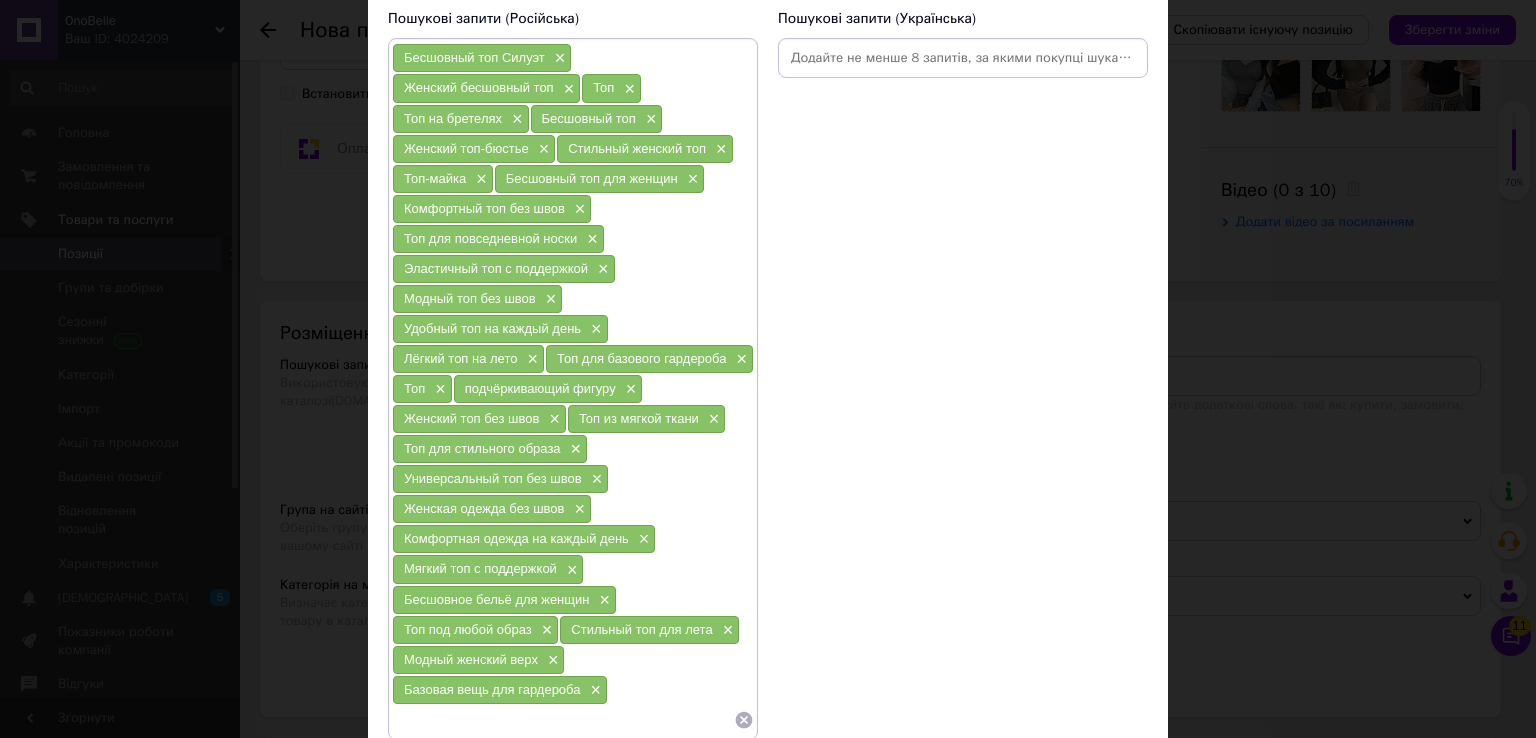 scroll, scrollTop: 0, scrollLeft: 0, axis: both 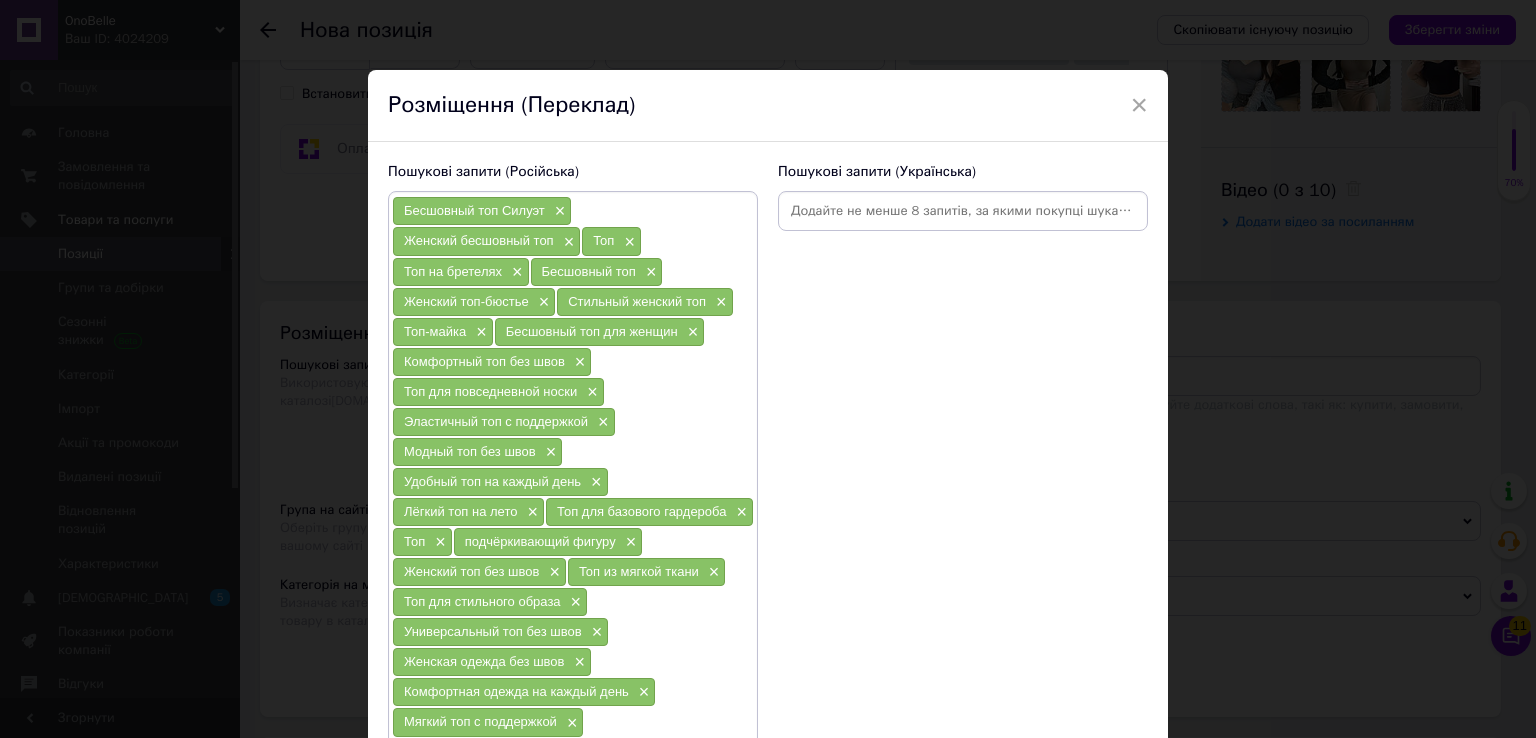 click at bounding box center (963, 211) 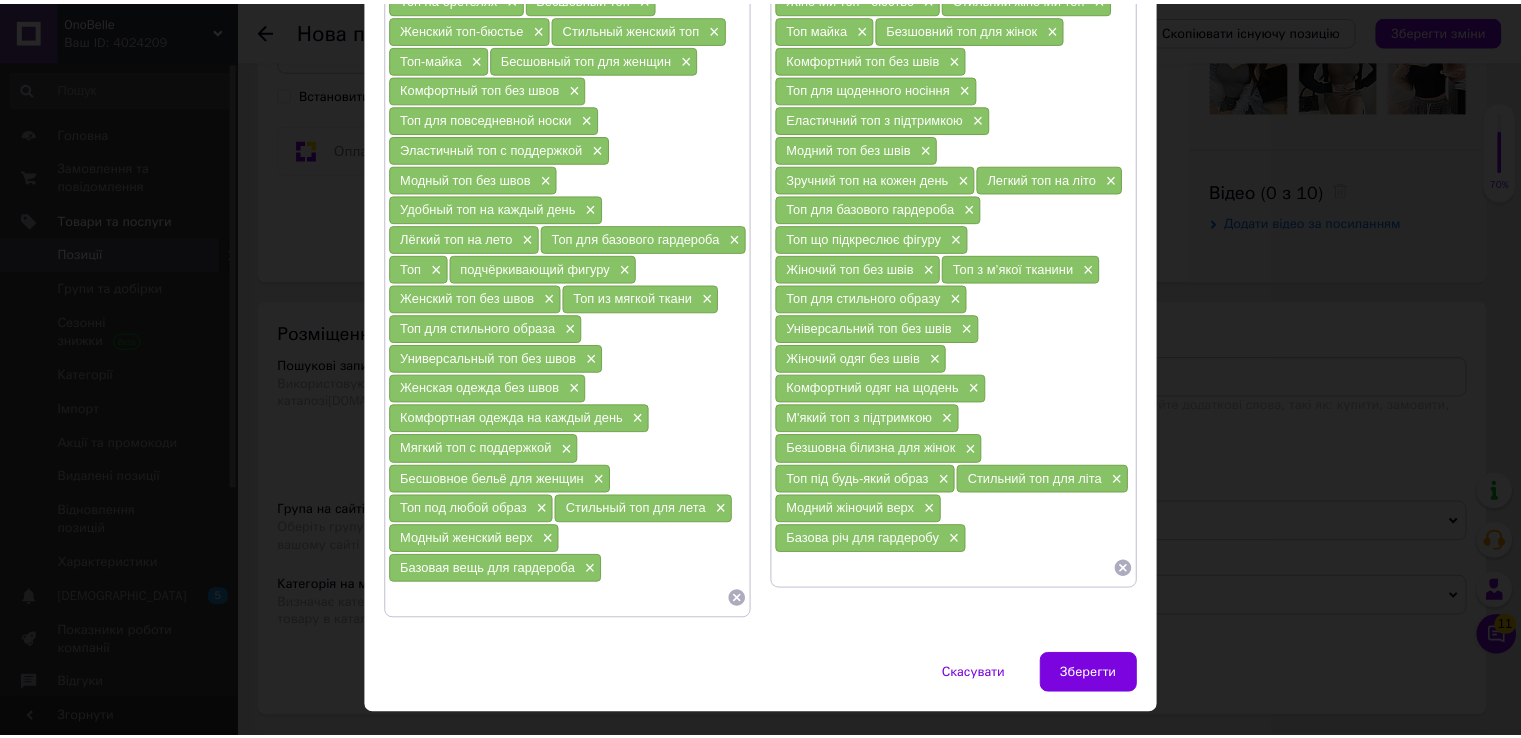 scroll, scrollTop: 308, scrollLeft: 0, axis: vertical 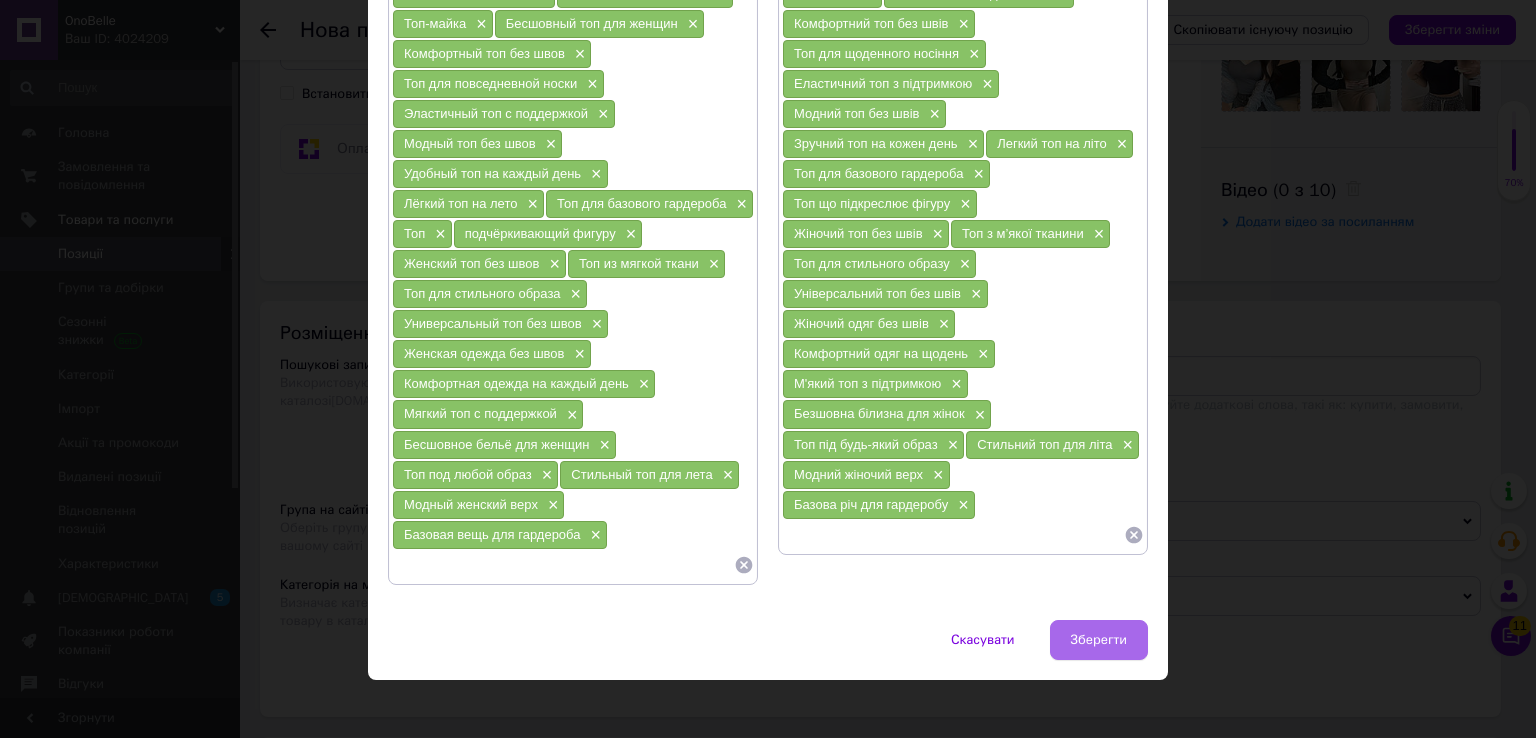 click on "Зберегти" at bounding box center (1099, 640) 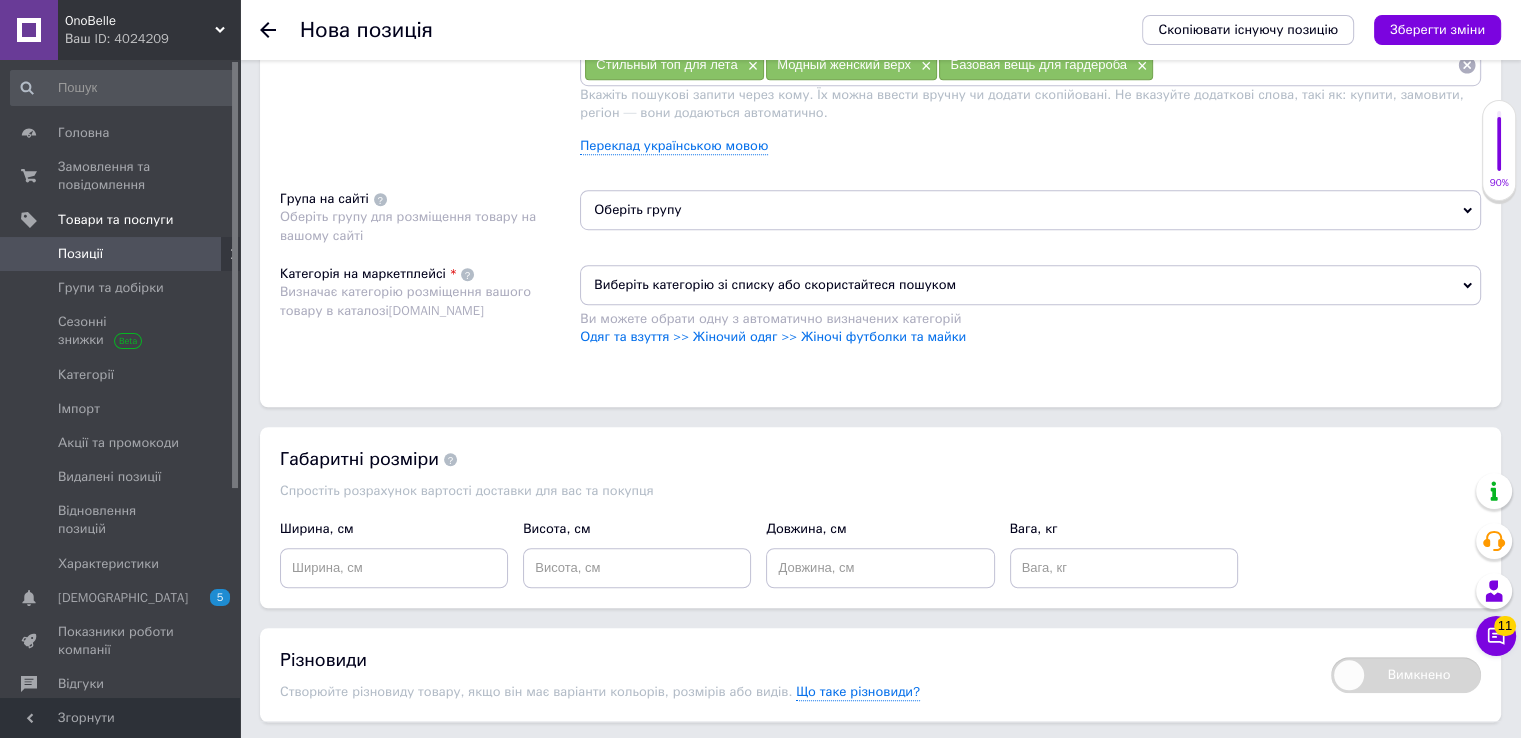 scroll, scrollTop: 1377, scrollLeft: 0, axis: vertical 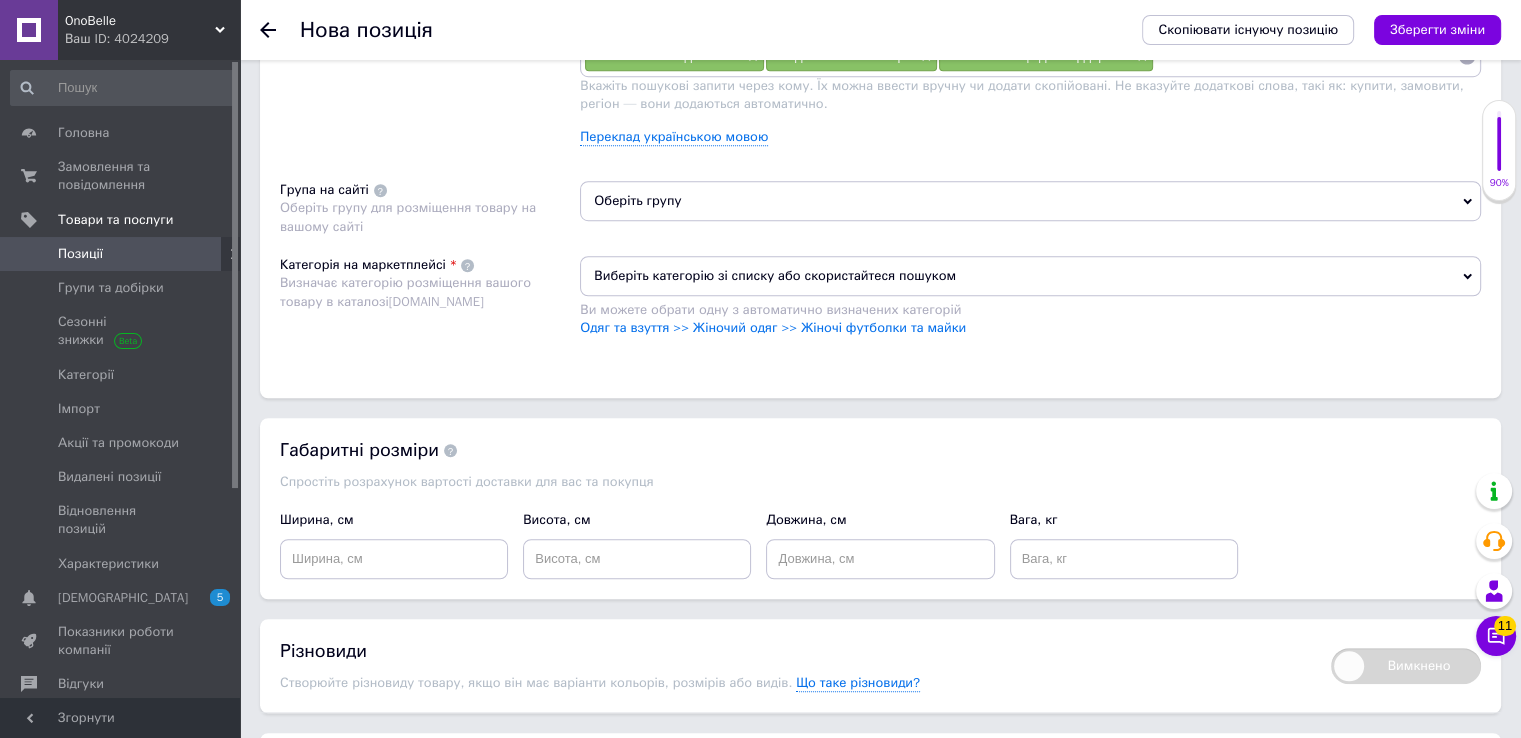 click on "Оберіть групу" at bounding box center (1030, 201) 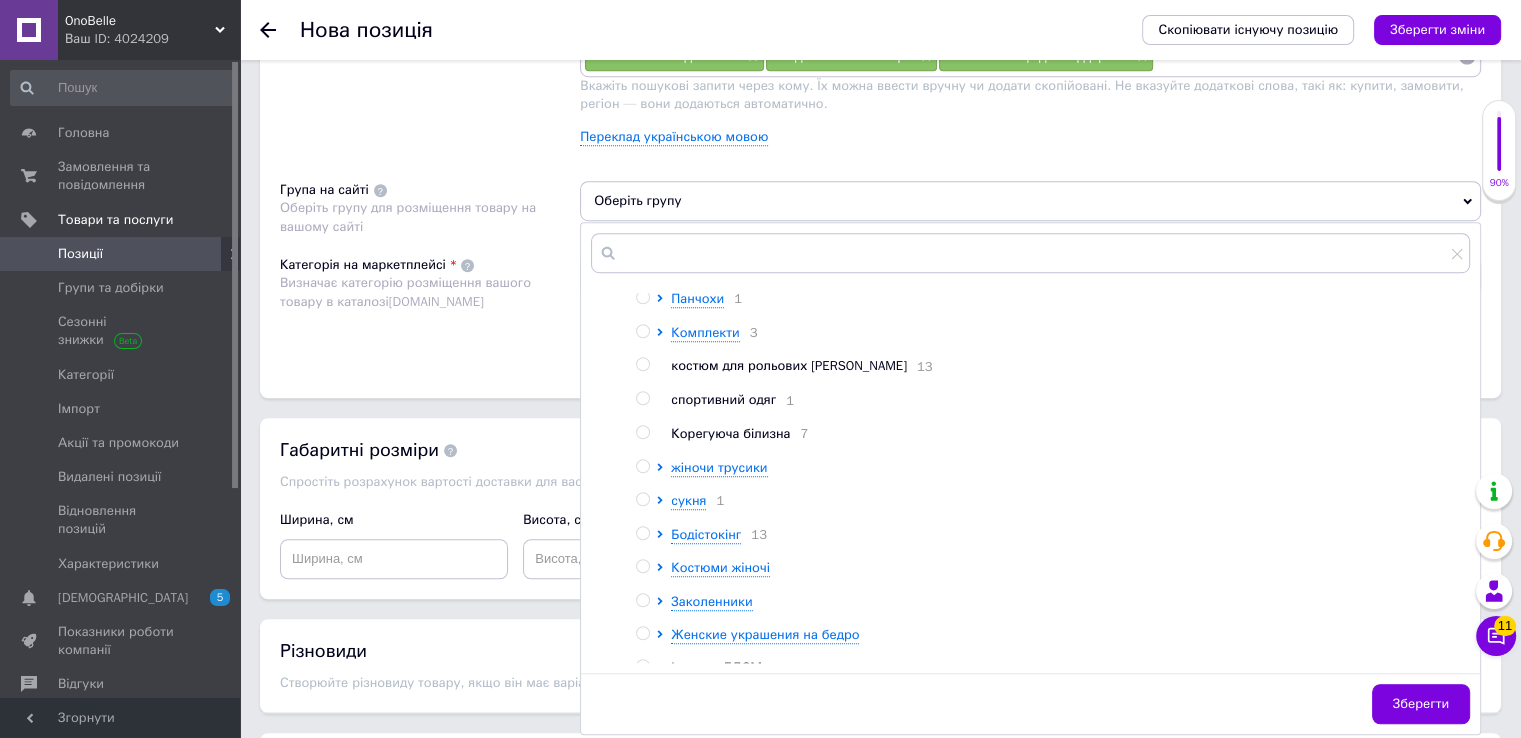 scroll, scrollTop: 342, scrollLeft: 0, axis: vertical 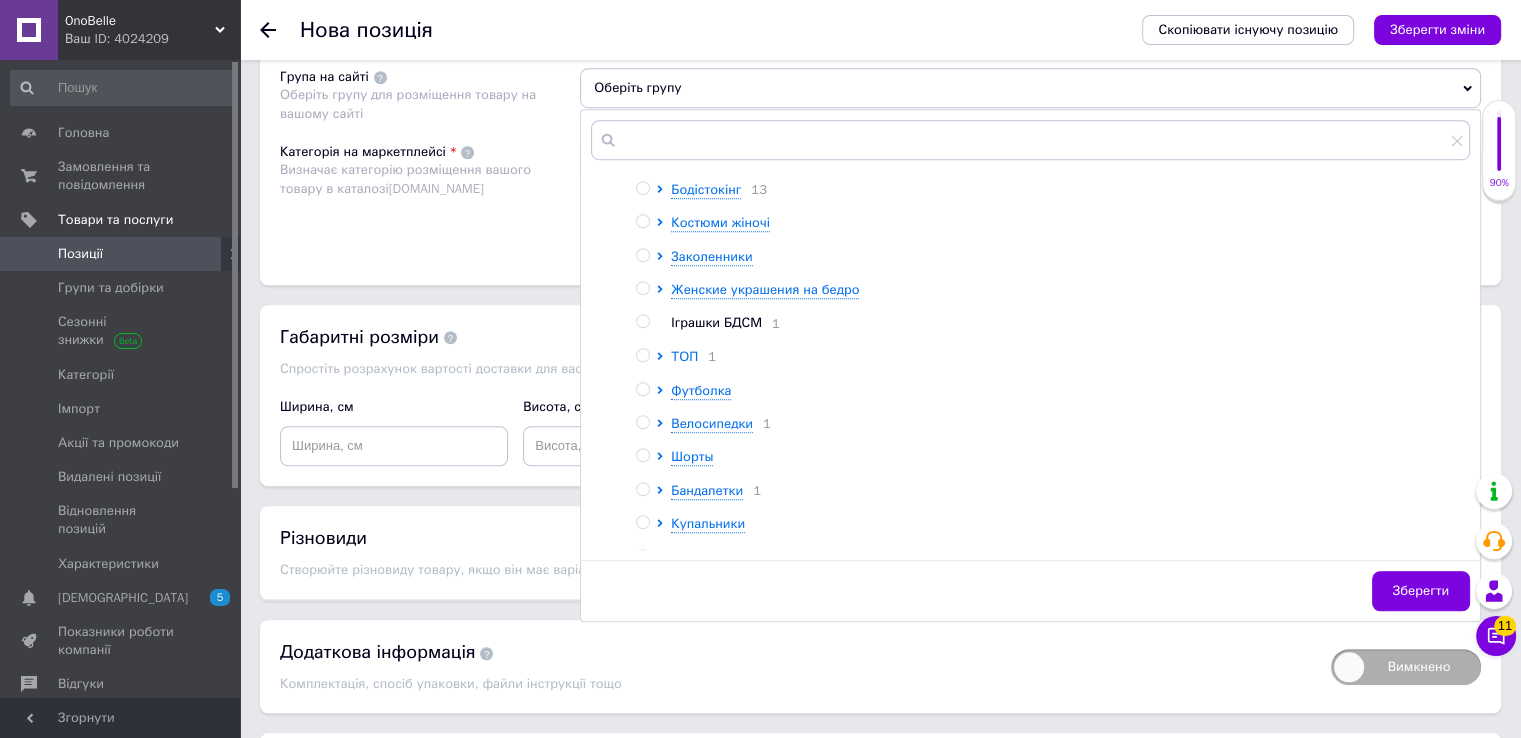 click 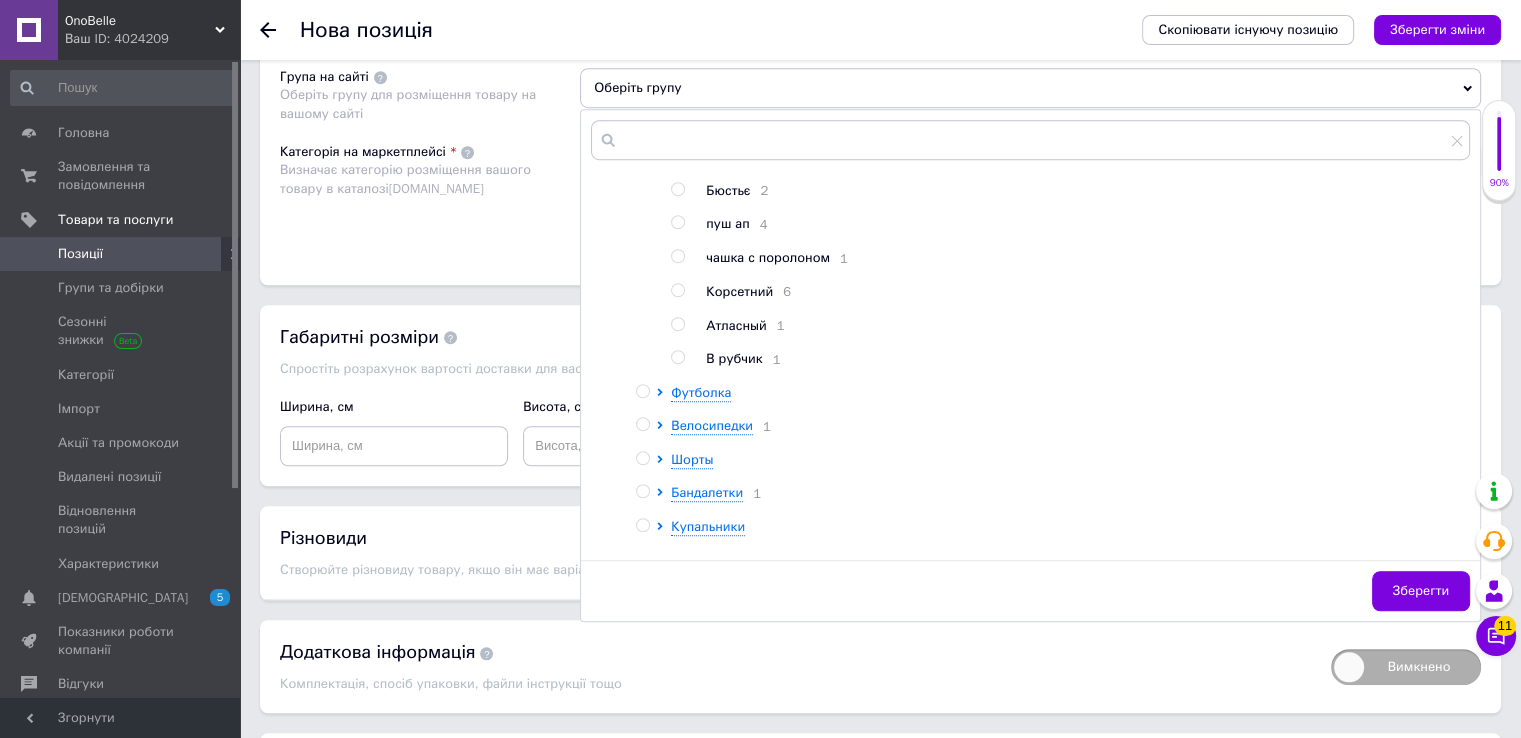scroll, scrollTop: 672, scrollLeft: 0, axis: vertical 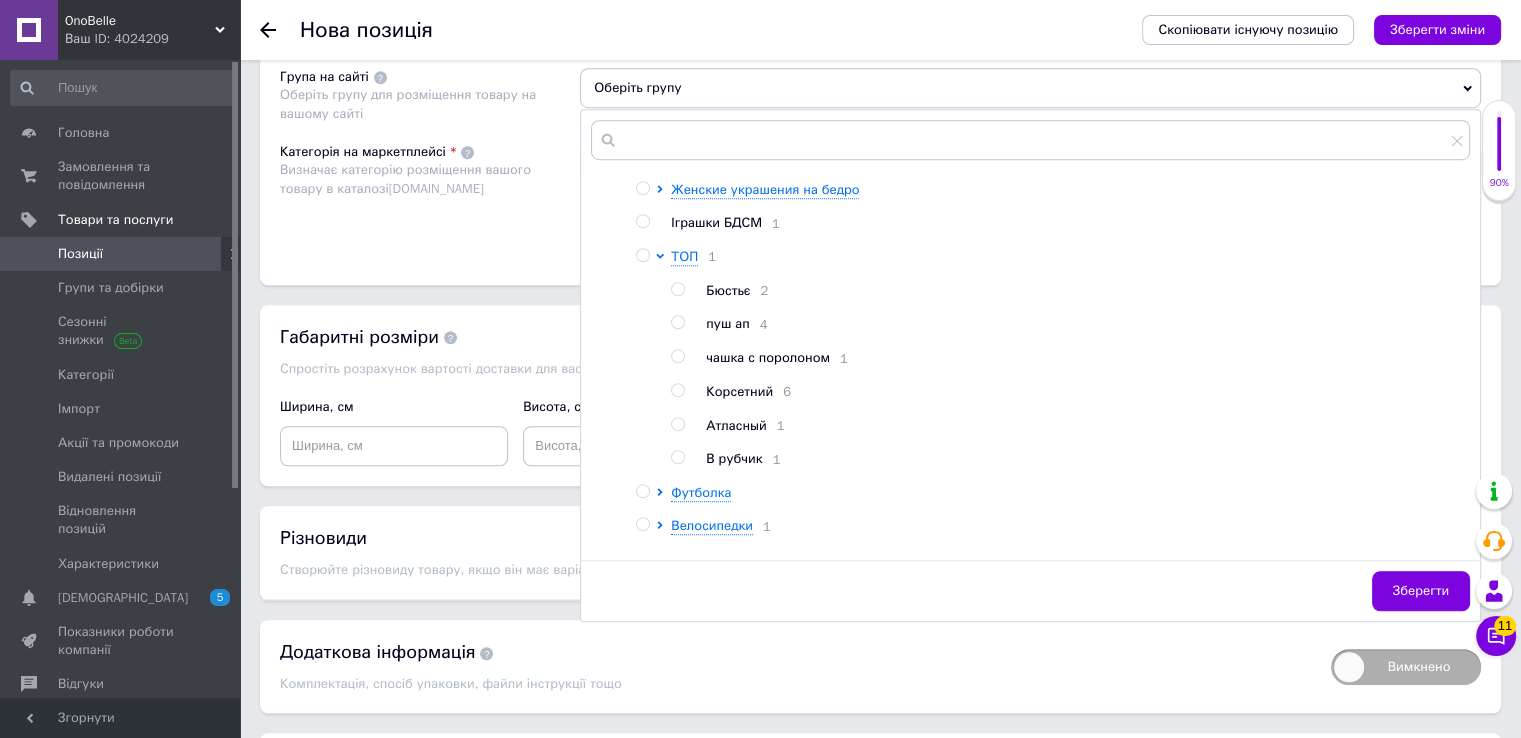 click at bounding box center (642, 255) 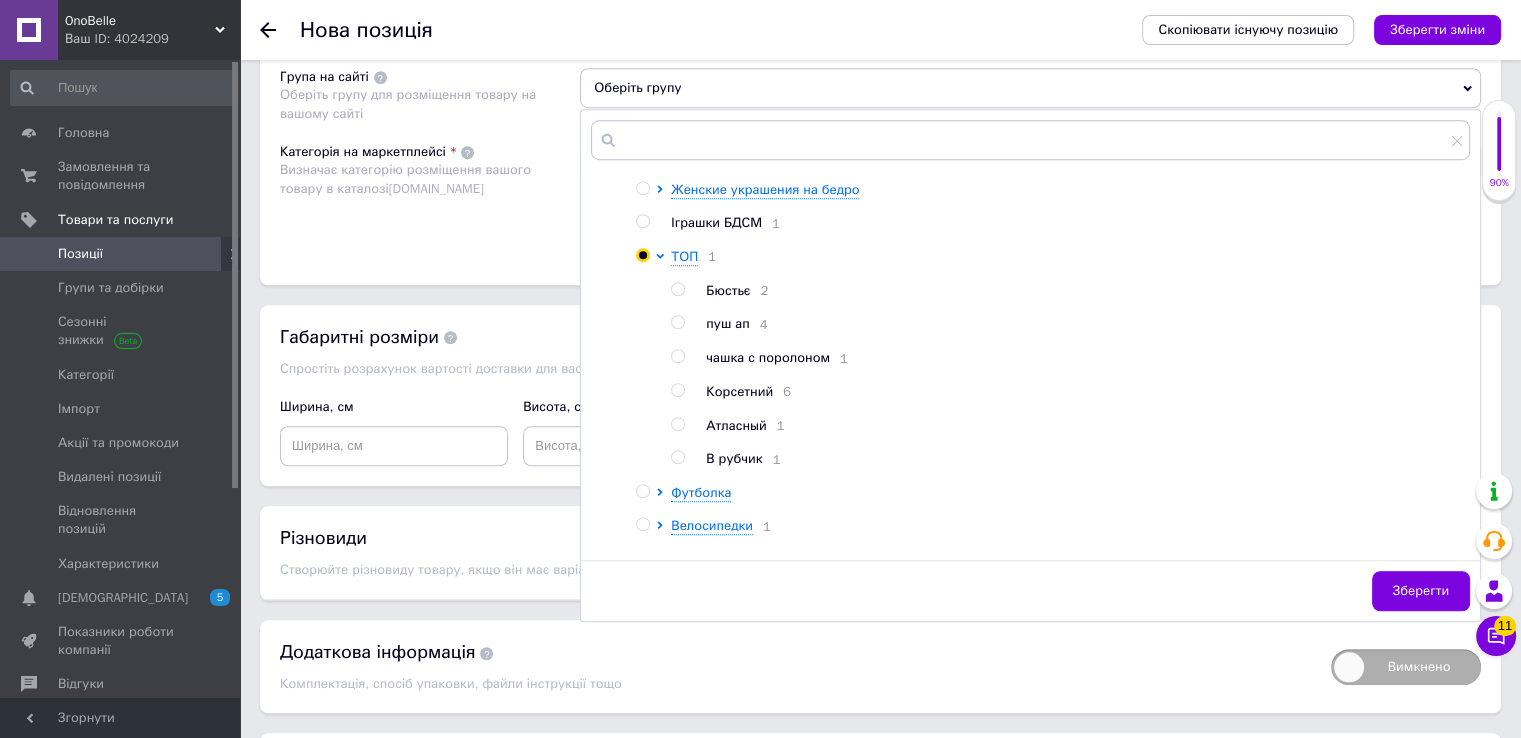 radio on "true" 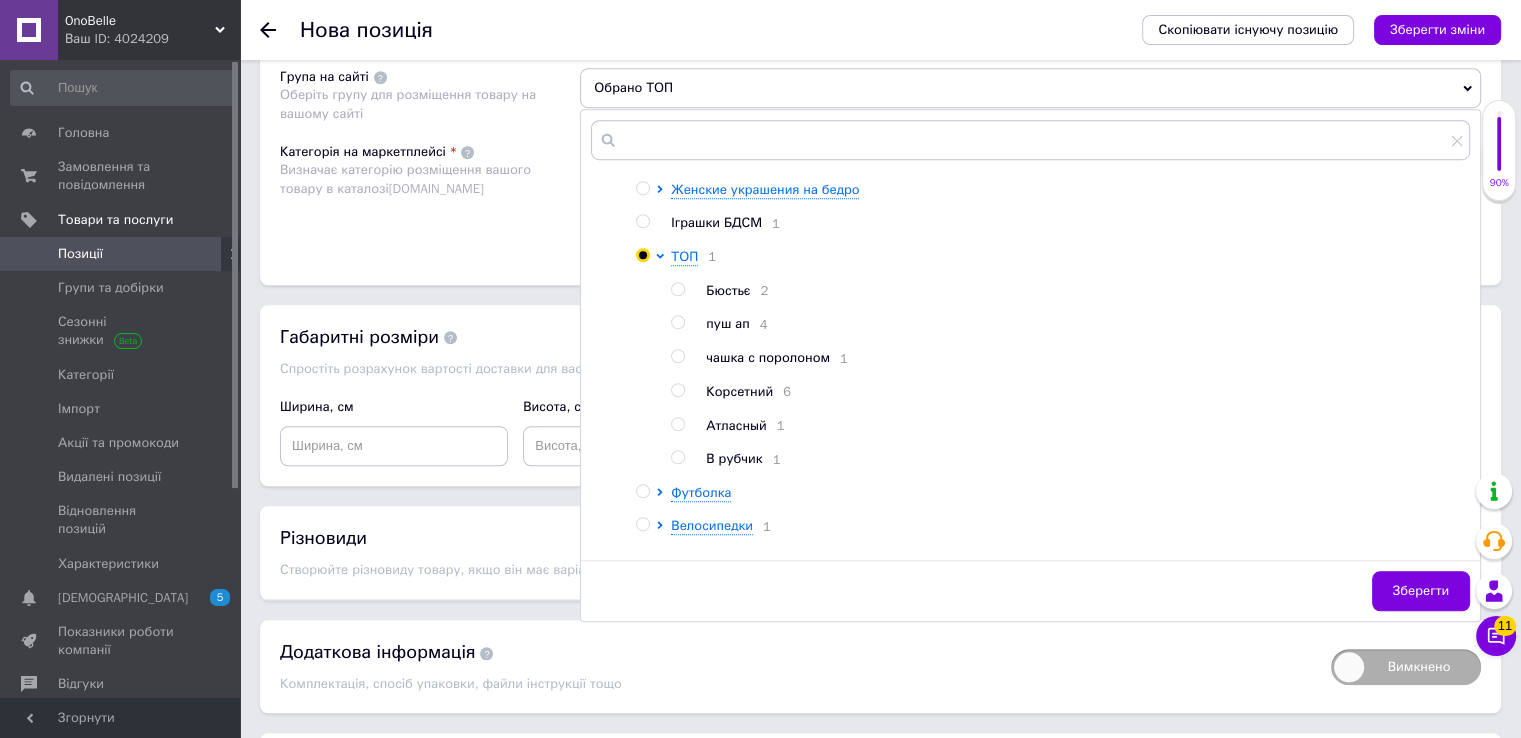 click on "Зберегти" at bounding box center (1421, 591) 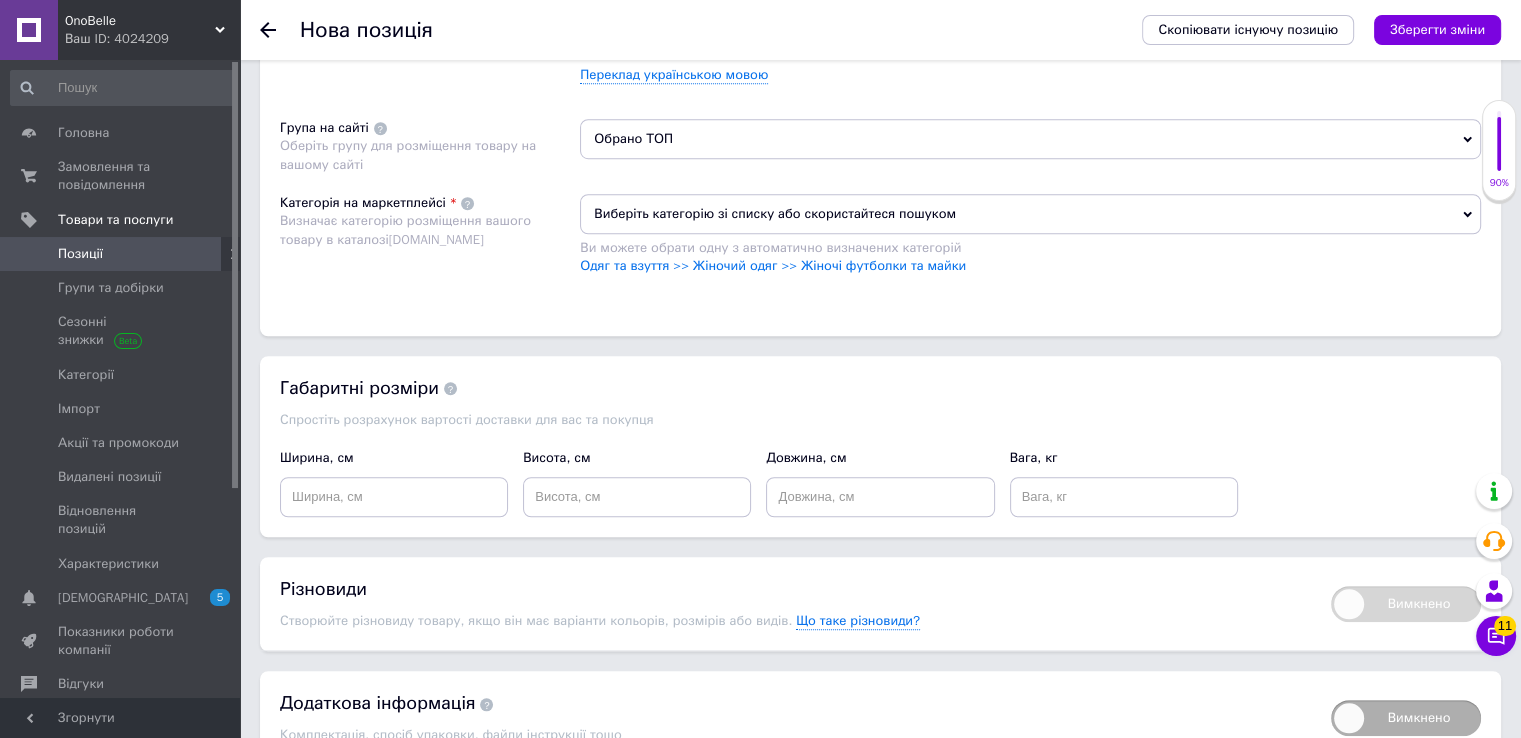 scroll, scrollTop: 1390, scrollLeft: 0, axis: vertical 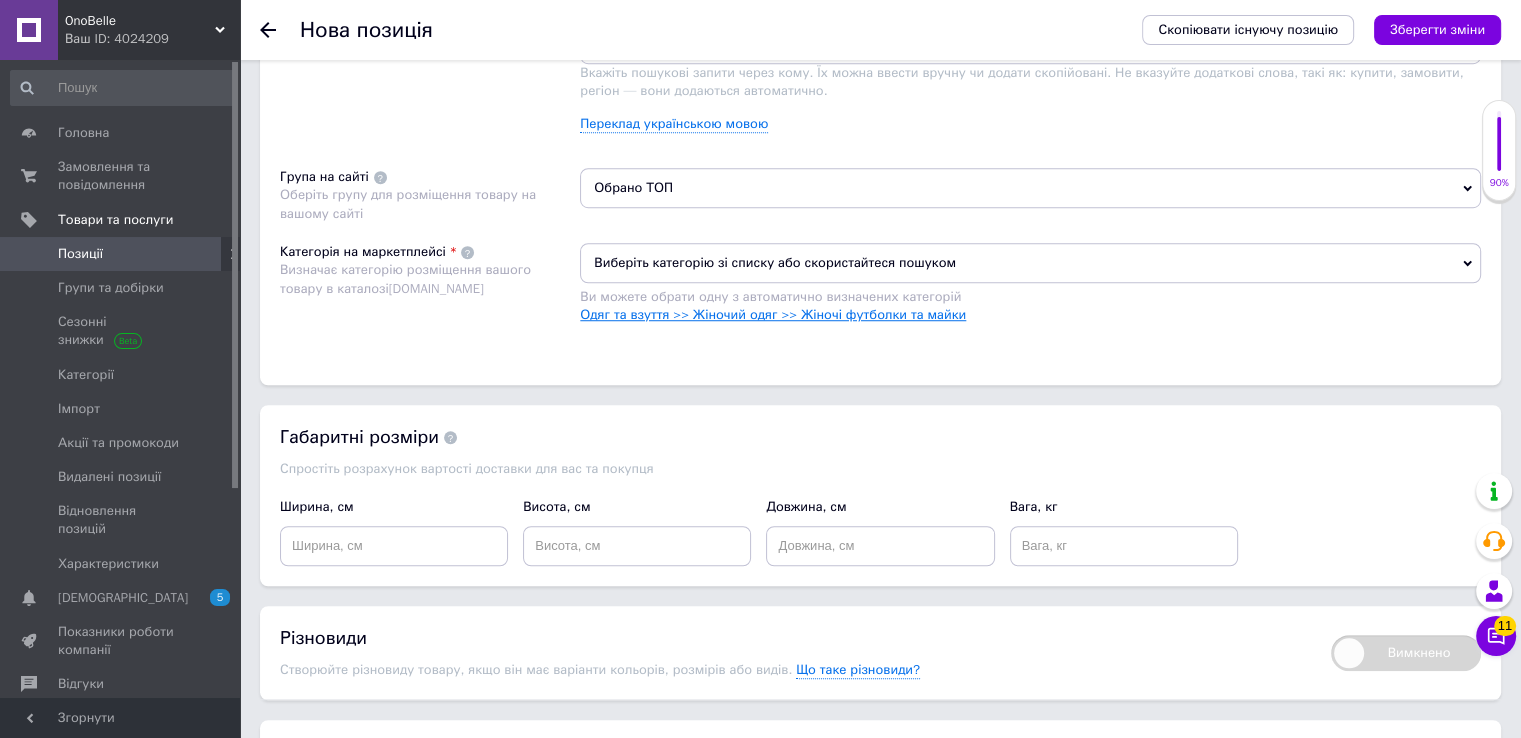 click on "Одяг та взуття >> Жіночий одяг >> Жіночі футболки та майки" at bounding box center (773, 314) 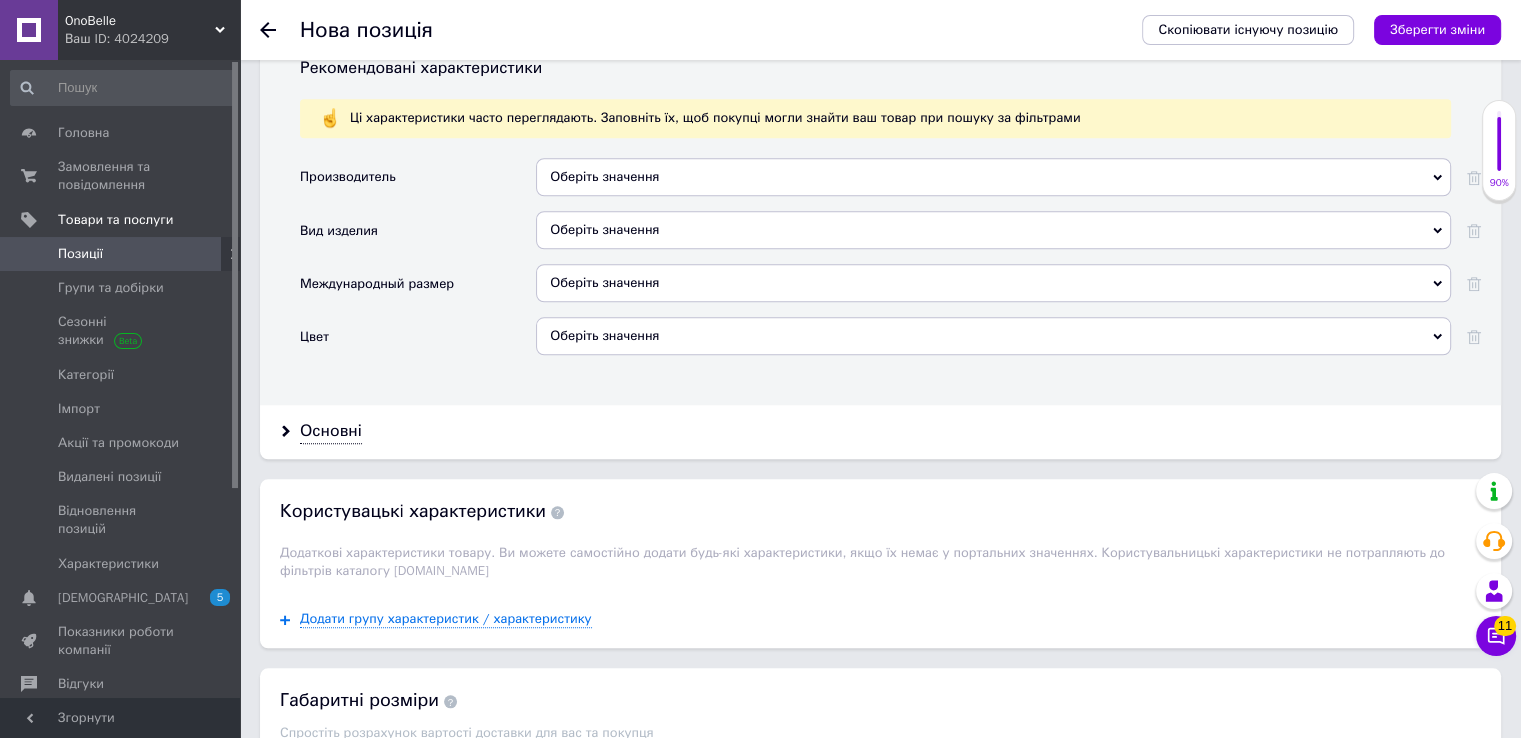 scroll, scrollTop: 1890, scrollLeft: 0, axis: vertical 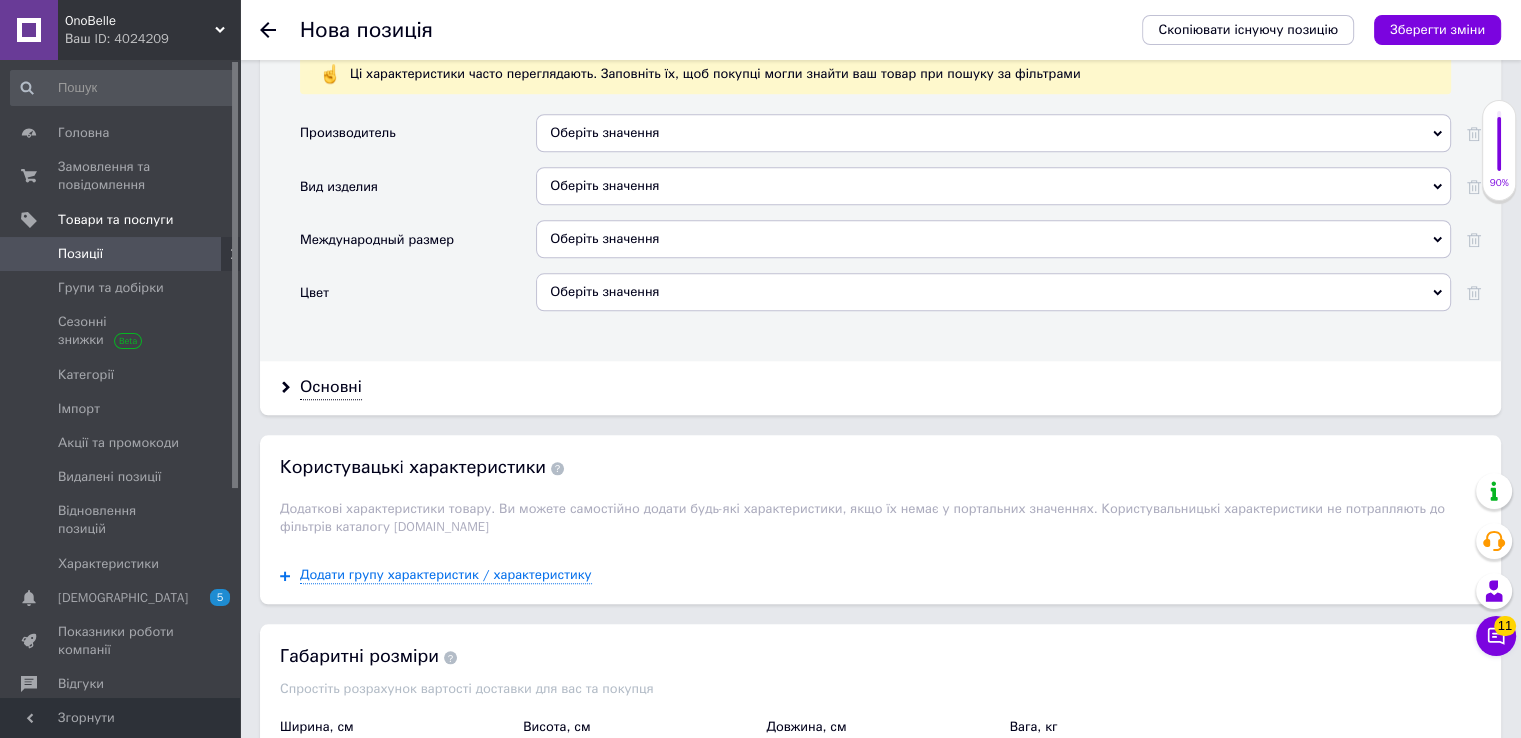 click on "Оберіть значення" at bounding box center (993, 186) 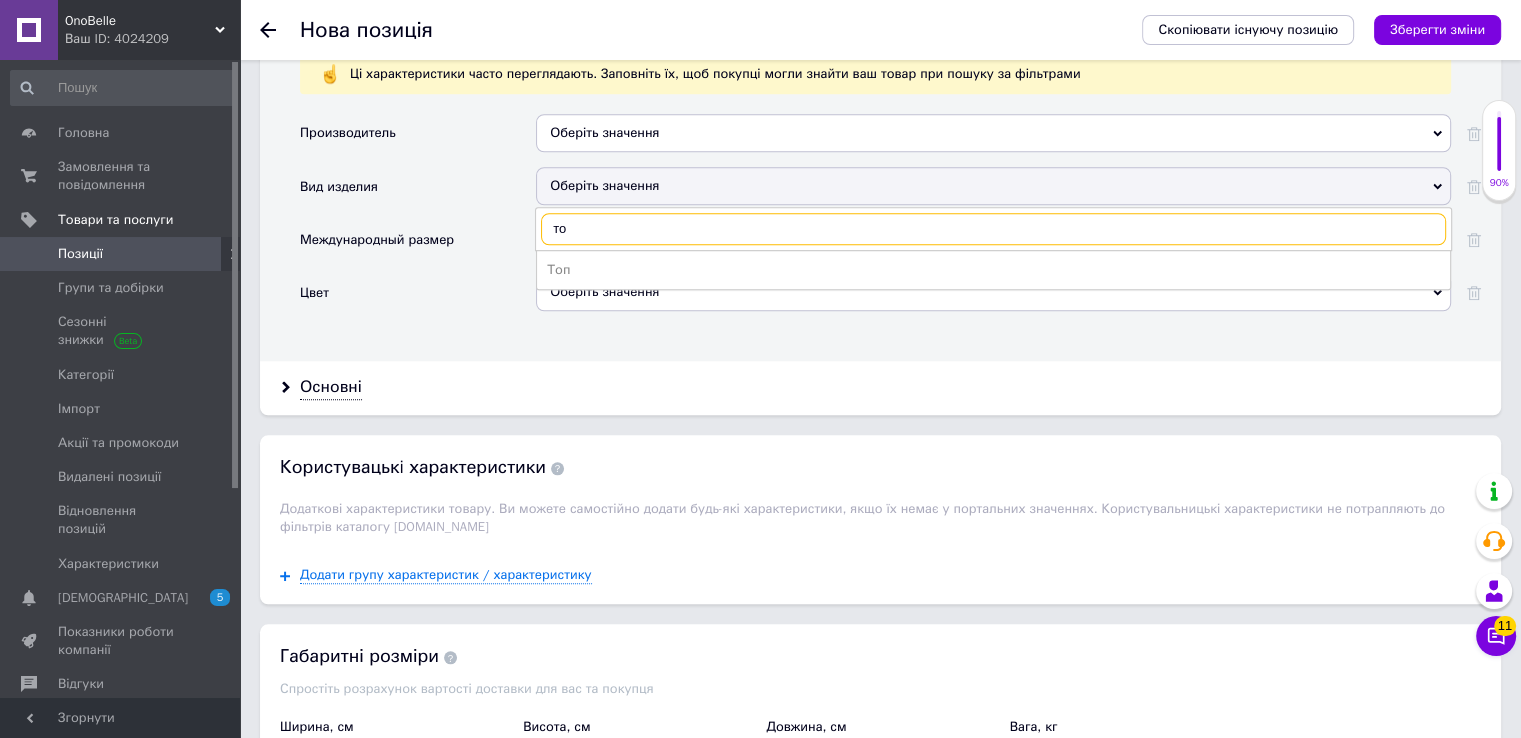 type on "то" 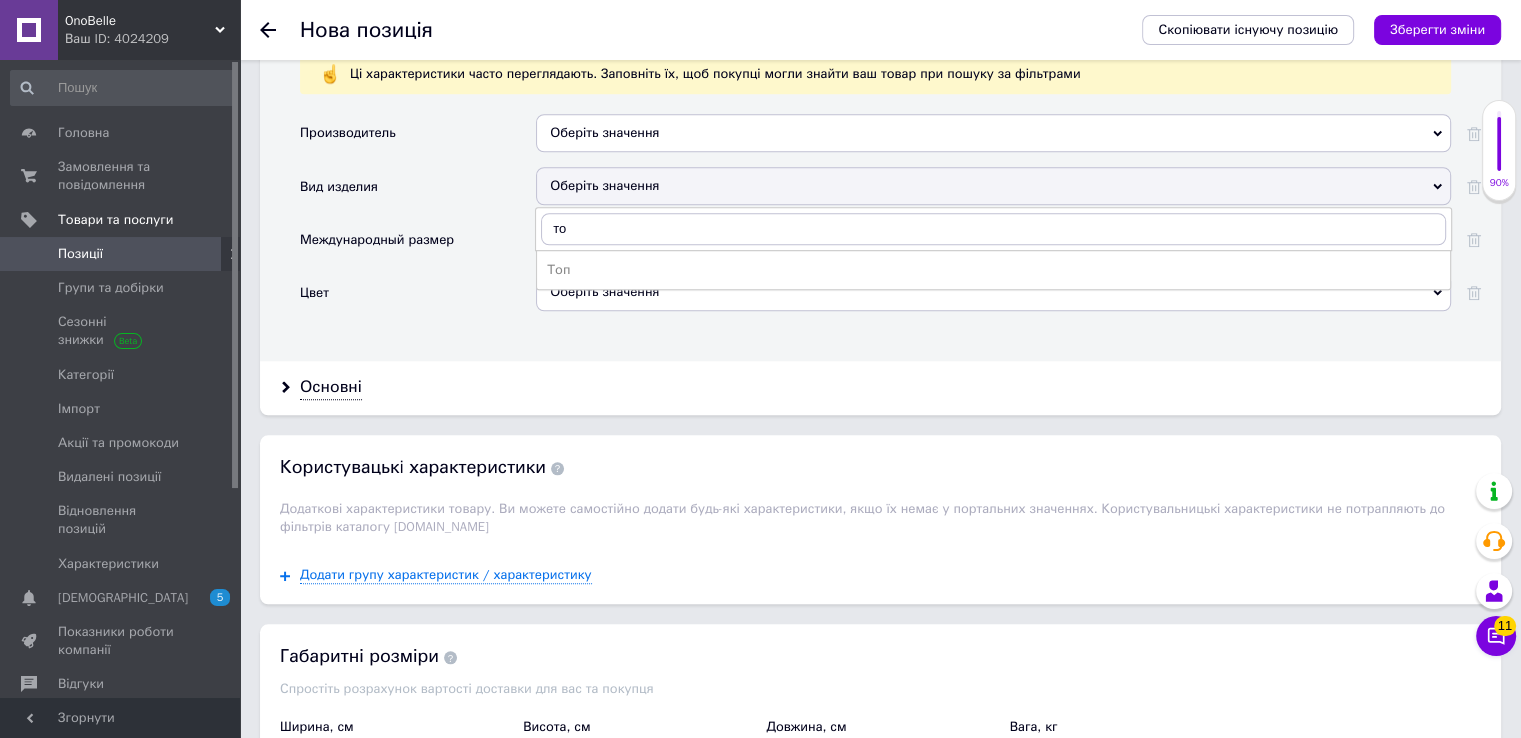 click on "Топ" at bounding box center [993, 270] 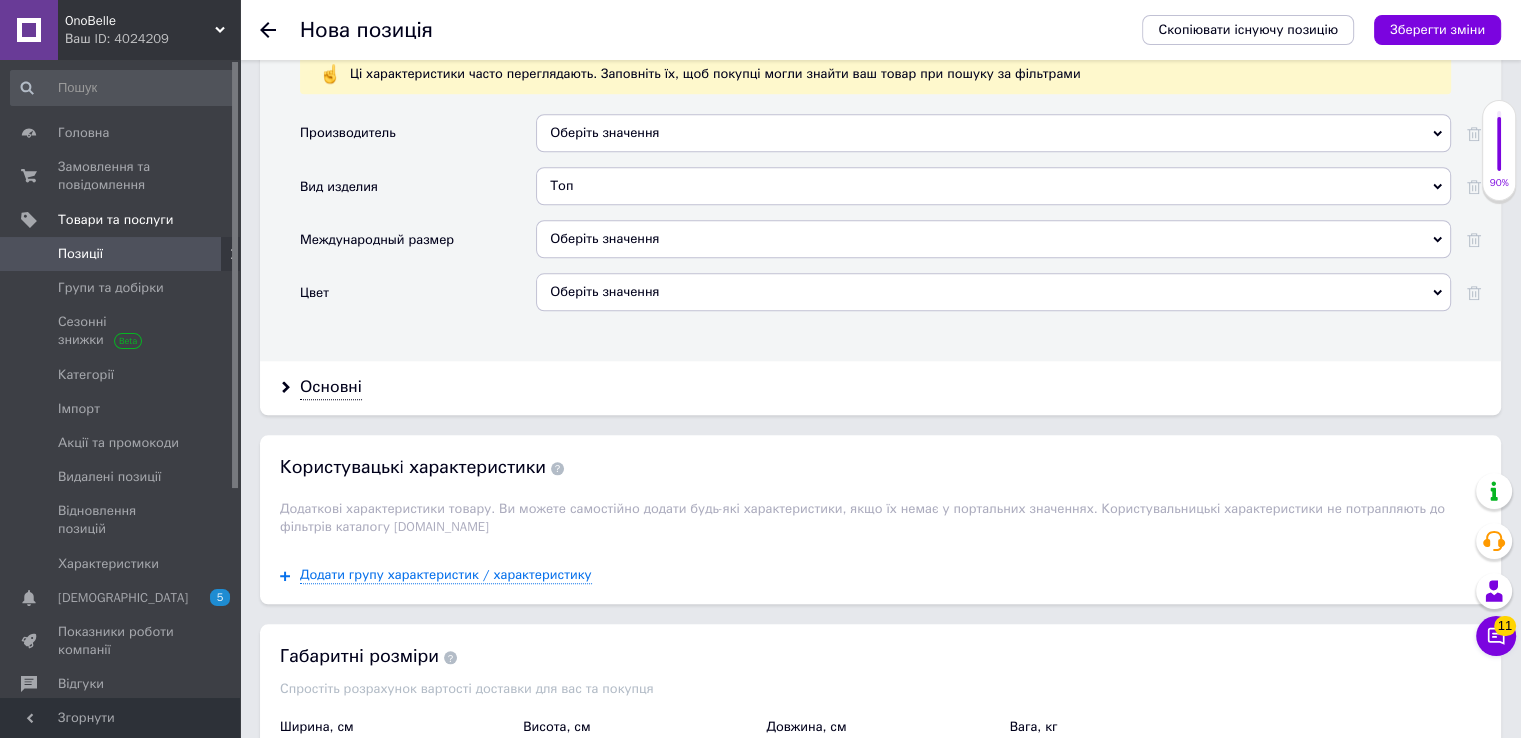 click on "Оберіть значення" at bounding box center (993, 239) 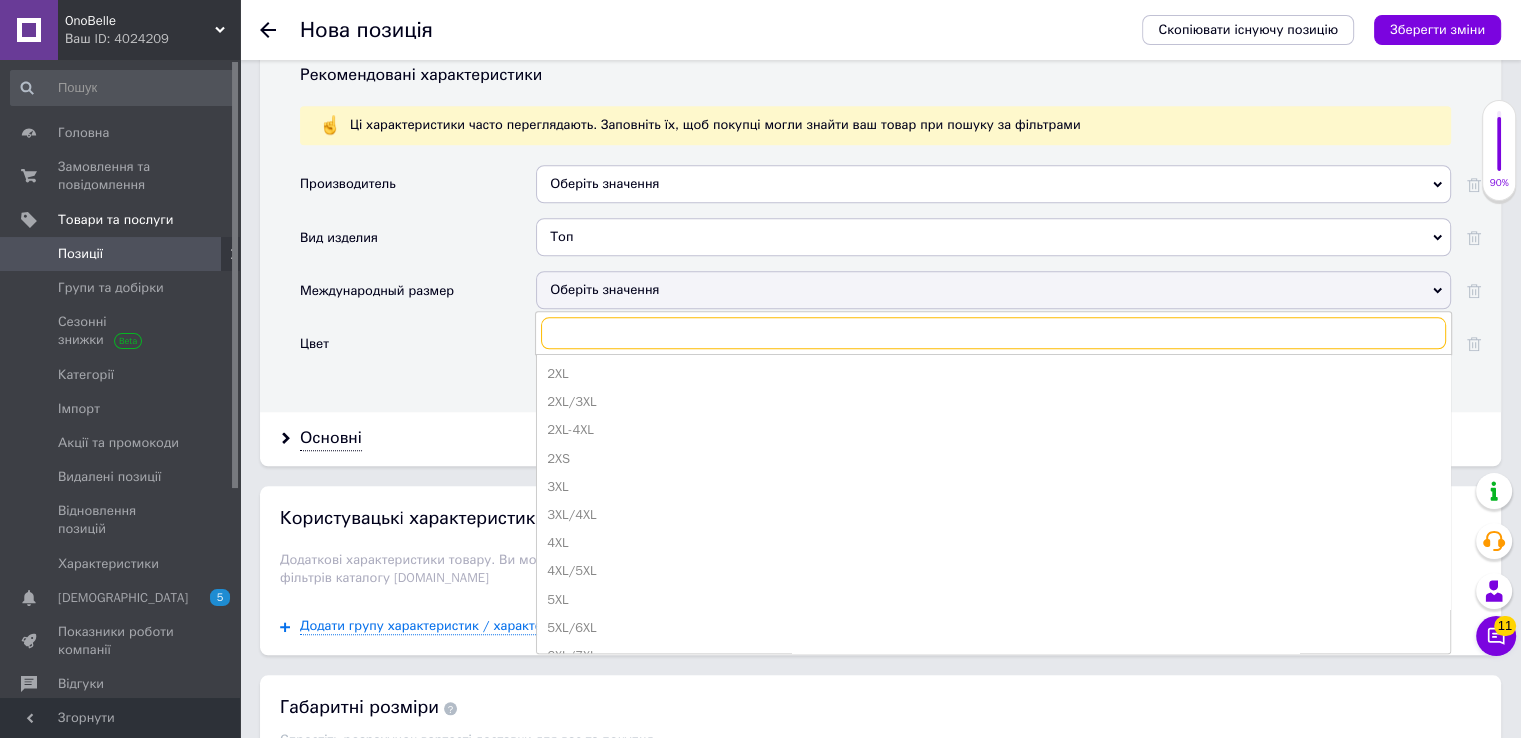 scroll, scrollTop: 1890, scrollLeft: 0, axis: vertical 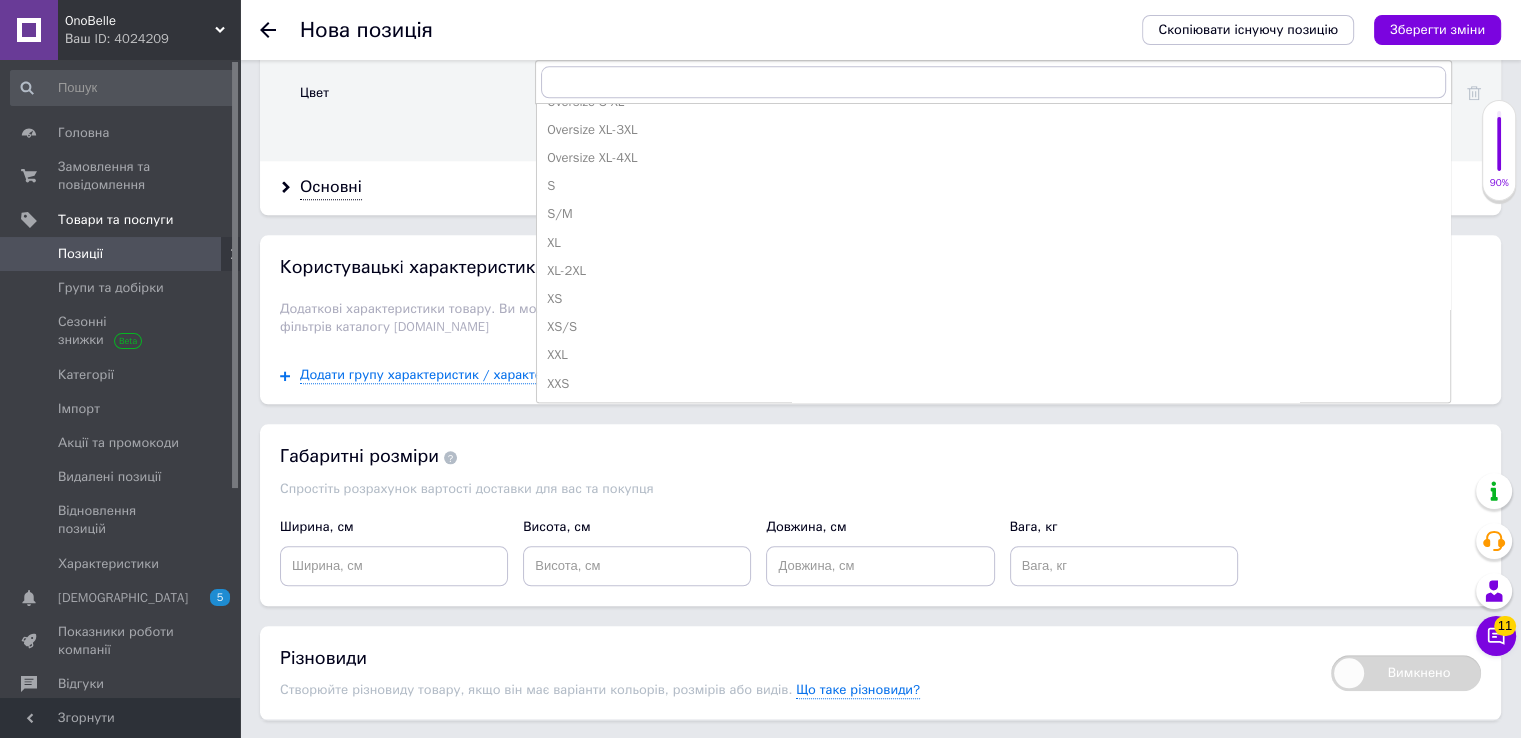 drag, startPoint x: 417, startPoint y: 121, endPoint x: 576, endPoint y: 236, distance: 196.22946 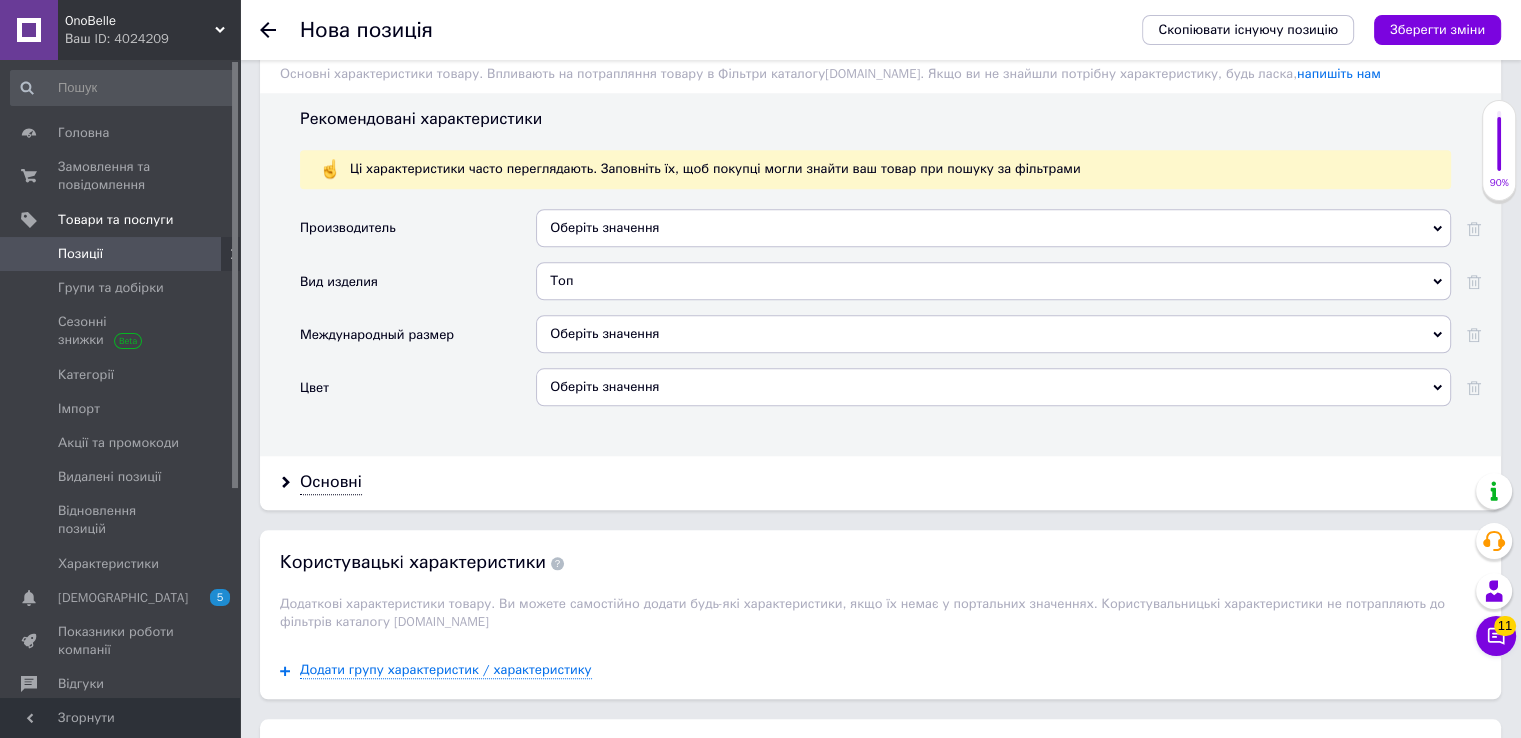 scroll, scrollTop: 1790, scrollLeft: 0, axis: vertical 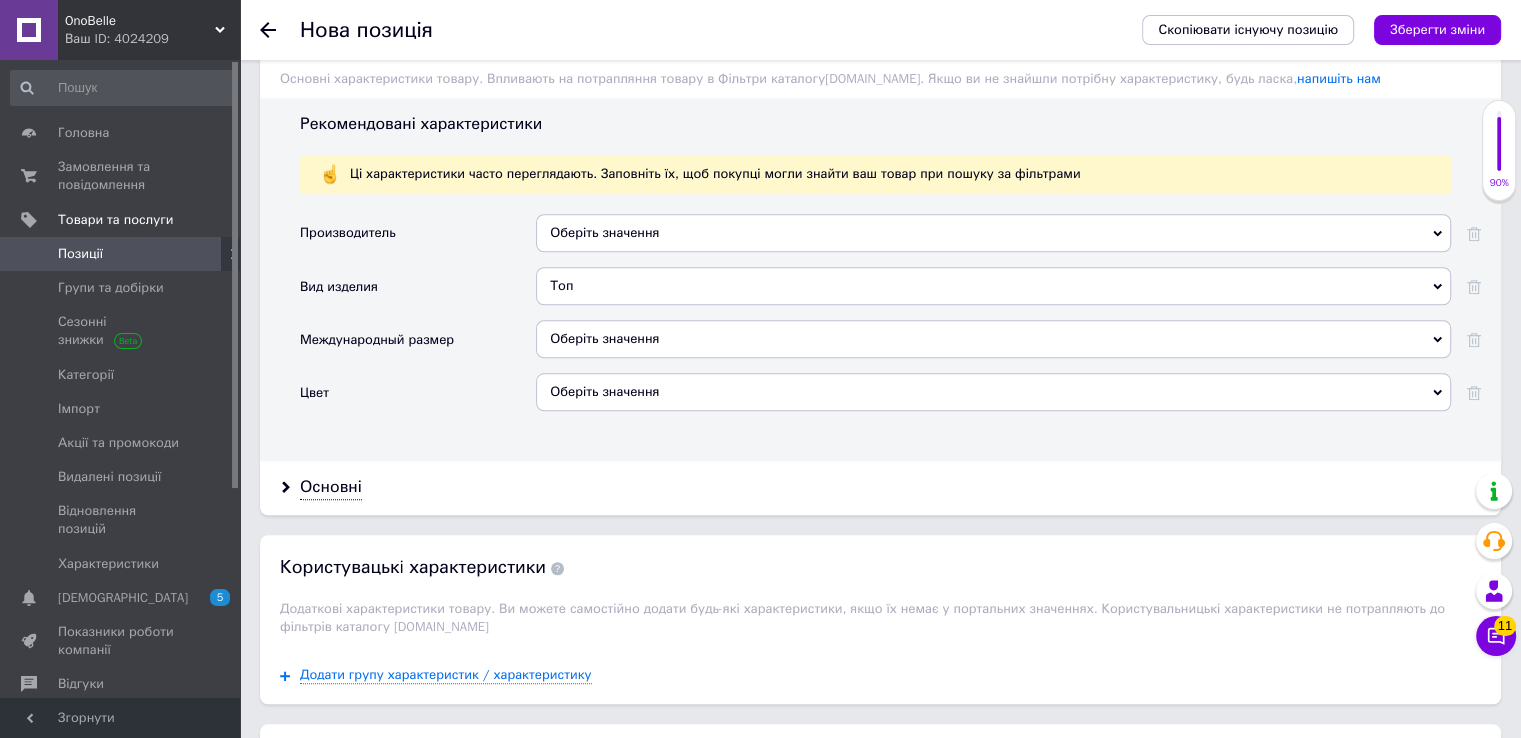 drag, startPoint x: 618, startPoint y: 369, endPoint x: 746, endPoint y: 441, distance: 146.86047 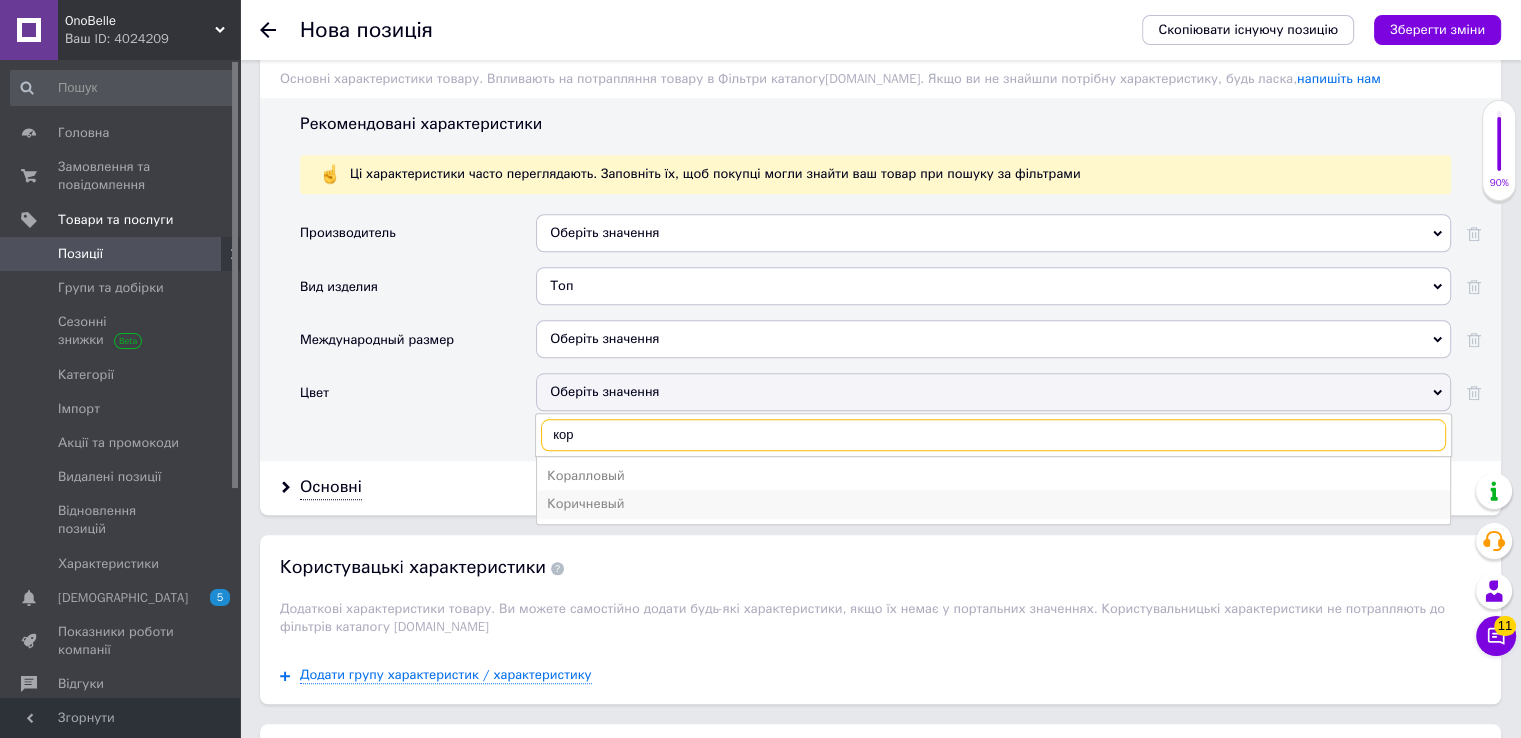 type on "кор" 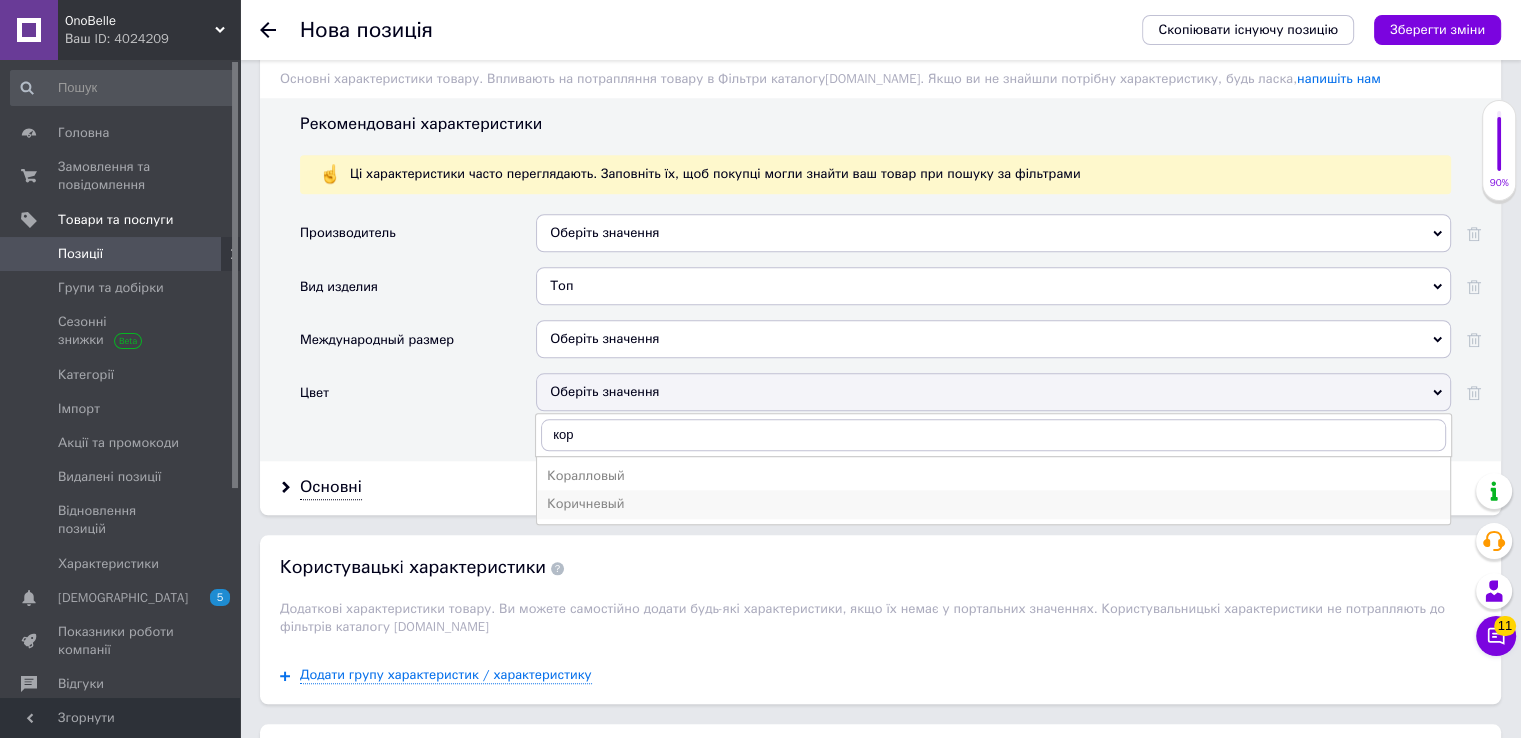 click on "Коричневый" at bounding box center [993, 504] 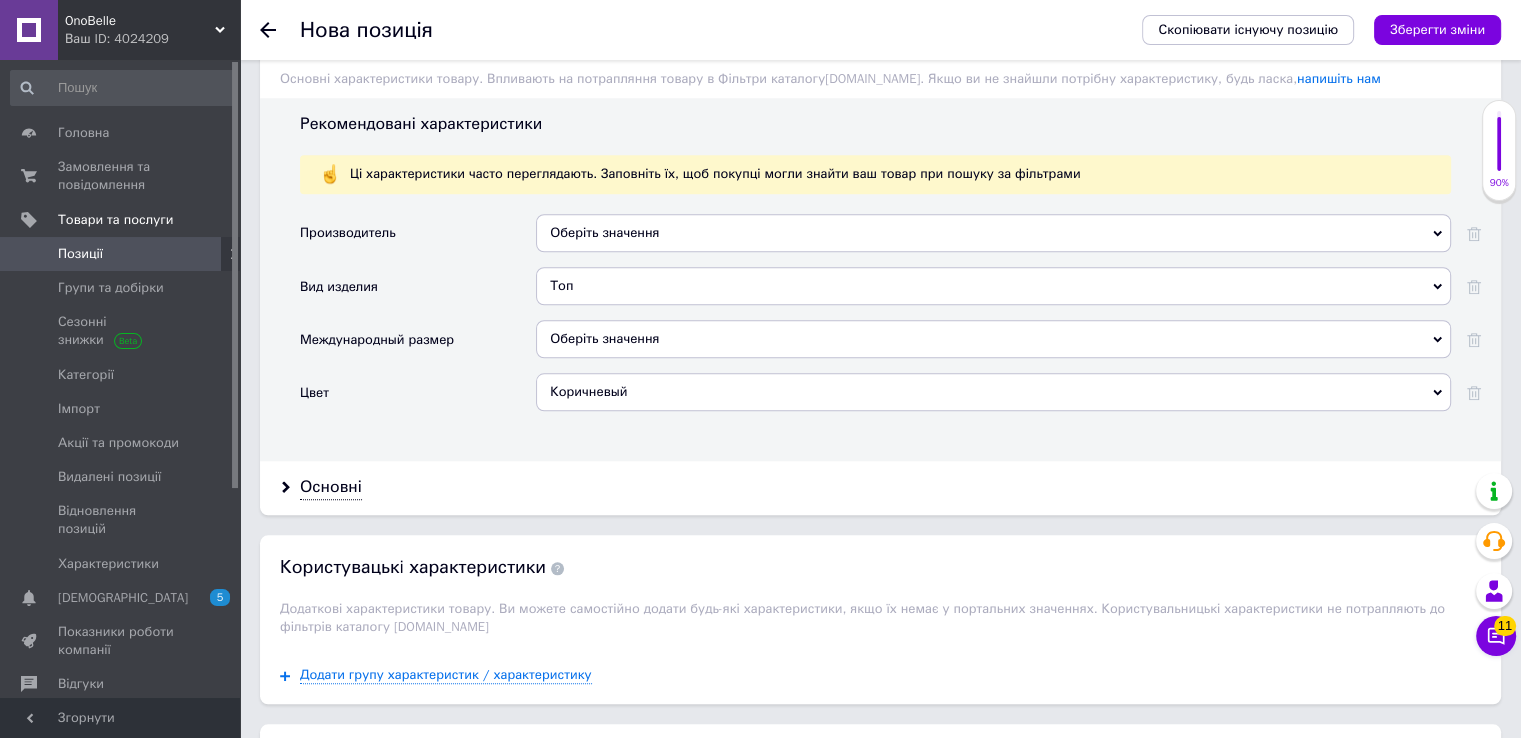 click on "Основні" at bounding box center [880, 487] 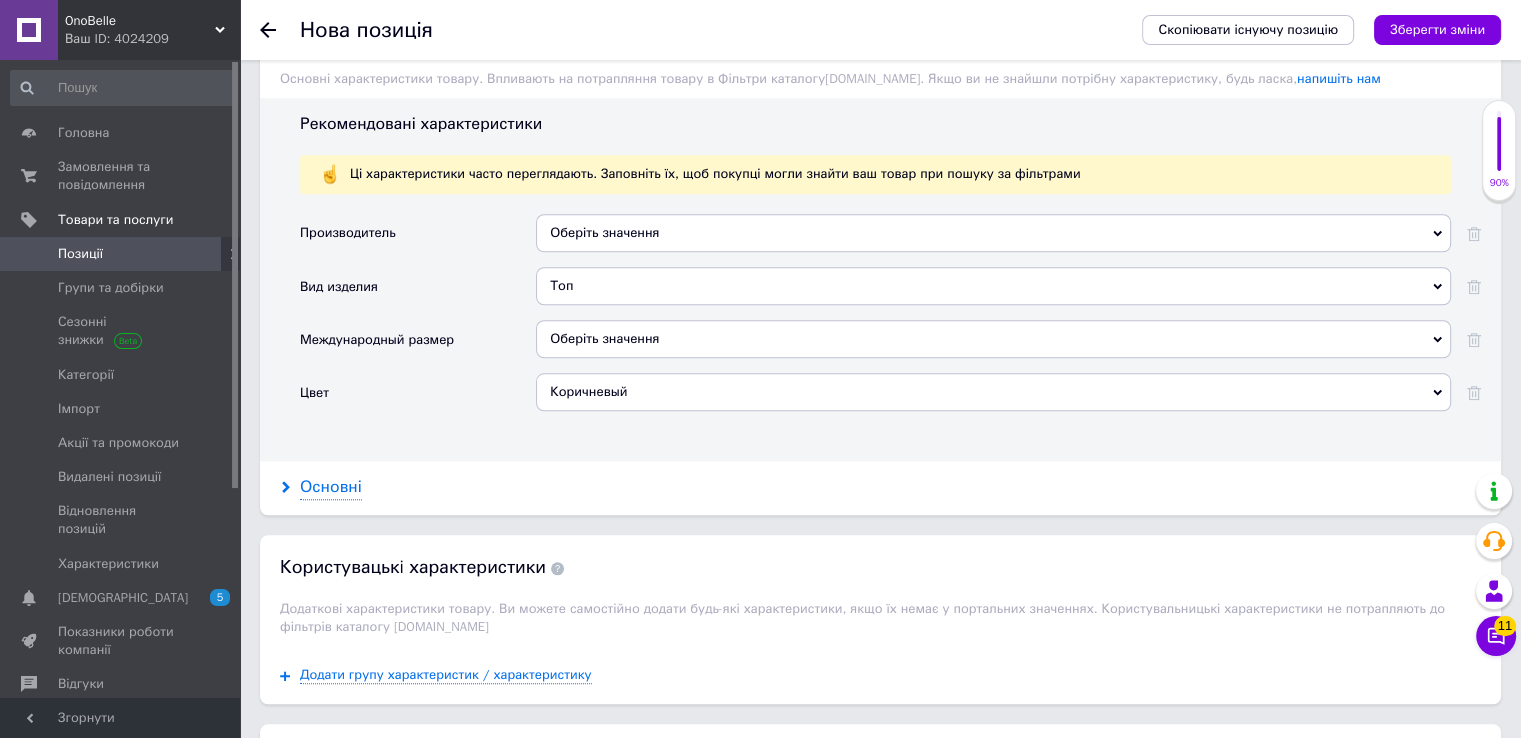click on "Основні" at bounding box center [331, 487] 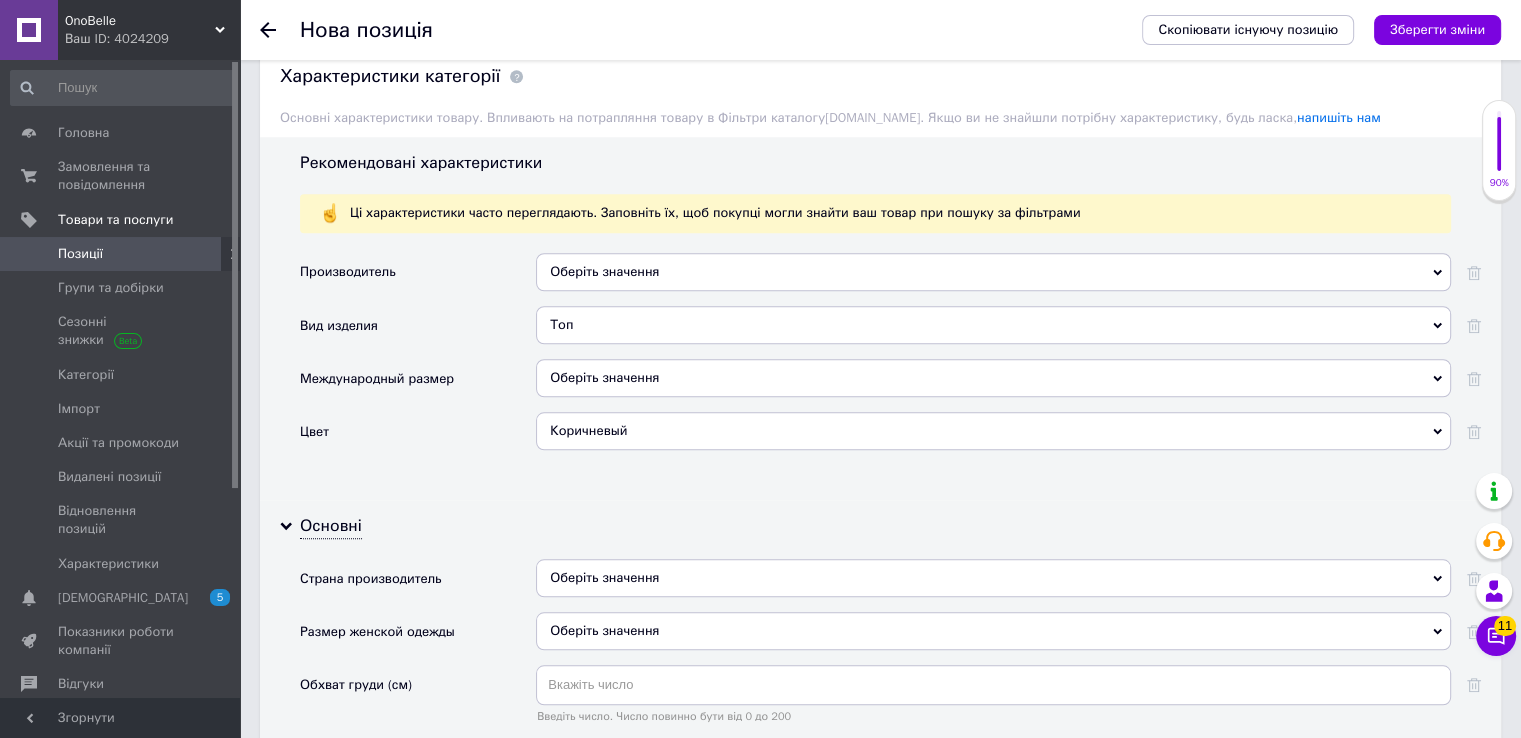 scroll, scrollTop: 1690, scrollLeft: 0, axis: vertical 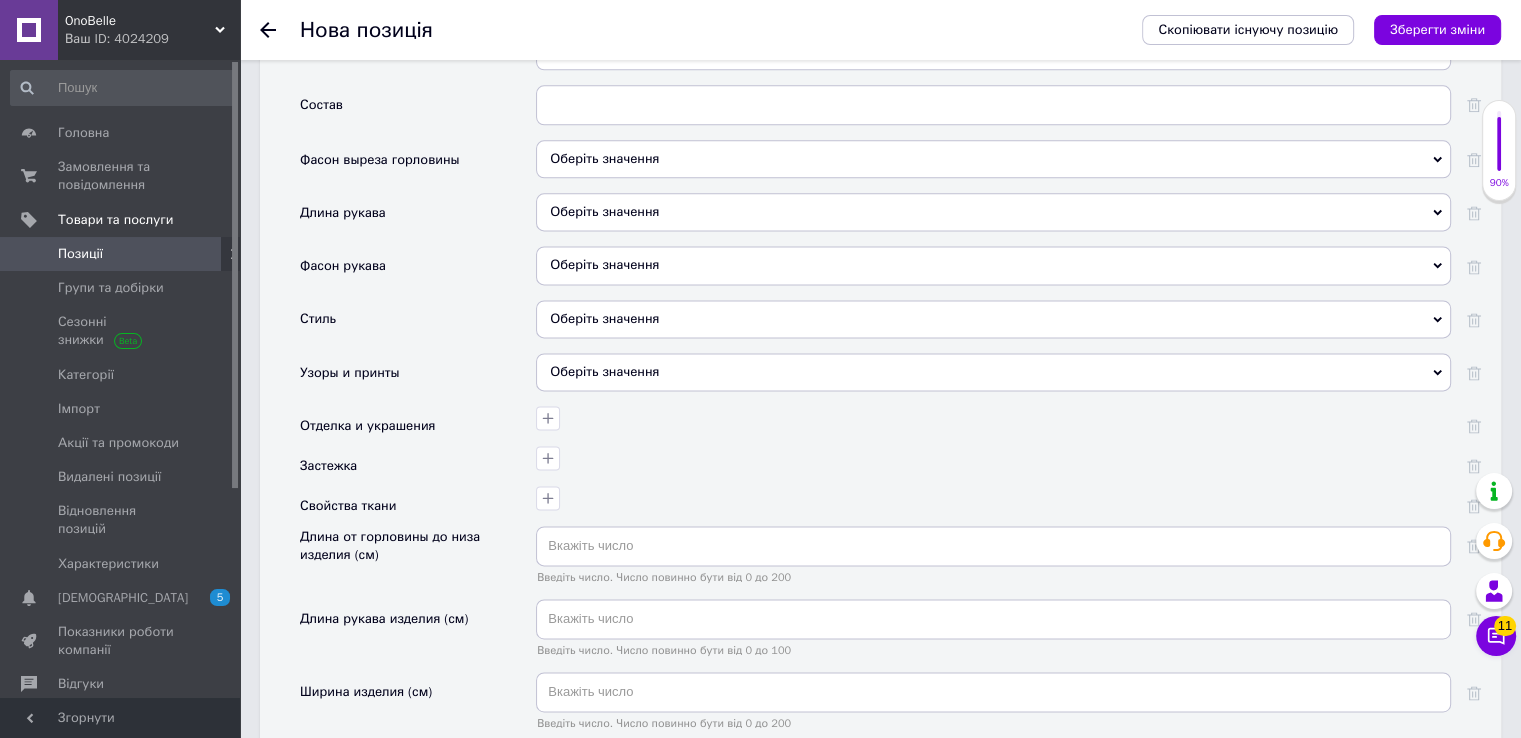 click on "Оберіть значення" at bounding box center [993, 212] 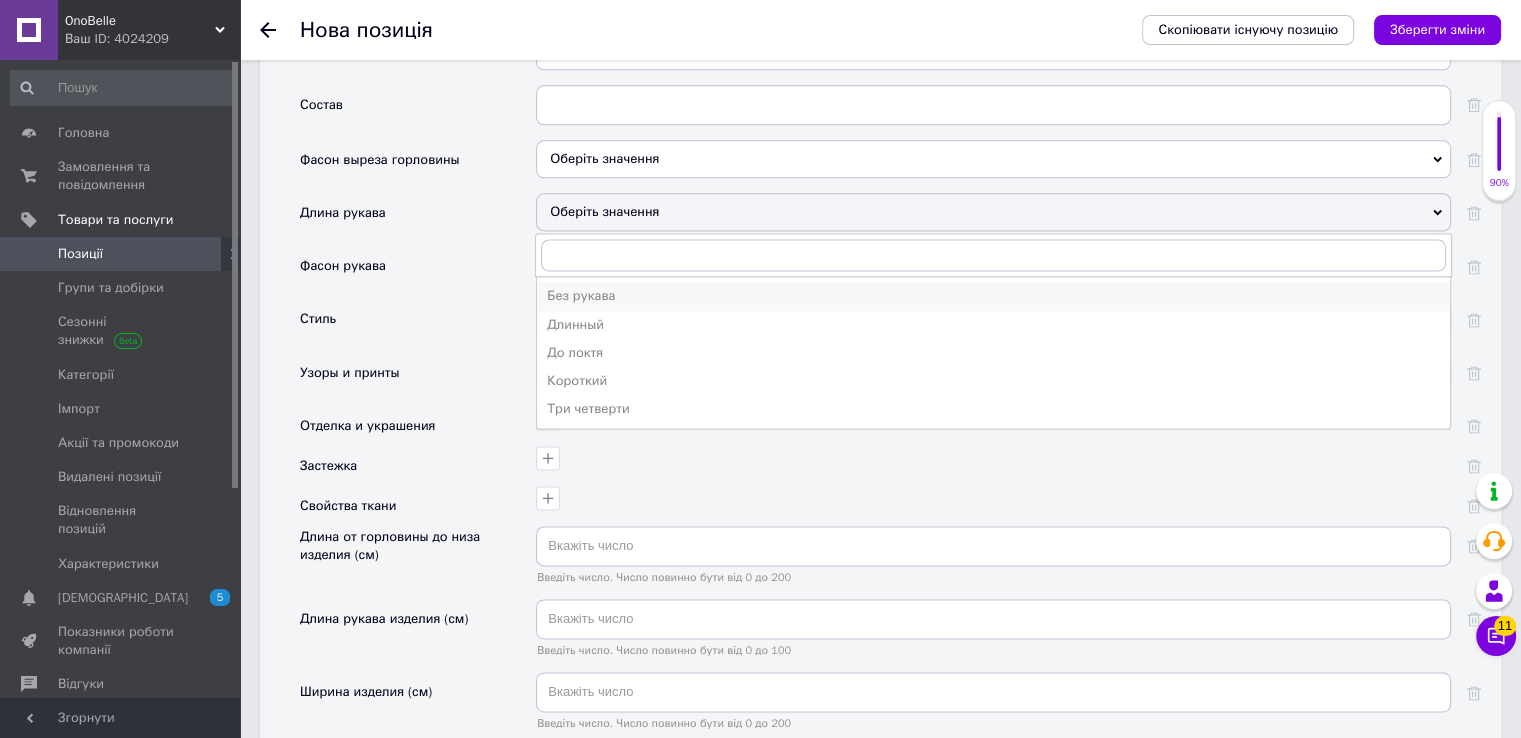click on "Без рукава" at bounding box center [993, 296] 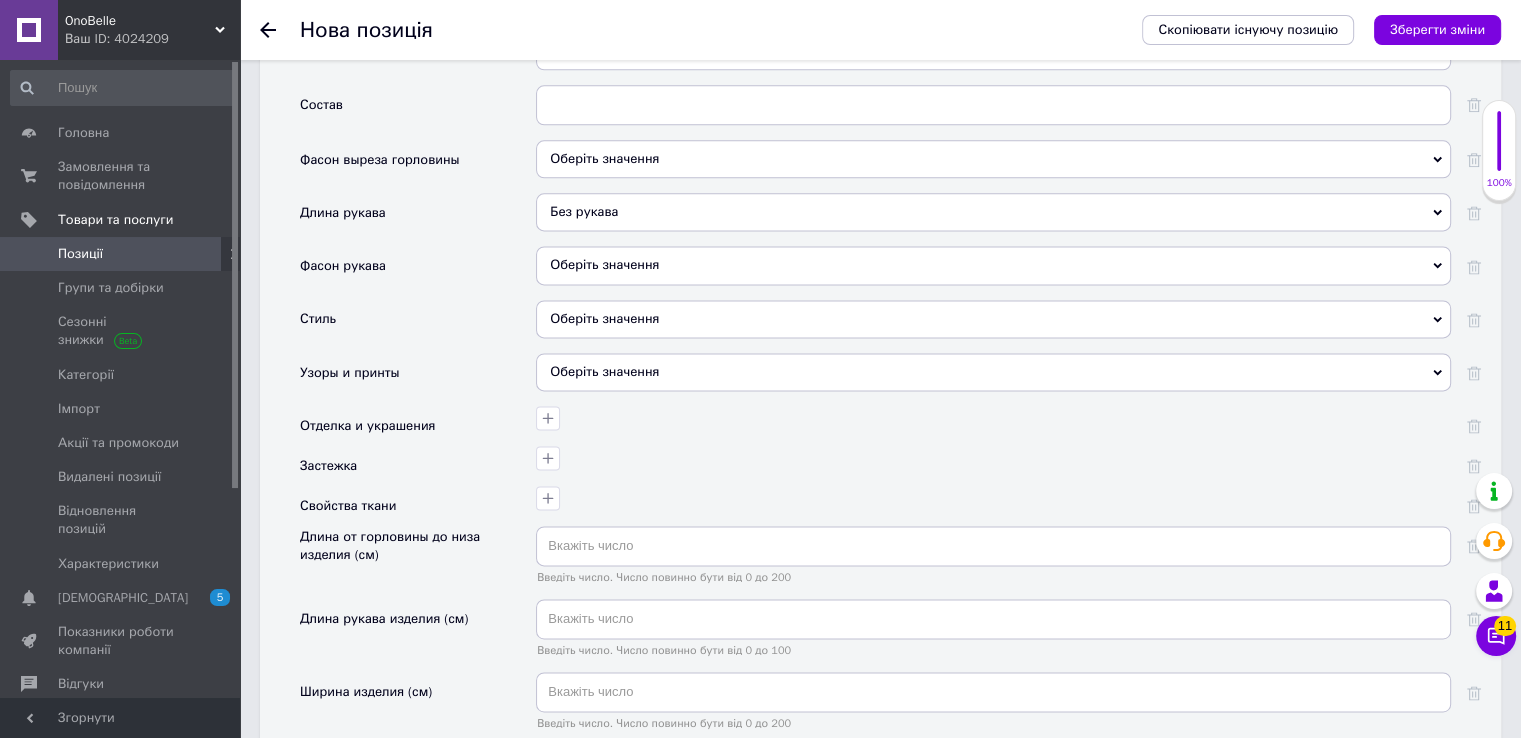 click on "Оберіть значення" at bounding box center [993, 319] 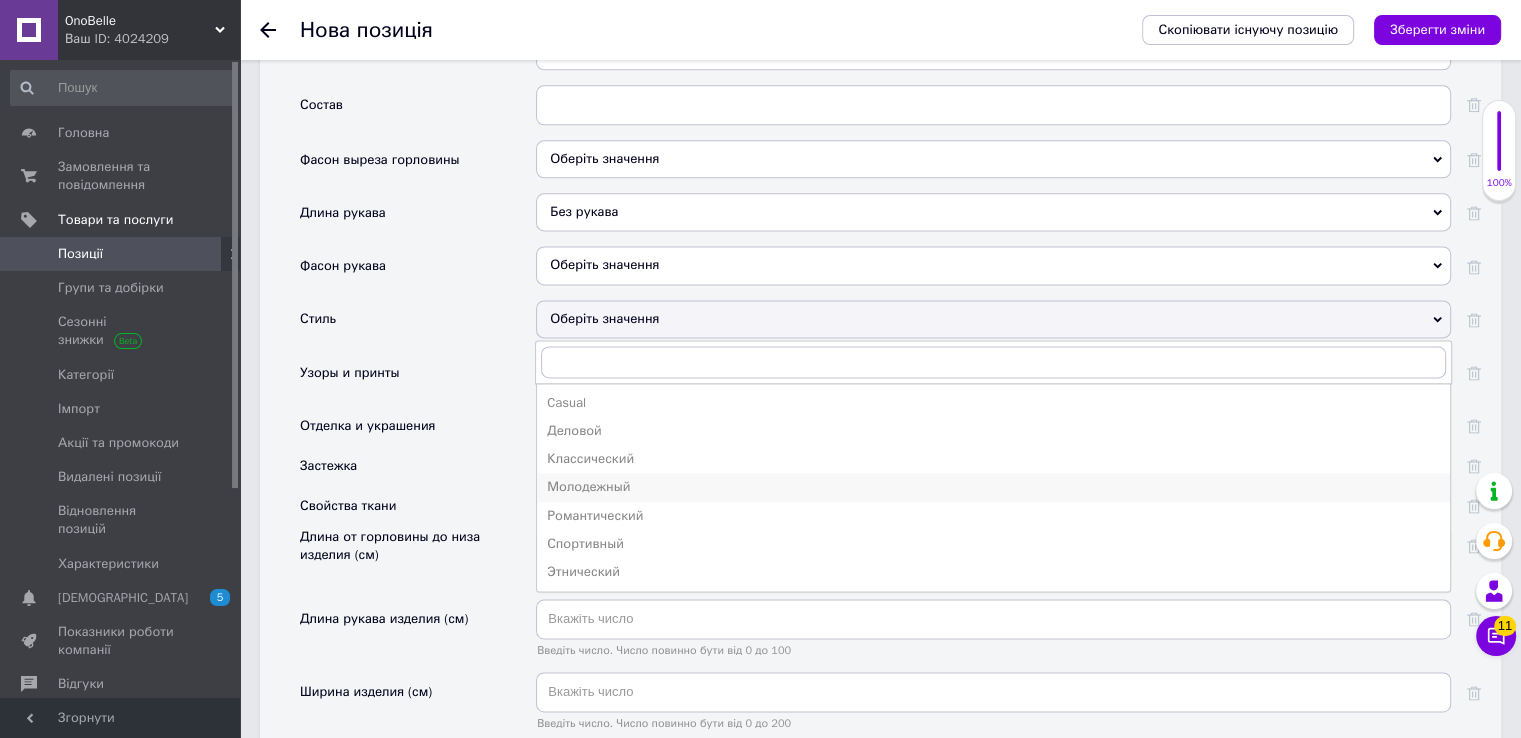 click on "Молодежный" at bounding box center (993, 487) 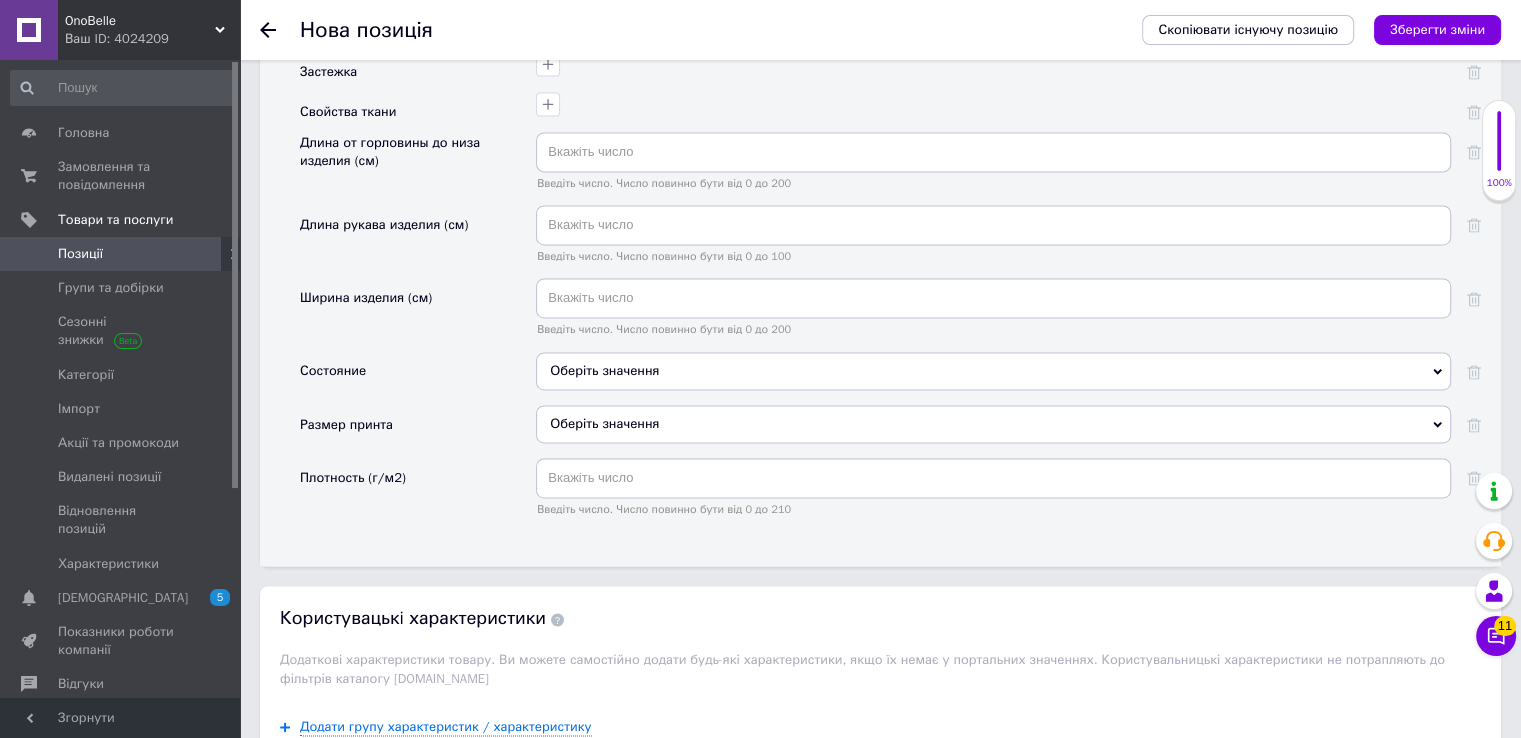 scroll, scrollTop: 3056, scrollLeft: 0, axis: vertical 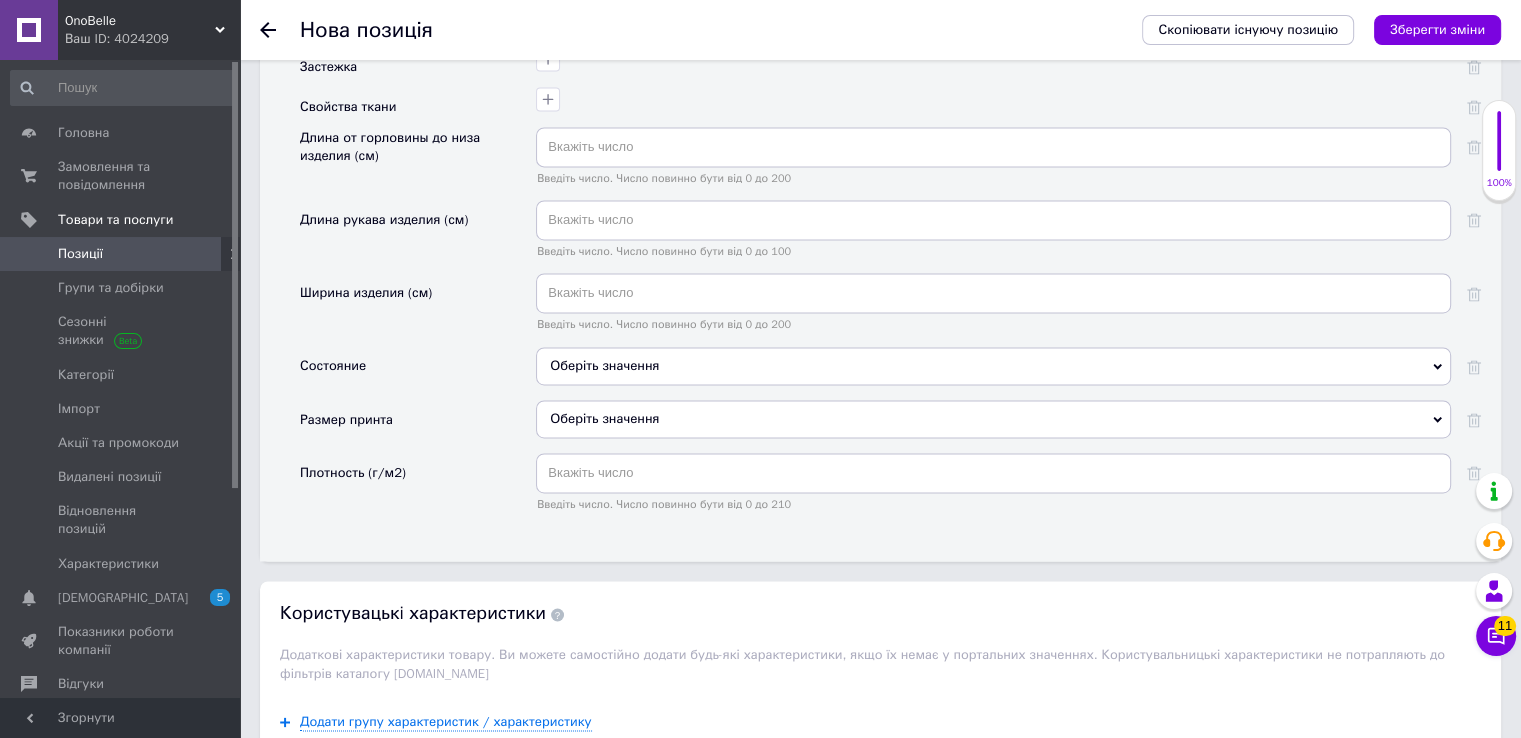 click on "Оберіть значення" at bounding box center [993, 366] 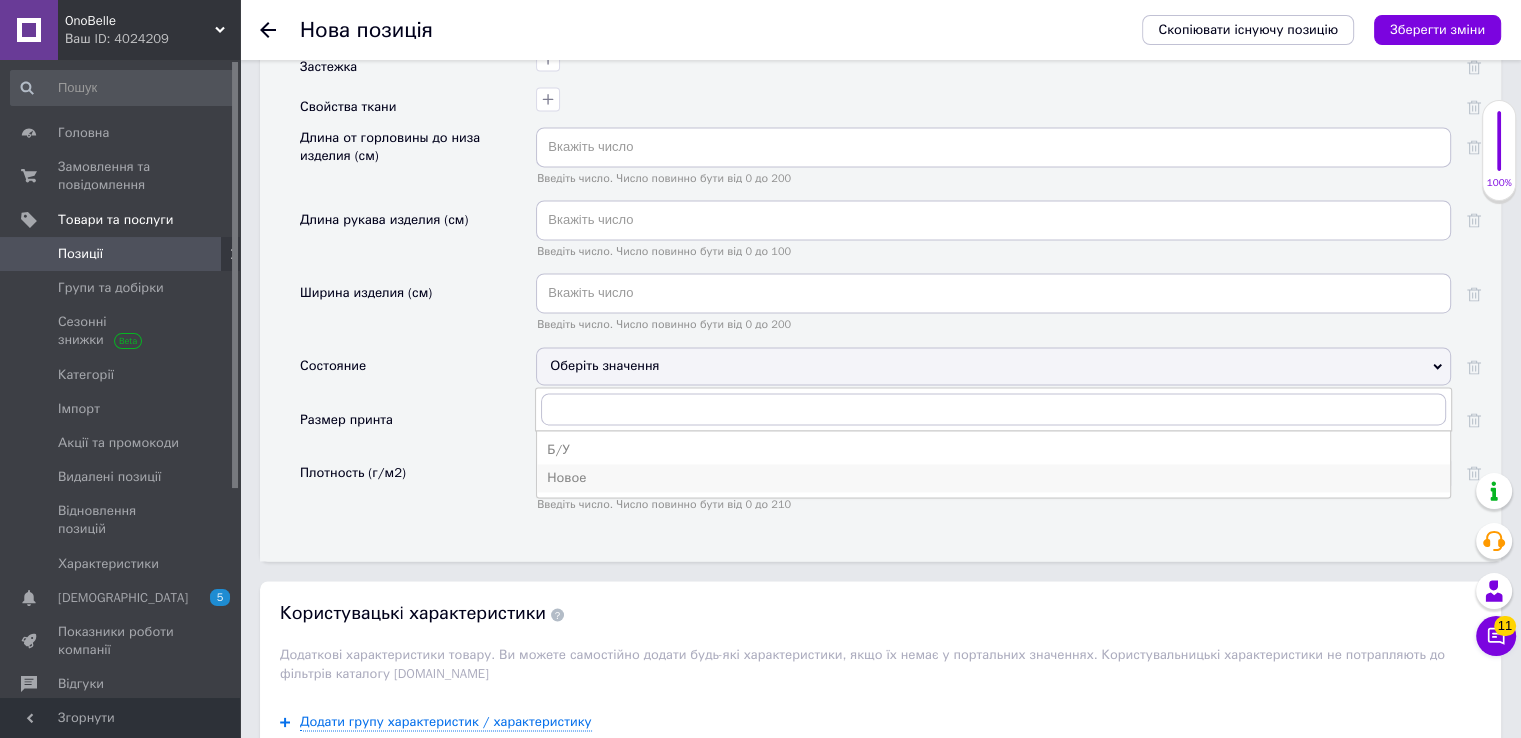 click on "Новое" at bounding box center (993, 478) 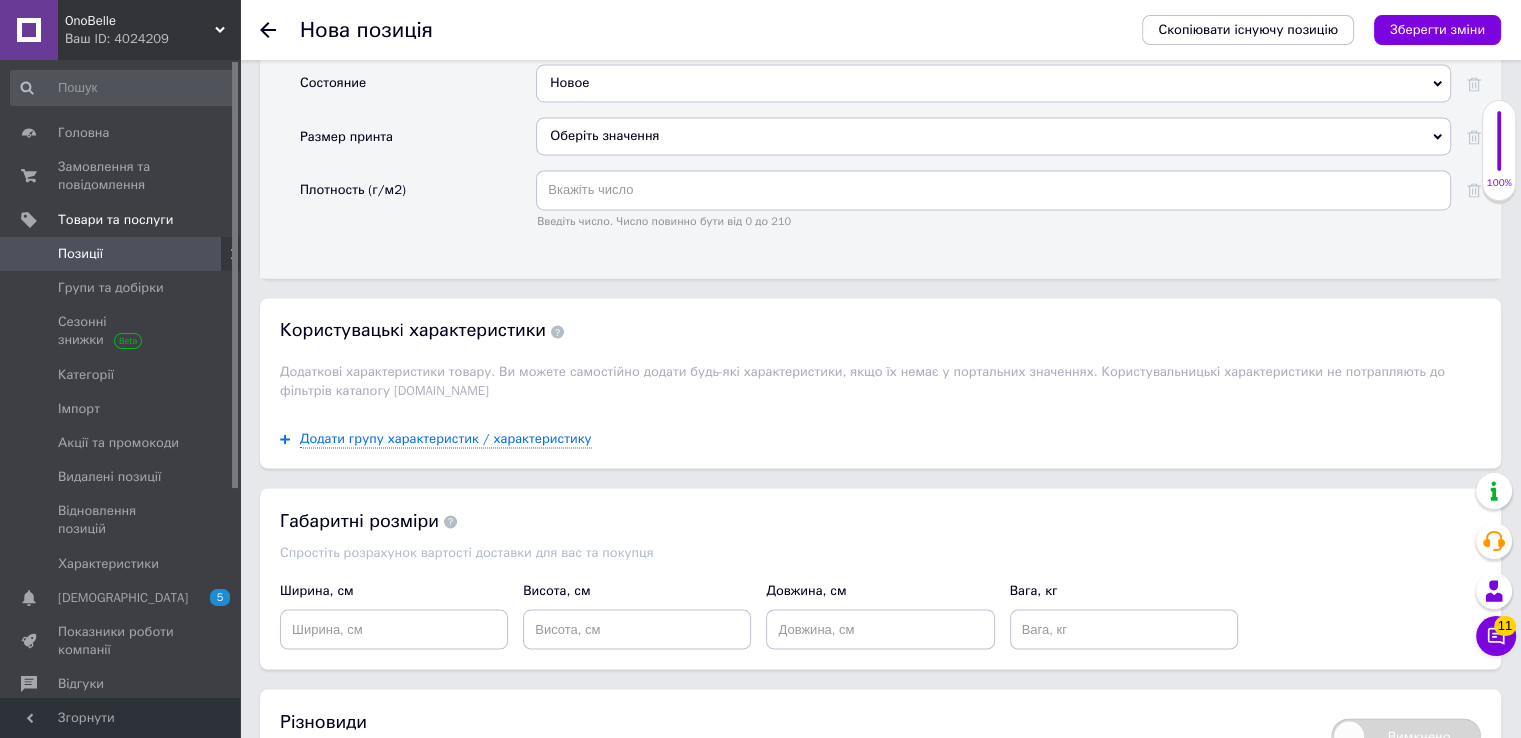 scroll, scrollTop: 3355, scrollLeft: 0, axis: vertical 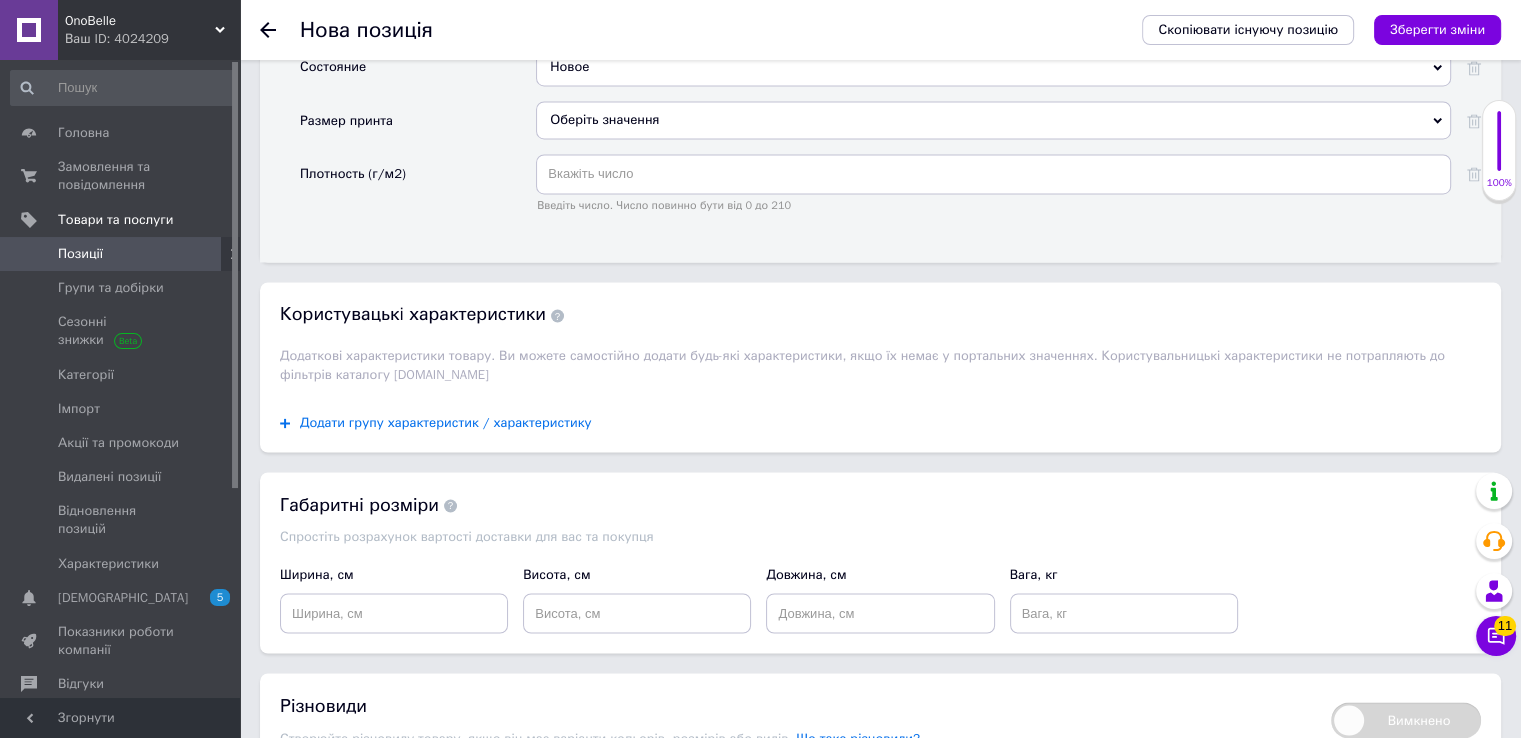 click on "Додати групу характеристик / характеристику" at bounding box center [446, 423] 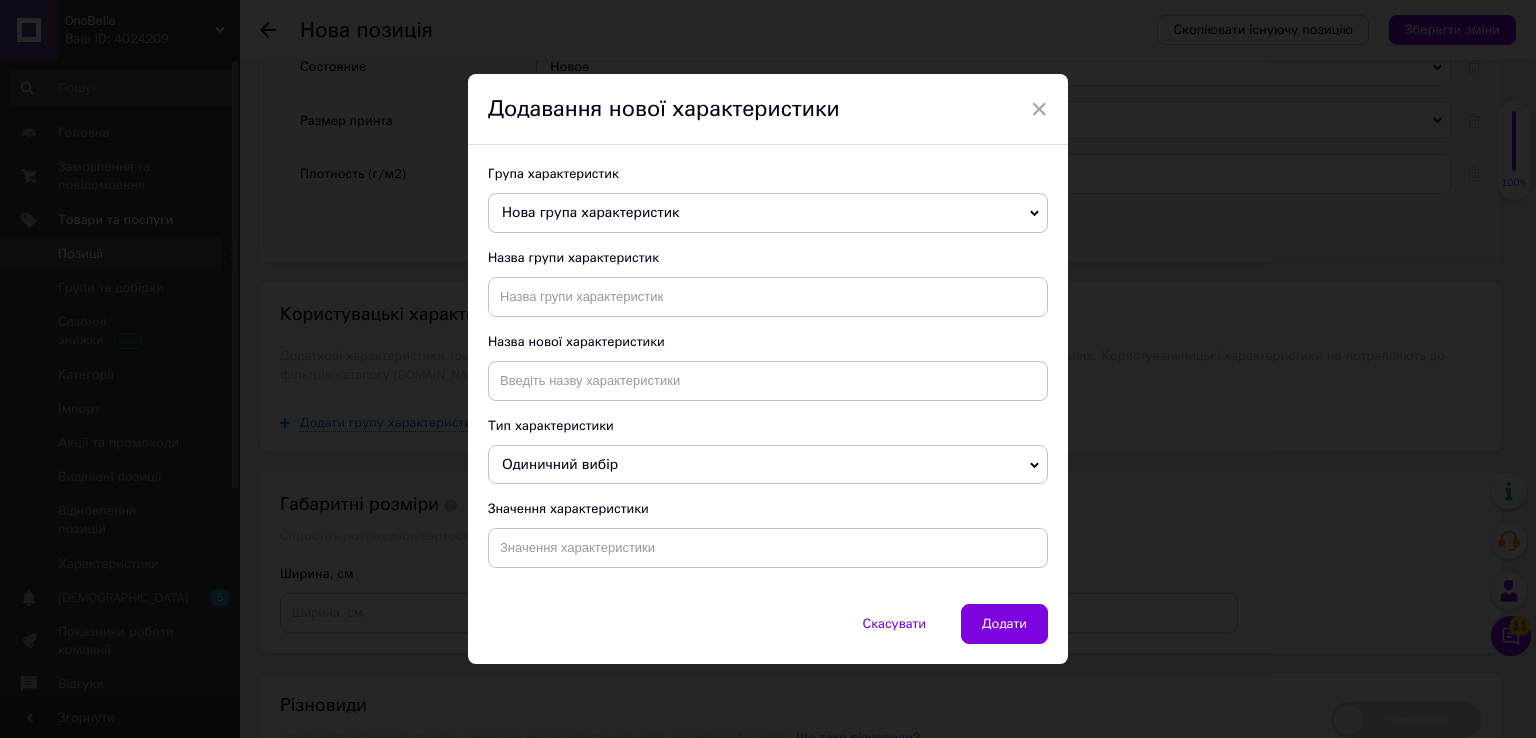 click on "Нова група характеристик" at bounding box center [768, 213] 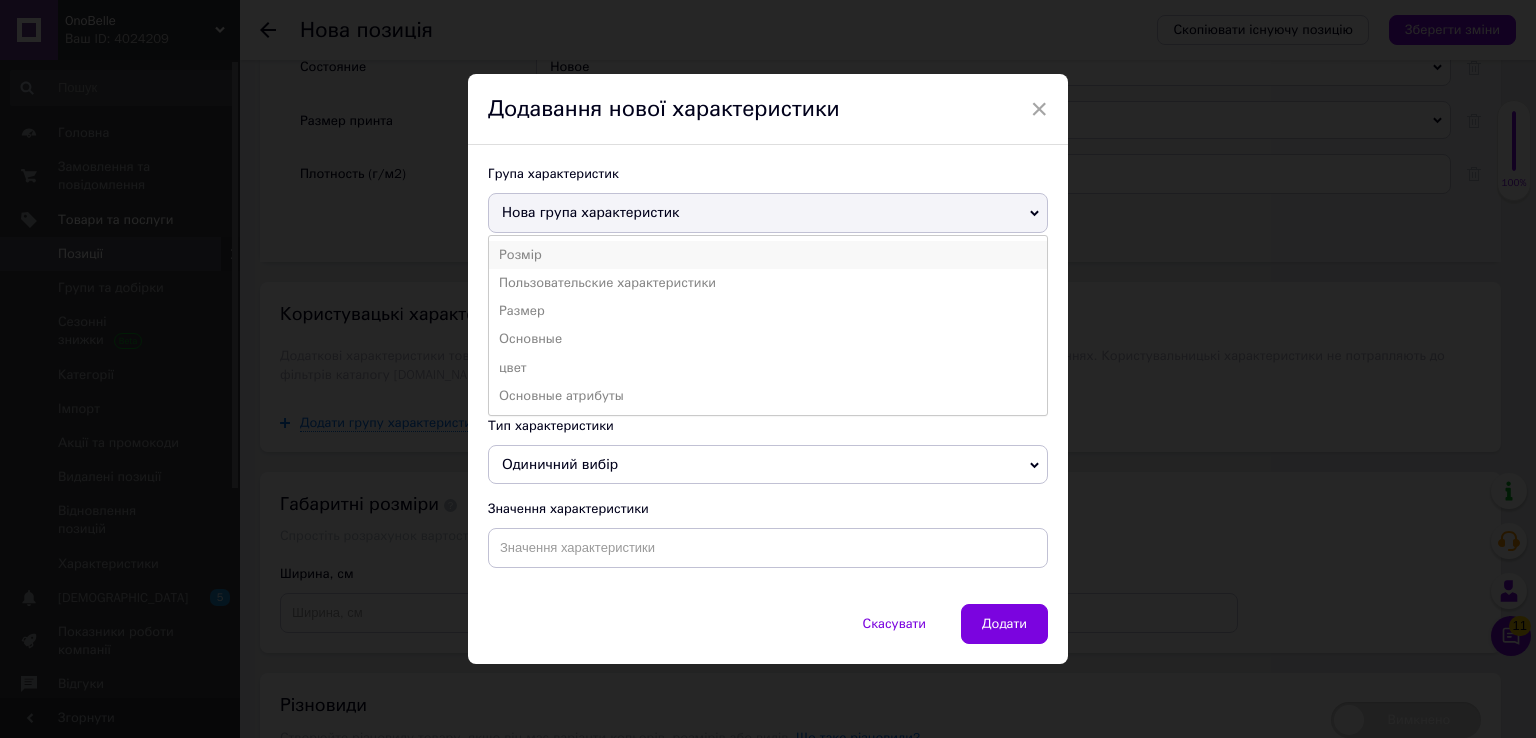 click on "Розмір" at bounding box center (768, 255) 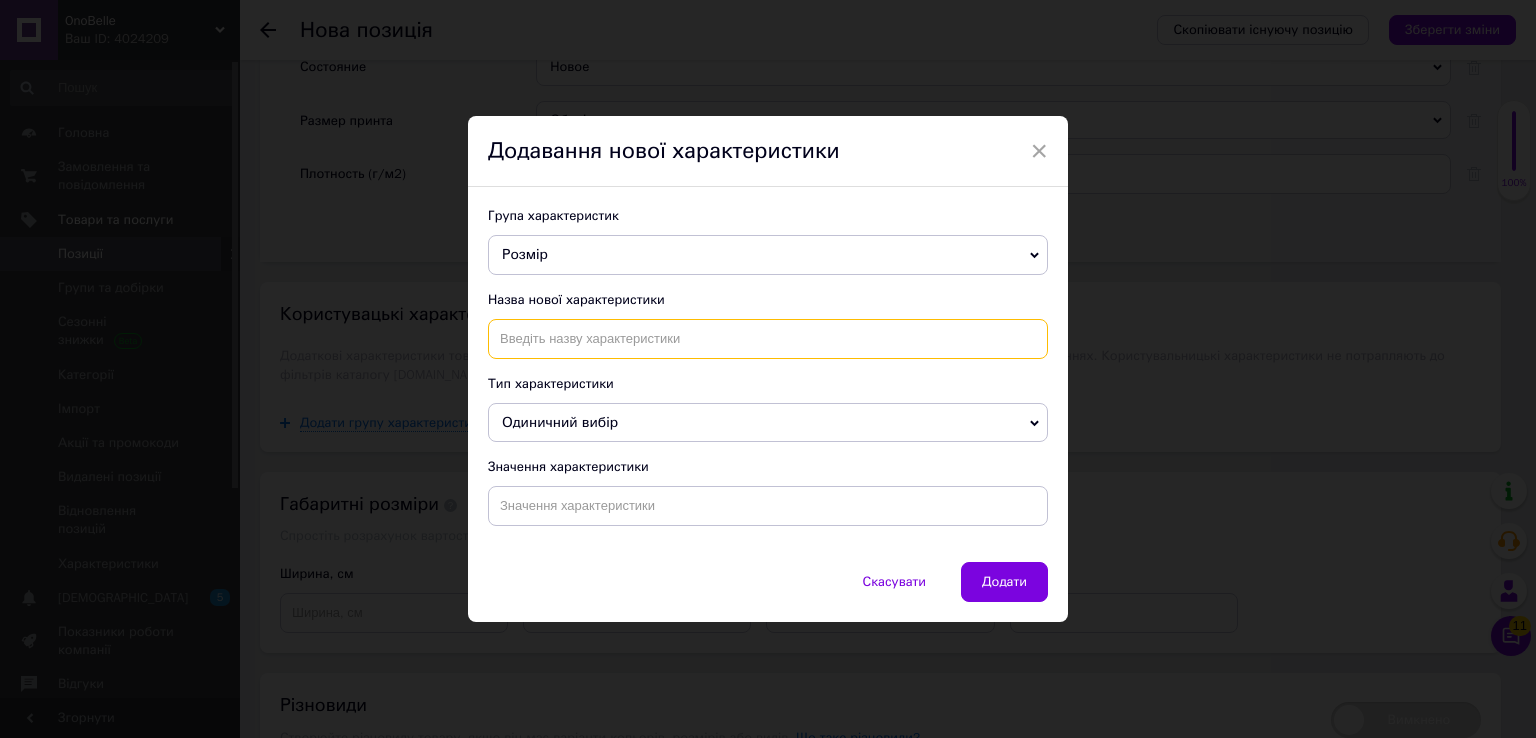 click at bounding box center (768, 339) 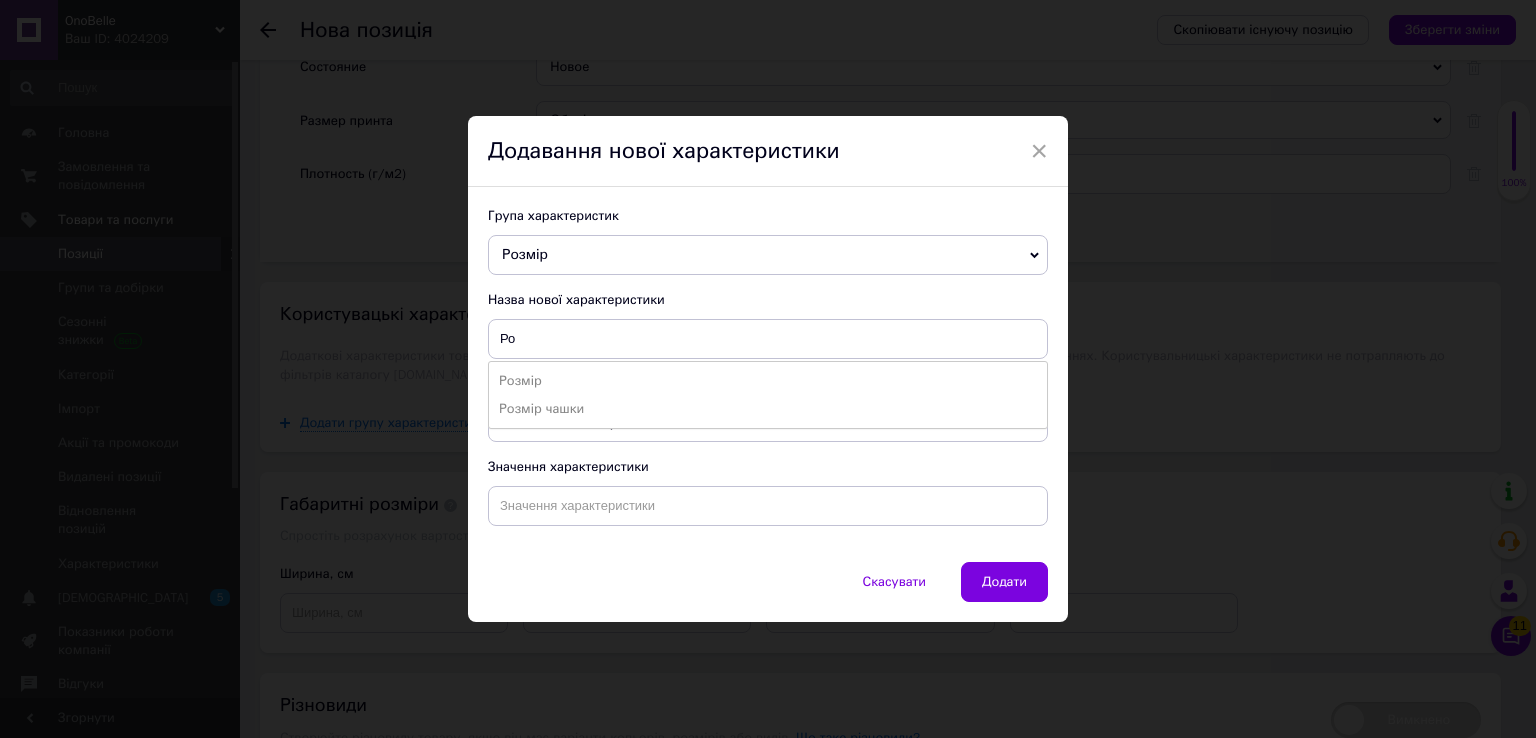 drag, startPoint x: 540, startPoint y: 369, endPoint x: 533, endPoint y: 388, distance: 20.248457 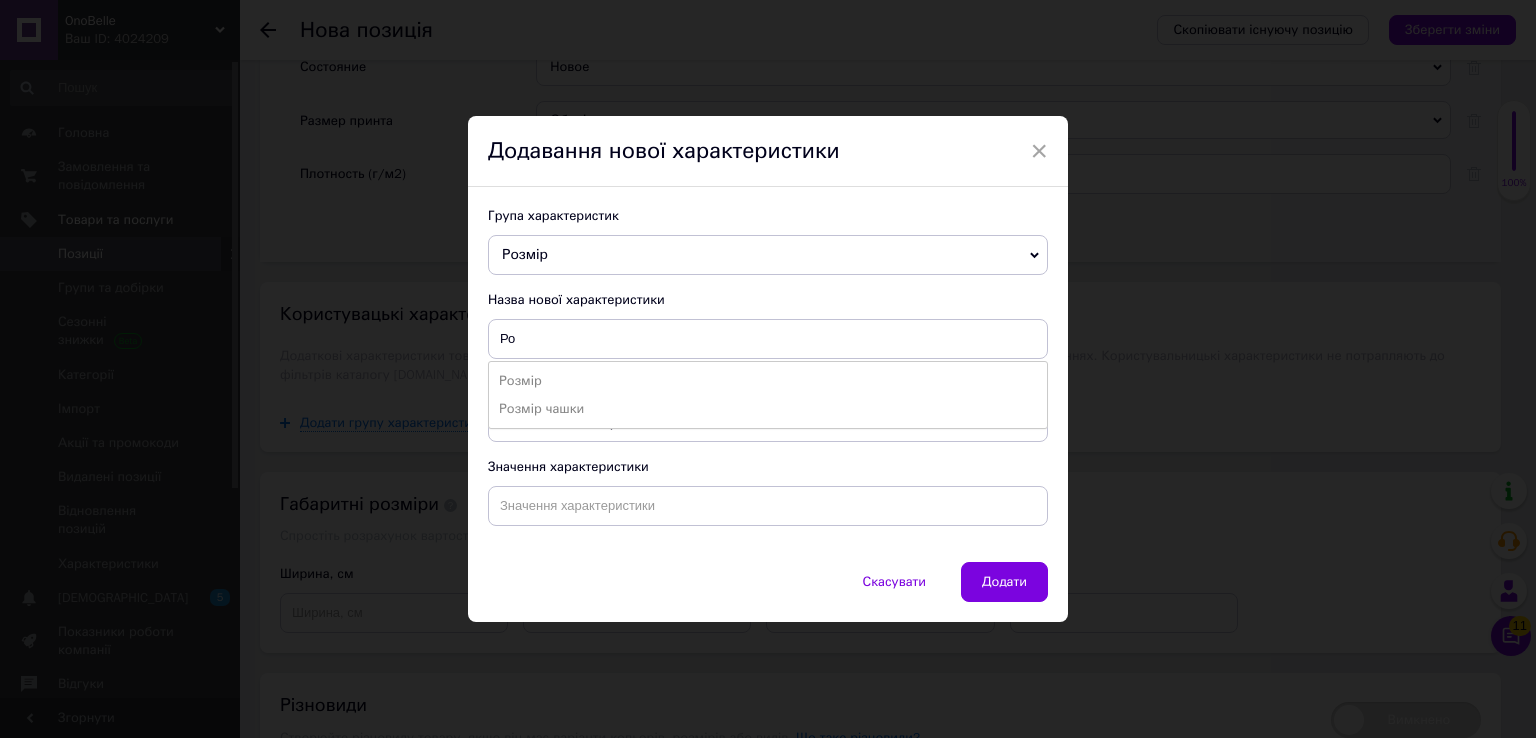 click on "Розмір" at bounding box center (768, 381) 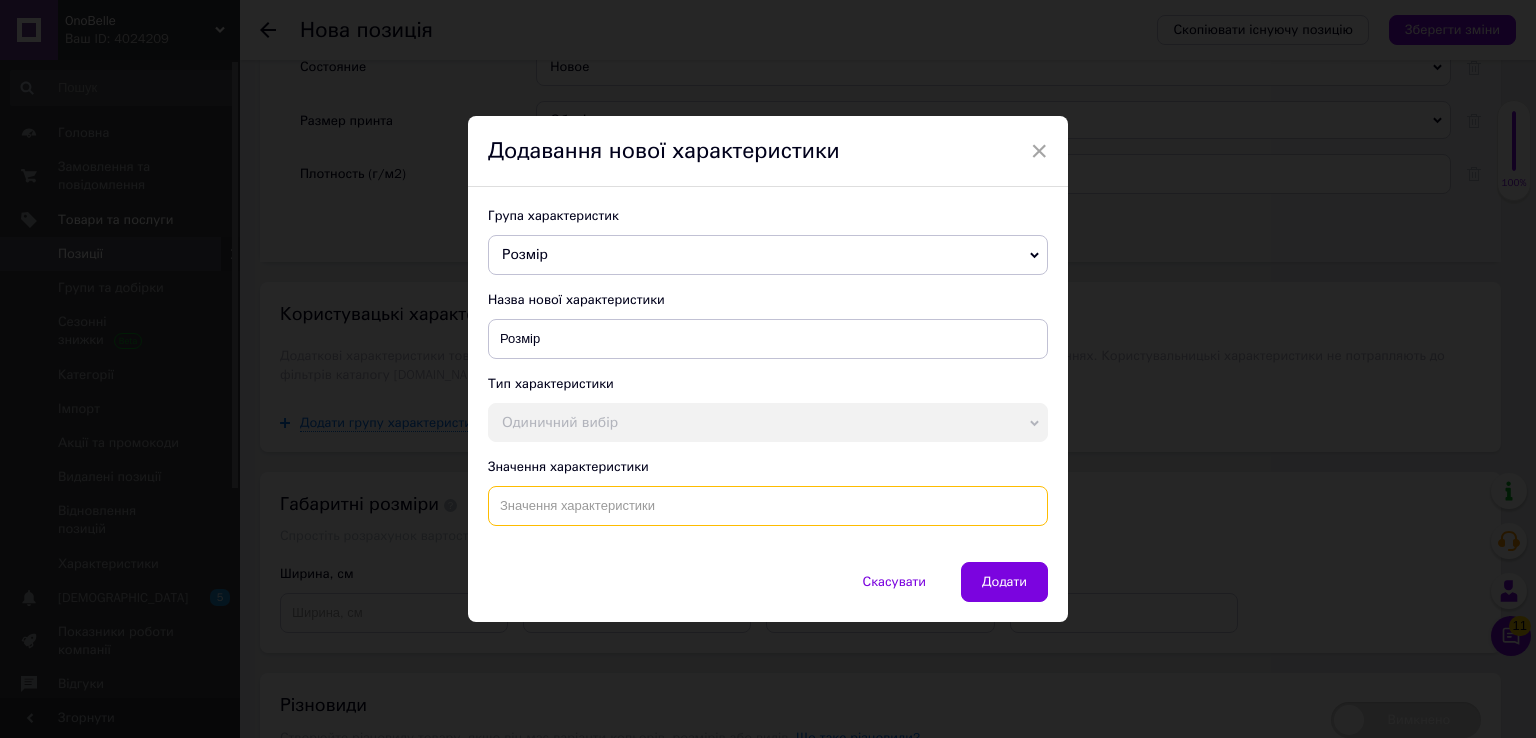 drag, startPoint x: 617, startPoint y: 493, endPoint x: 640, endPoint y: 524, distance: 38.600517 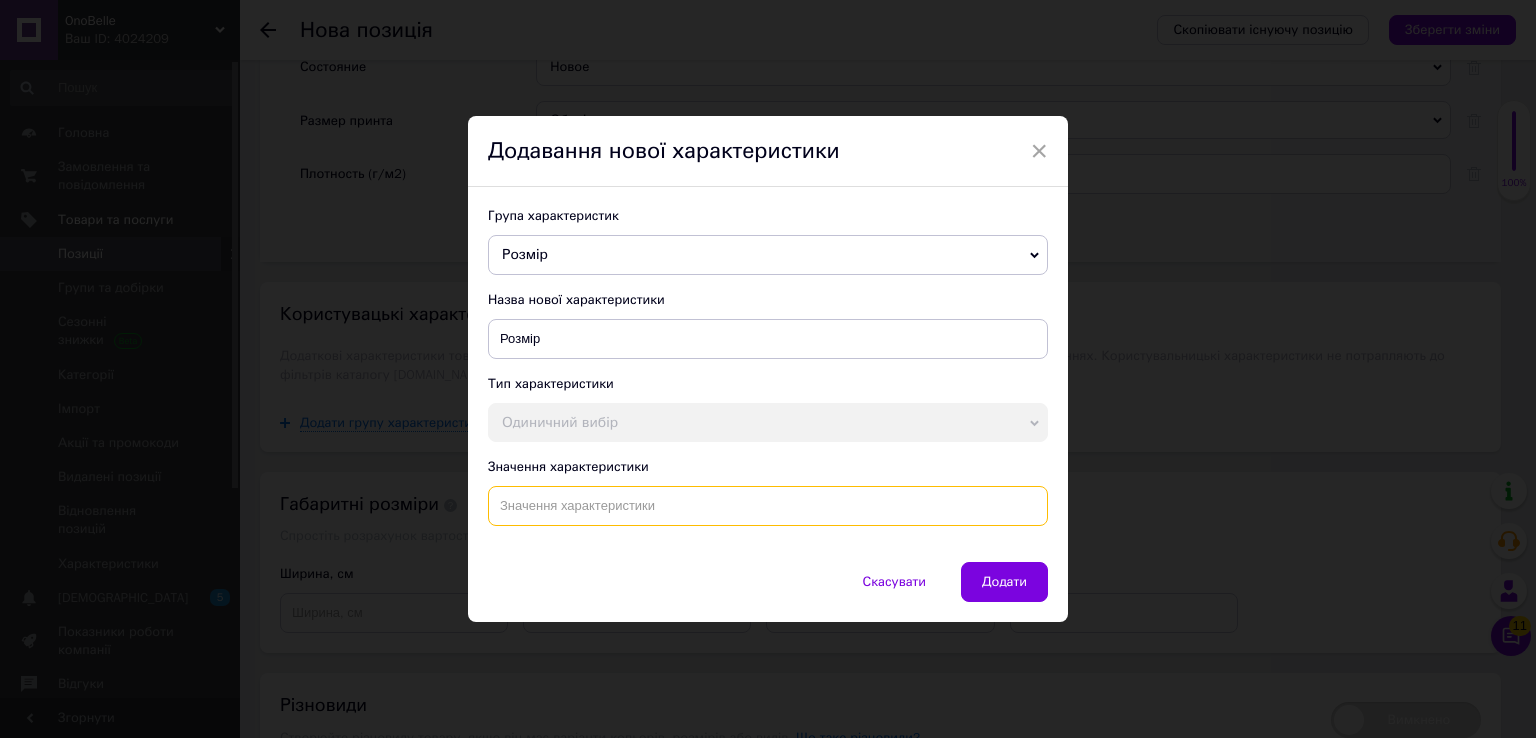 paste on "XS/M" 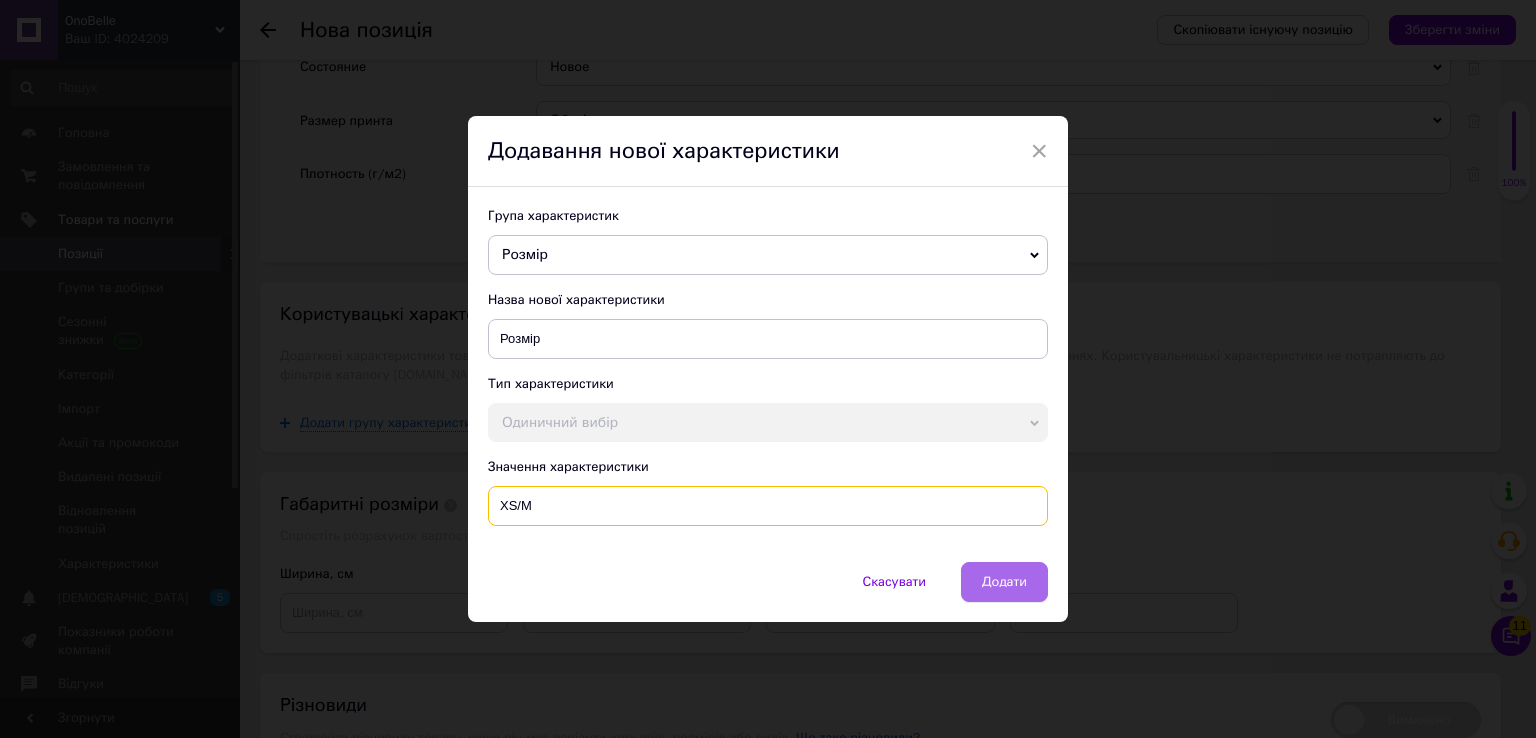 type on "XS/M" 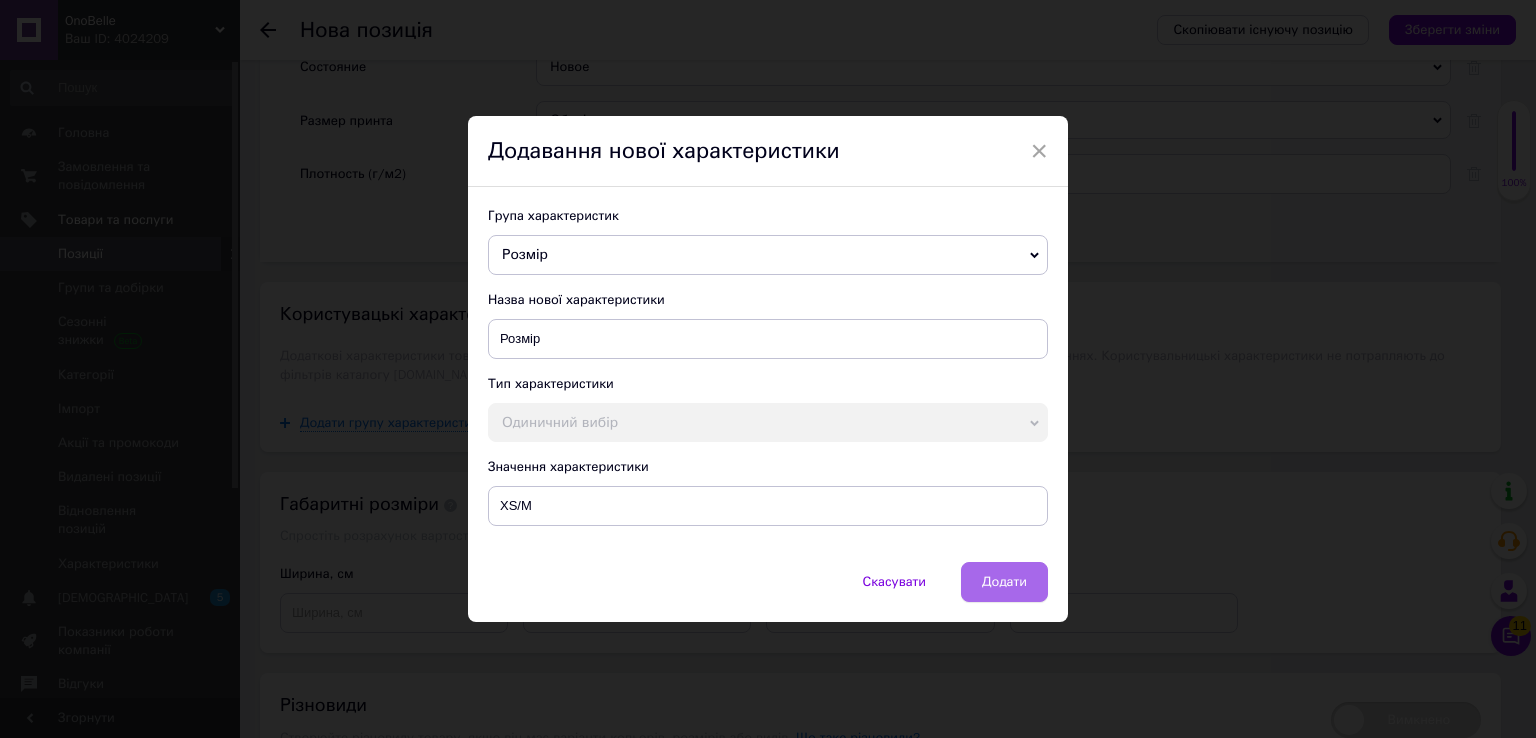 click on "Додати" at bounding box center (1004, 582) 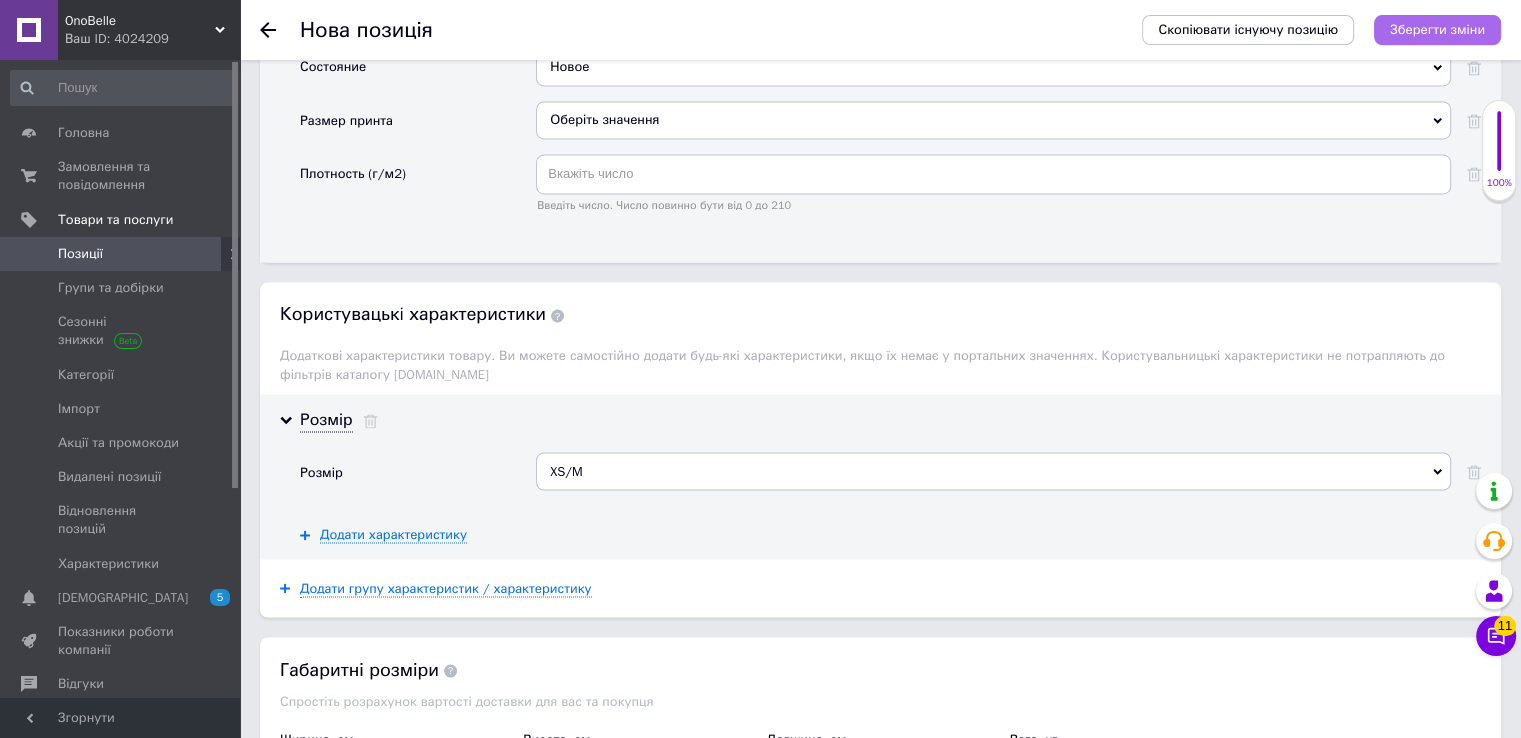 click on "Зберегти зміни" at bounding box center (1437, 29) 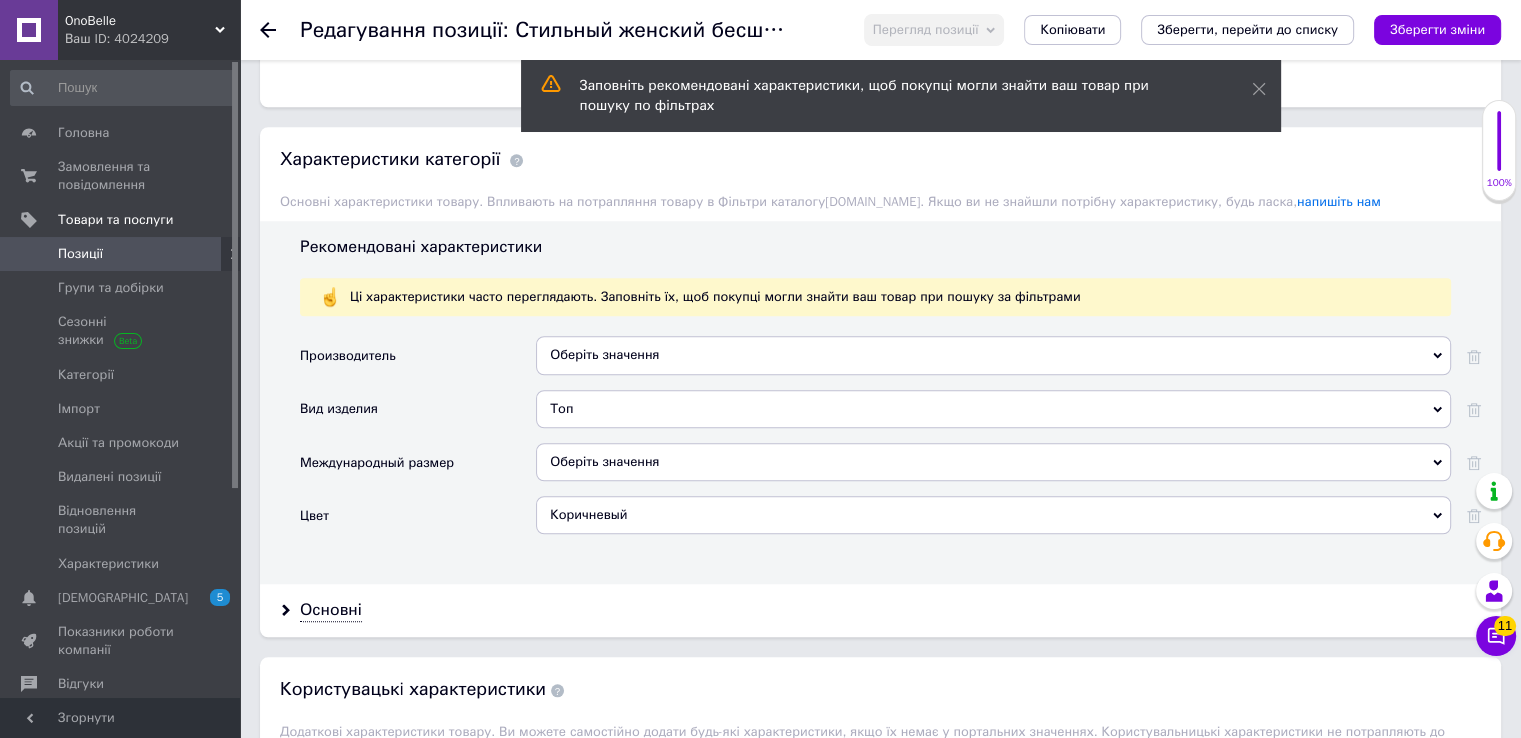 scroll, scrollTop: 1692, scrollLeft: 0, axis: vertical 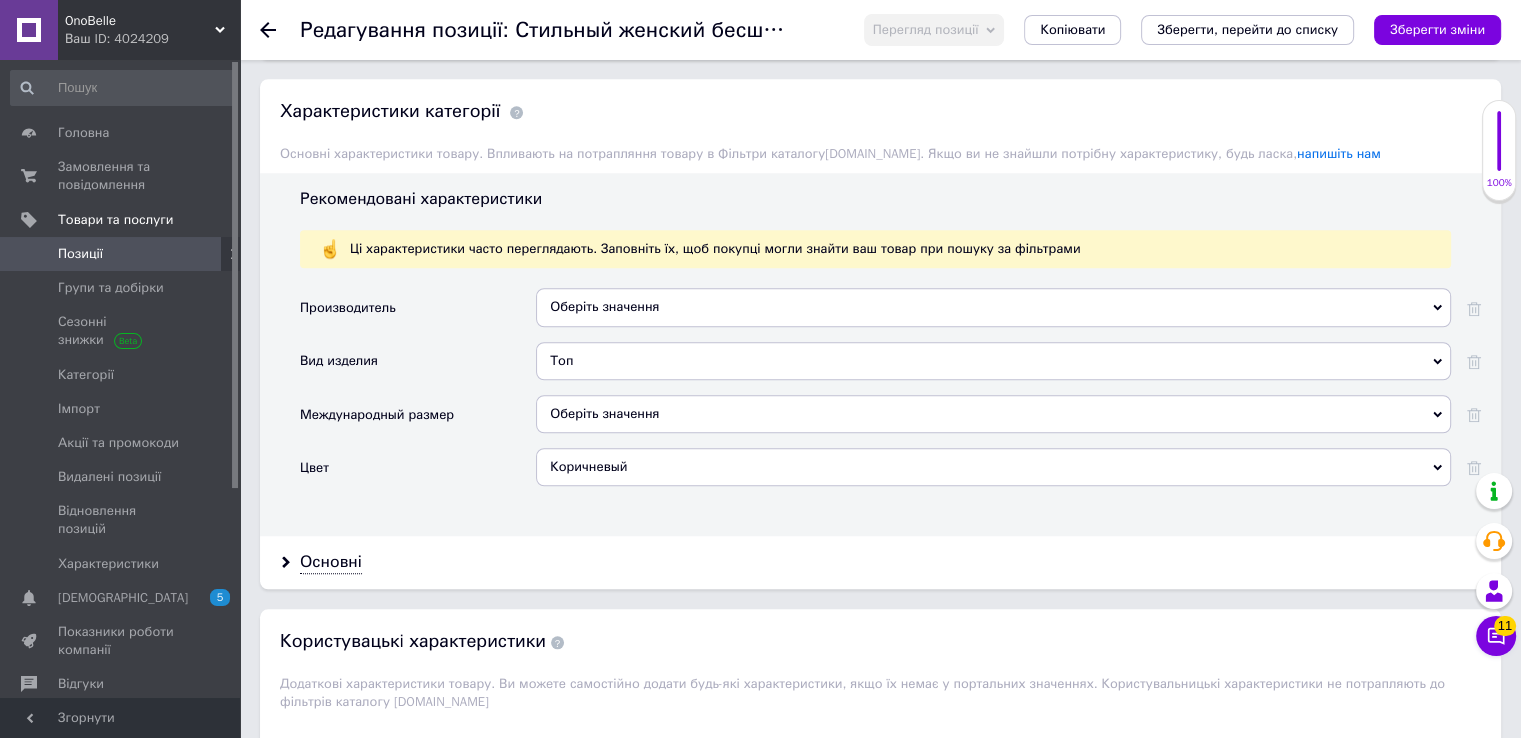 click on "Оберіть значення" at bounding box center (993, 414) 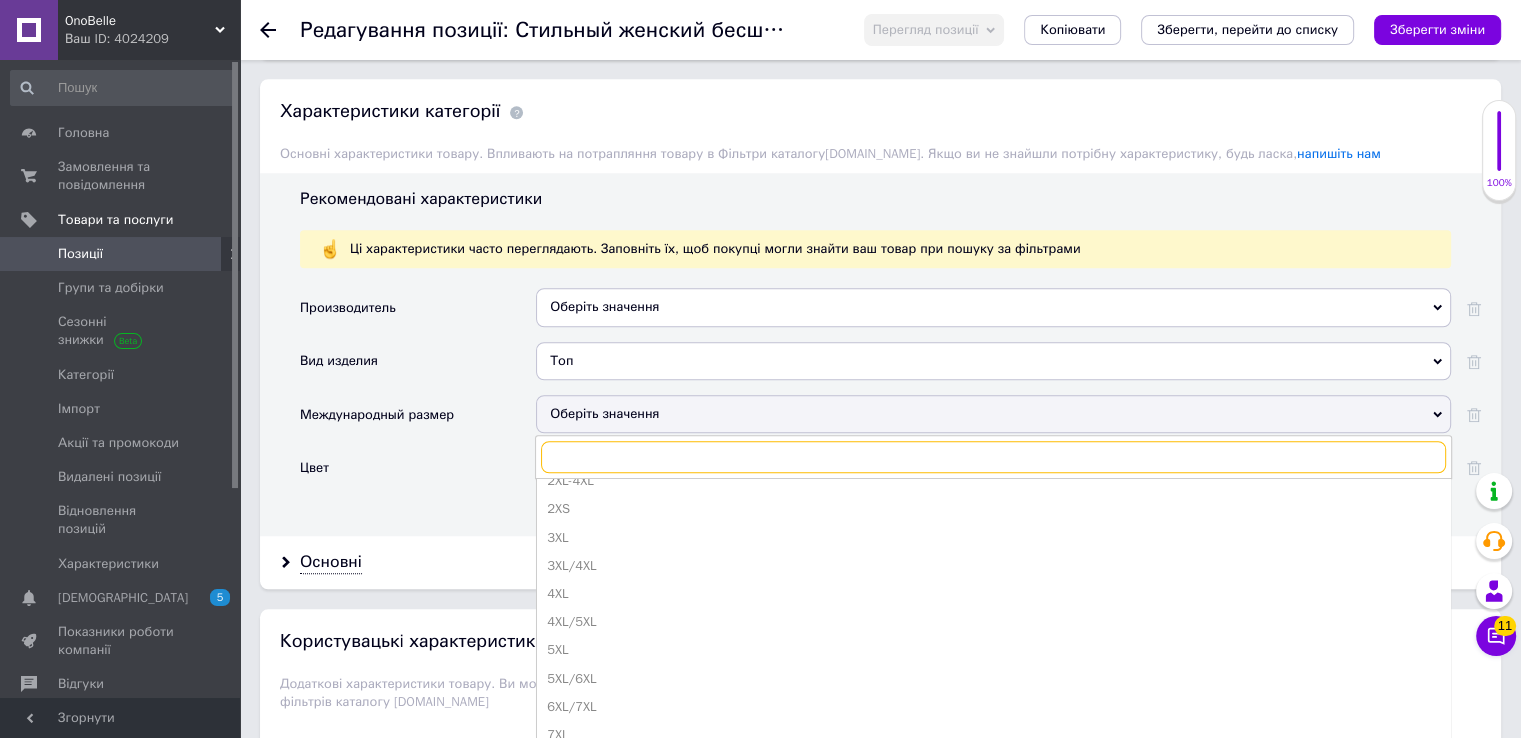 scroll, scrollTop: 100, scrollLeft: 0, axis: vertical 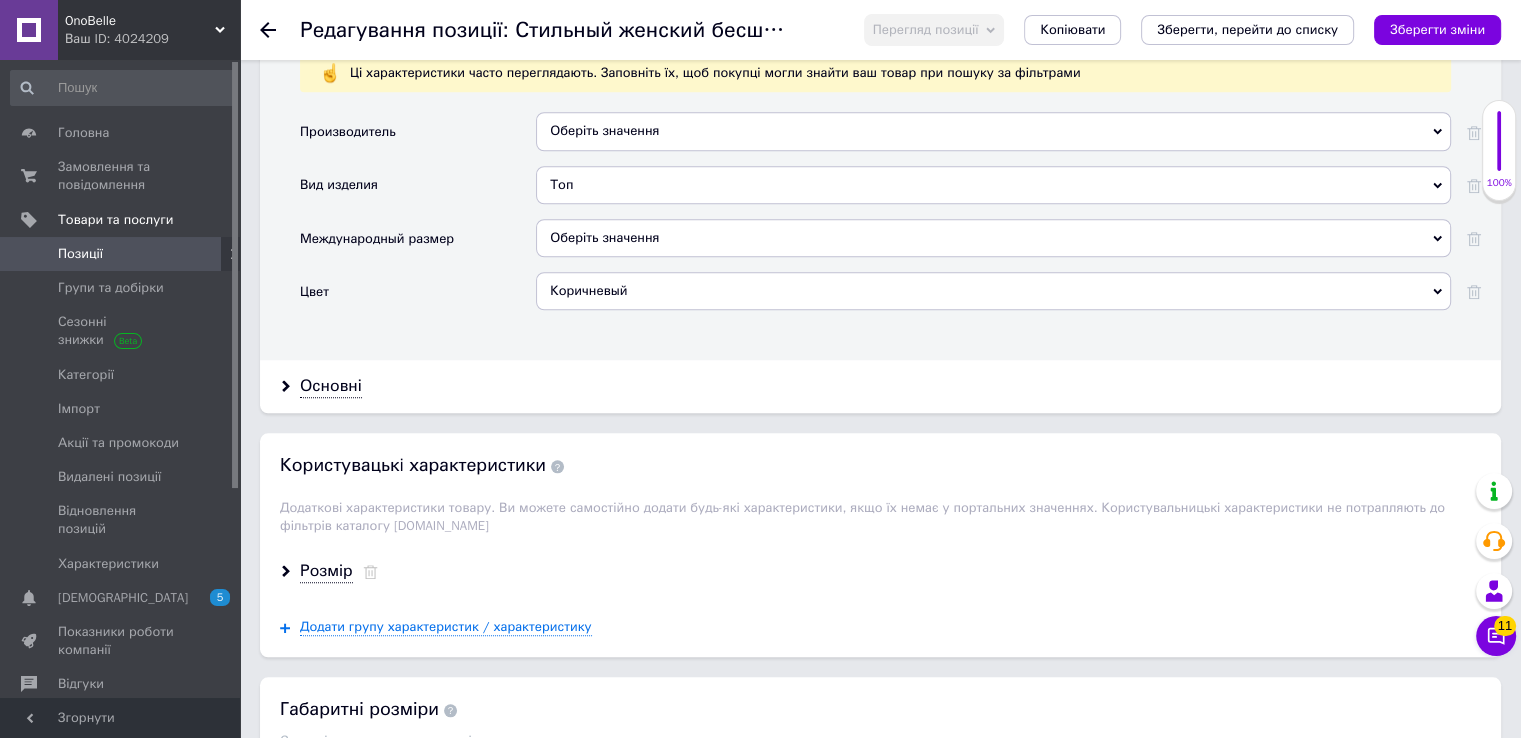 click on "Оберіть значення" at bounding box center [993, 238] 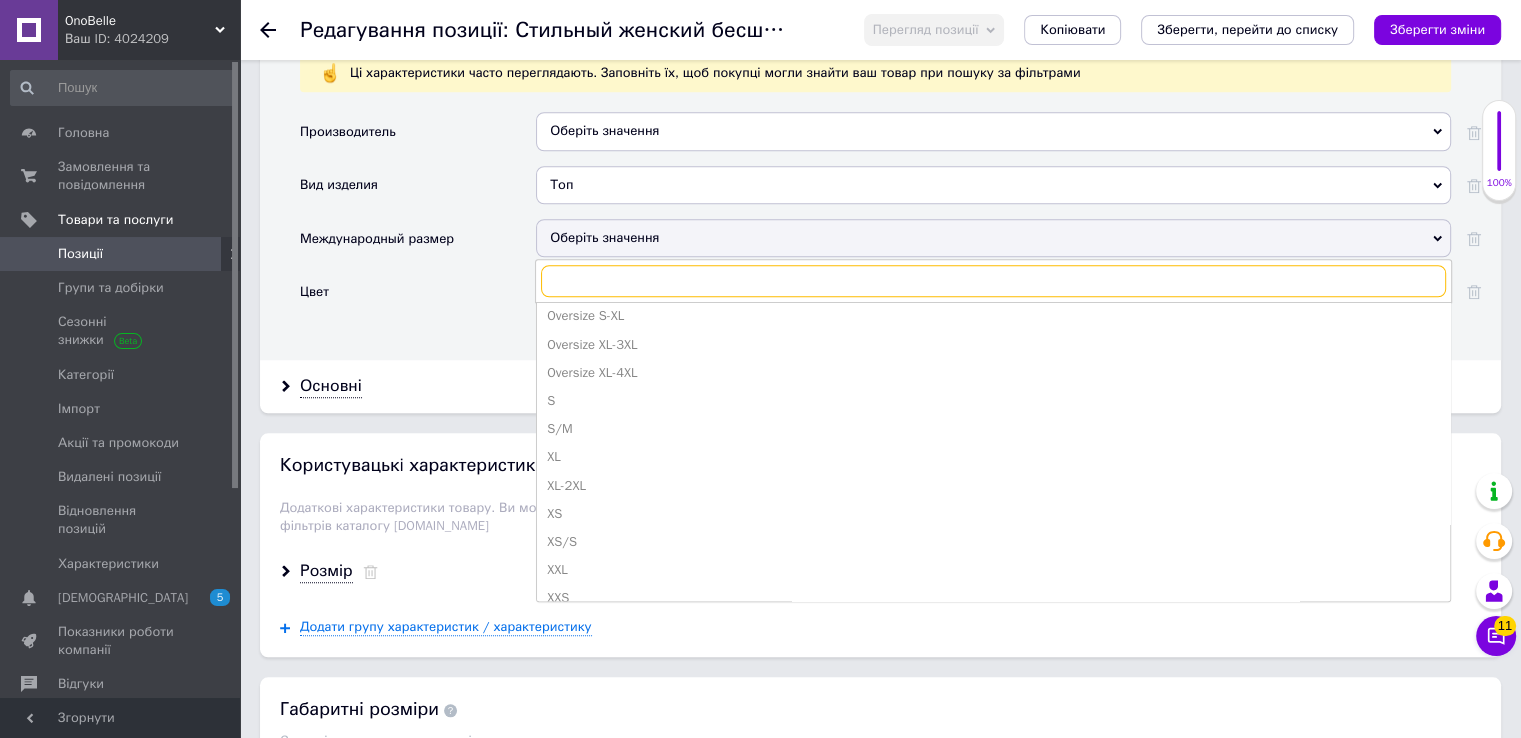 scroll, scrollTop: 557, scrollLeft: 0, axis: vertical 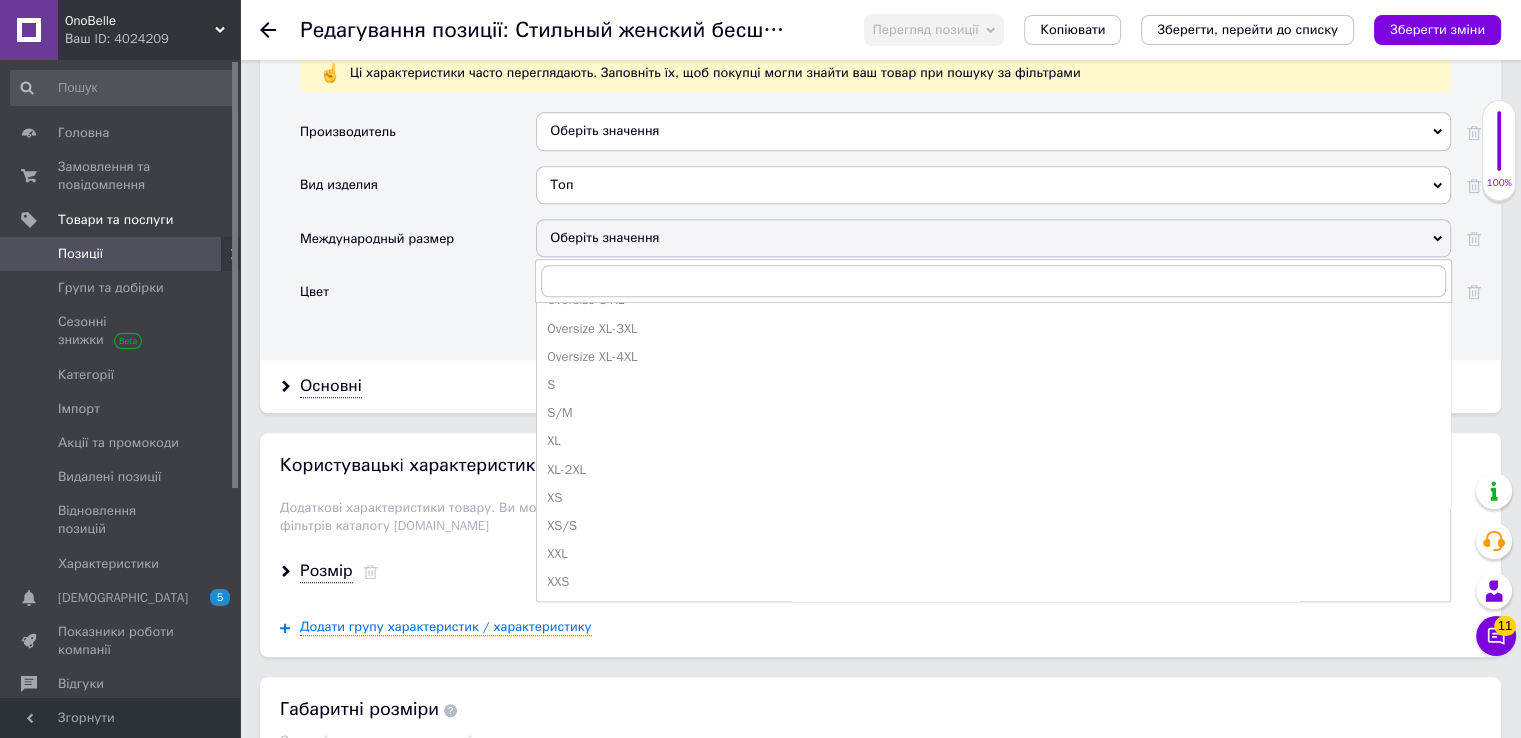 drag, startPoint x: 449, startPoint y: 369, endPoint x: 468, endPoint y: 377, distance: 20.615528 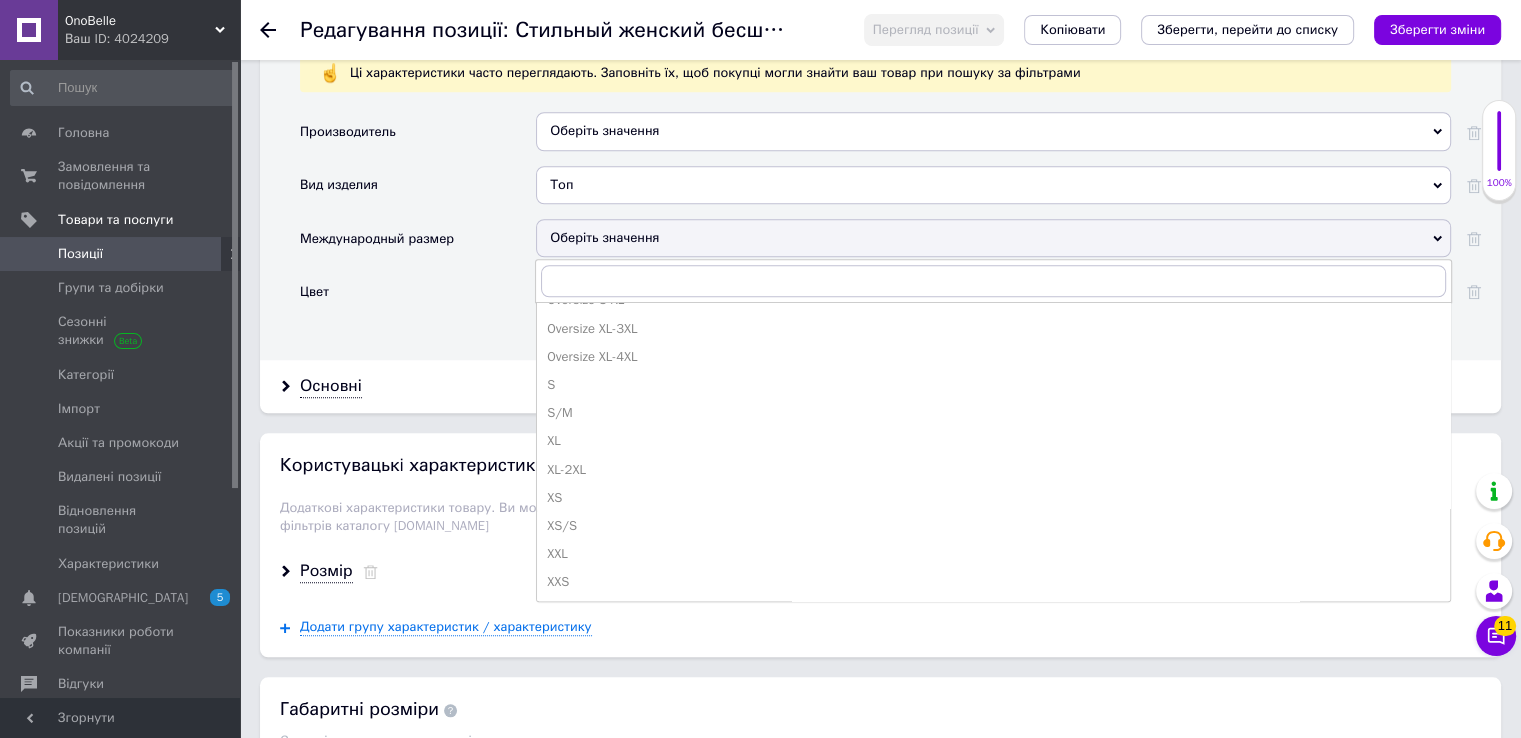click on "Основні" at bounding box center (880, 386) 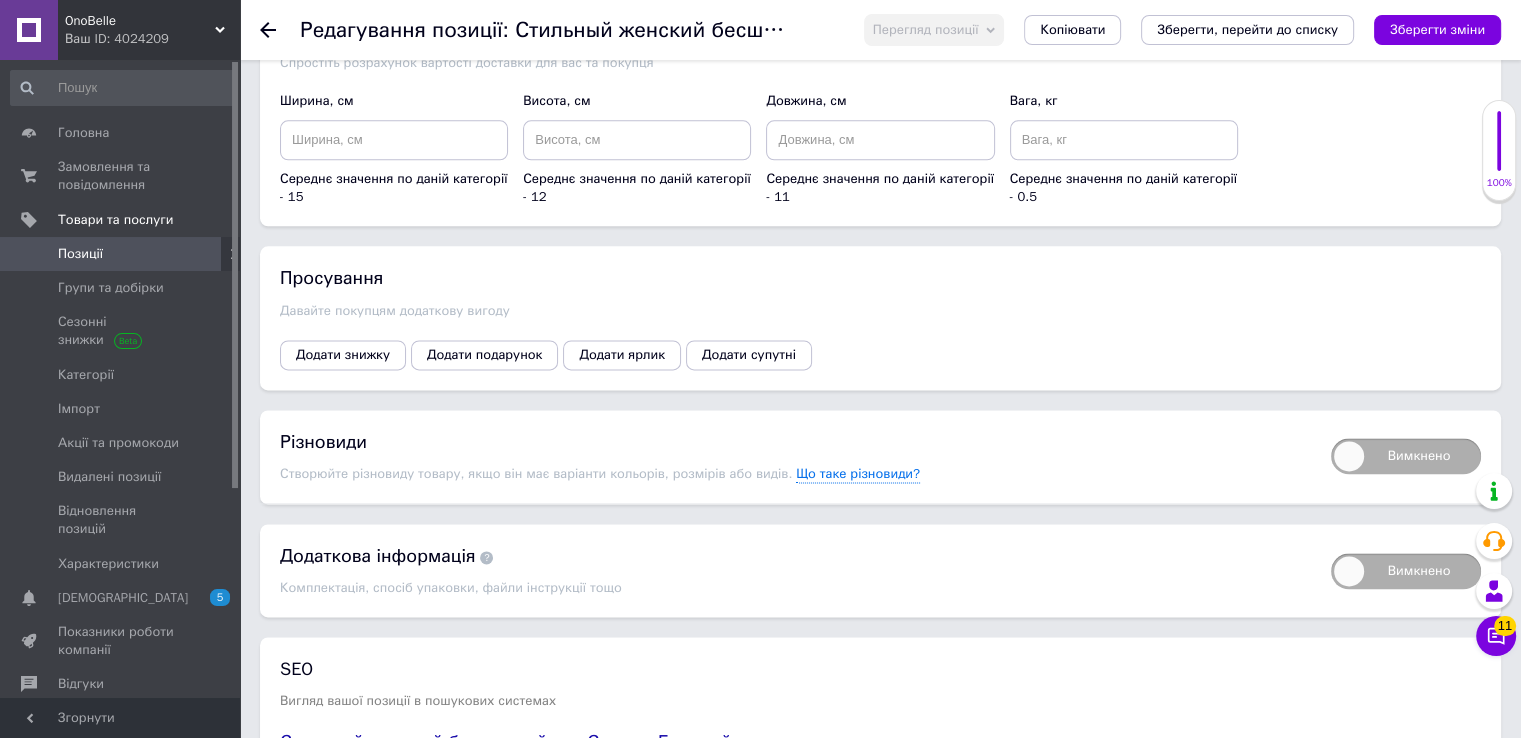 scroll, scrollTop: 2559, scrollLeft: 0, axis: vertical 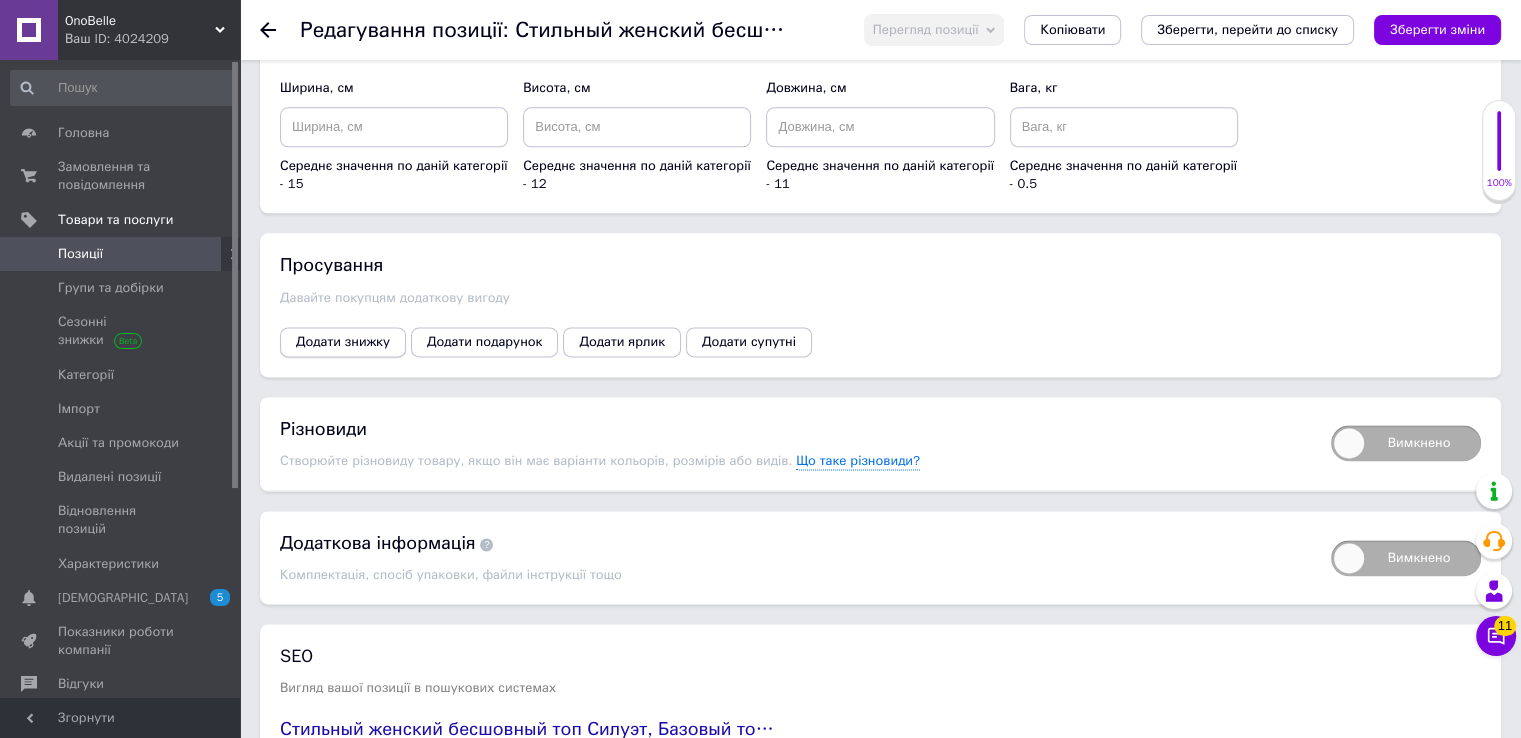 click on "Додати знижку" at bounding box center [343, 342] 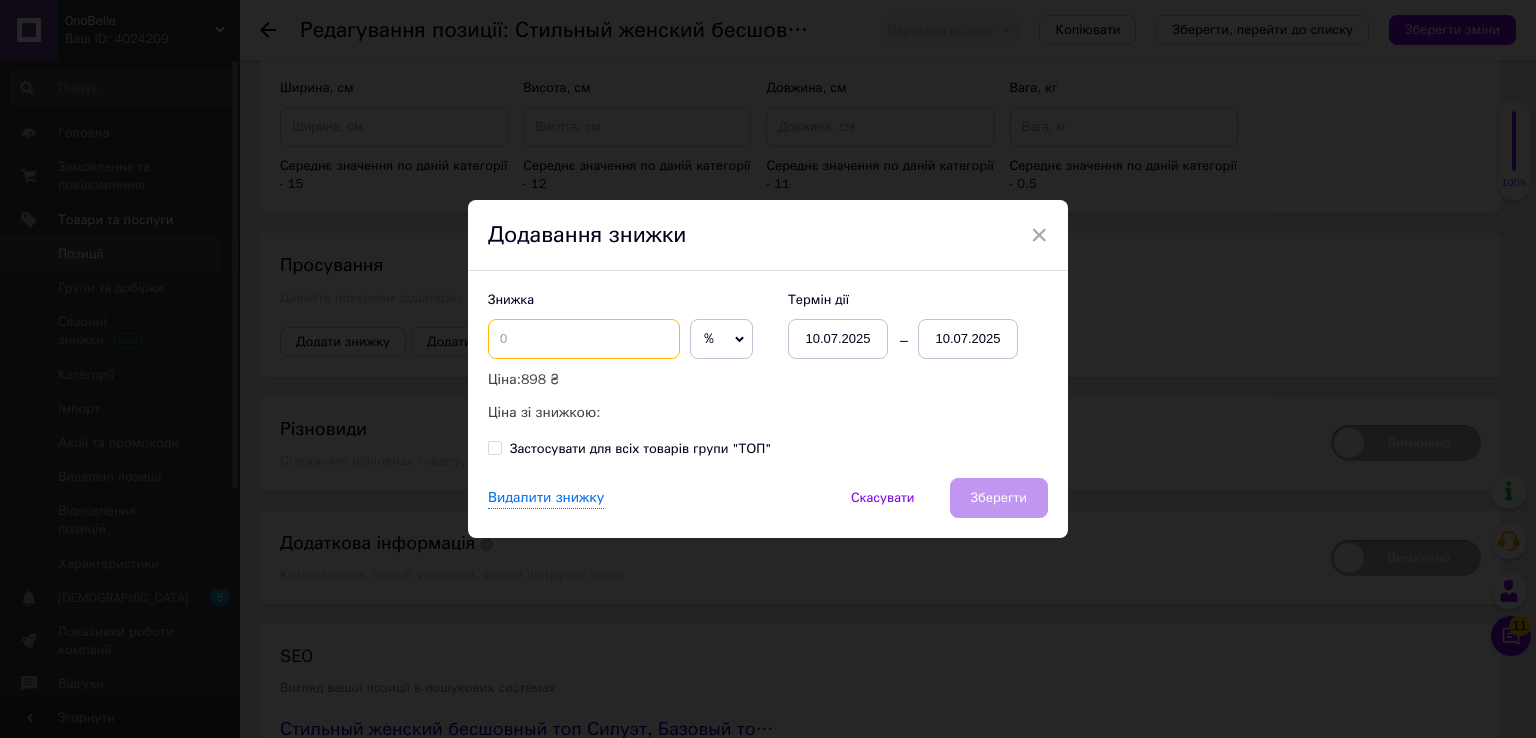 click at bounding box center [584, 339] 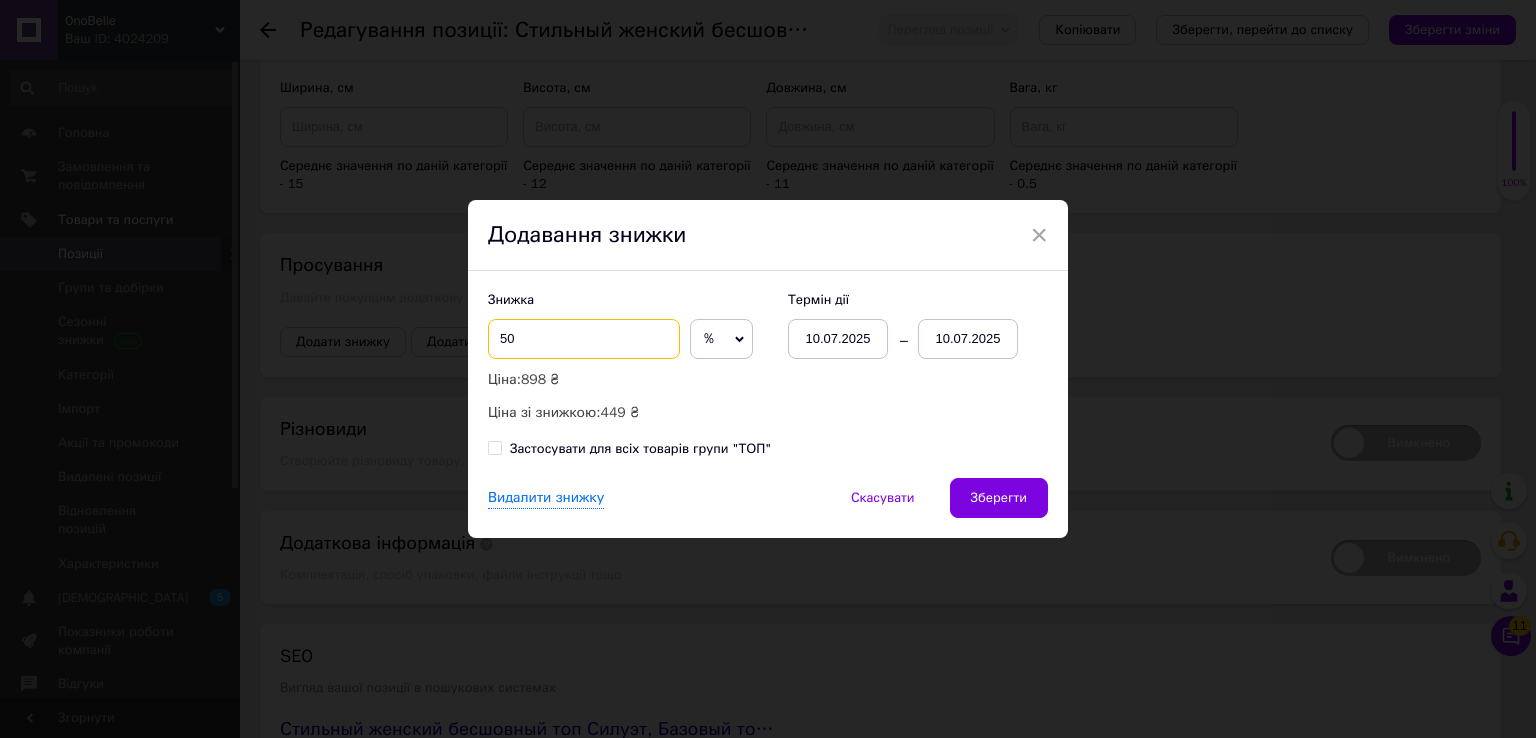 type on "50" 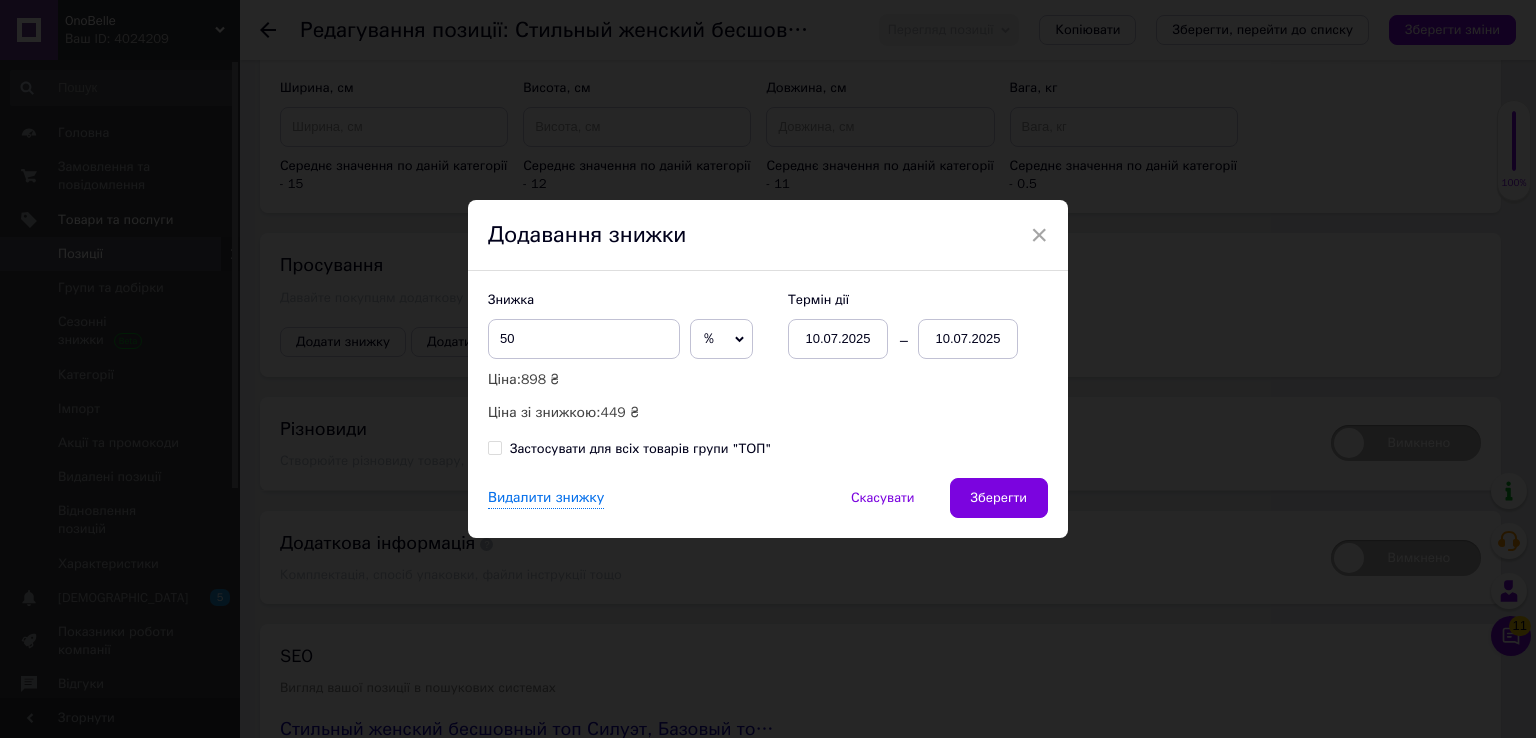 click on "10.07.2025" at bounding box center (968, 339) 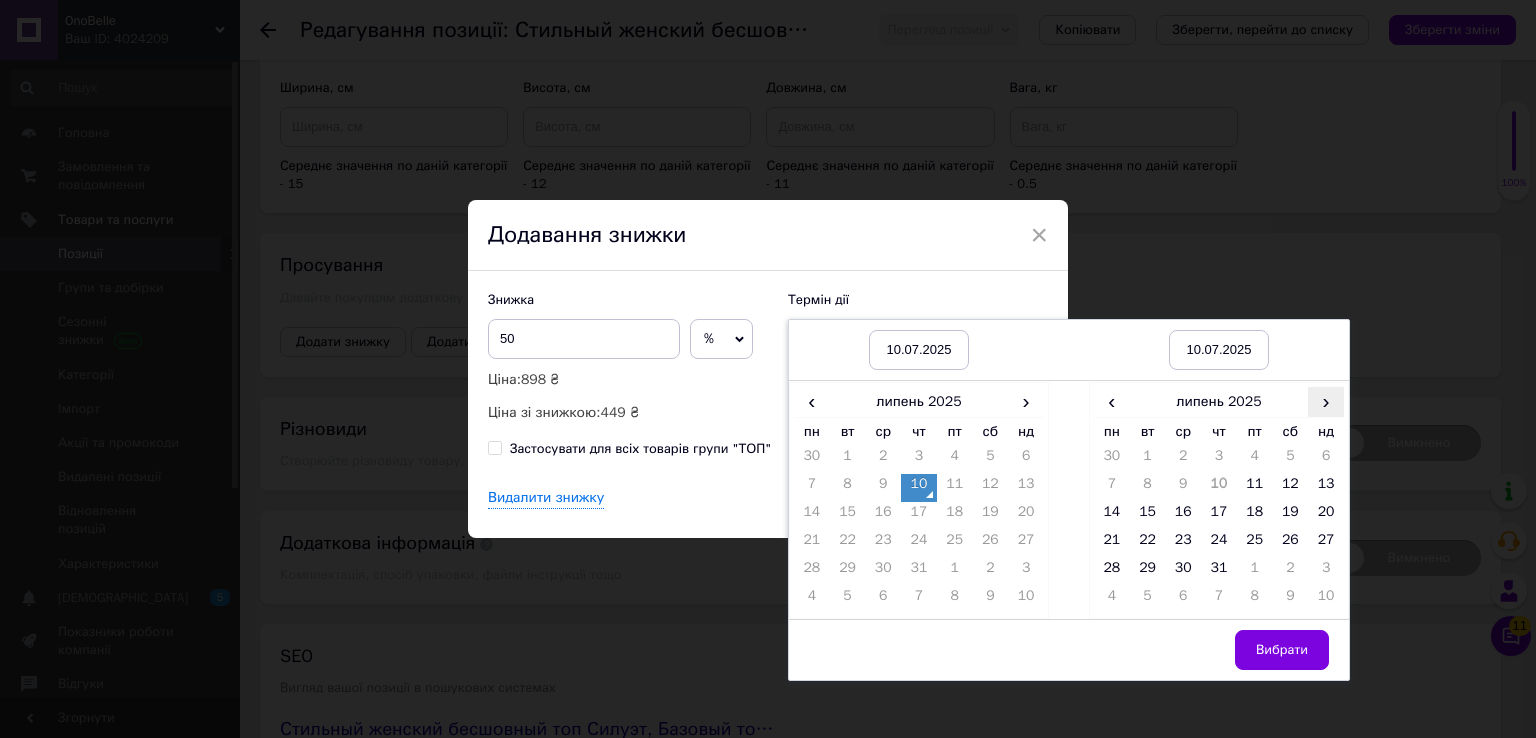 click on "›" at bounding box center [1326, 401] 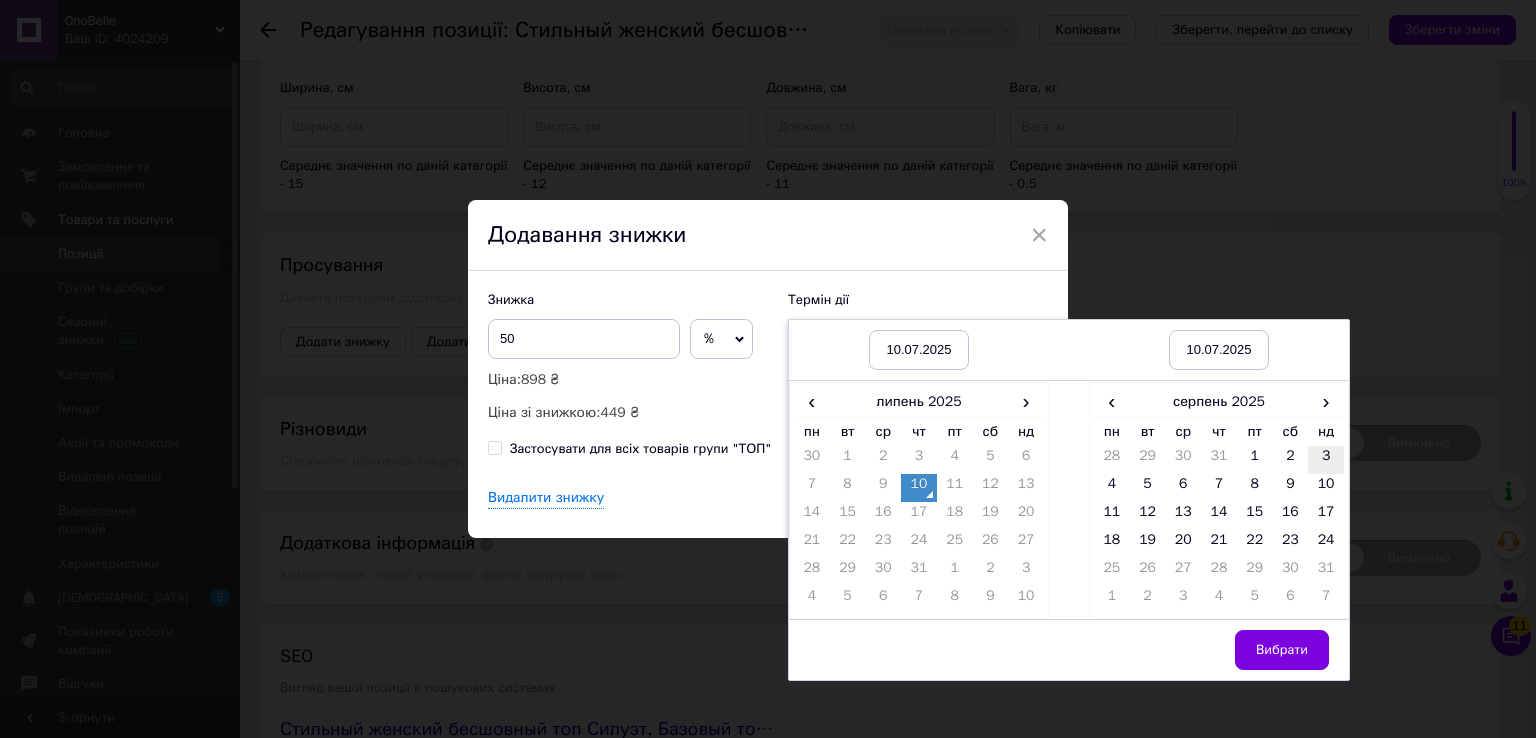 click on "3" at bounding box center (1326, 460) 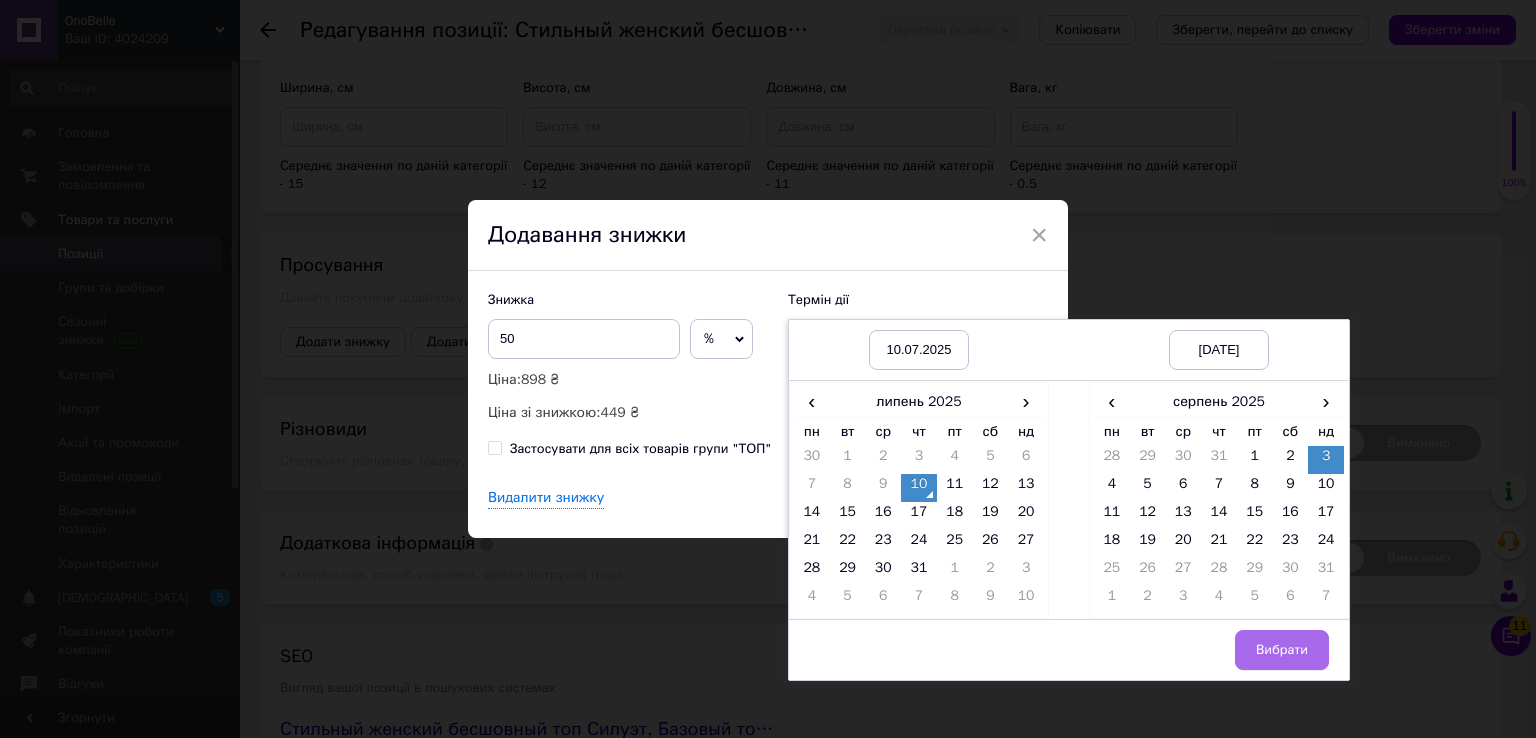 click on "Вибрати" at bounding box center (1282, 650) 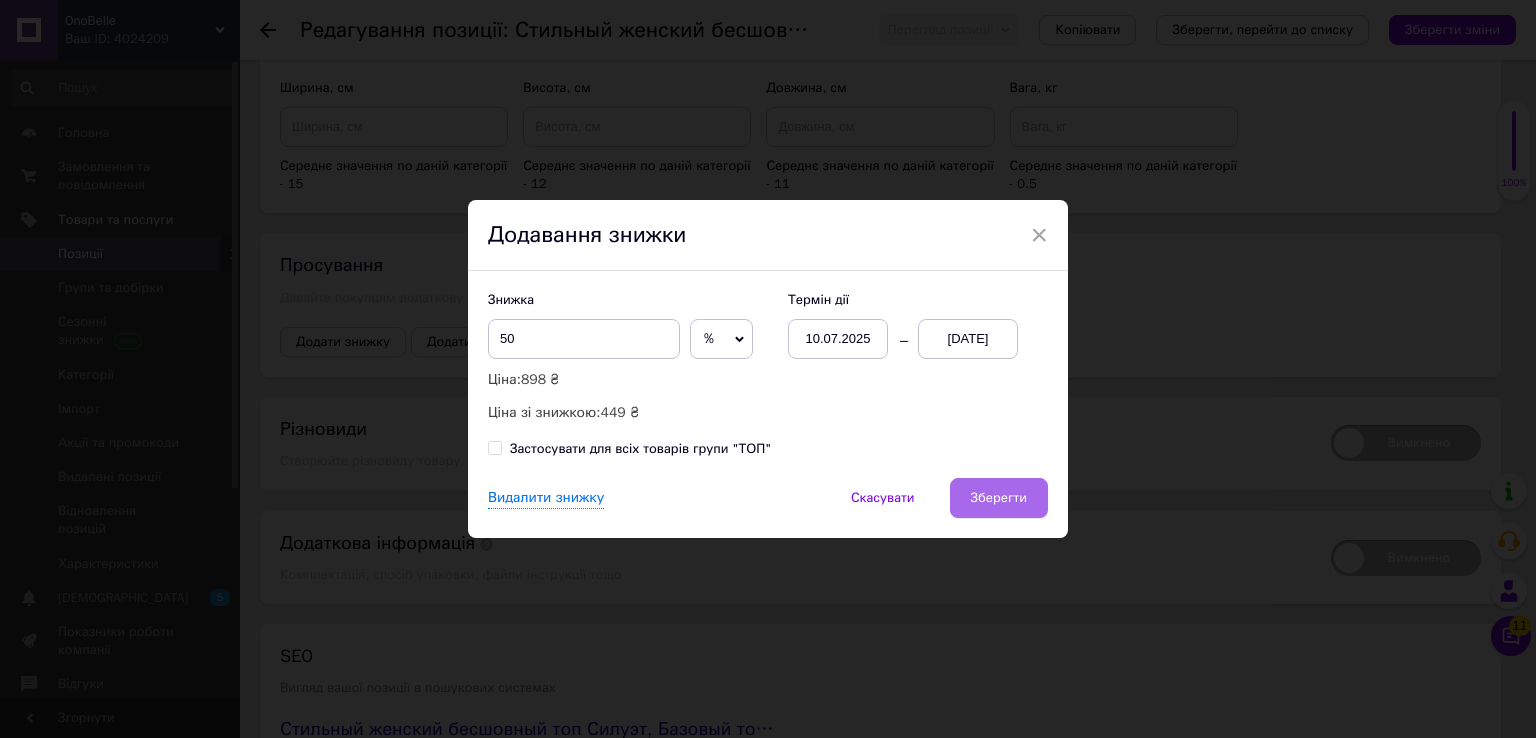 click on "Зберегти" at bounding box center (999, 498) 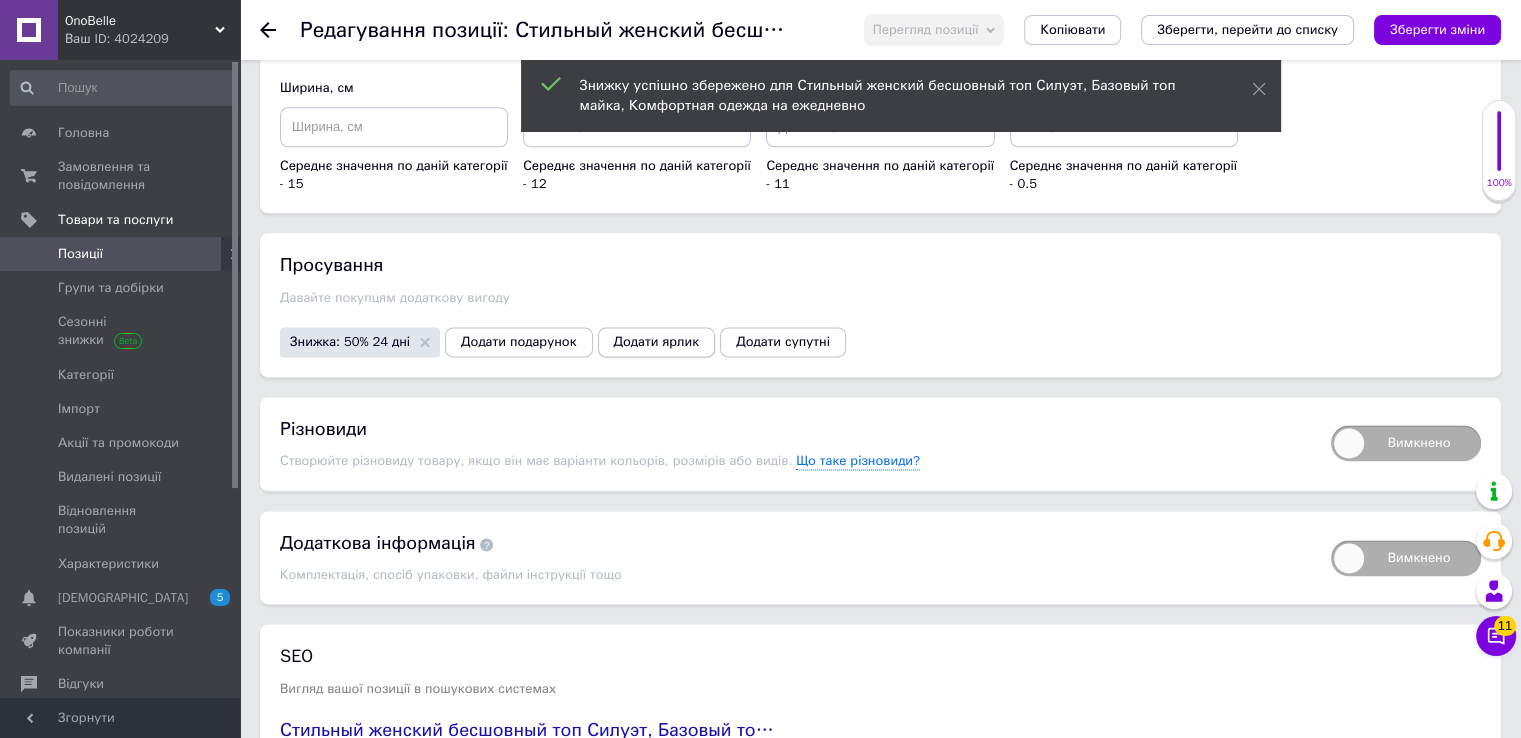 click on "Додати ярлик" at bounding box center (657, 342) 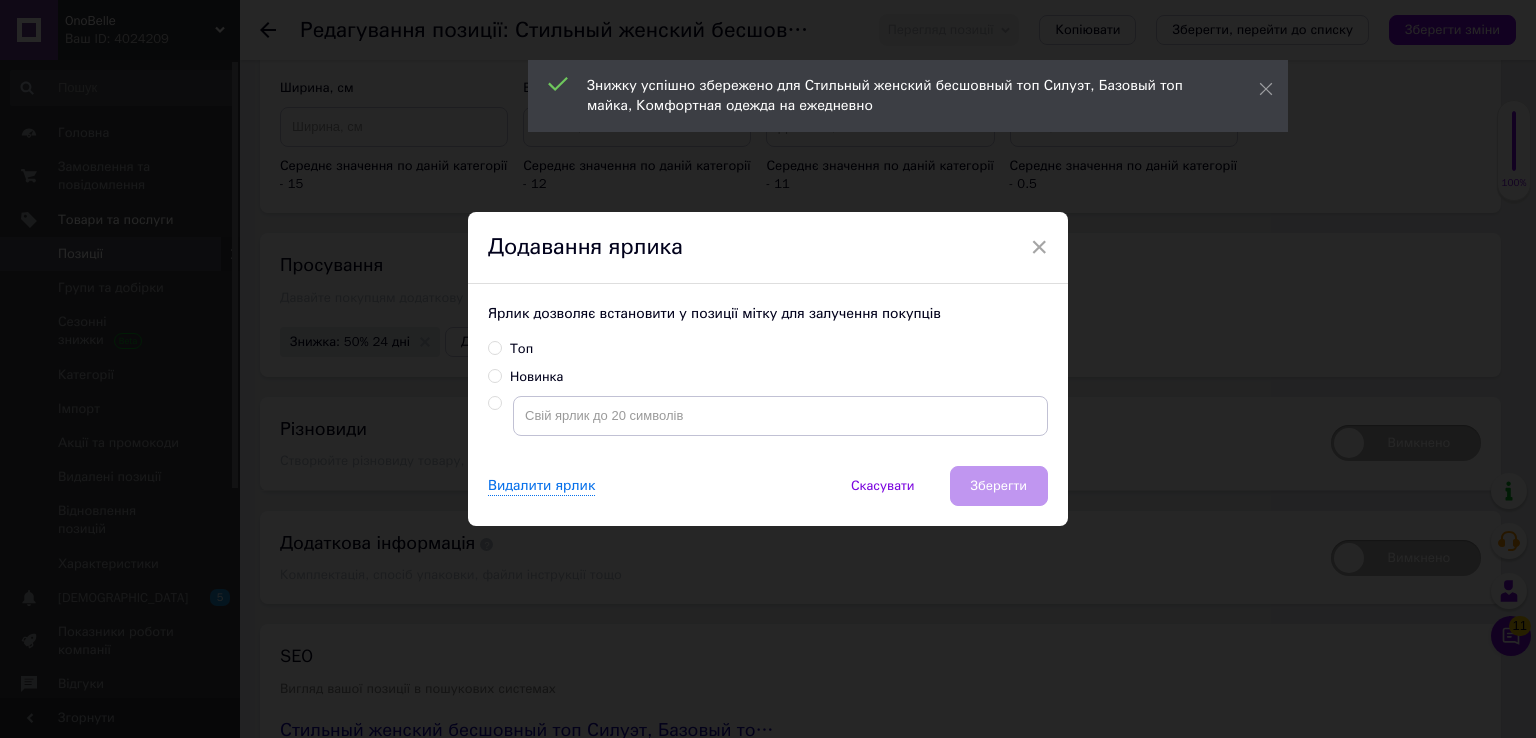 click on "Топ" at bounding box center (494, 347) 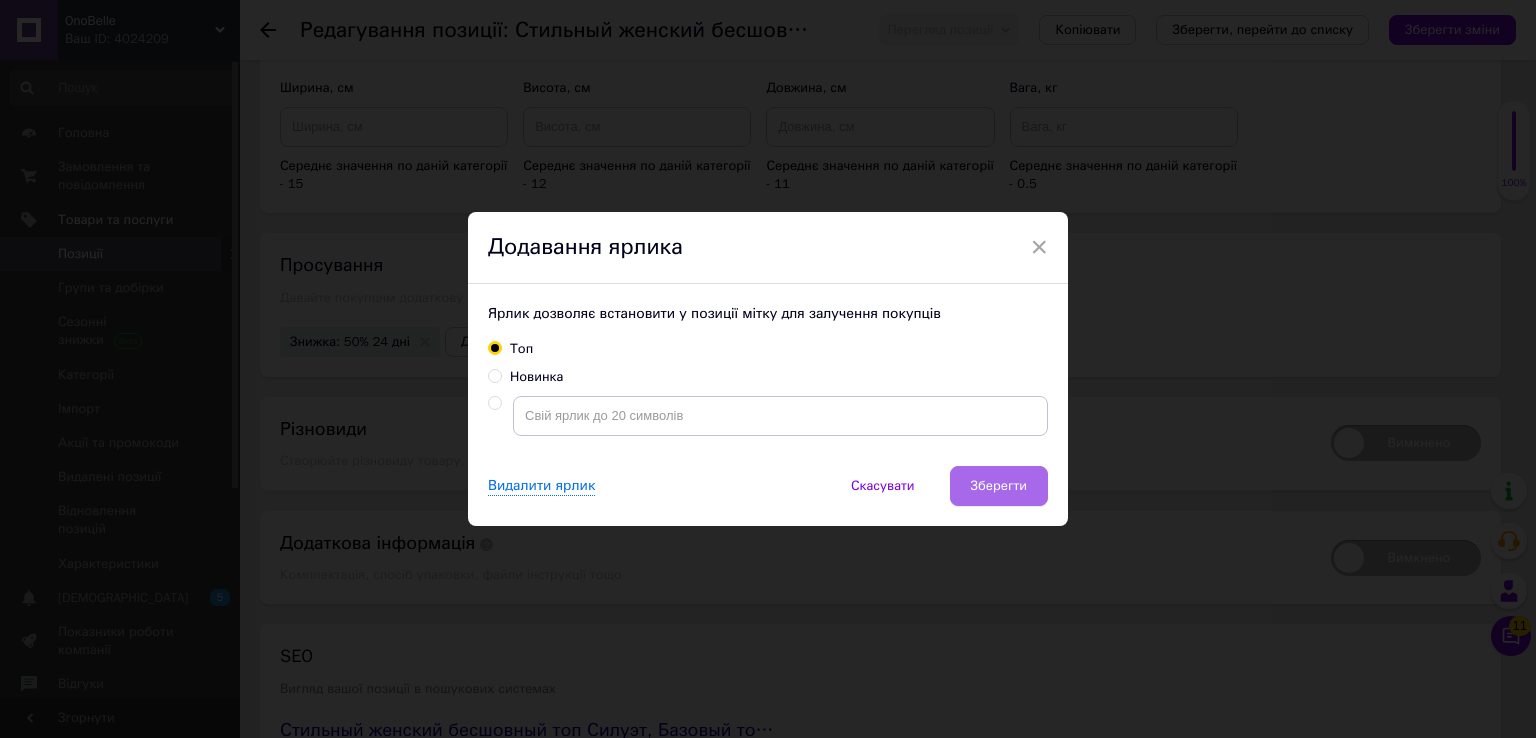 click on "Зберегти" at bounding box center [999, 486] 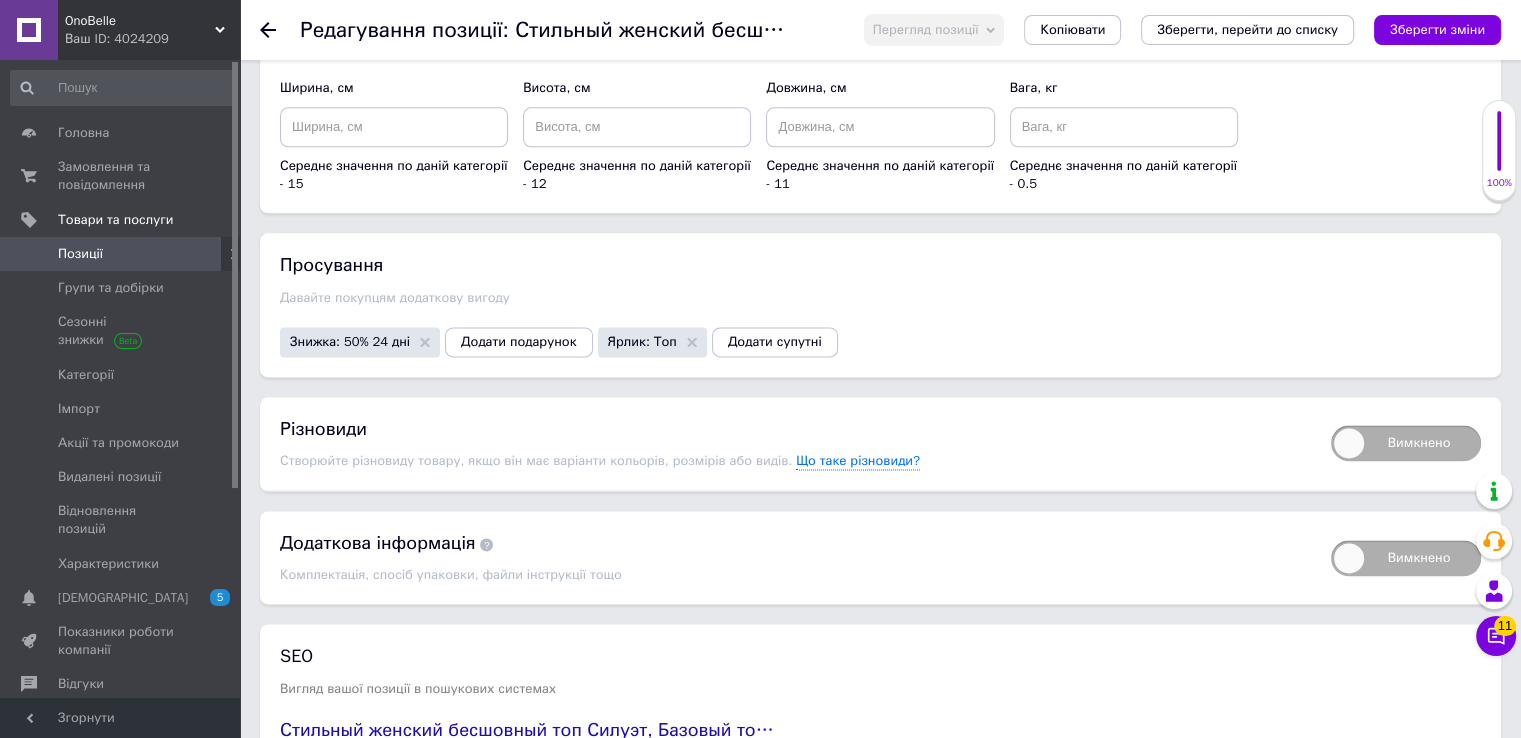 click on "Вимкнено" at bounding box center [1406, 443] 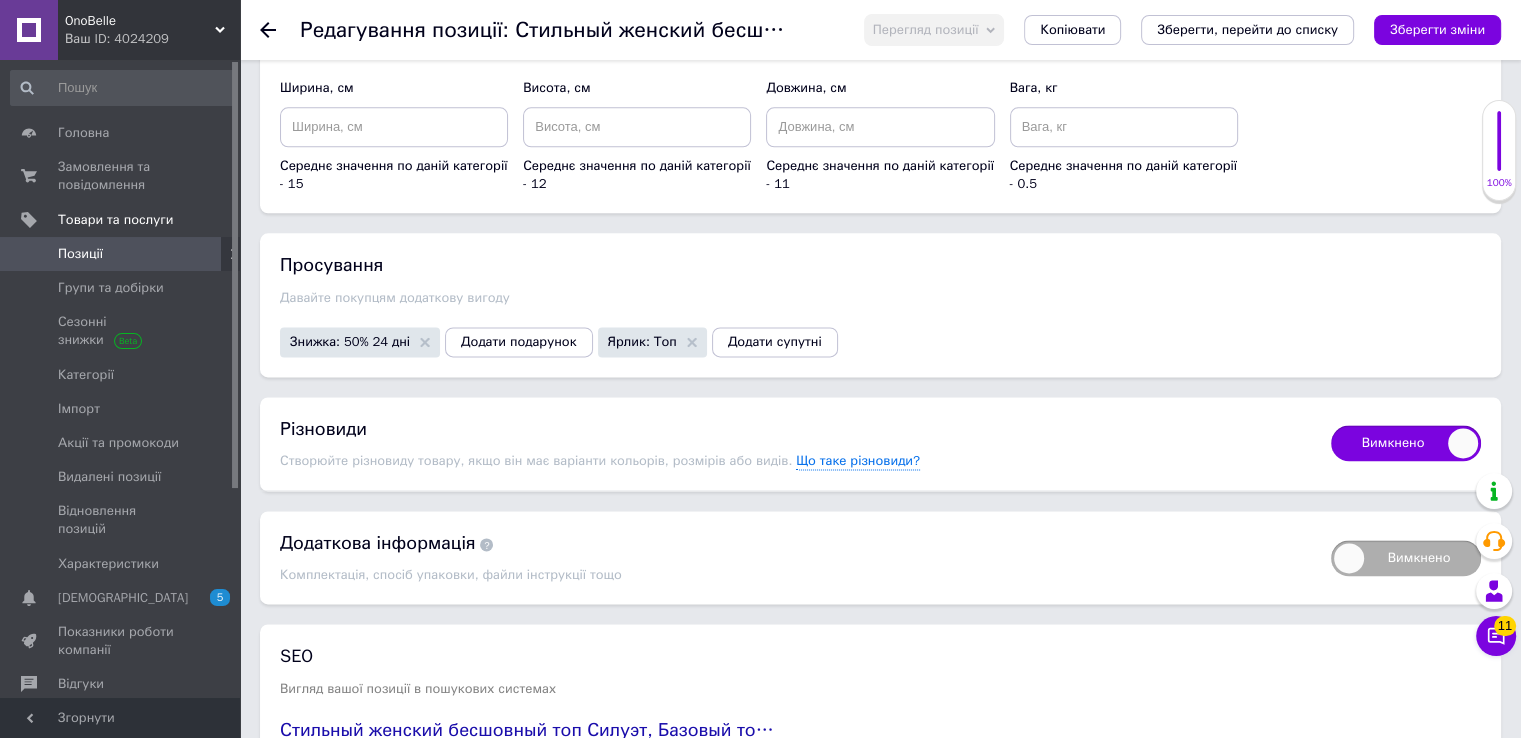 checkbox on "true" 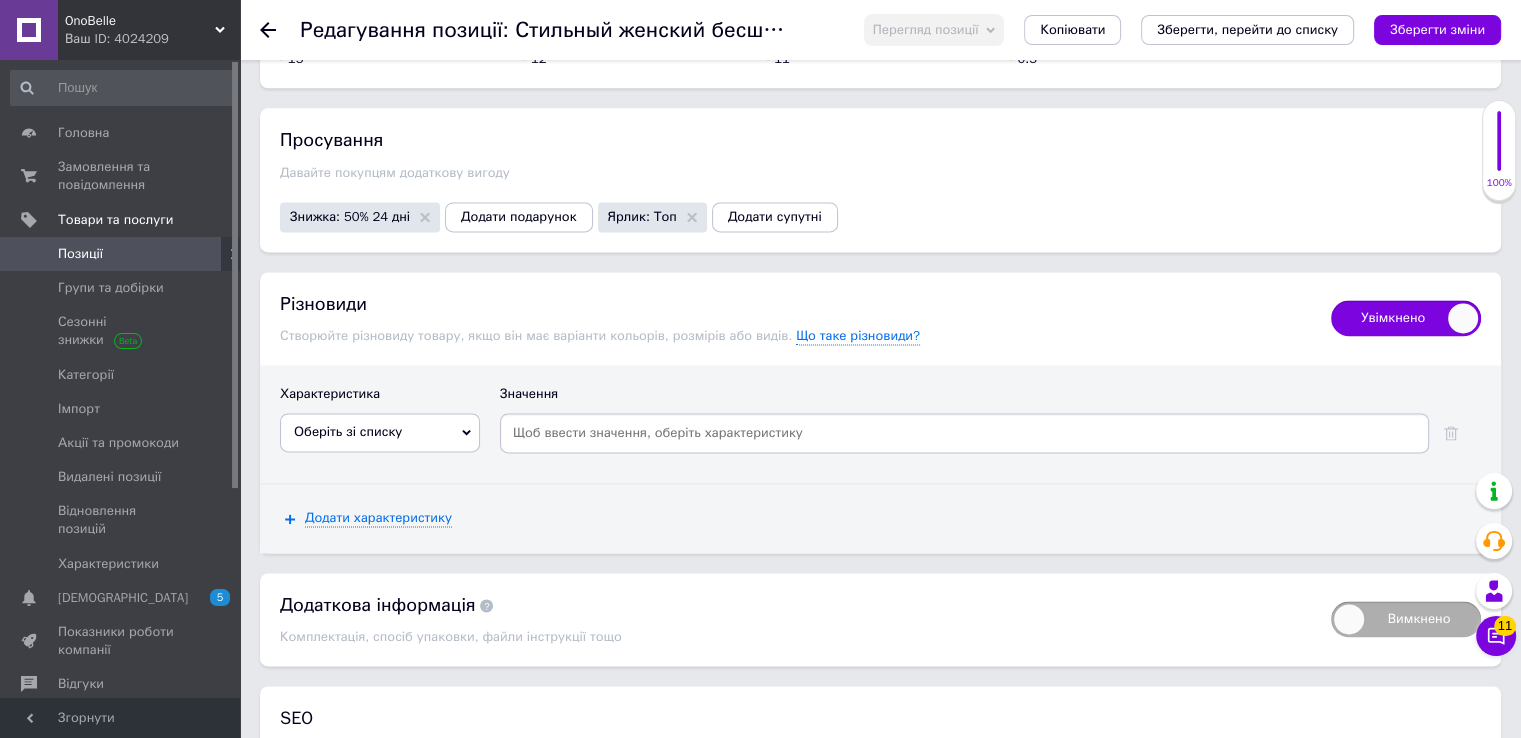 scroll, scrollTop: 2859, scrollLeft: 0, axis: vertical 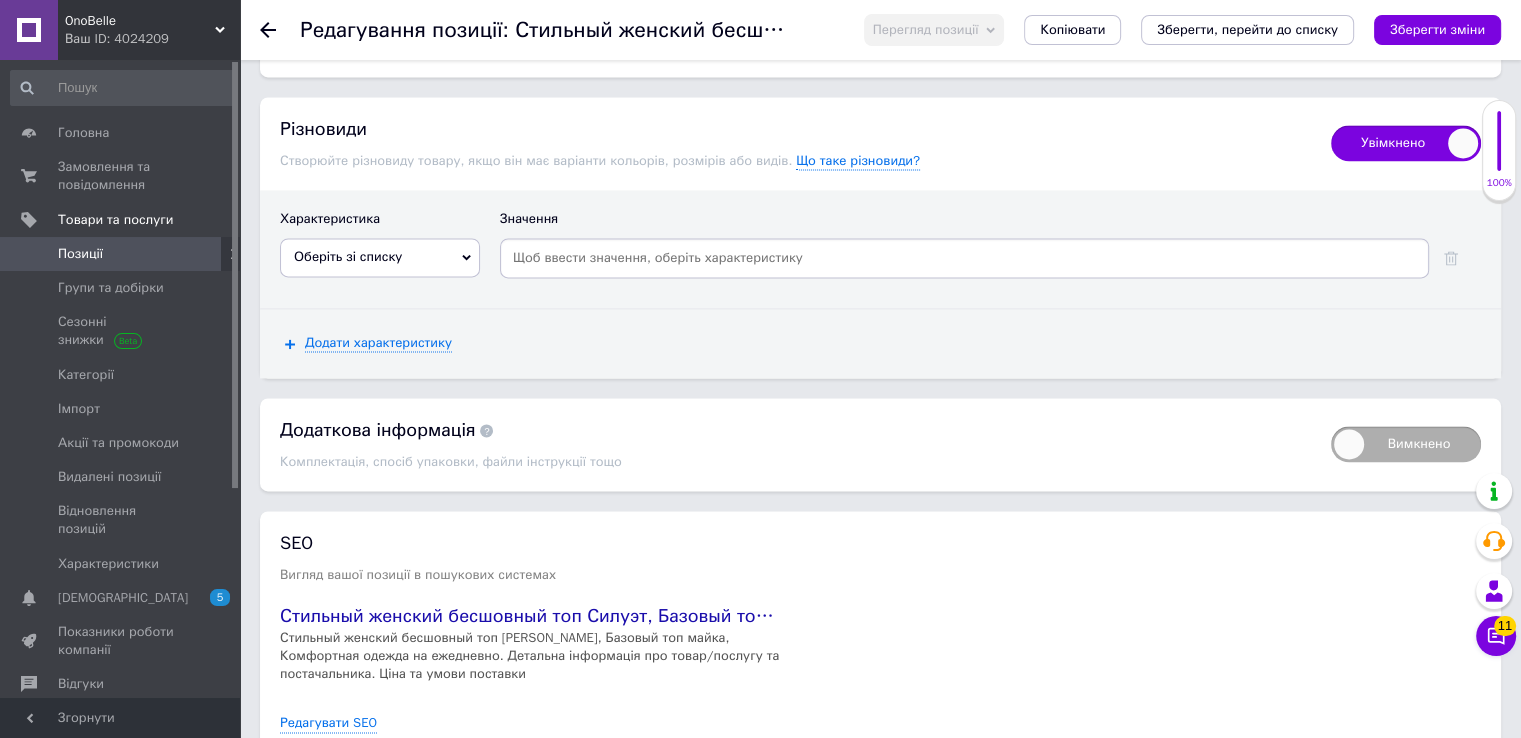 click on "Оберіть зі списку" at bounding box center [348, 256] 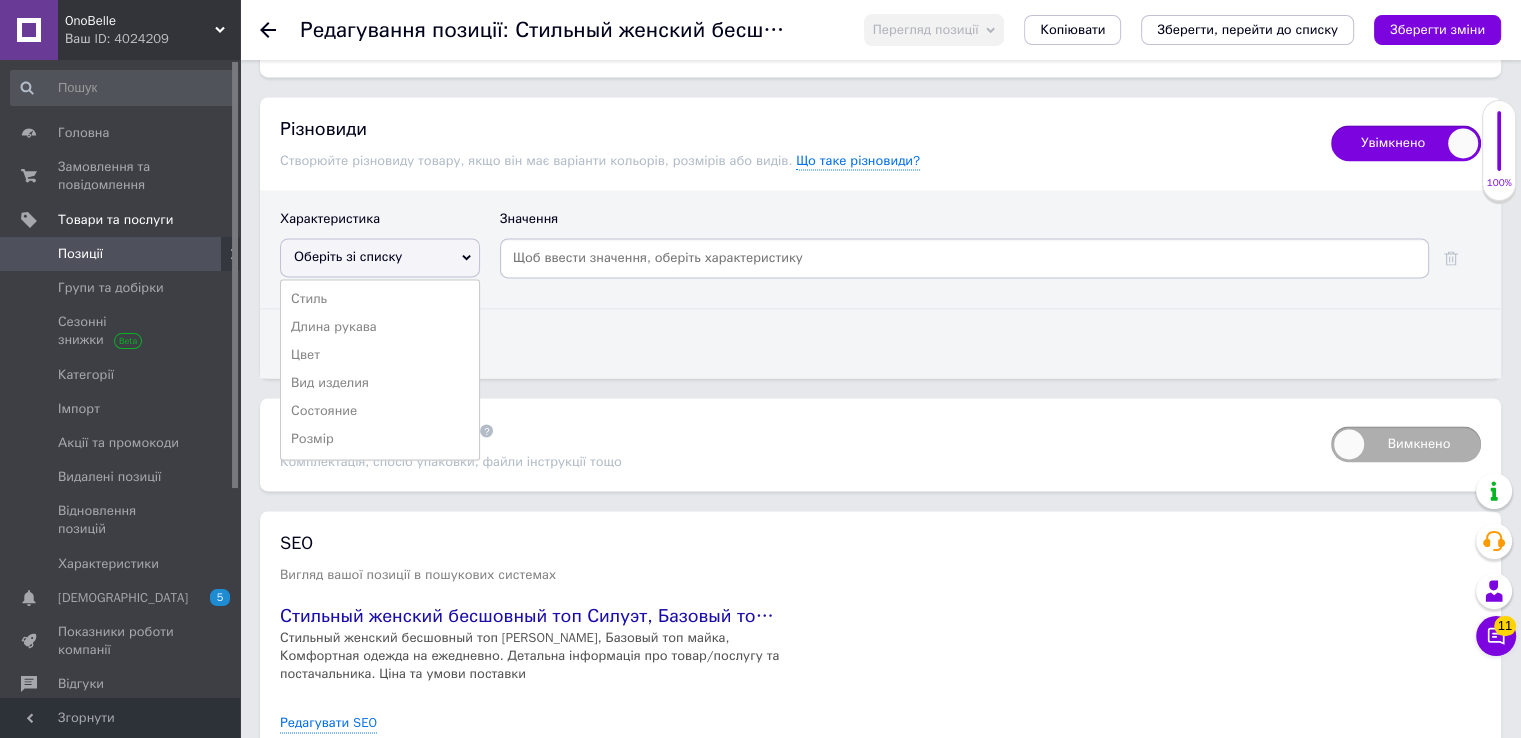 click on "Цвет" at bounding box center [380, 355] 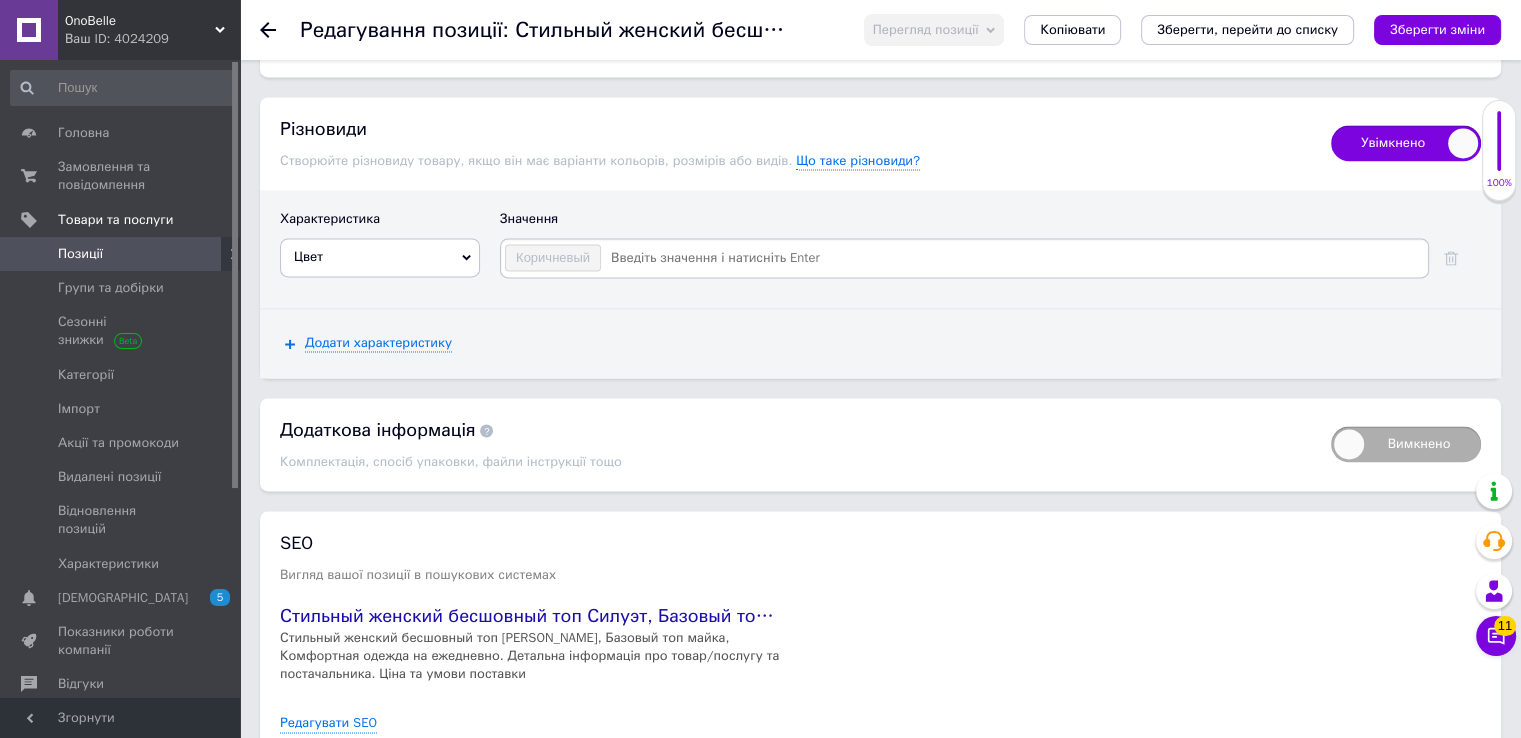 click at bounding box center (1013, 258) 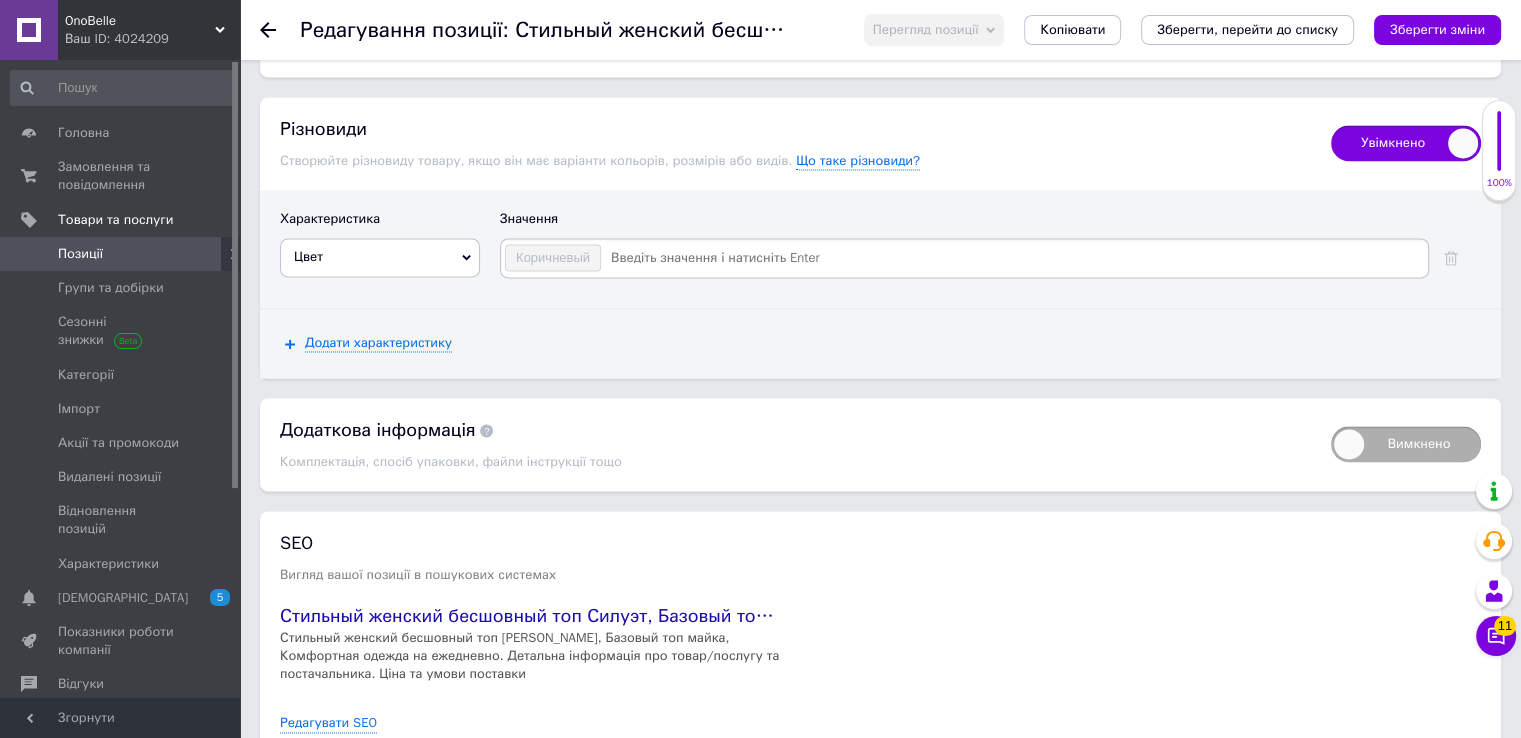 paste on "ч" 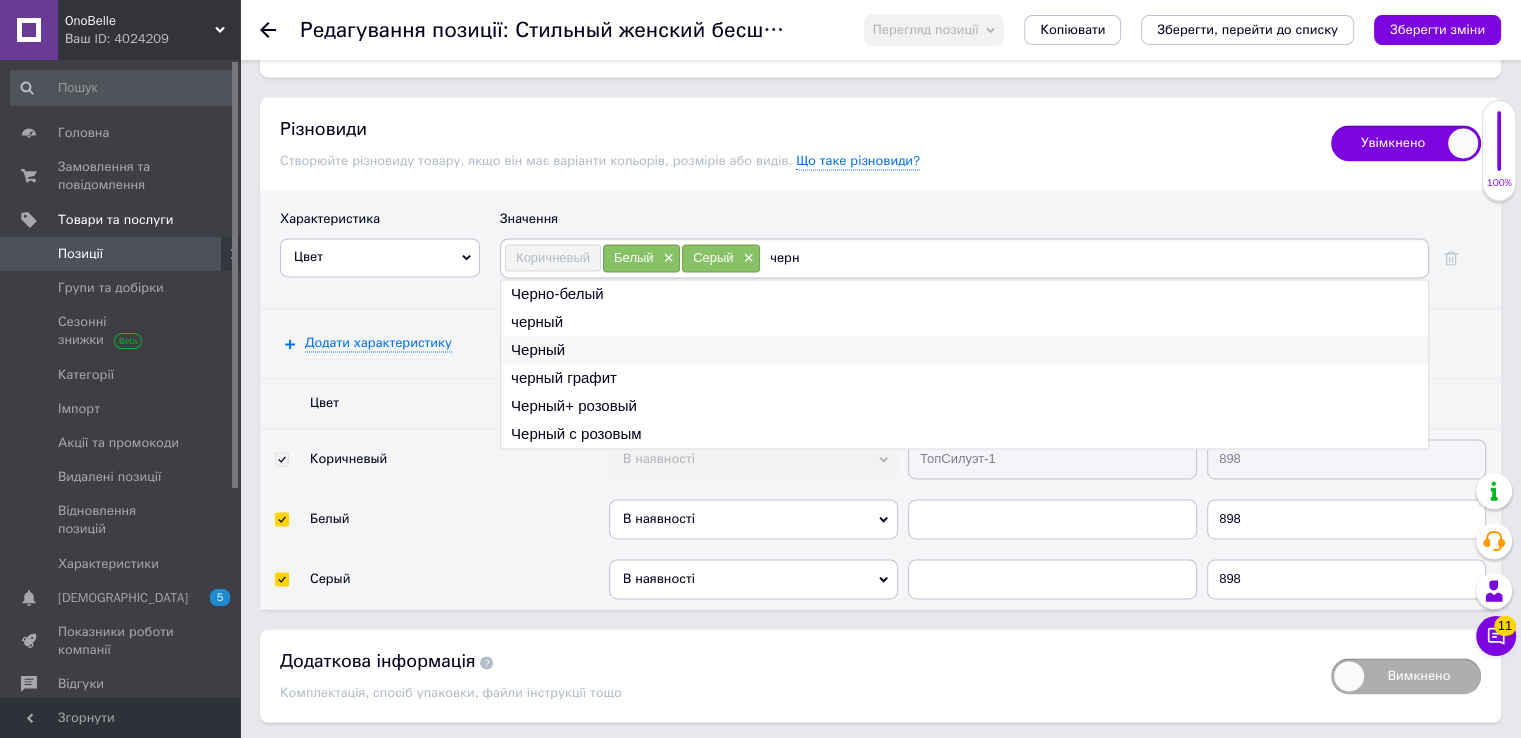 type on "черн" 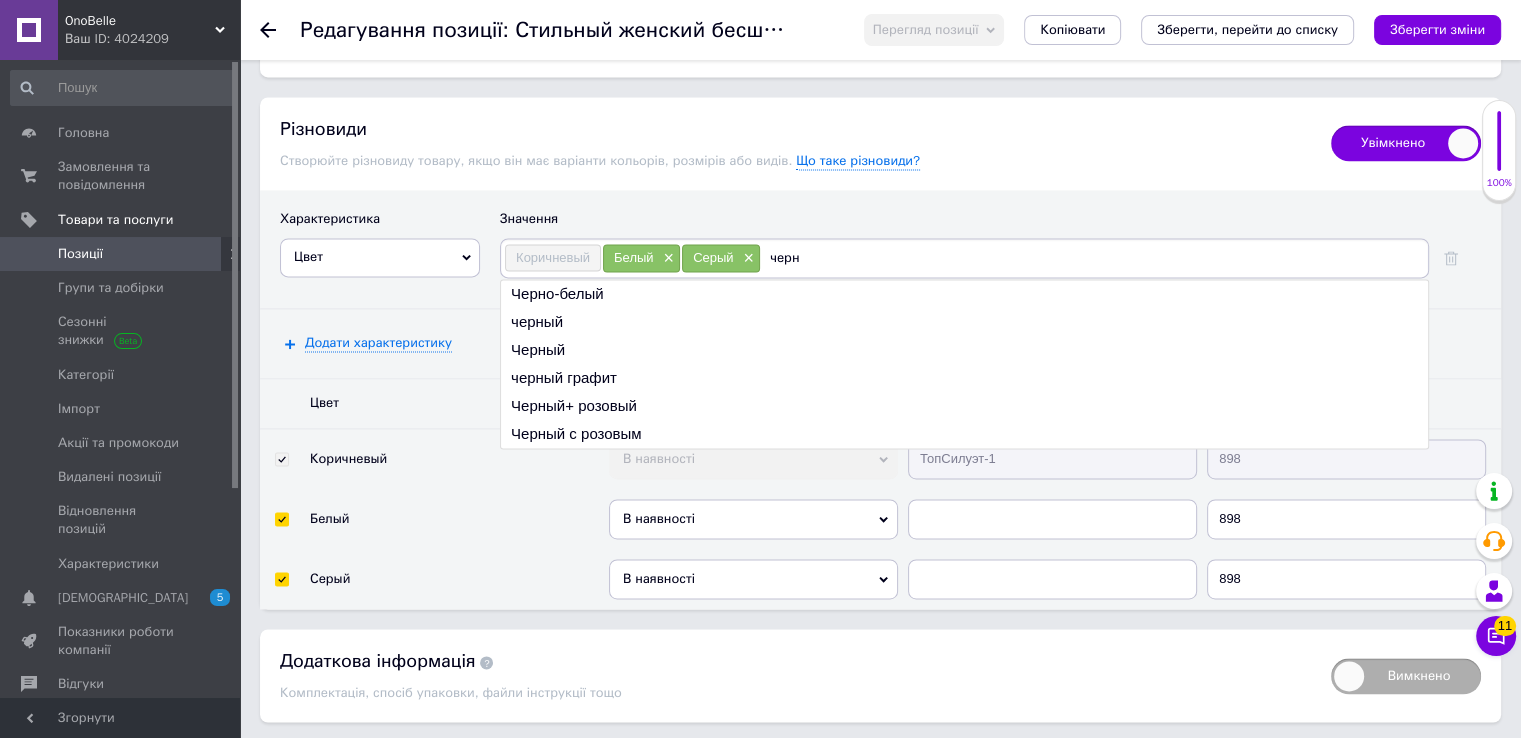 type 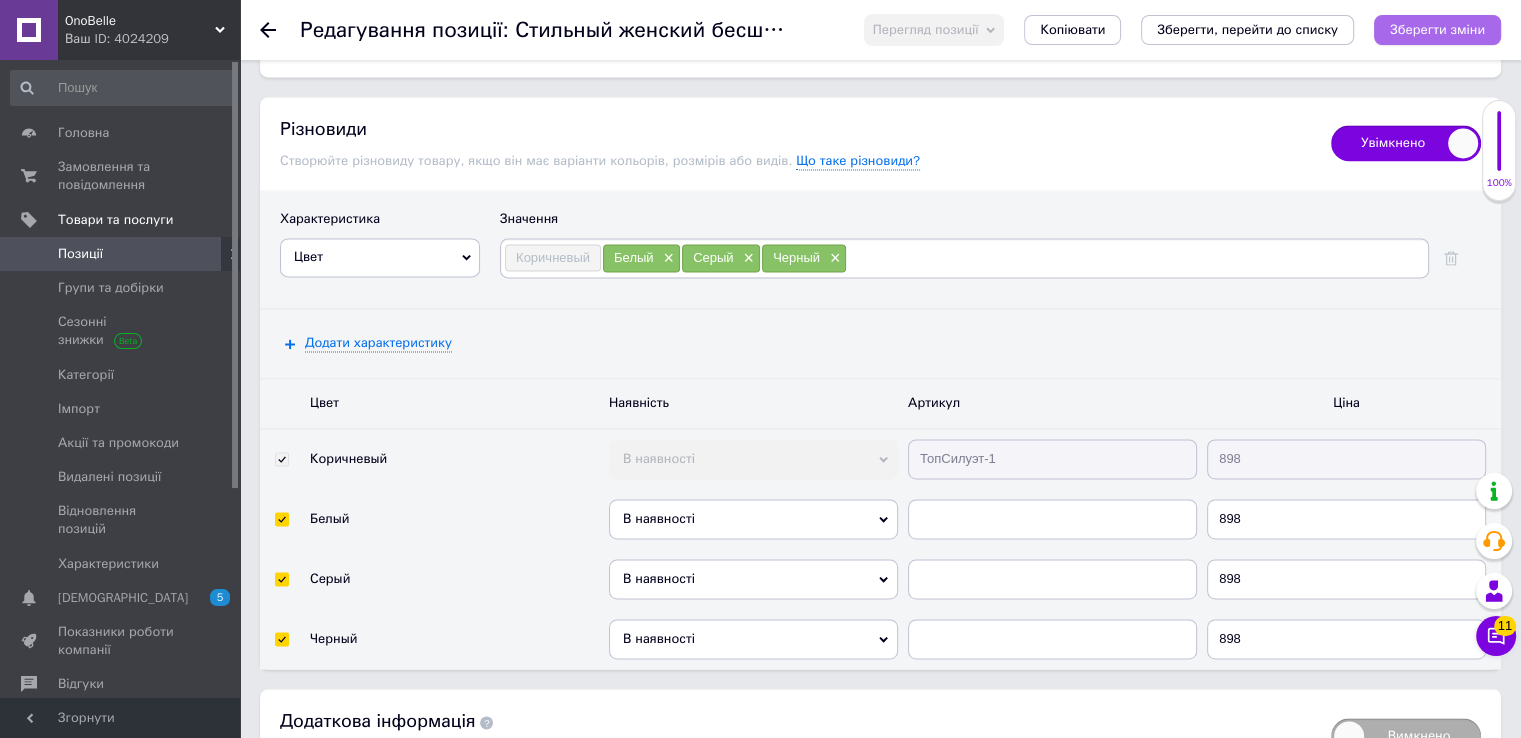 click on "Зберегти зміни" at bounding box center (1437, 30) 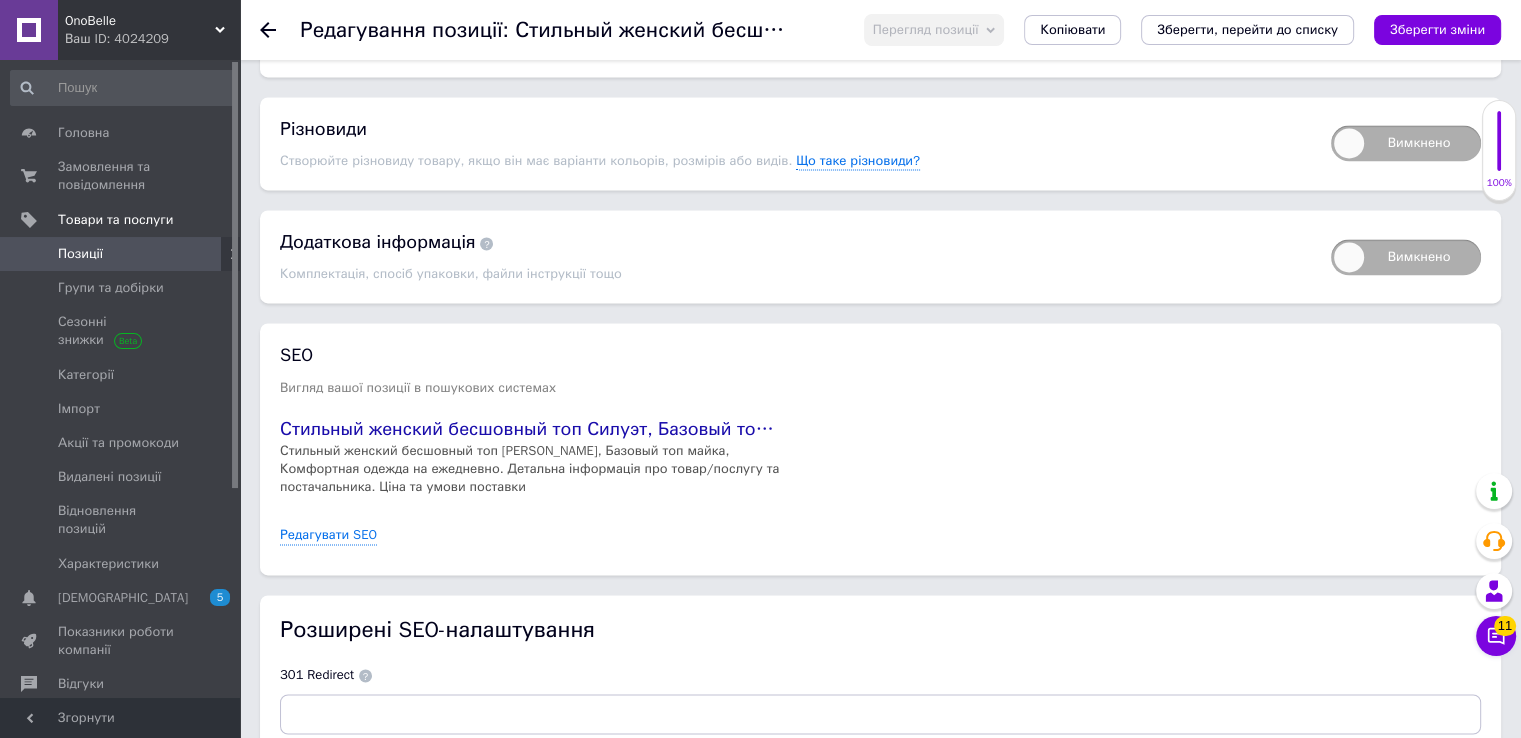 click on "Вимкнено" at bounding box center [1406, 143] 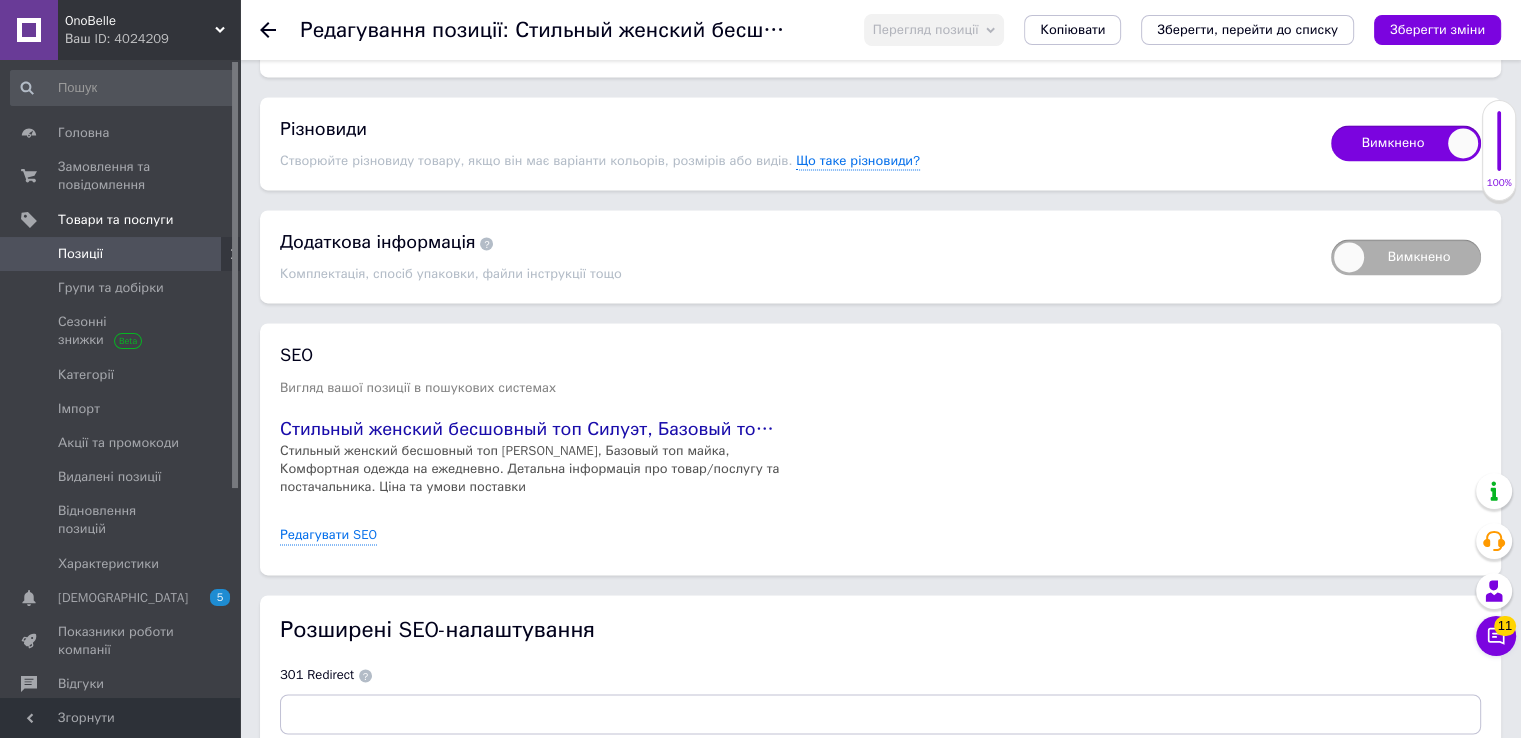 checkbox on "true" 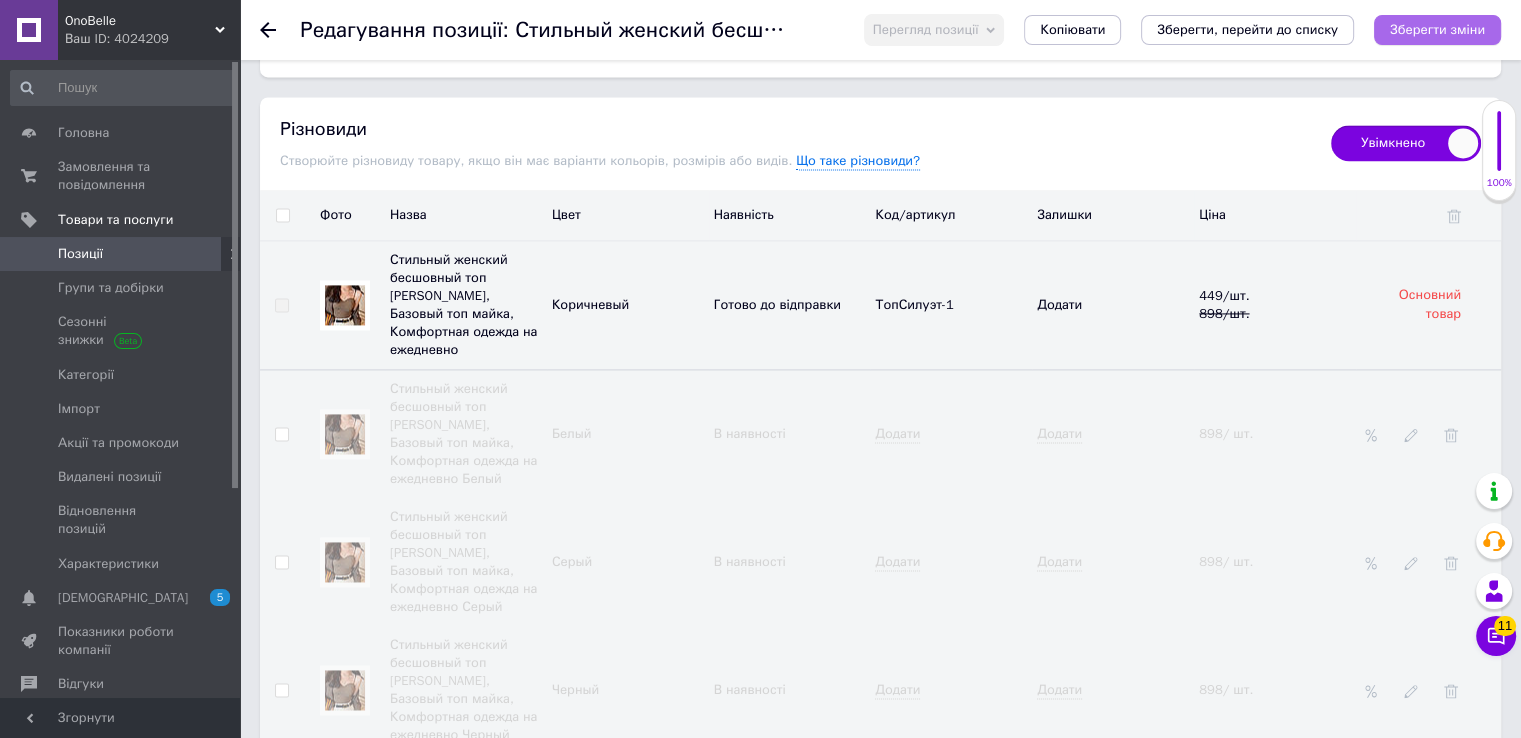 click on "Зберегти зміни" at bounding box center [1437, 29] 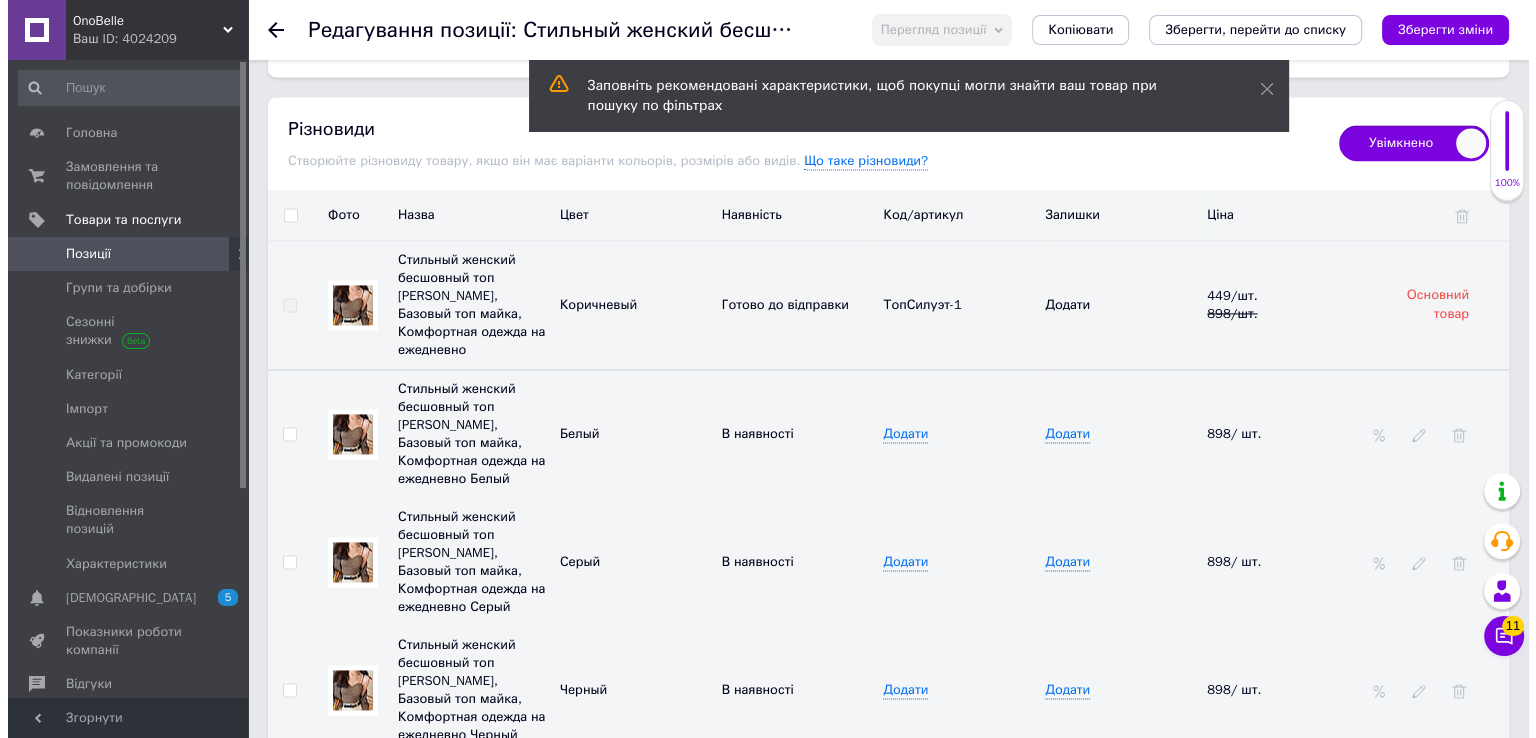 scroll, scrollTop: 2974, scrollLeft: 0, axis: vertical 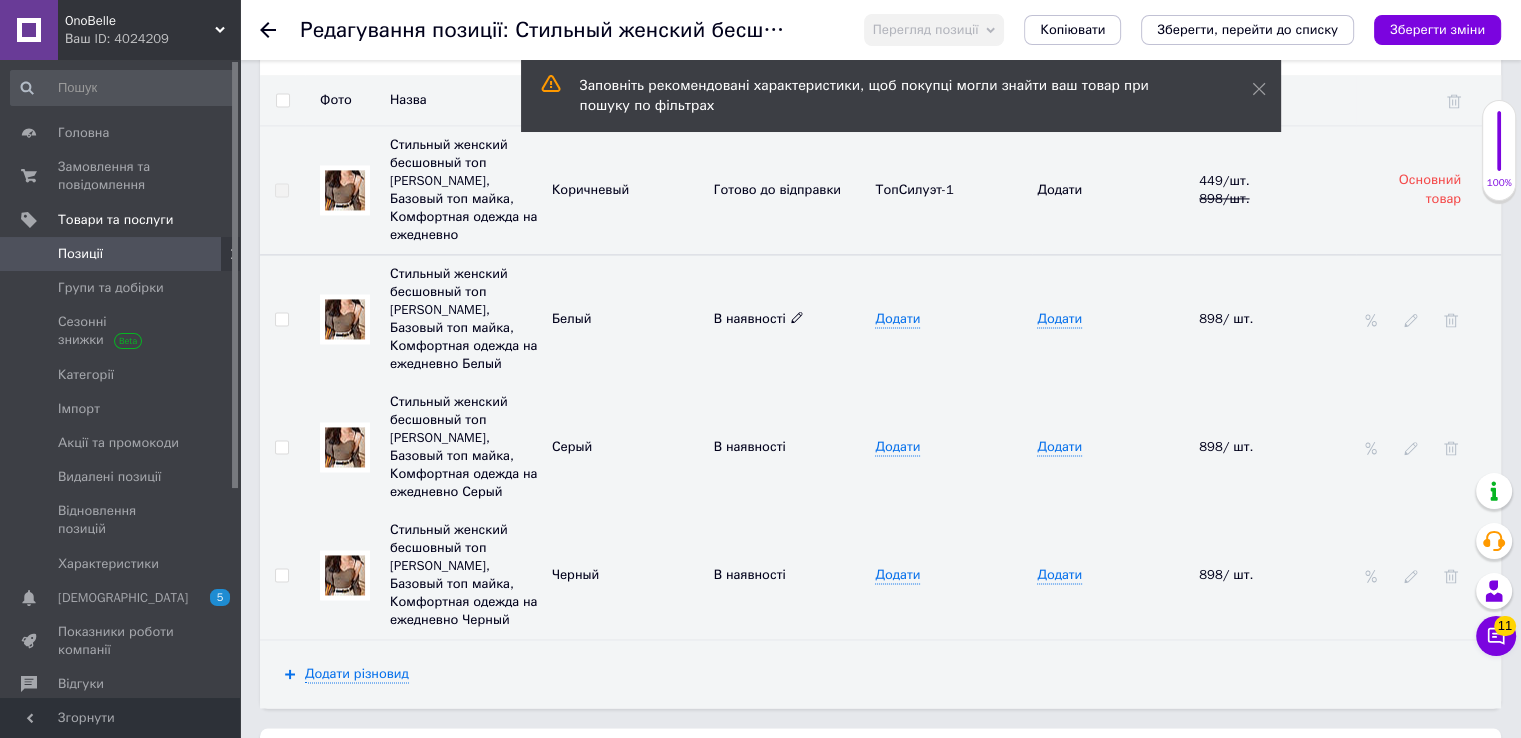 click 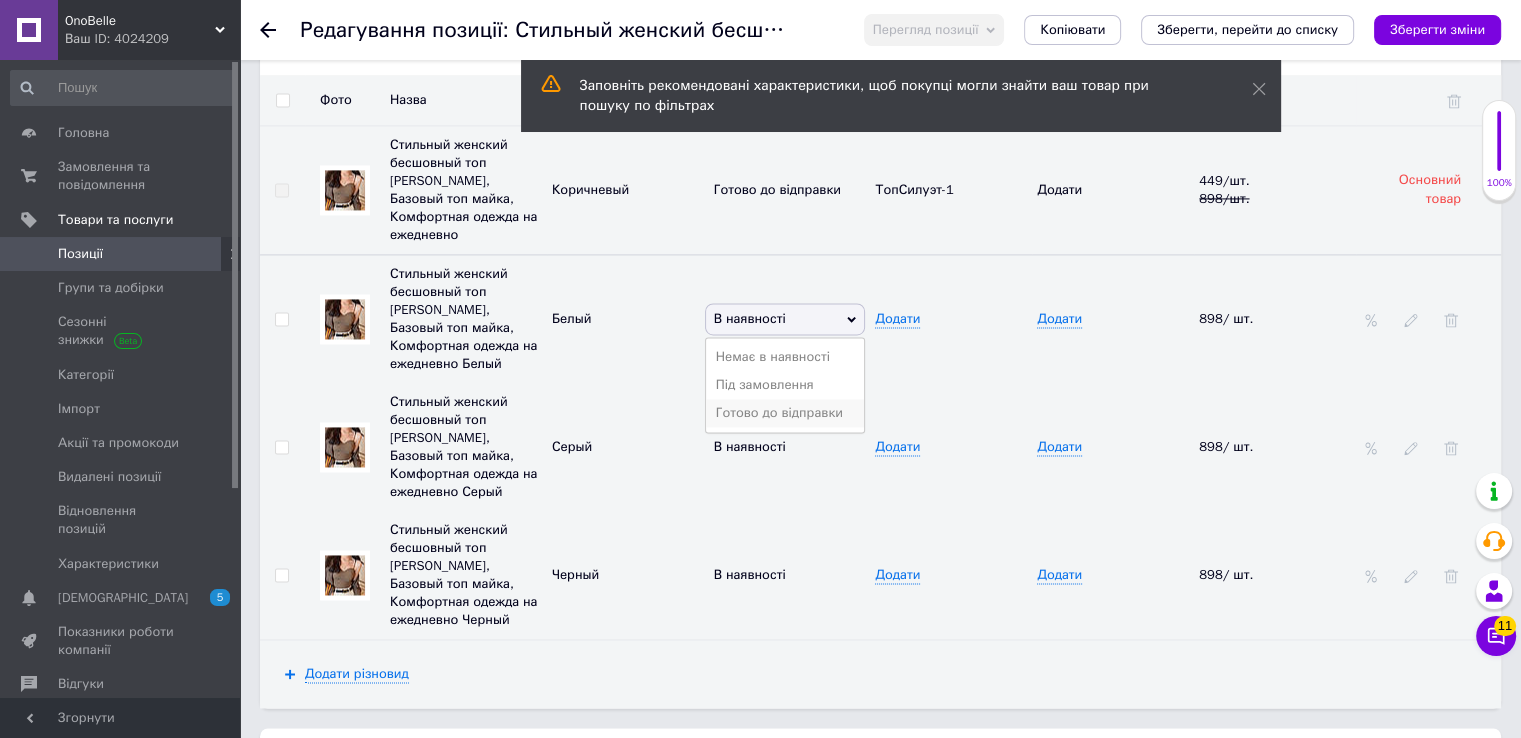 click on "Готово до відправки" at bounding box center [785, 413] 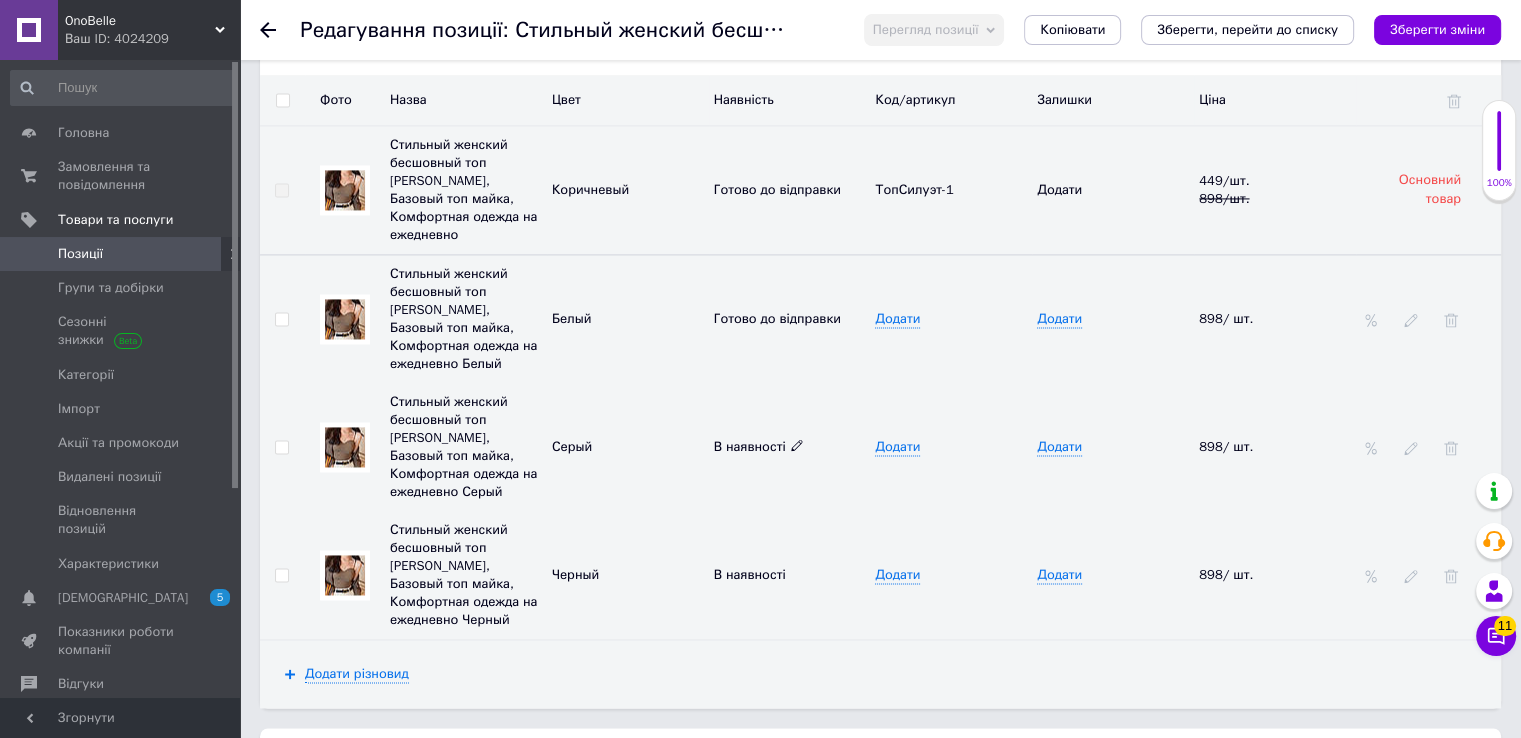 click 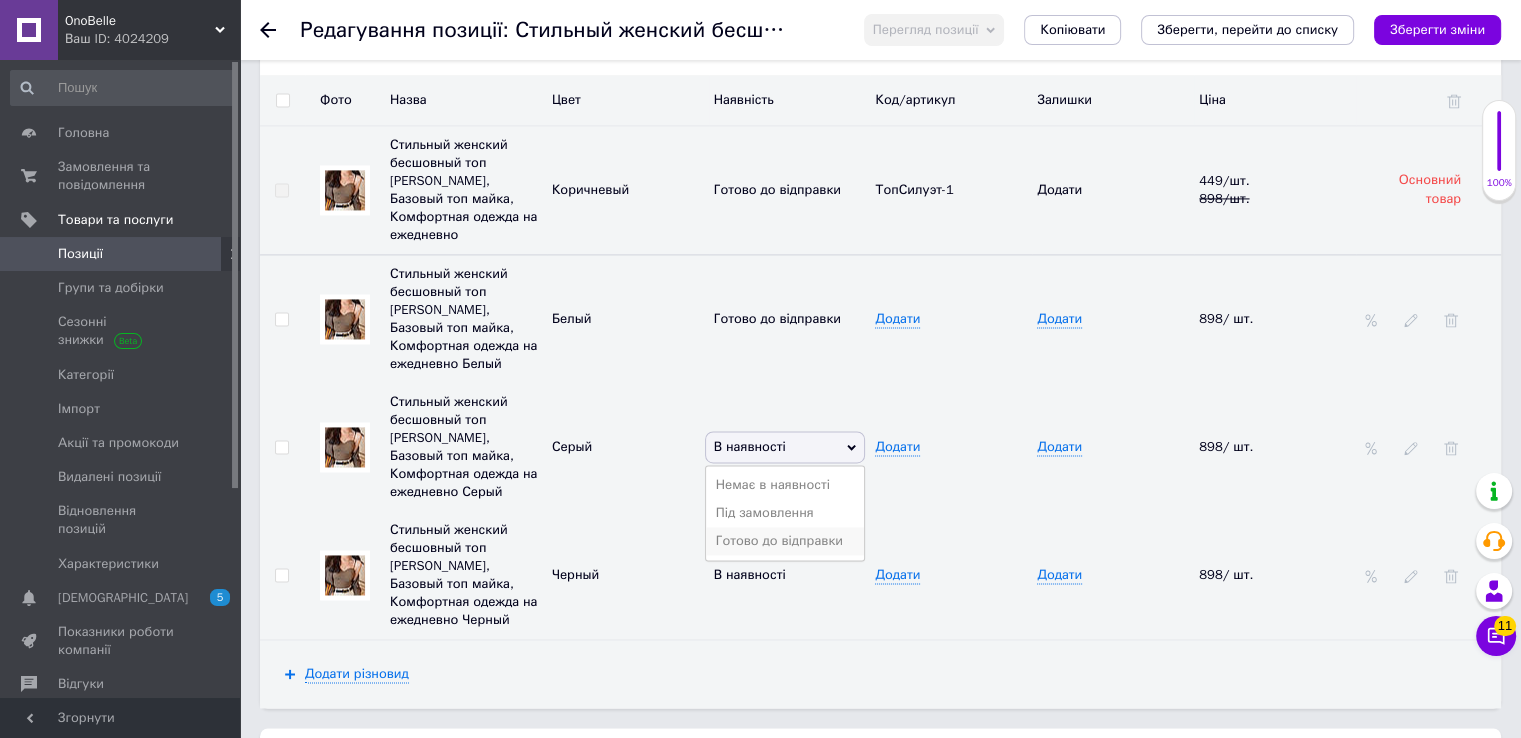 click on "Готово до відправки" at bounding box center [785, 541] 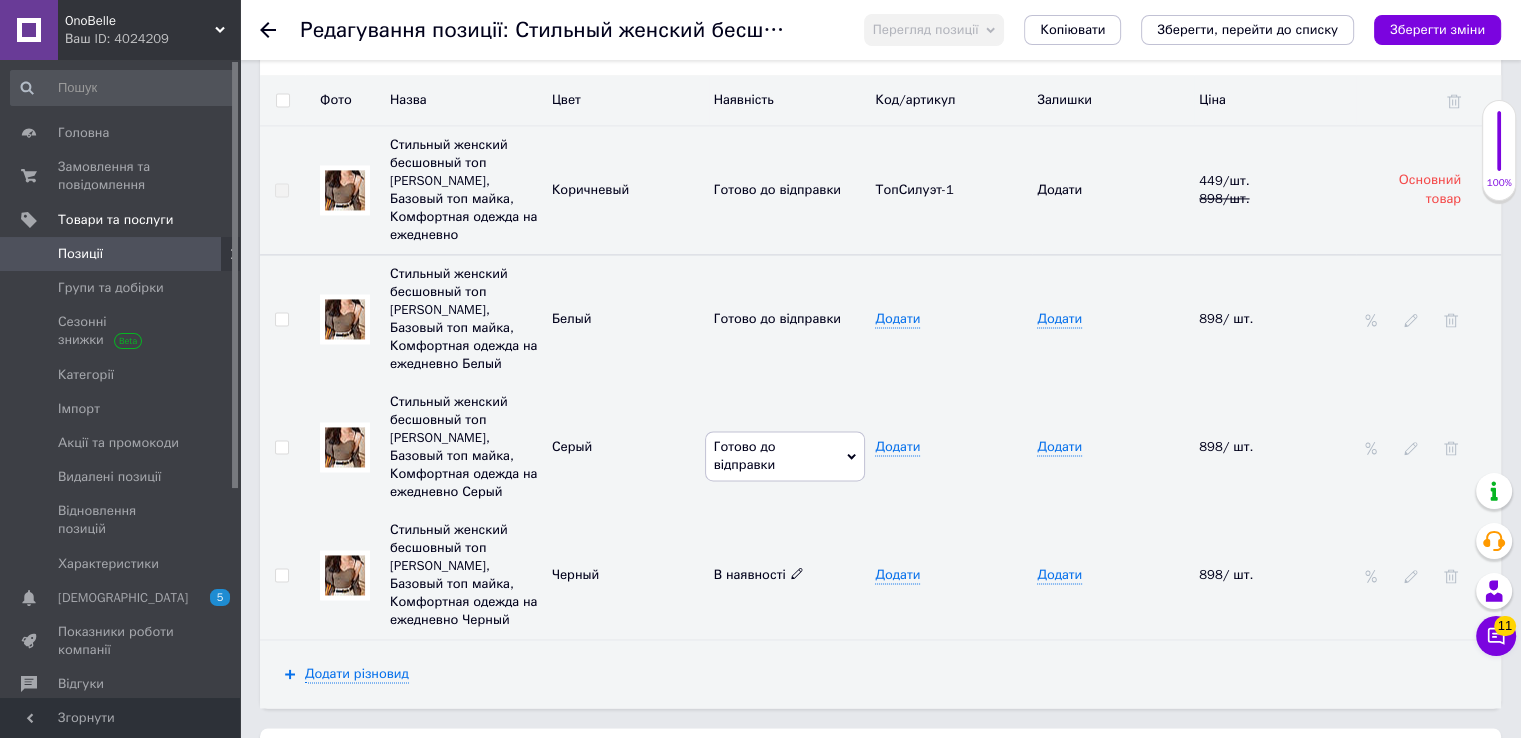 click 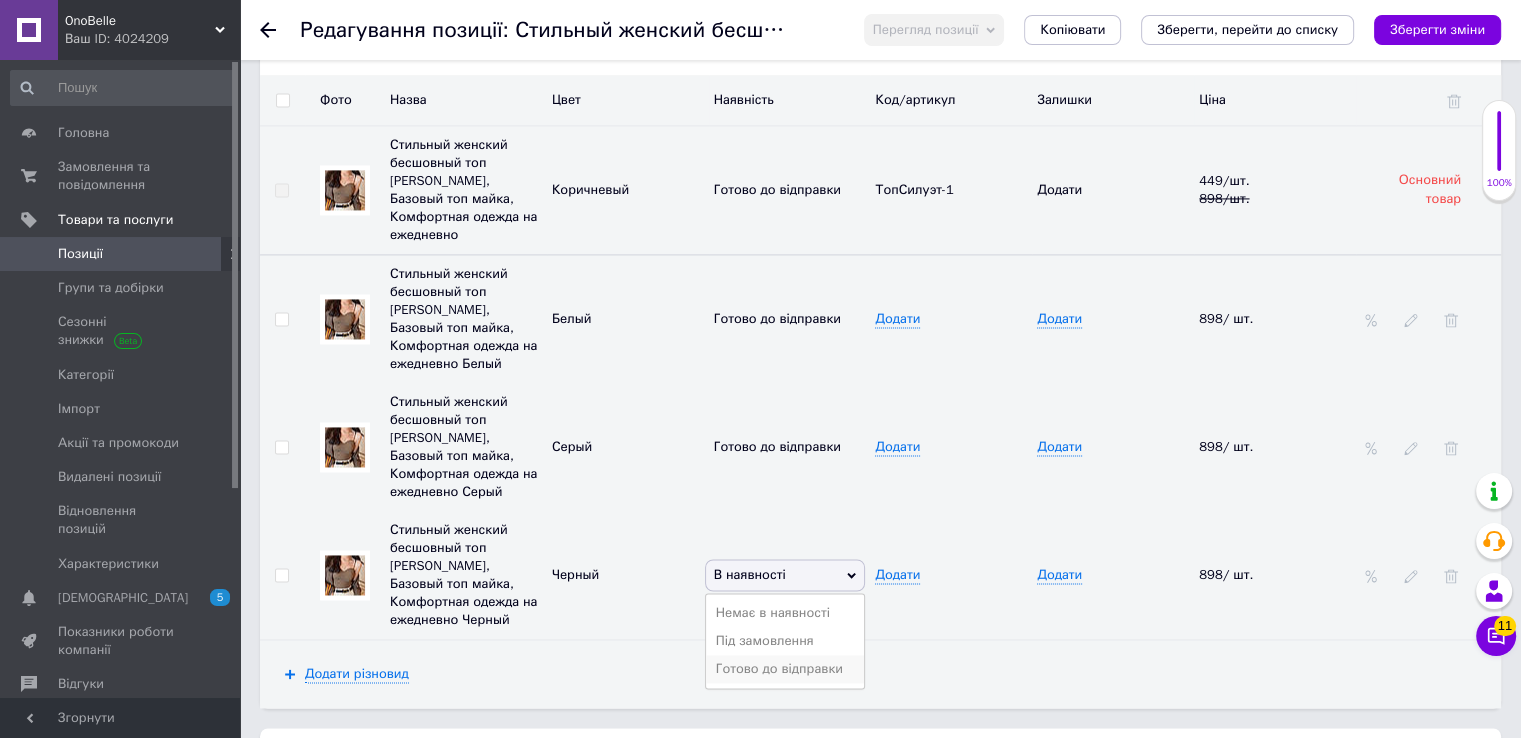 click on "Готово до відправки" at bounding box center (785, 669) 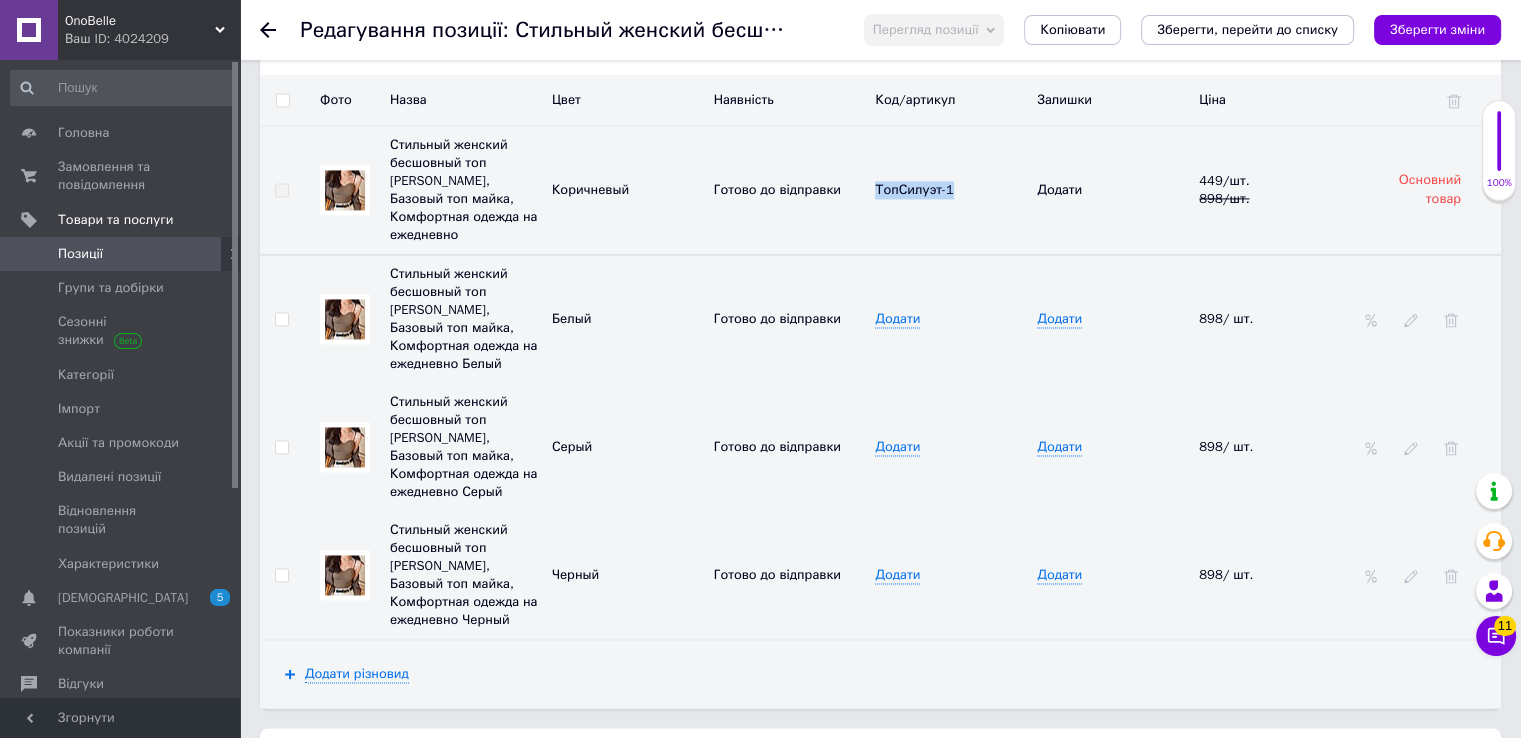 drag, startPoint x: 876, startPoint y: 173, endPoint x: 972, endPoint y: 173, distance: 96 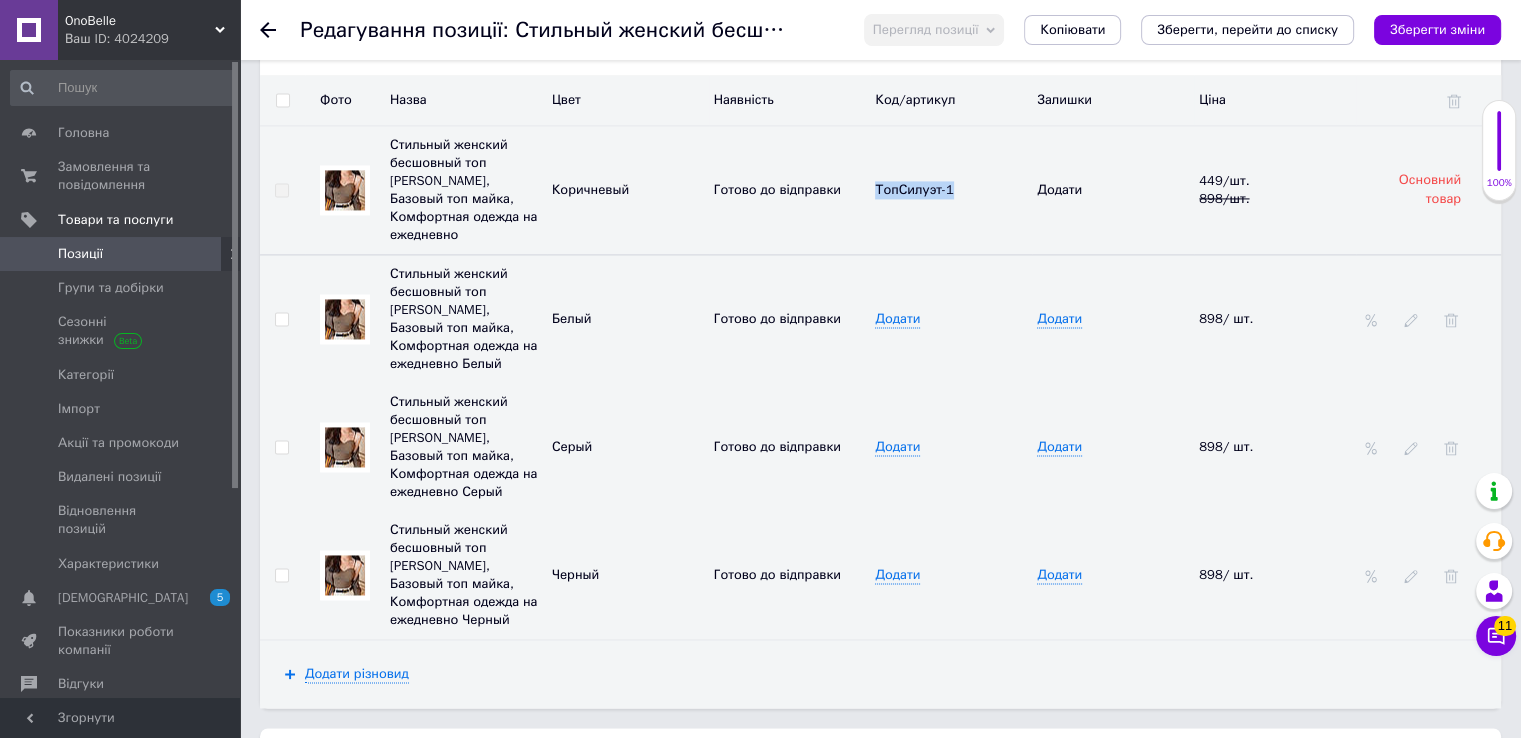 copy on "ТопСилуэт-1" 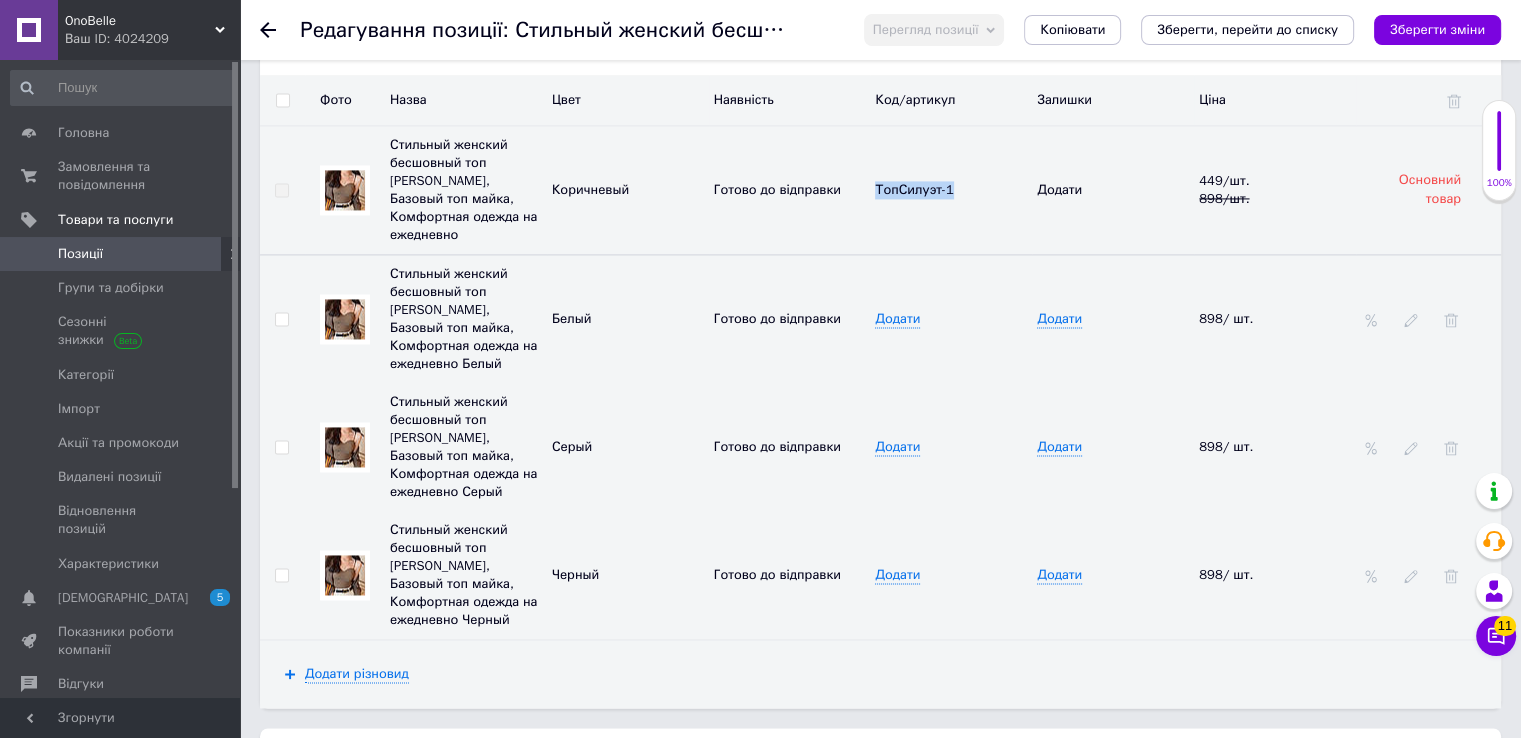 click on "Додати" at bounding box center [897, 319] 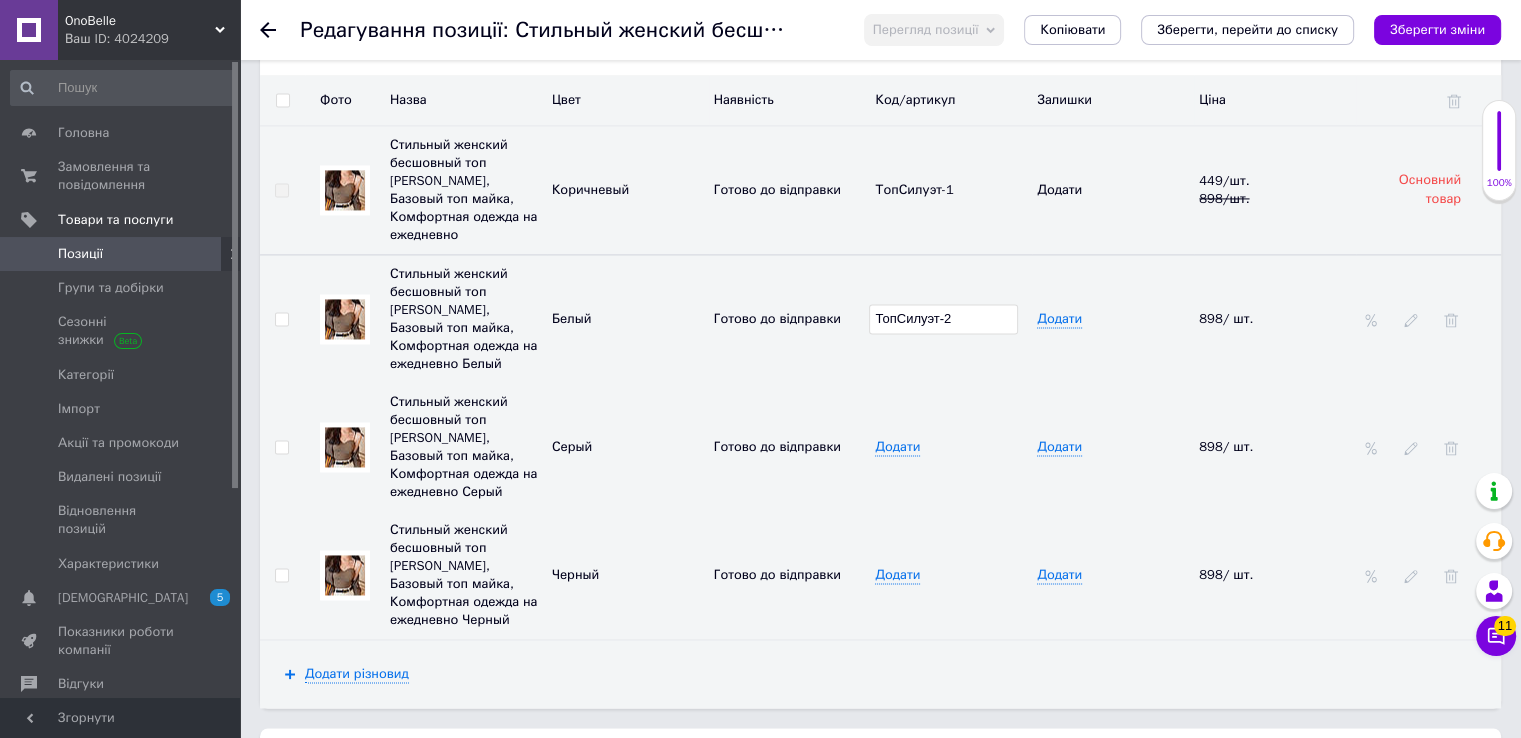 type on "ТопСилуэт-2" 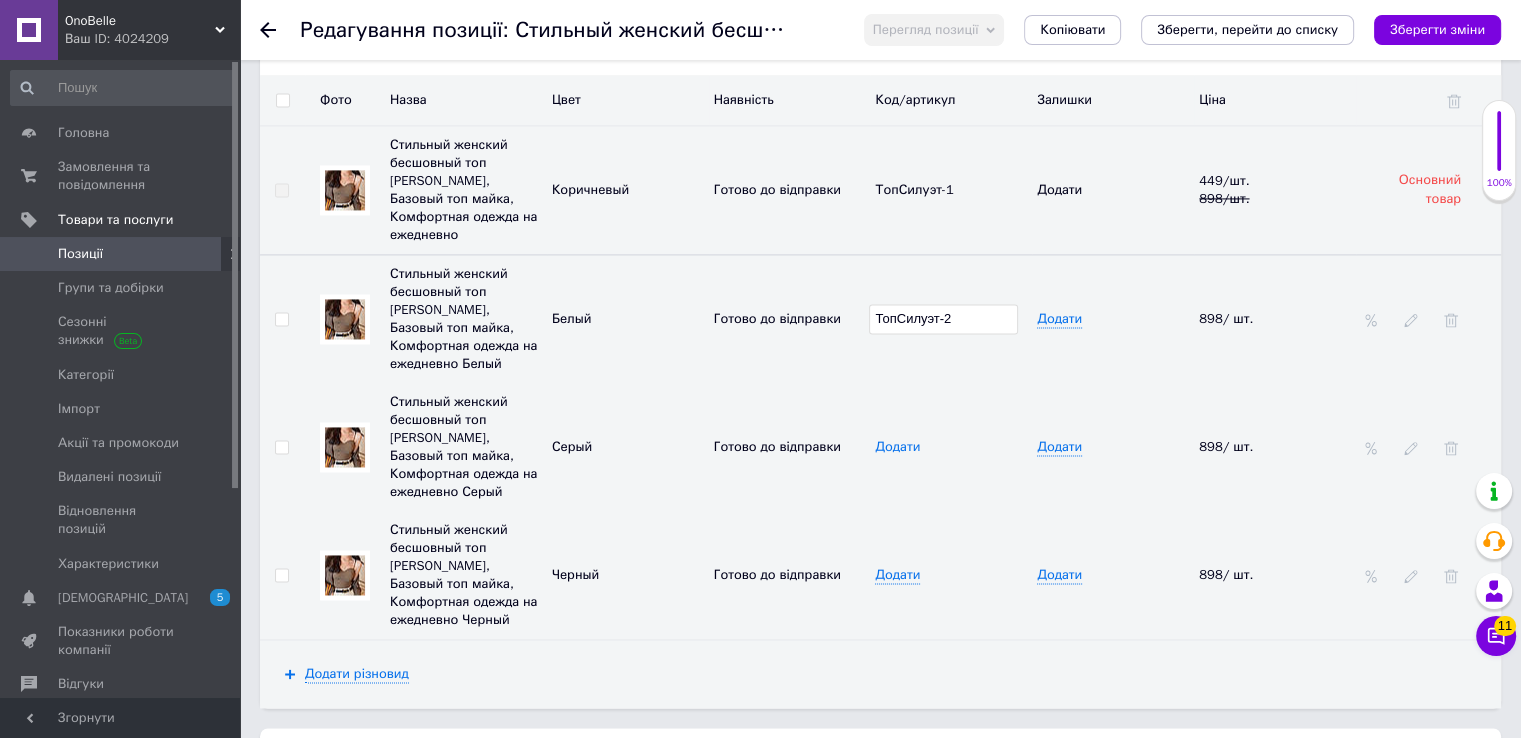 click on "Додати" at bounding box center [897, 447] 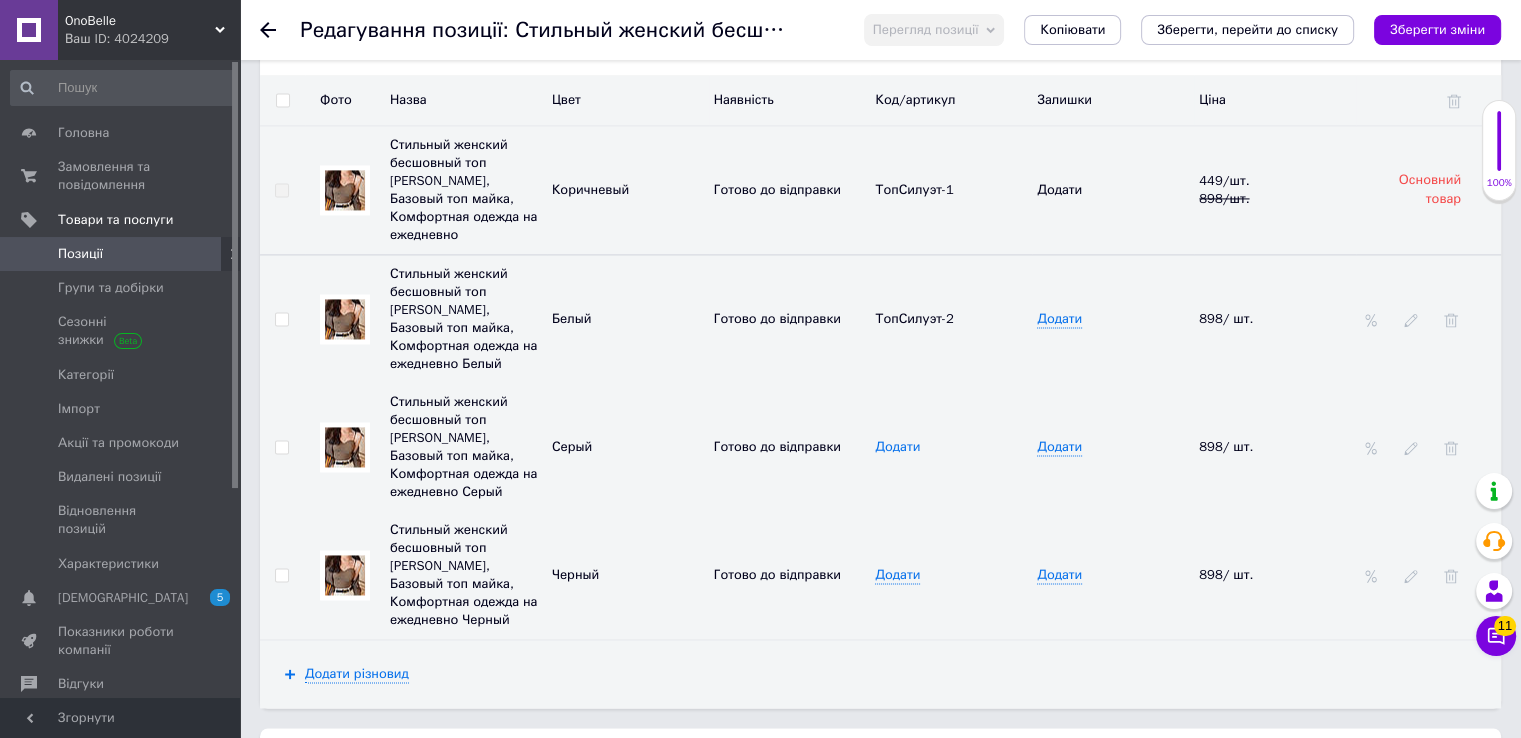 click on "Додати" at bounding box center [897, 447] 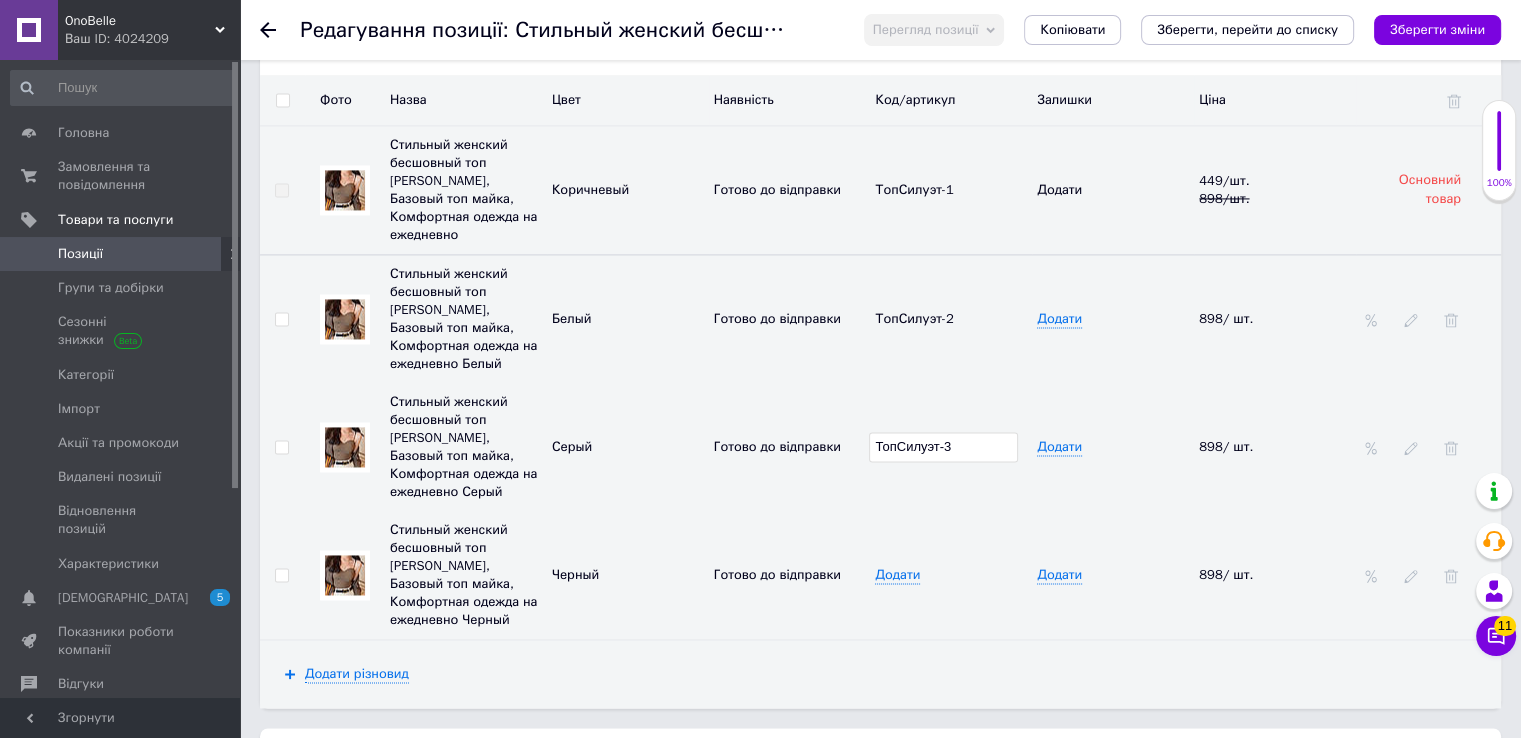 type on "ТопСилуэт-3" 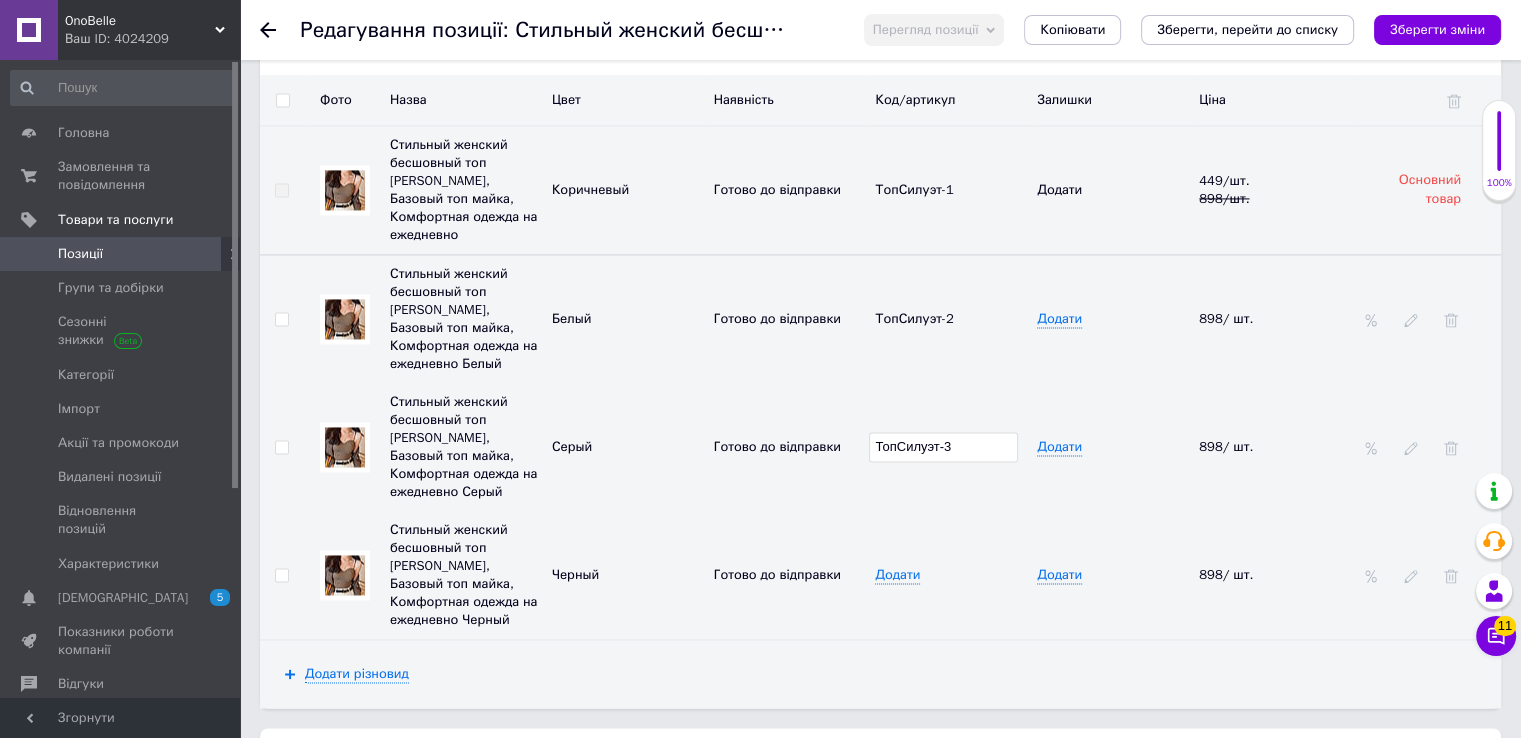 drag, startPoint x: 914, startPoint y: 422, endPoint x: 924, endPoint y: 494, distance: 72.691124 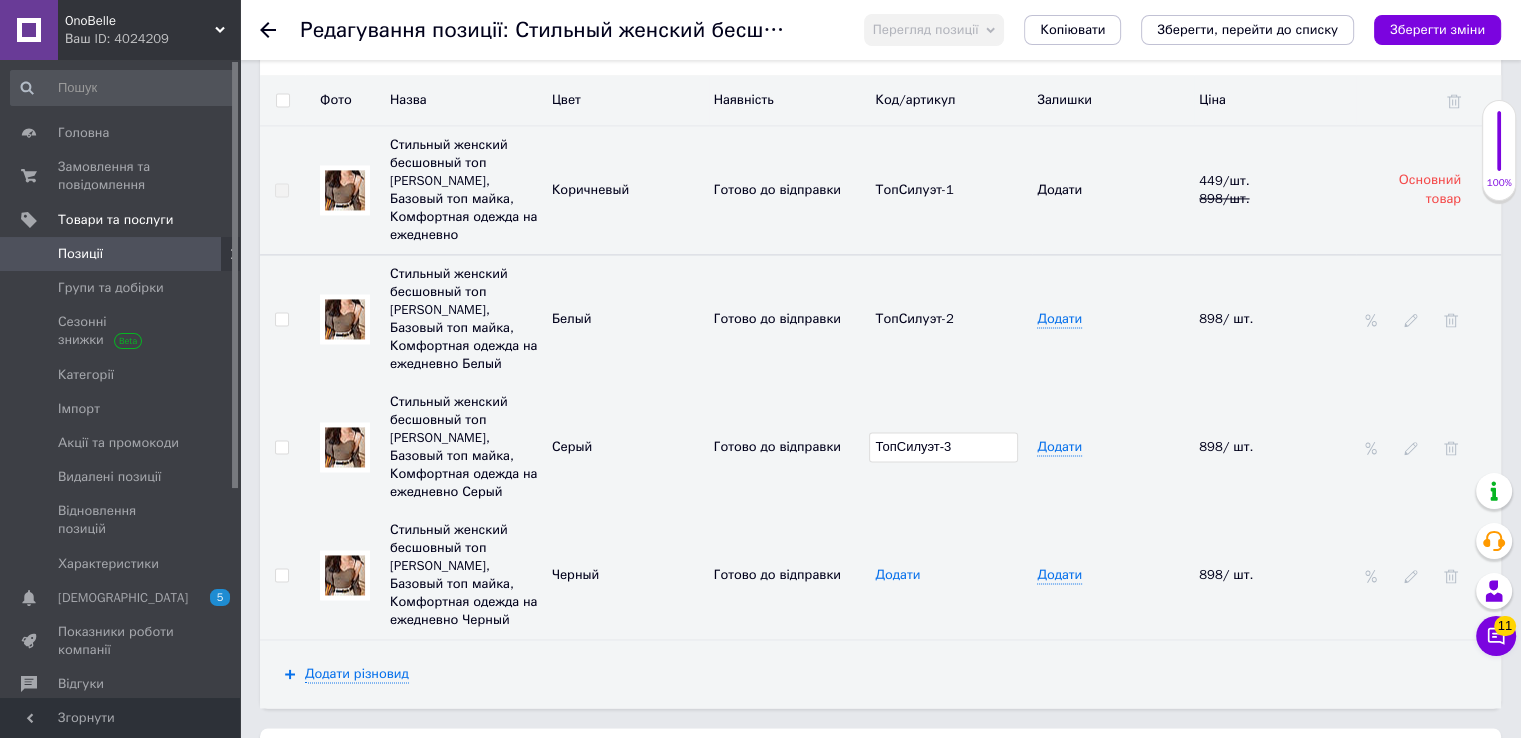 click on "Додати" at bounding box center (897, 575) 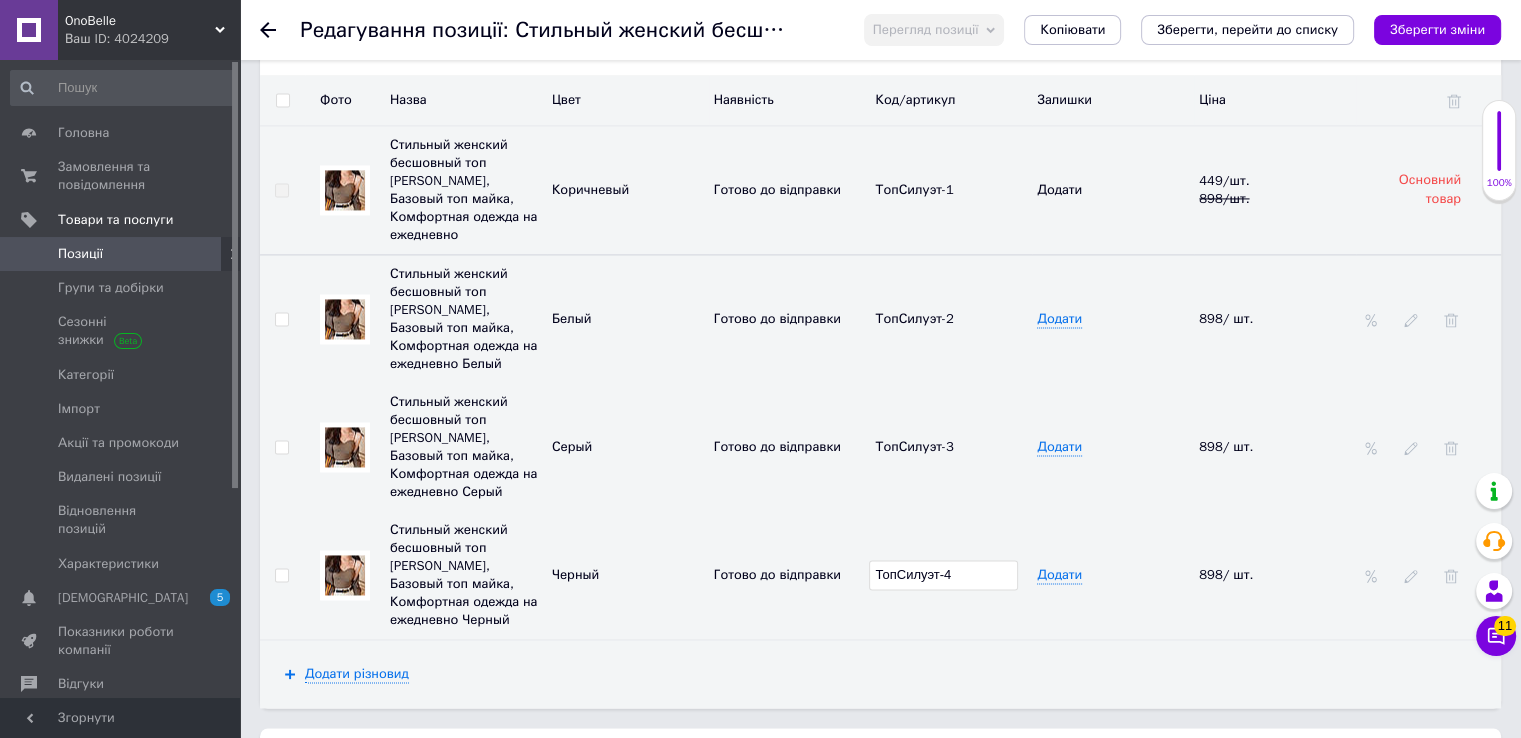 type on "ТопСилуэт-4" 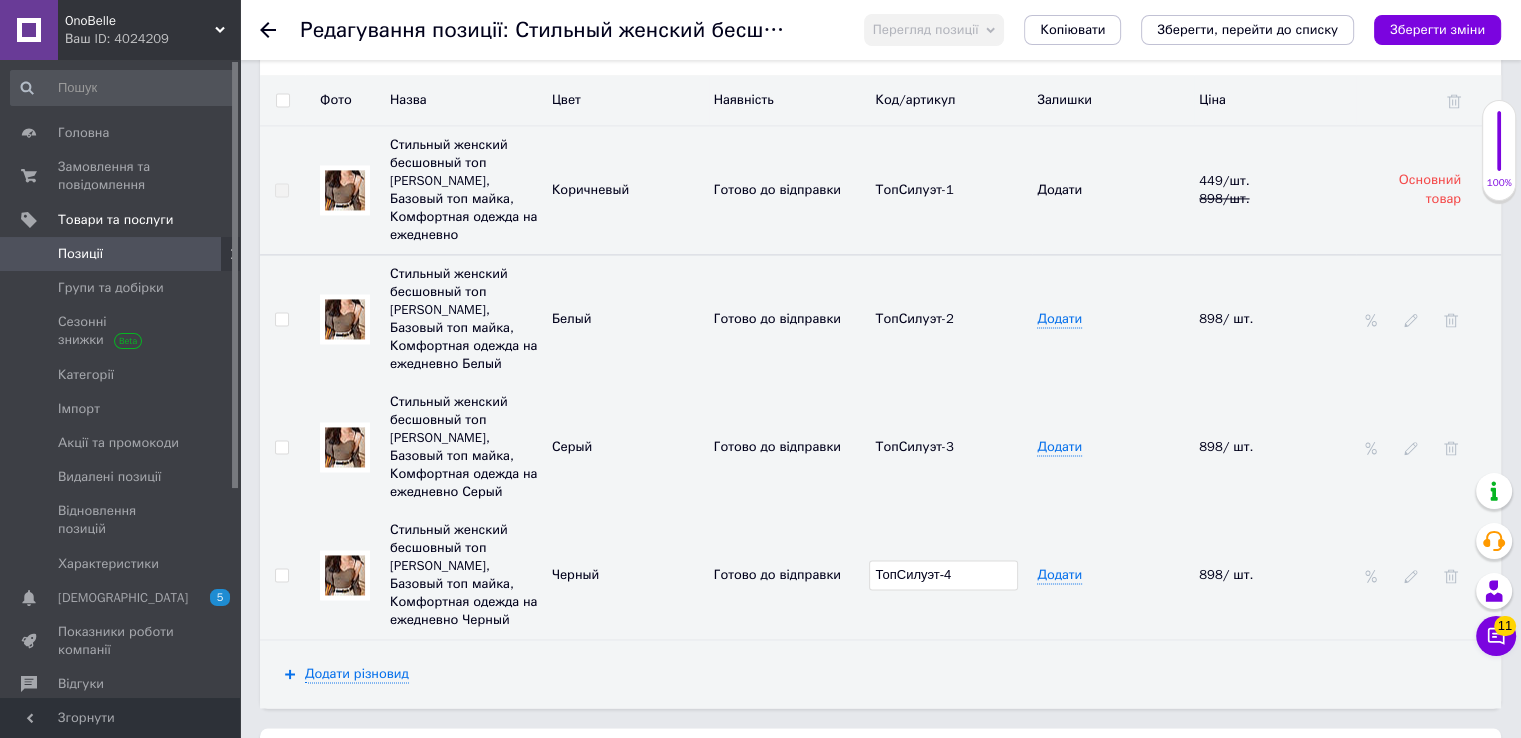 click on "ТопСилуэт-4" at bounding box center [951, 575] 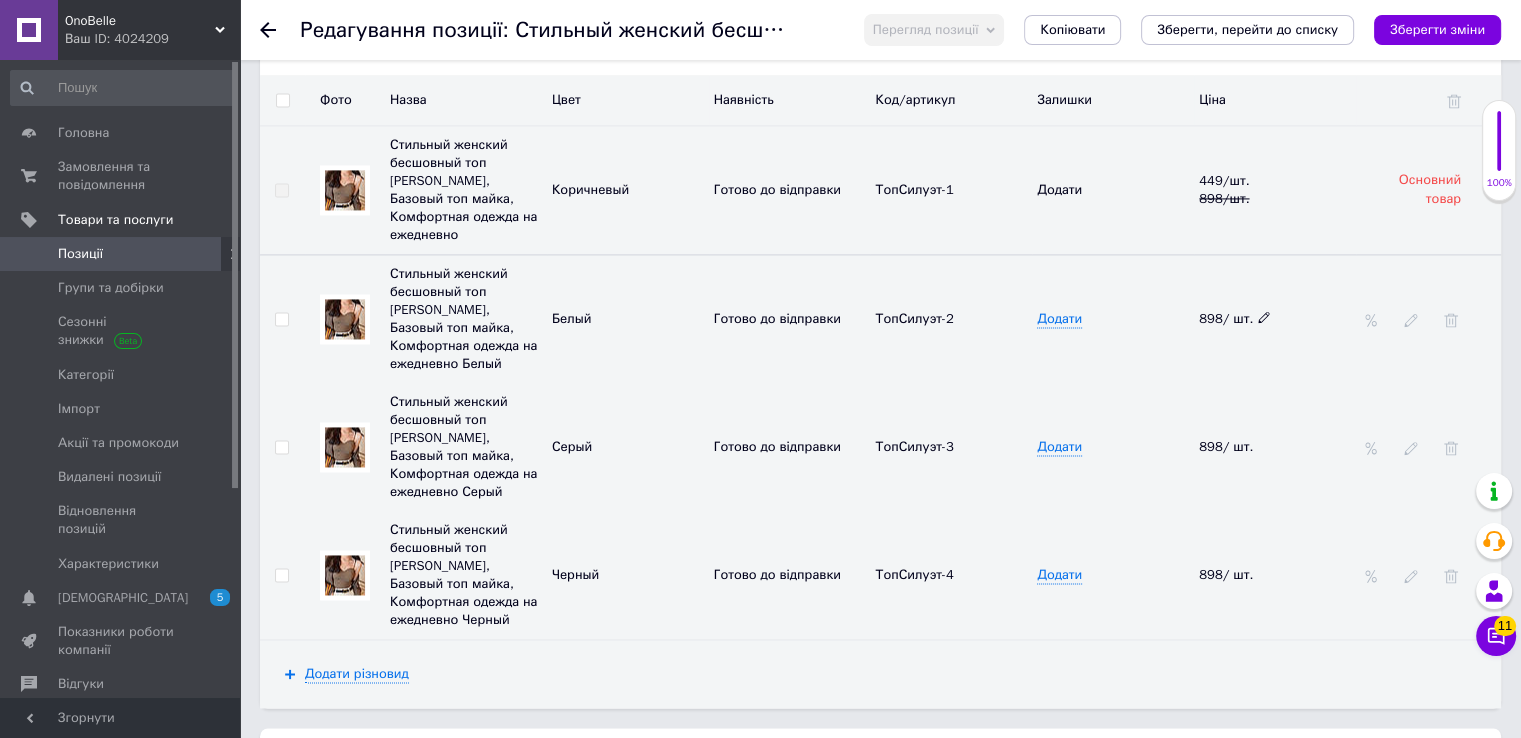 click 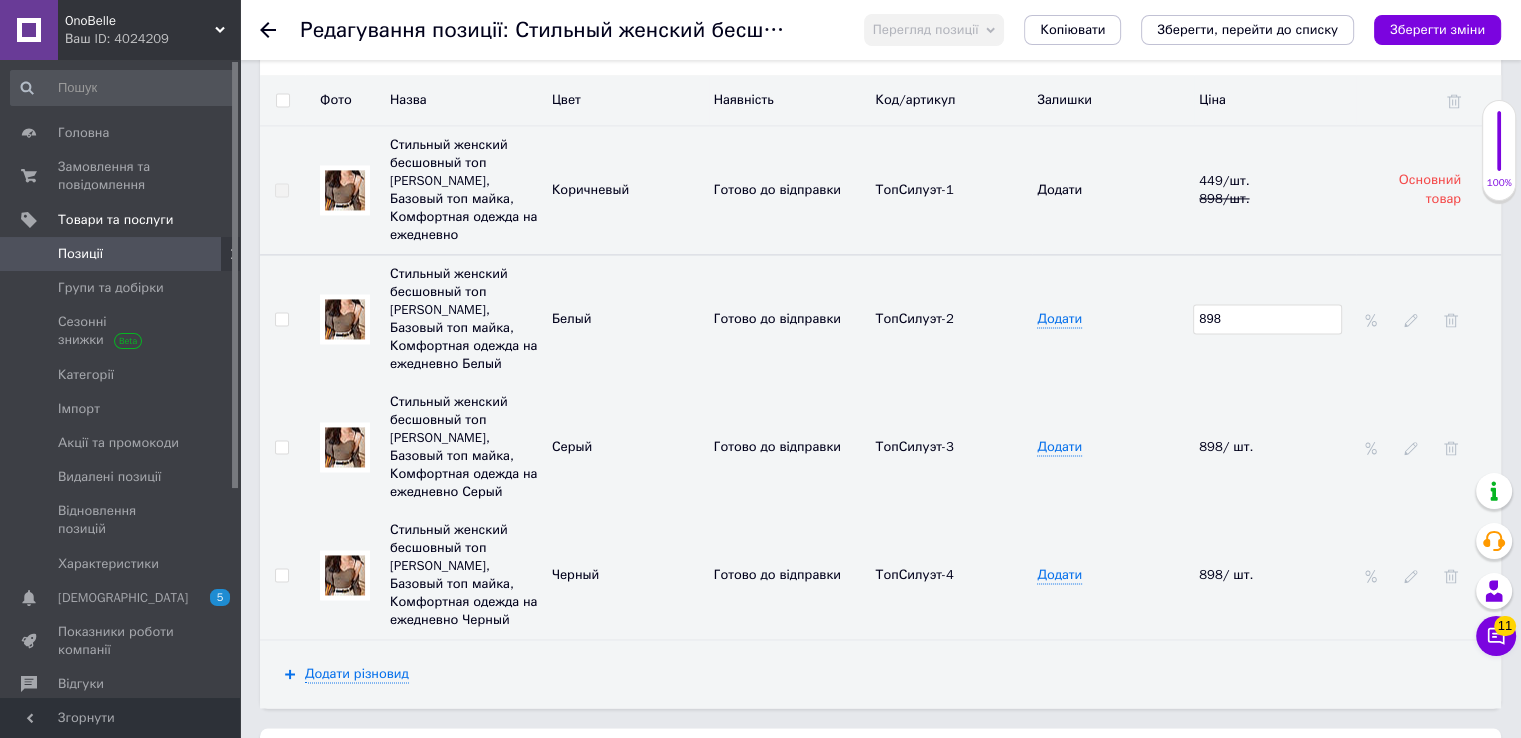 drag, startPoint x: 1136, startPoint y: 285, endPoint x: 1228, endPoint y: 289, distance: 92.086914 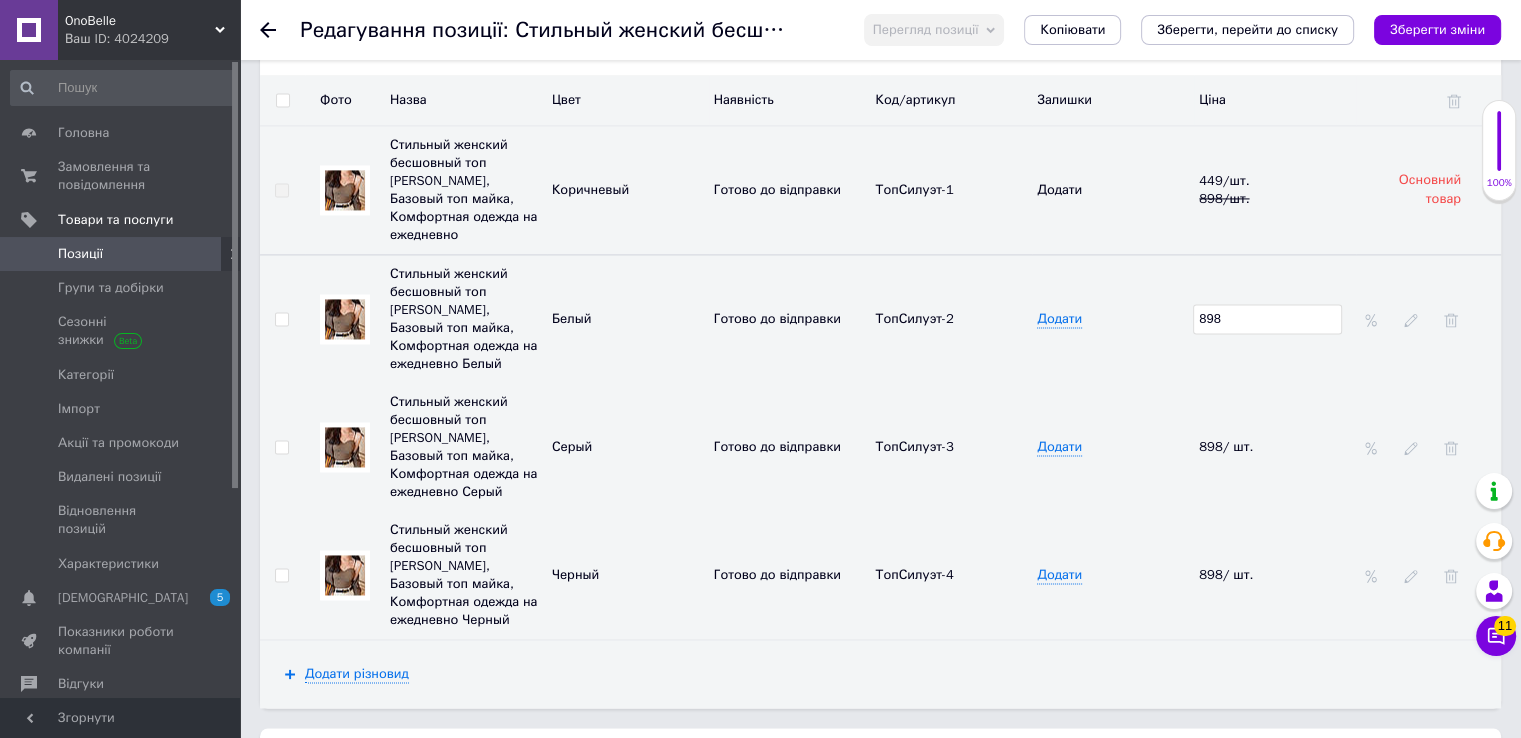 click on "Стильный женский бесшовный топ Силуэт, Базовый топ майка, Комфортная одежда на ежедневно Белый Белый Готово до відправки ТопСилуэт-2 Додати 898" at bounding box center (880, 318) 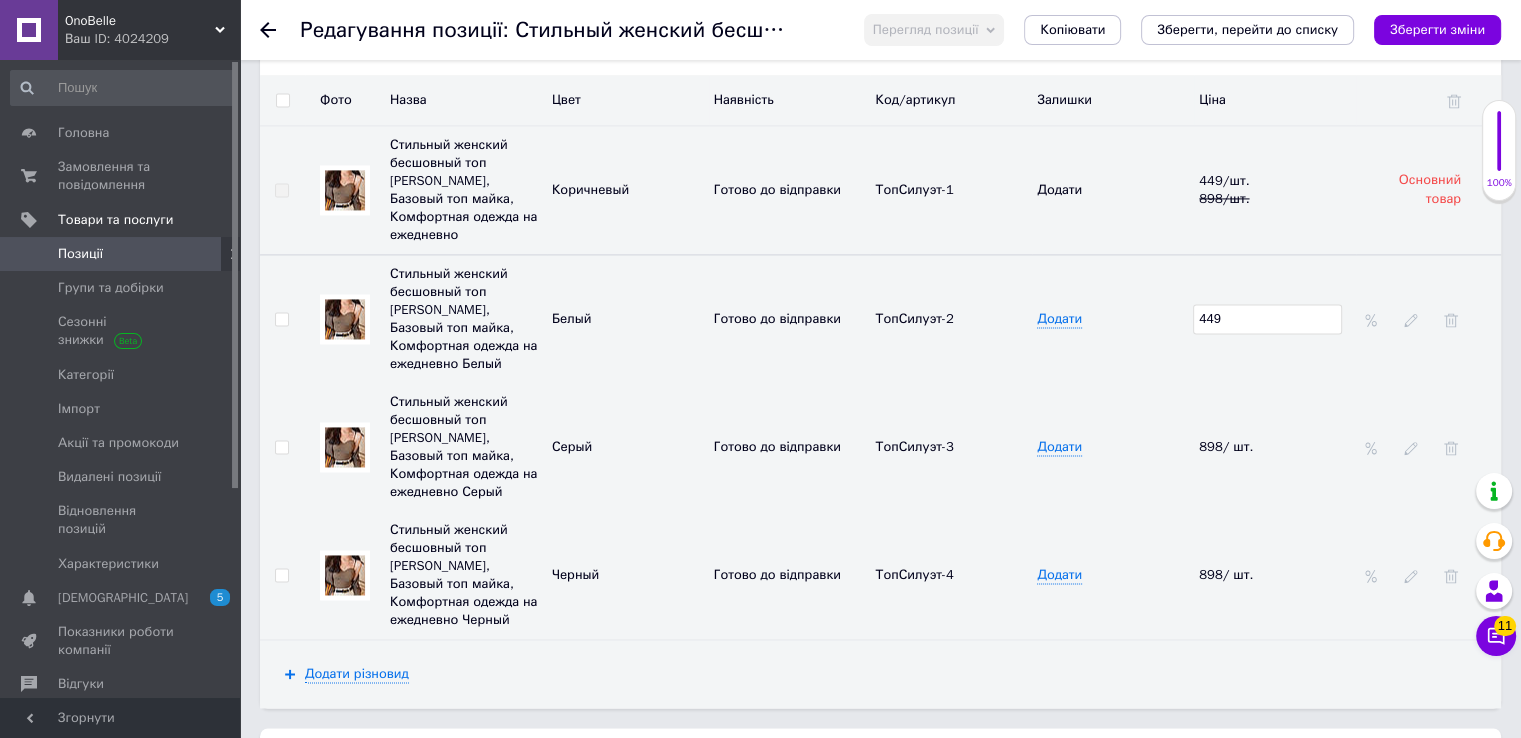 type on "449" 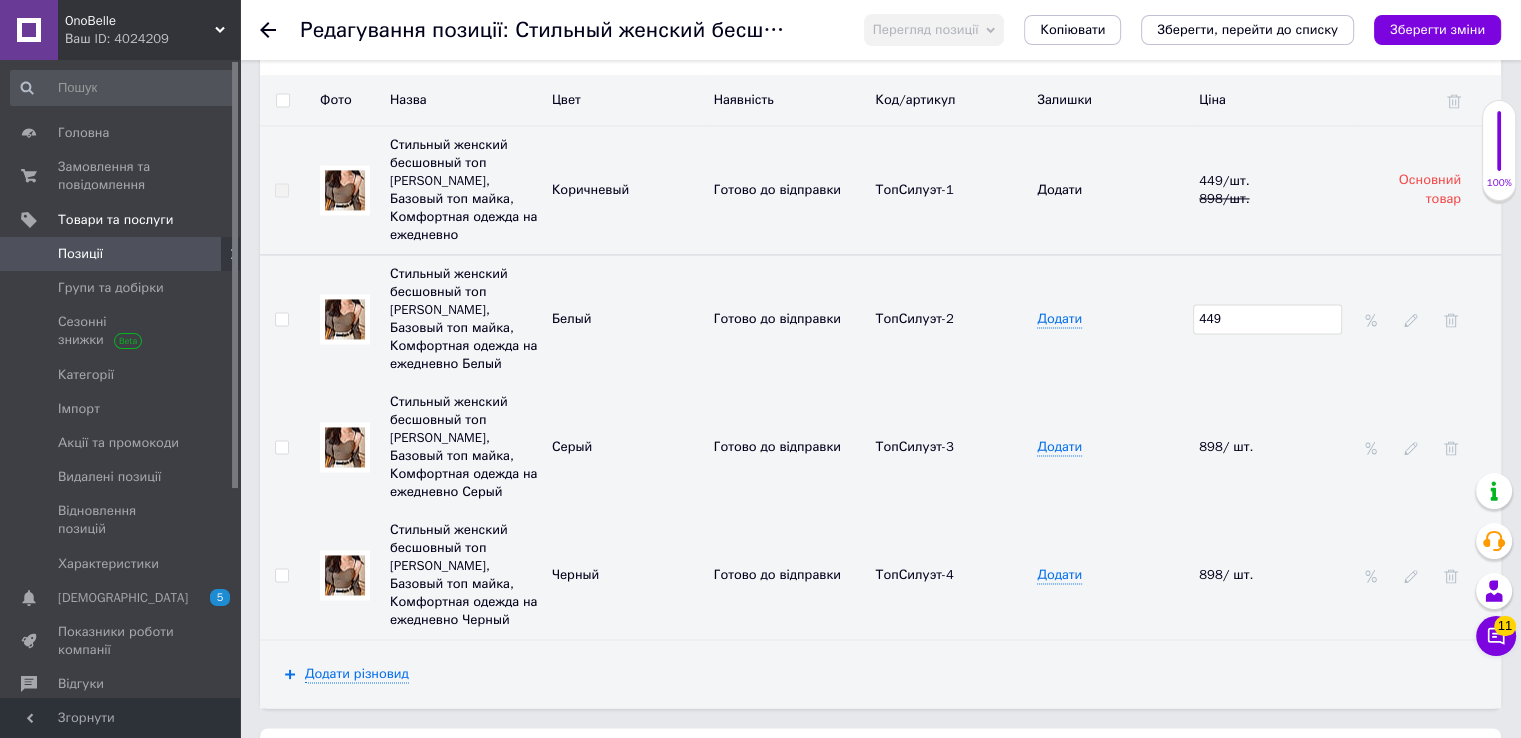 drag, startPoint x: 1249, startPoint y: 313, endPoint x: 1270, endPoint y: 401, distance: 90.47099 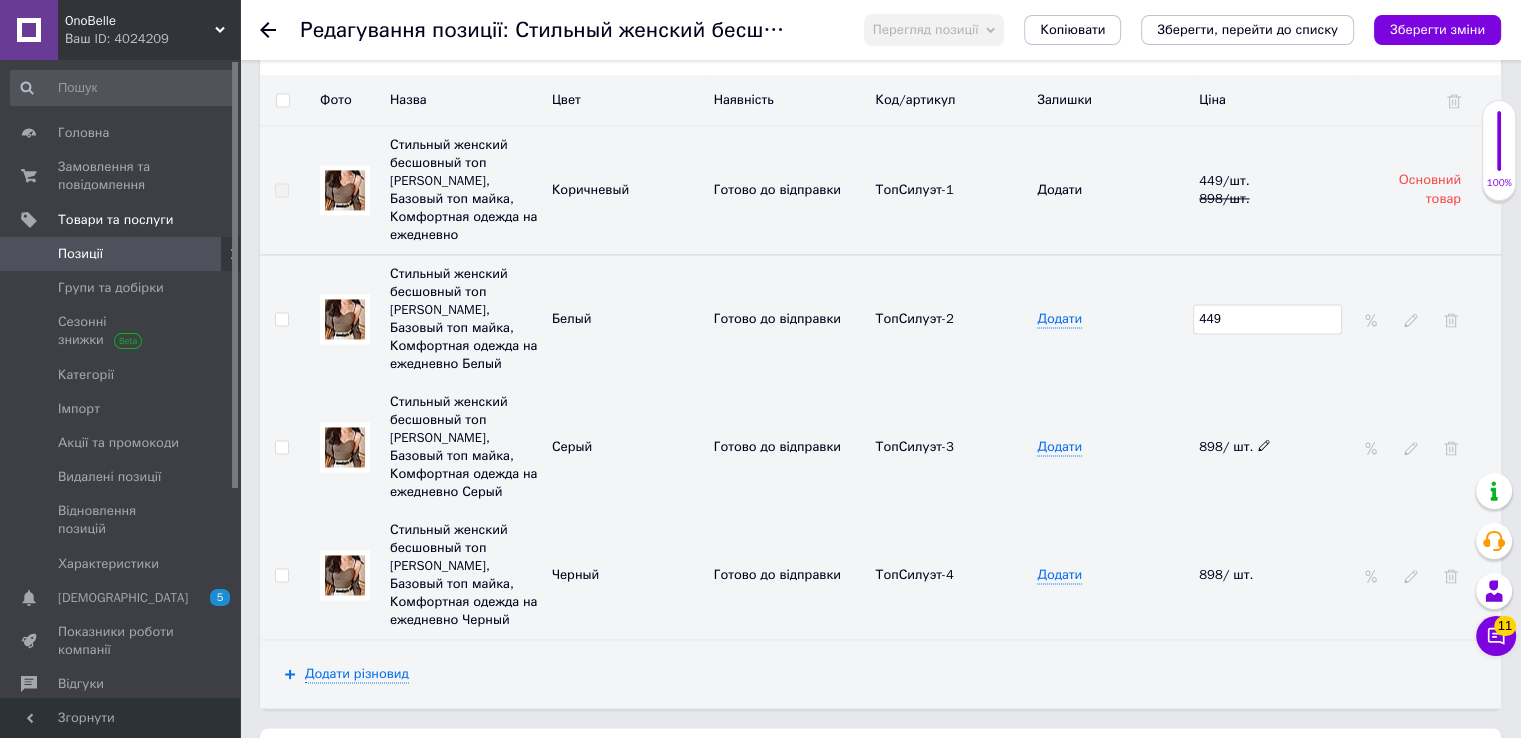 click 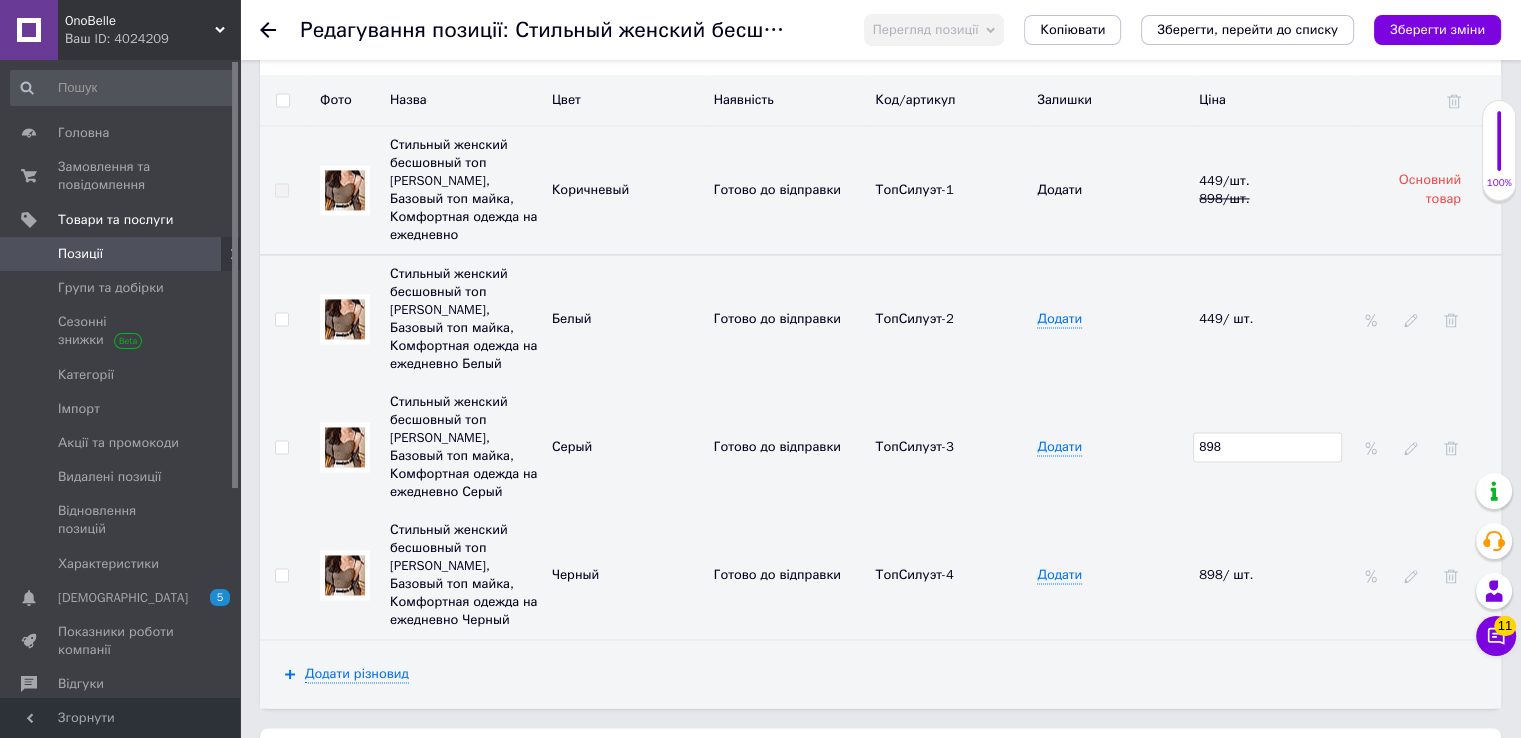 drag, startPoint x: 1245, startPoint y: 386, endPoint x: 1173, endPoint y: 386, distance: 72 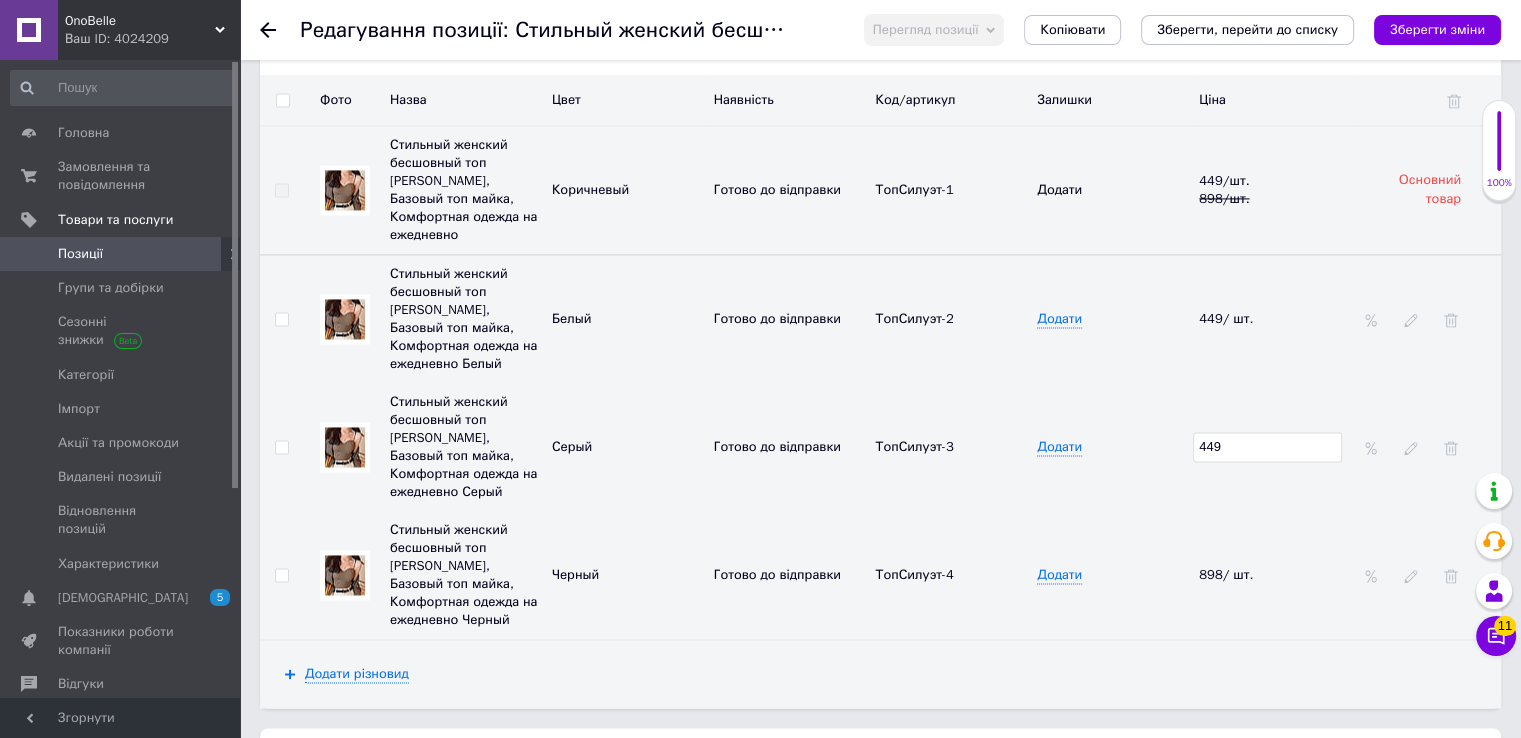 type on "449" 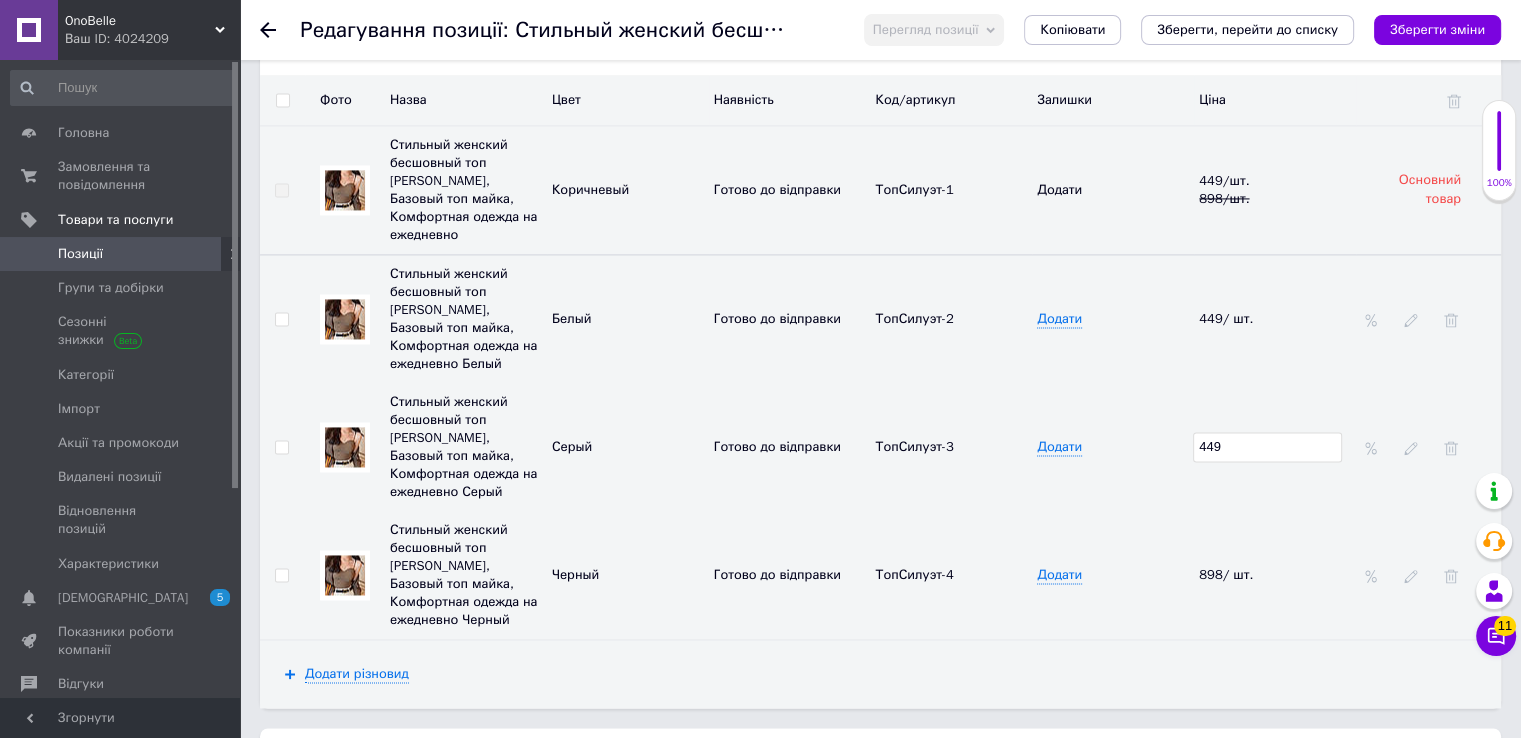 click on "898/
шт." at bounding box center (1275, 575) 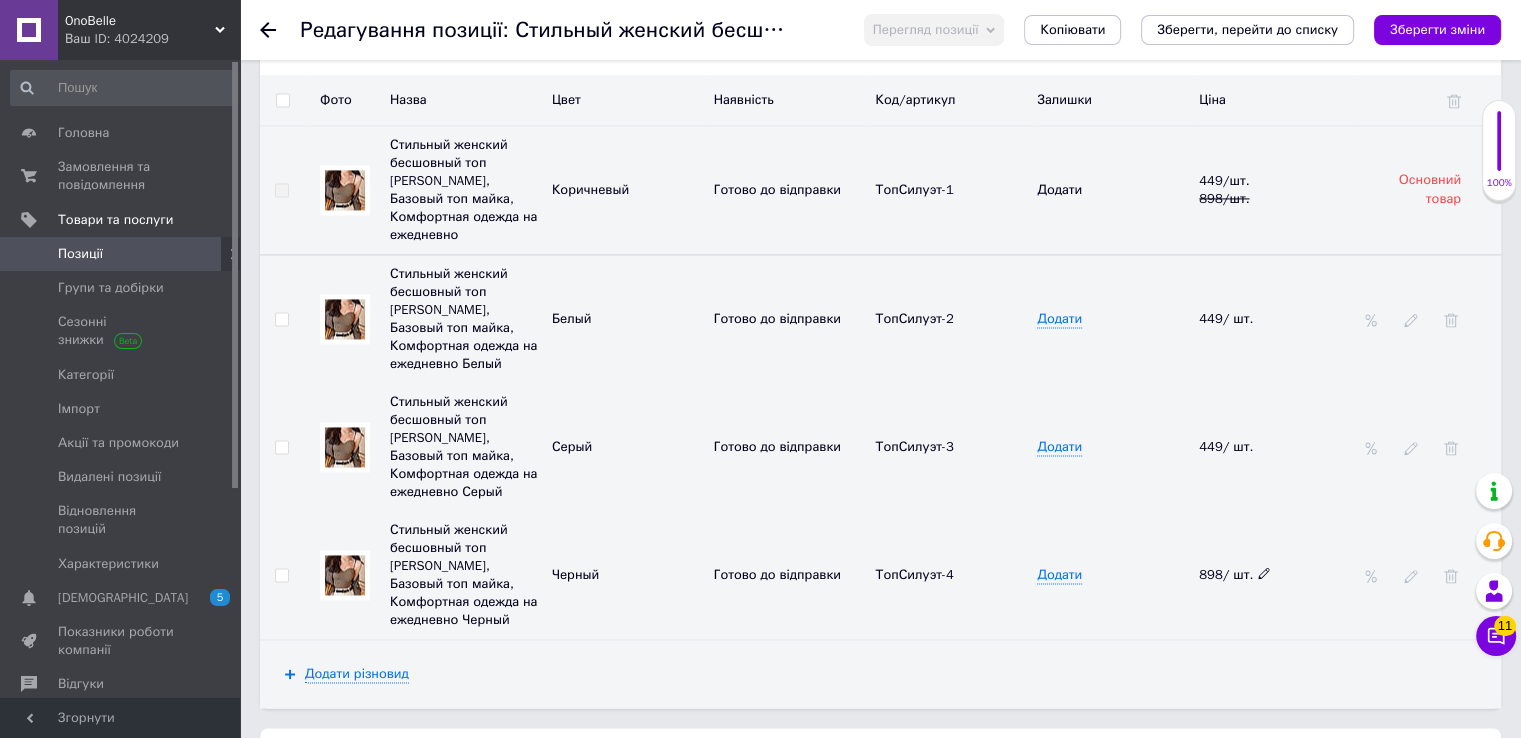 click 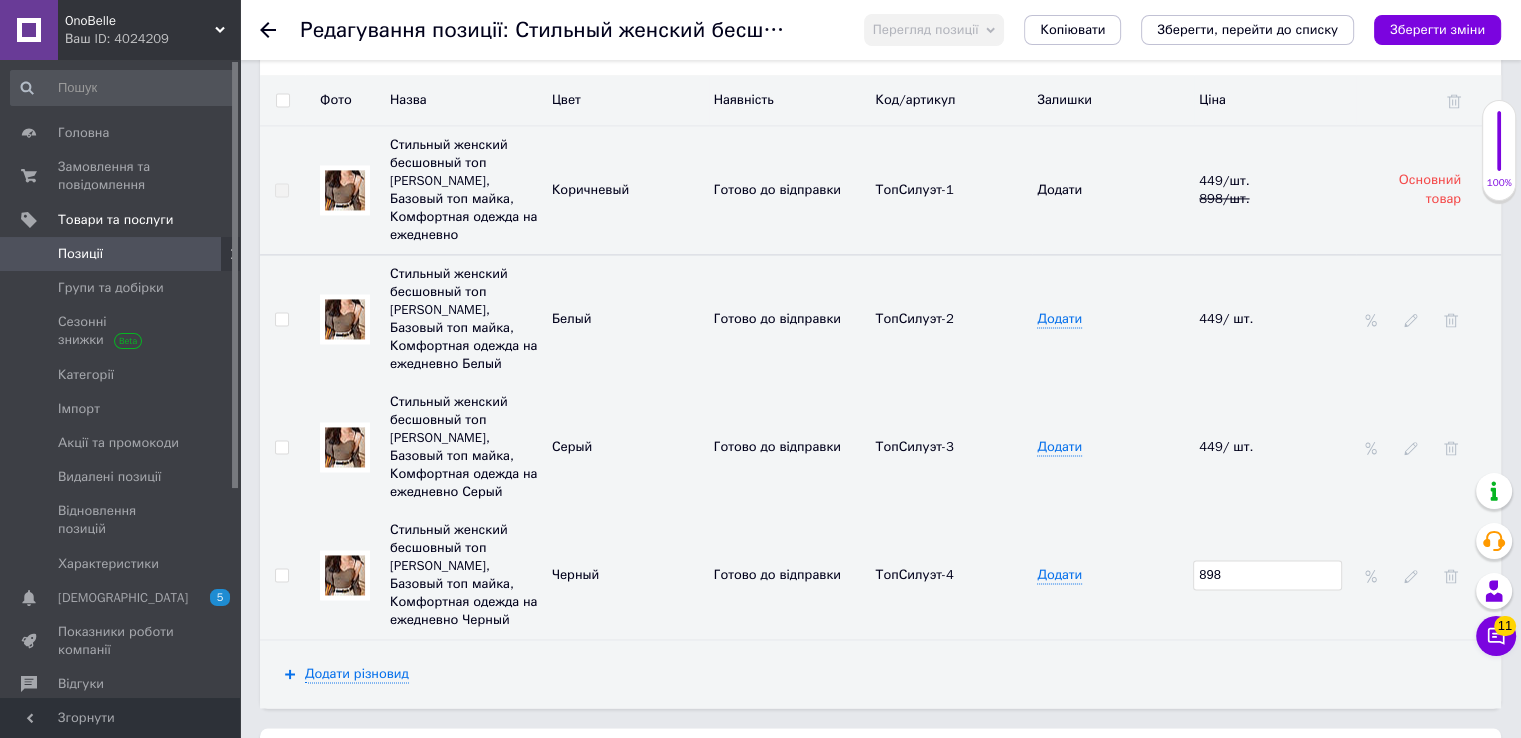 drag, startPoint x: 1255, startPoint y: 496, endPoint x: 1169, endPoint y: 496, distance: 86 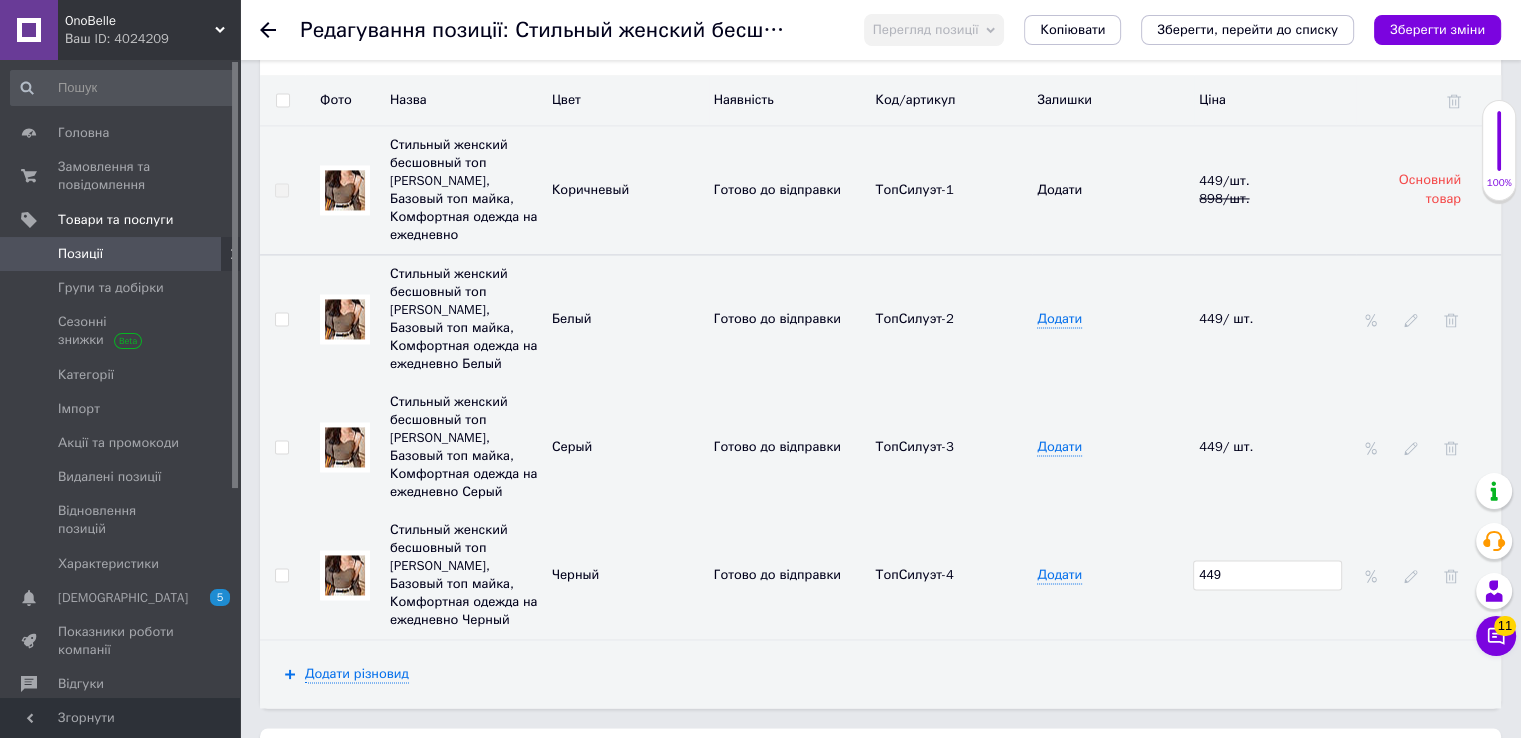 type on "449" 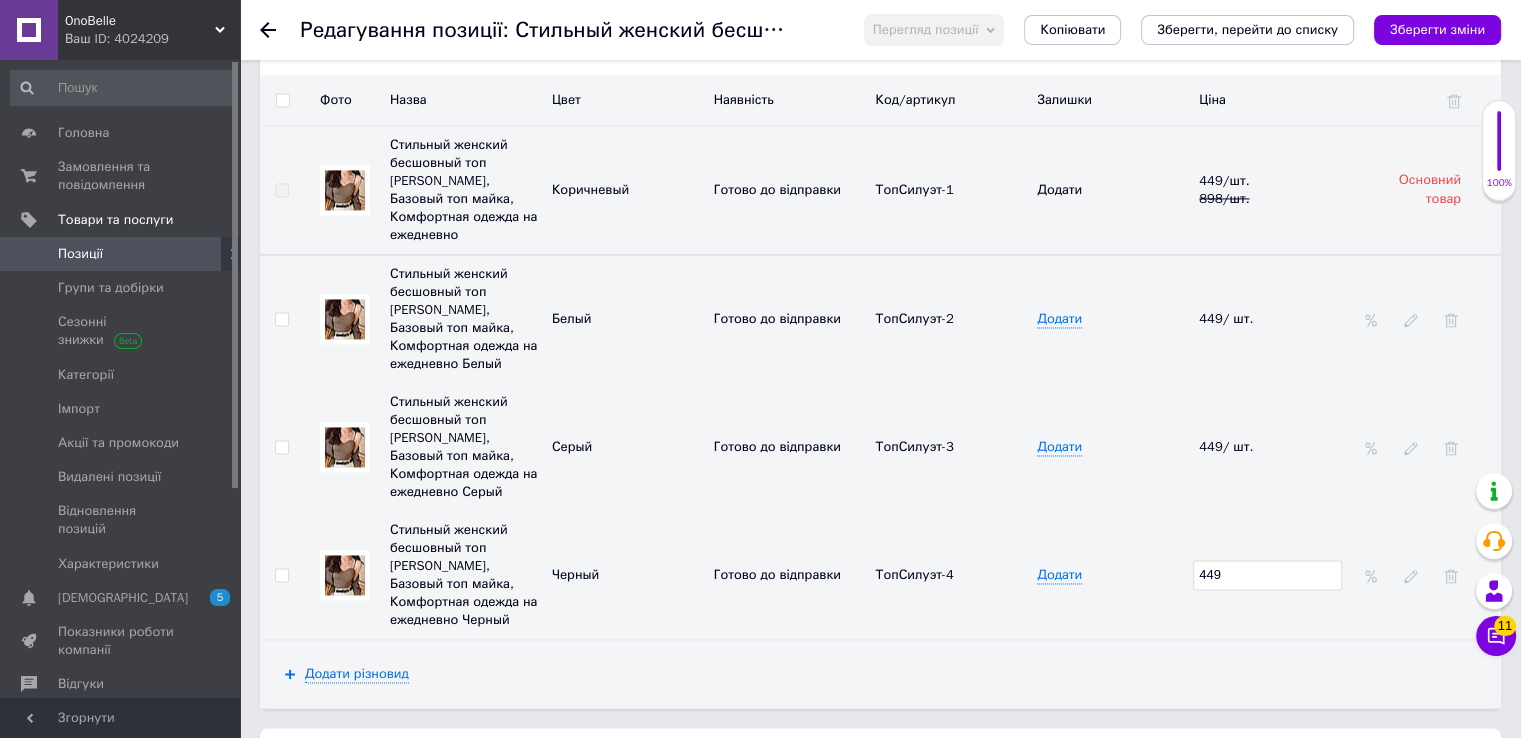 click on "Додати різновид" at bounding box center [880, 674] 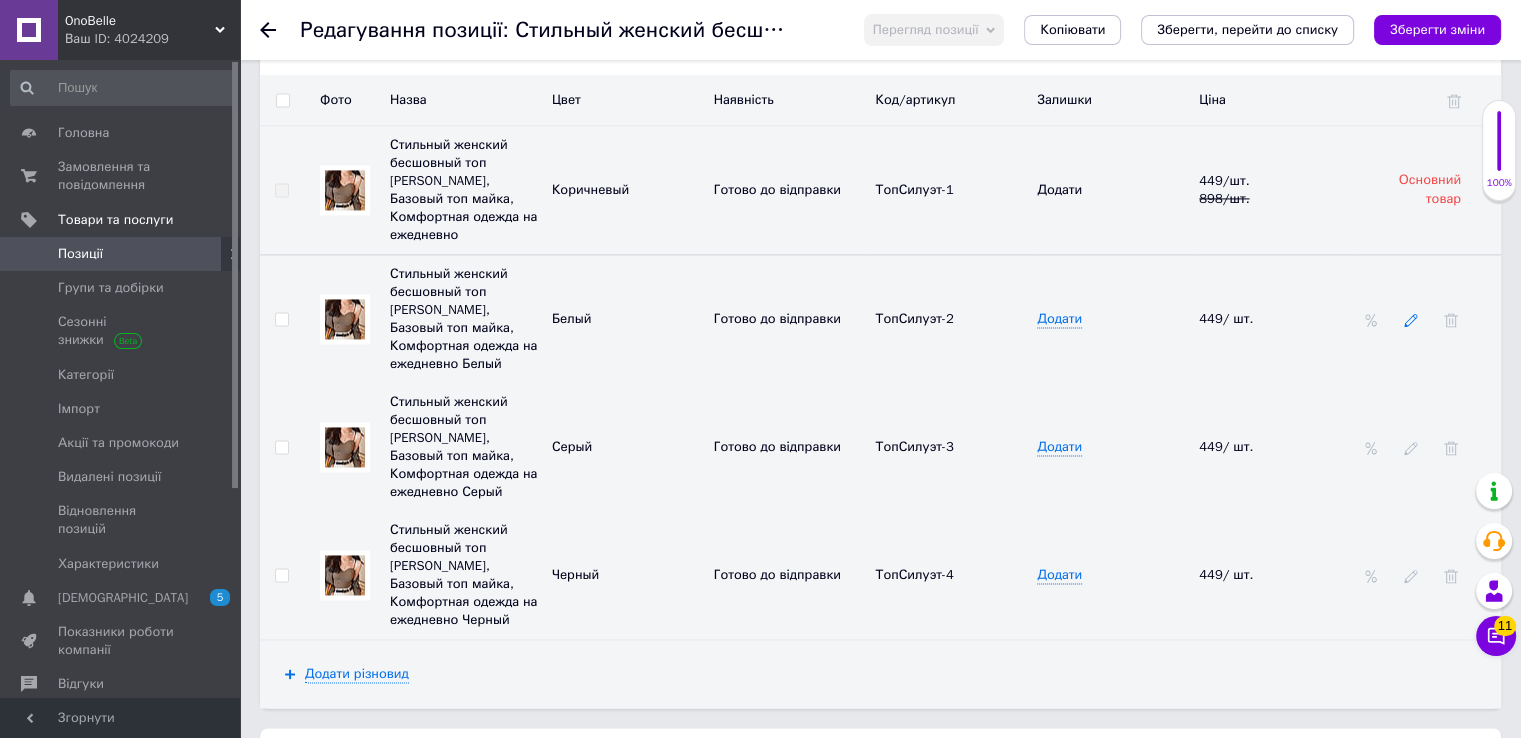 click 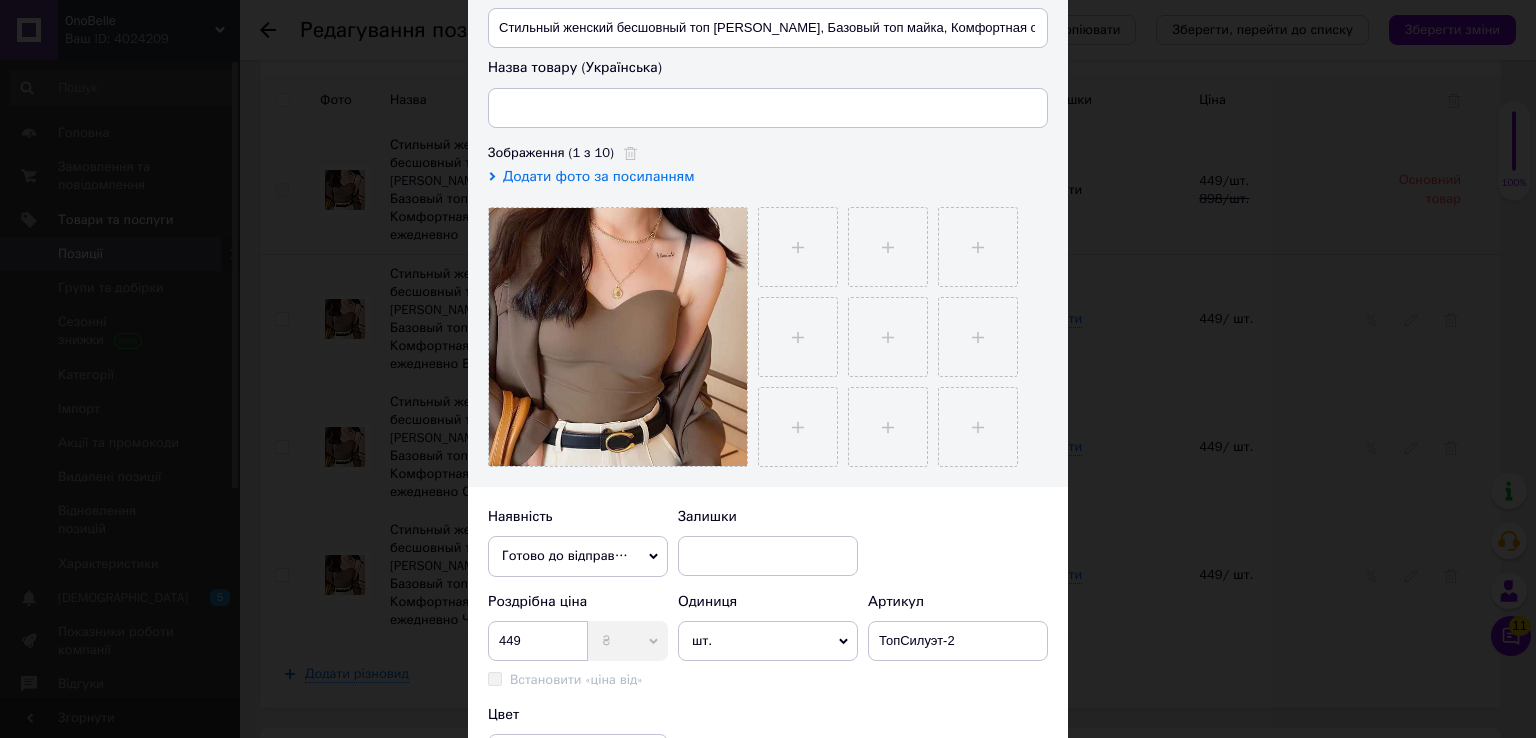 scroll, scrollTop: 100, scrollLeft: 0, axis: vertical 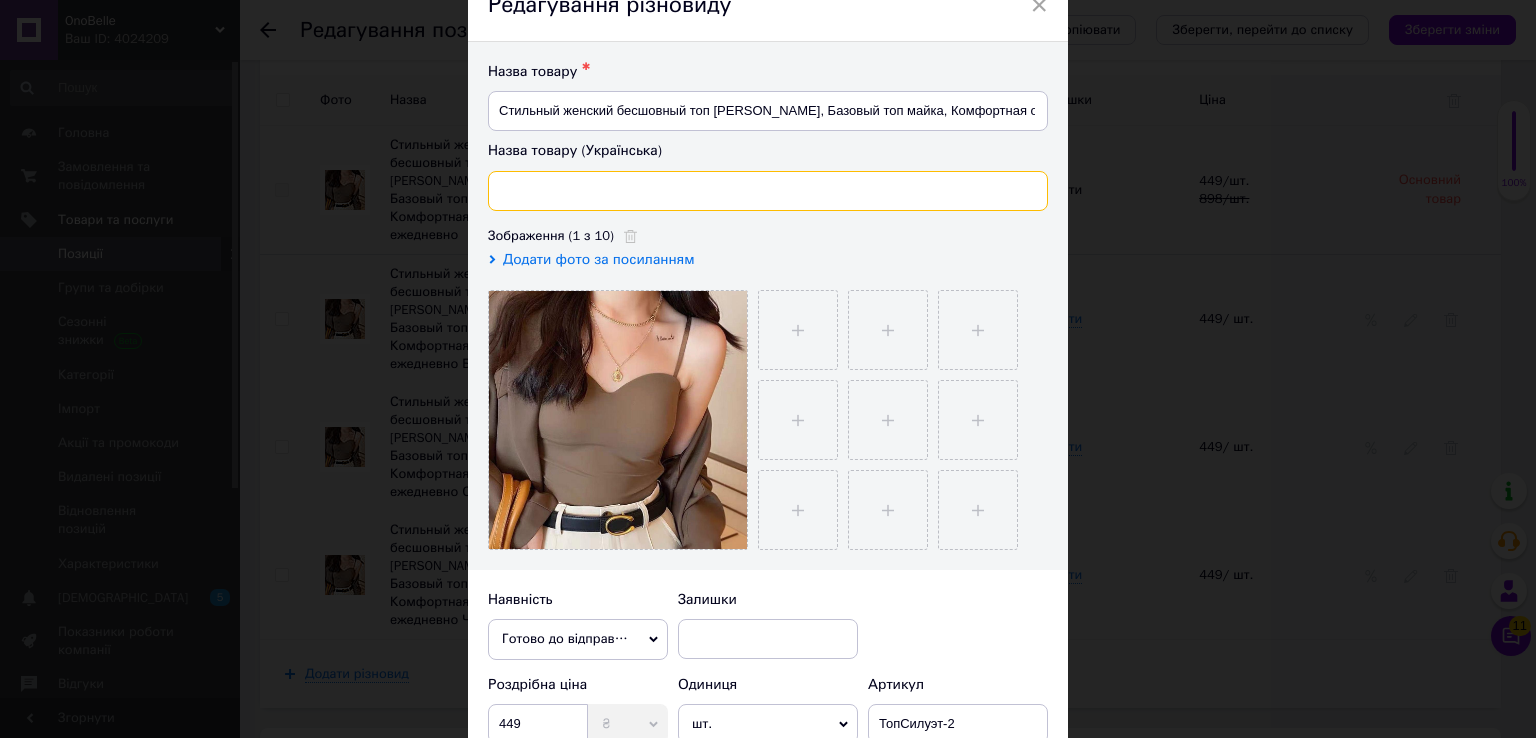 click at bounding box center [768, 191] 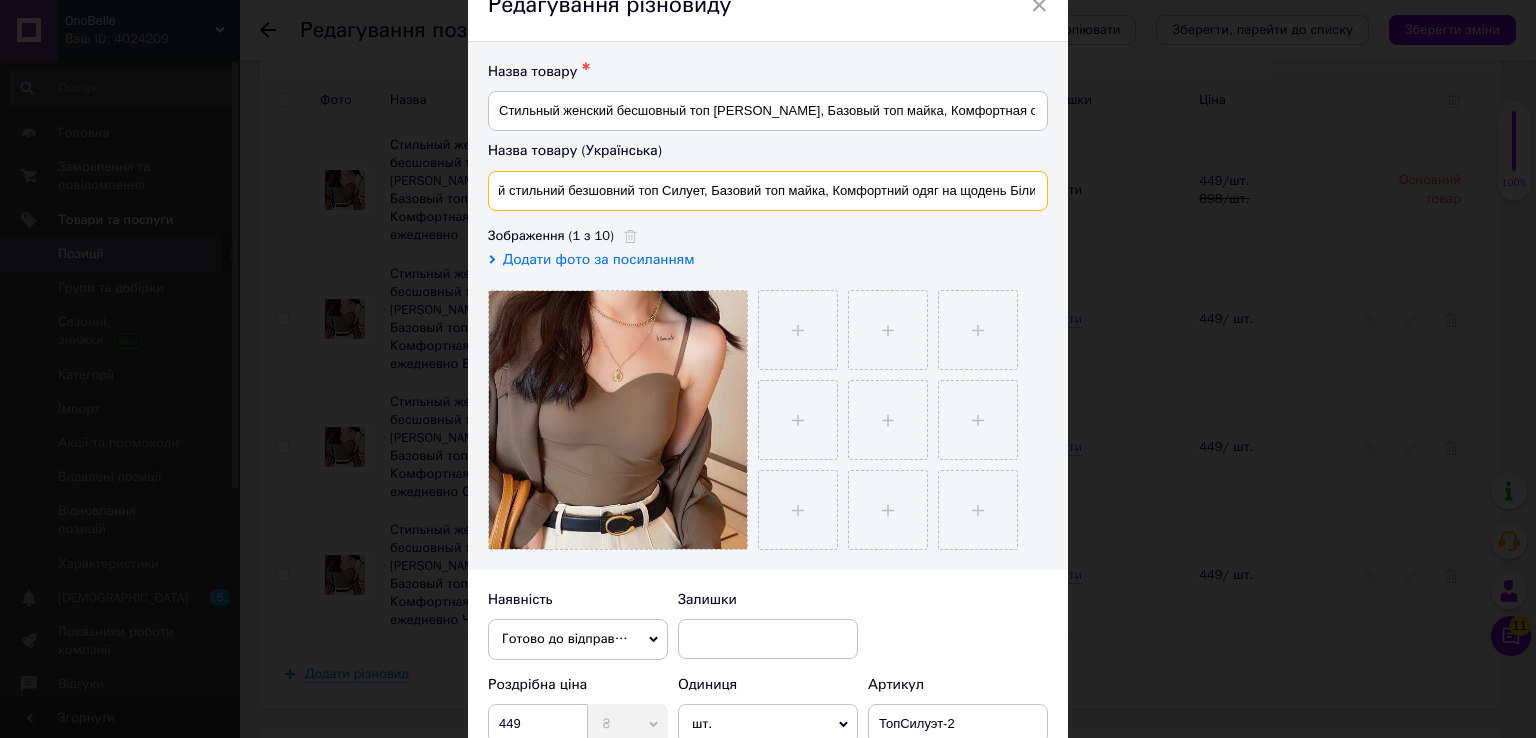 scroll, scrollTop: 0, scrollLeft: 52, axis: horizontal 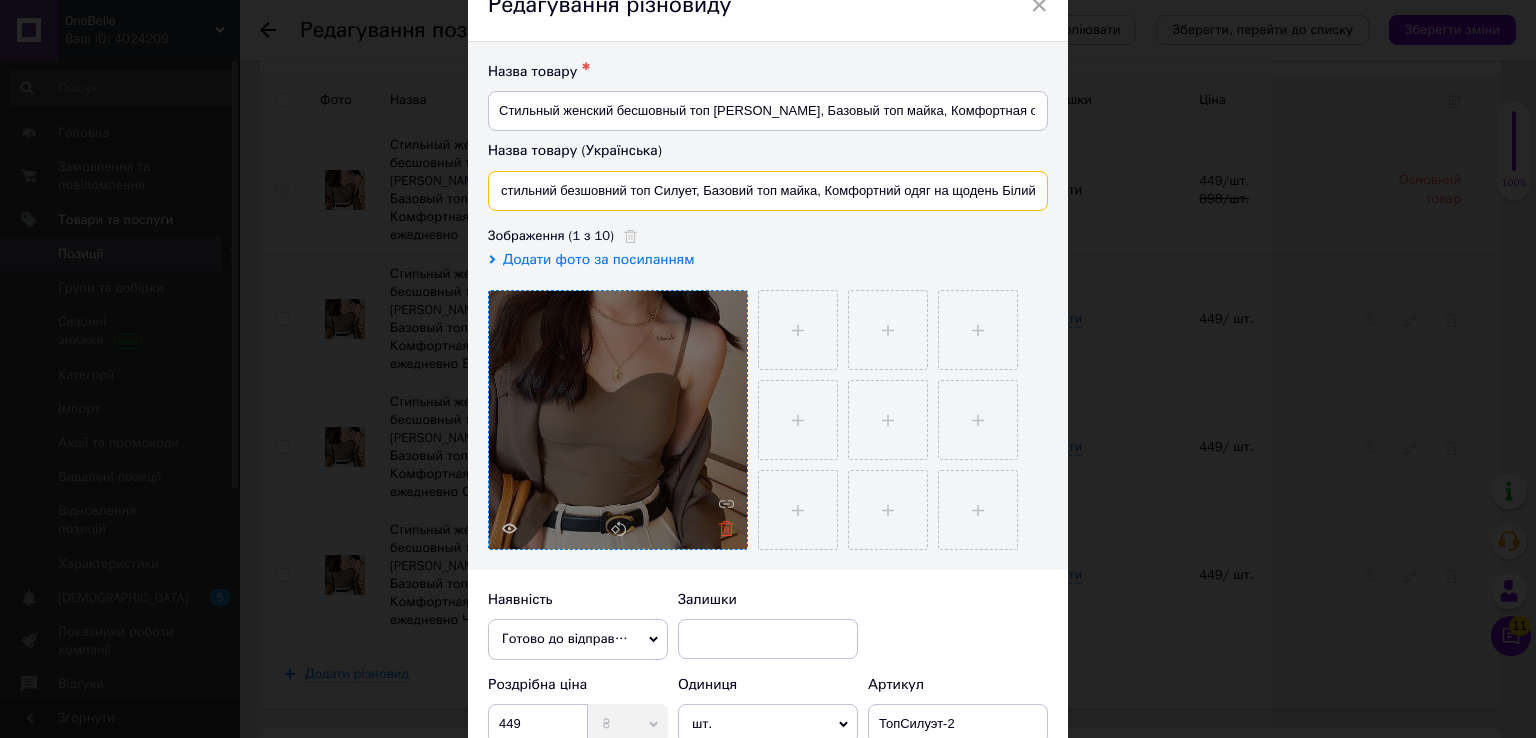type on "Жіночий стильний безшовний топ Силует, Базовий топ майка, Комфортний одяг на щодень Білий" 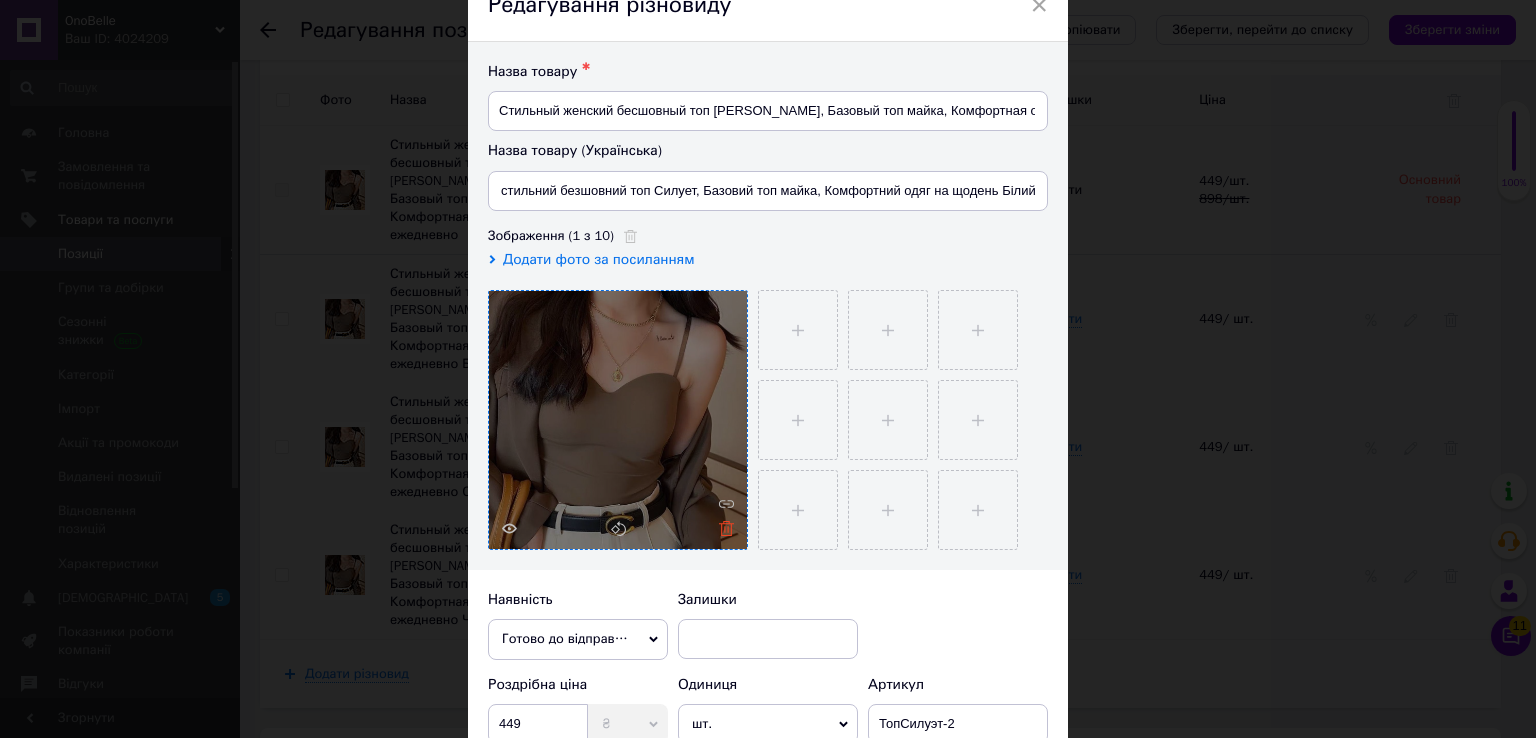 click 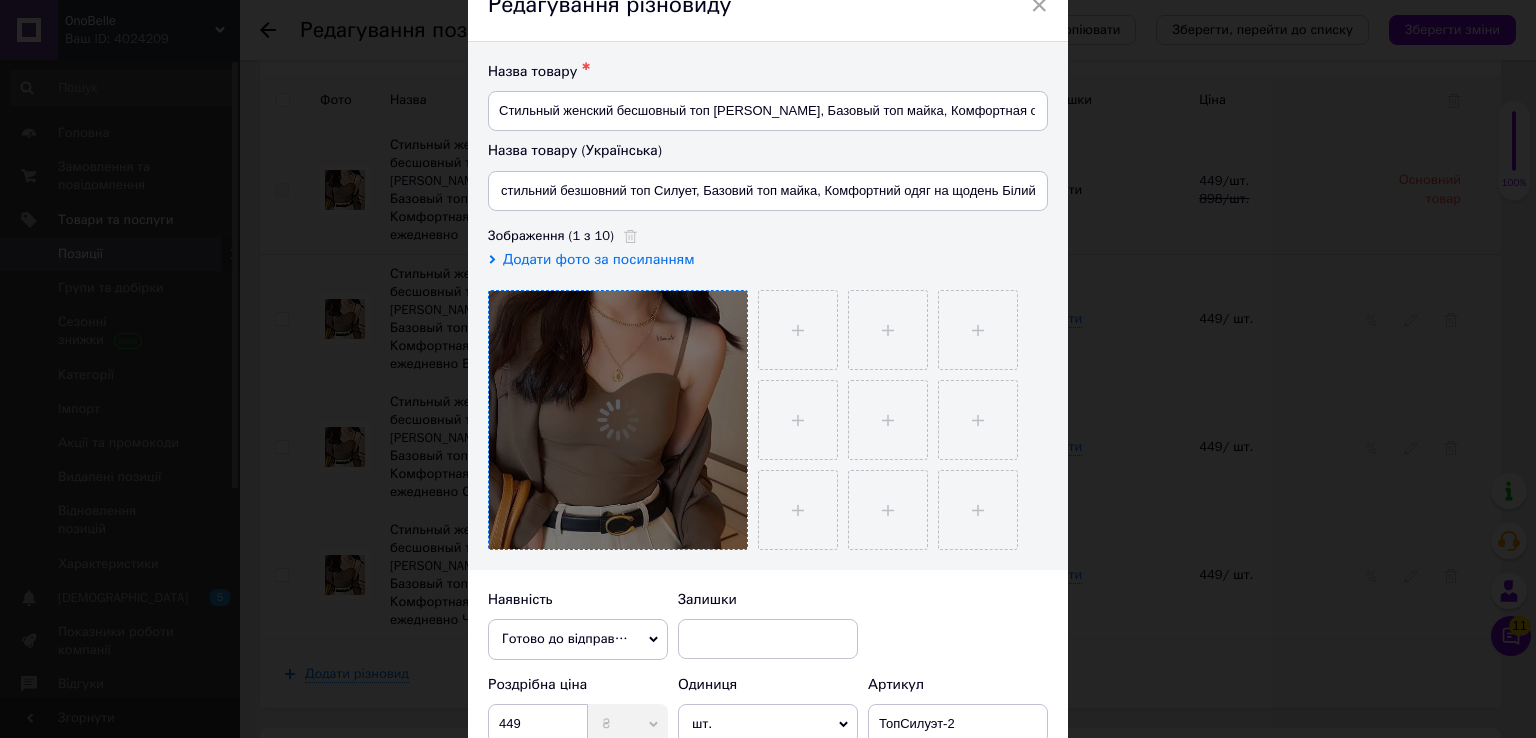 scroll, scrollTop: 0, scrollLeft: 0, axis: both 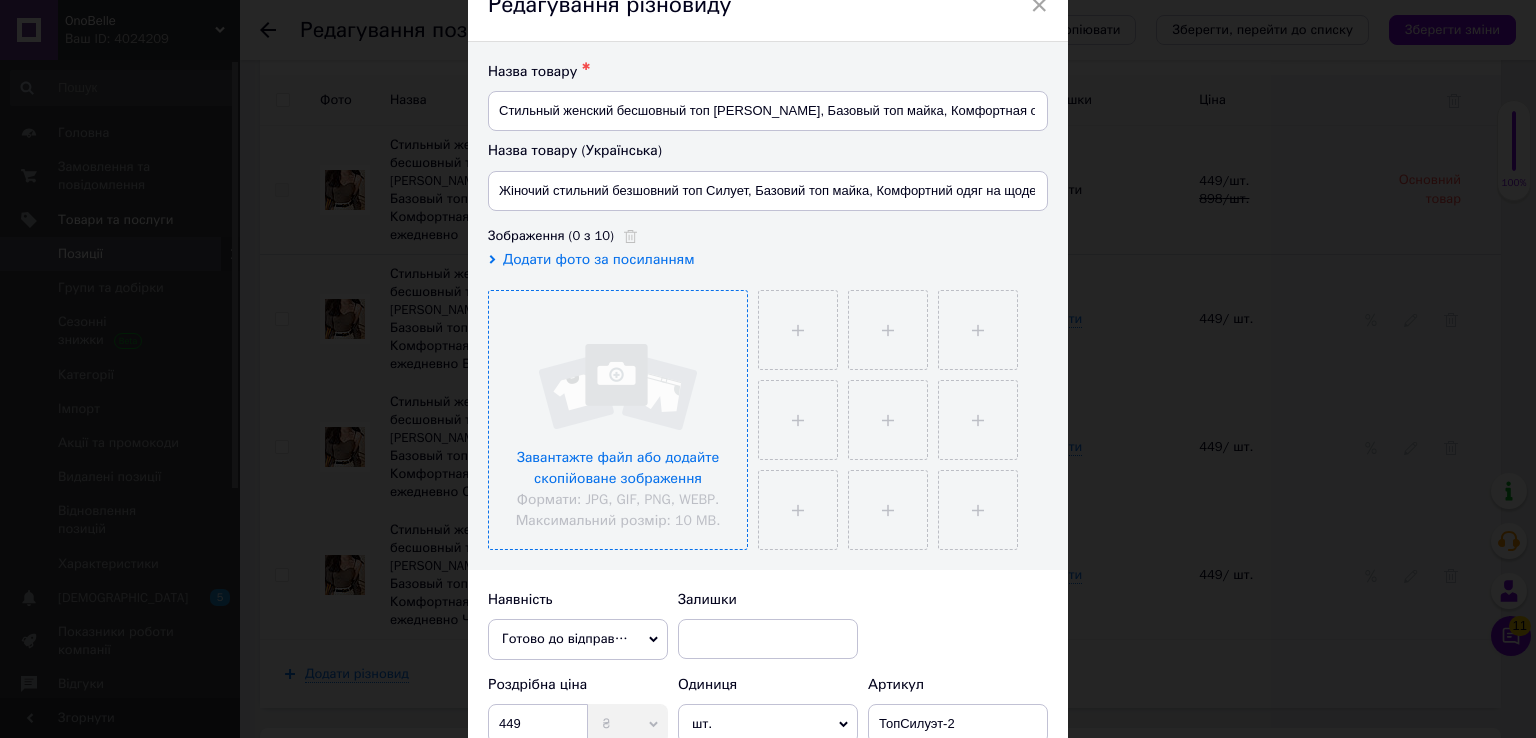 click at bounding box center [618, 420] 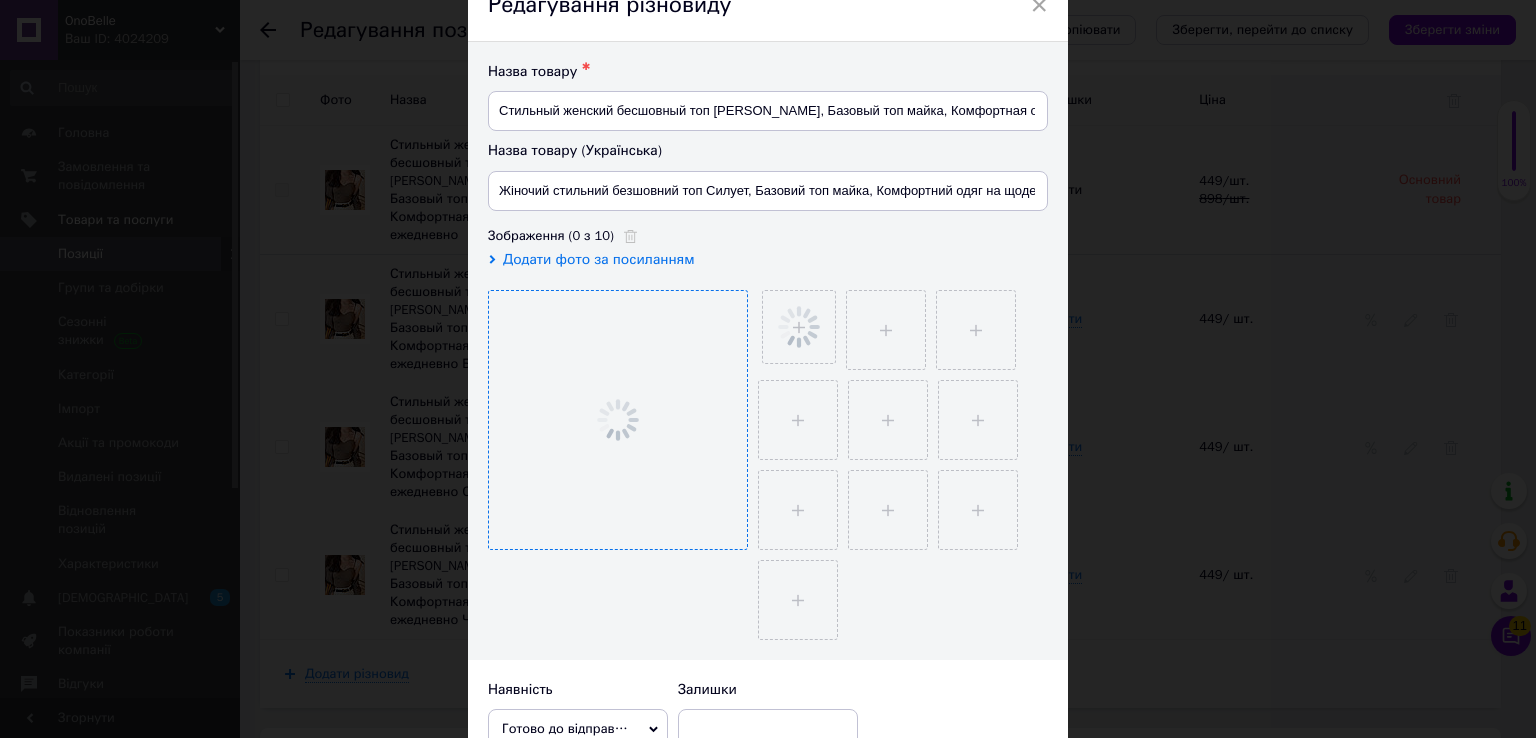 click 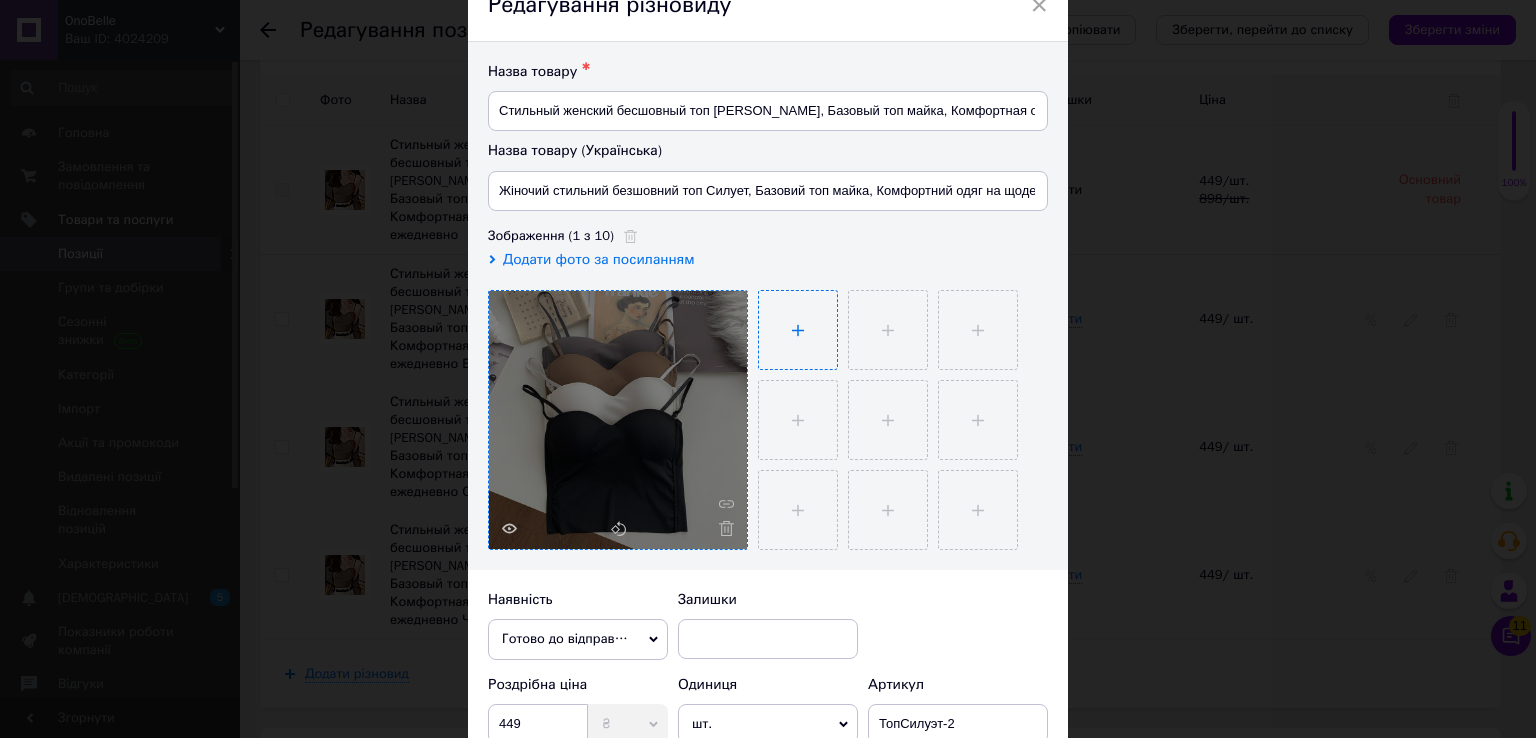 click at bounding box center (798, 330) 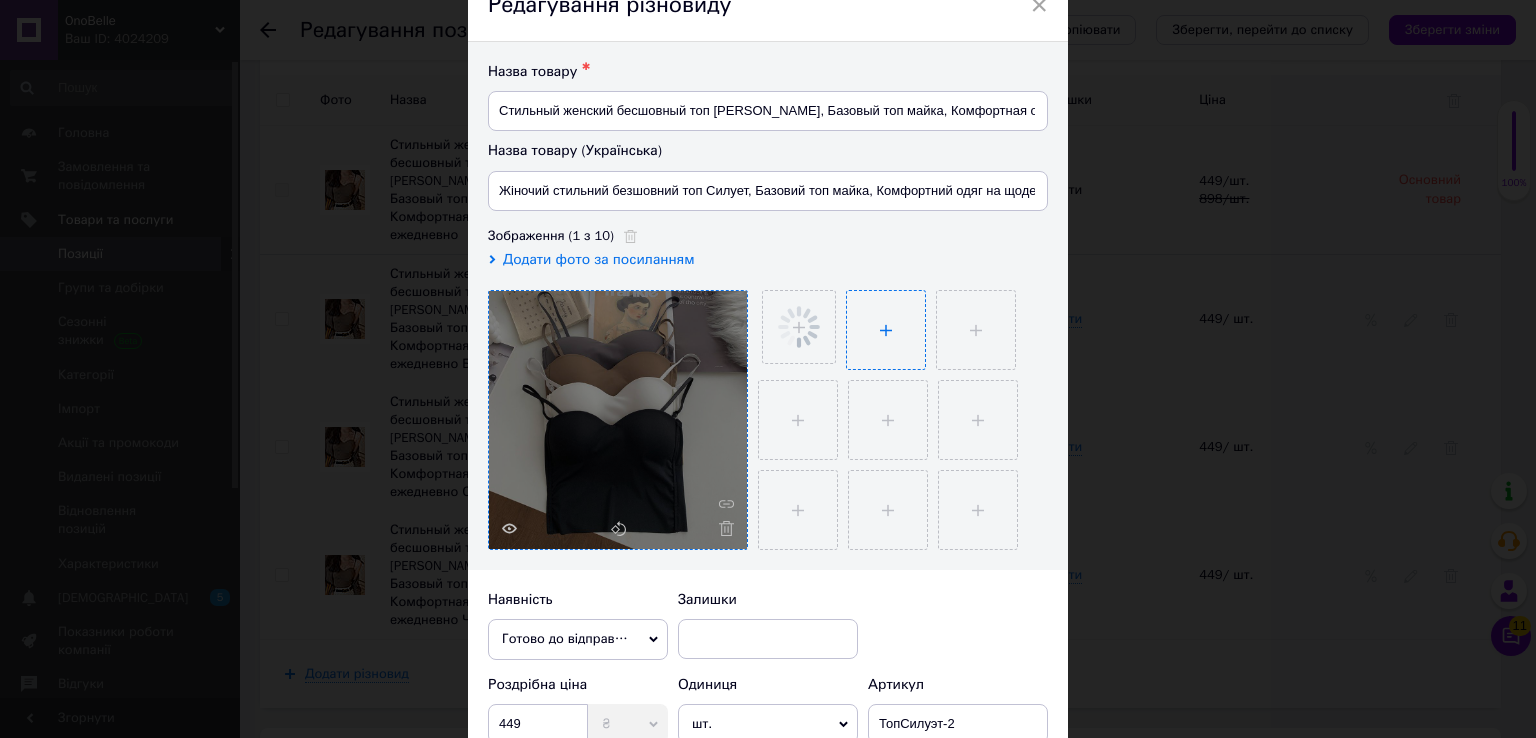 drag, startPoint x: 863, startPoint y: 327, endPoint x: 915, endPoint y: 345, distance: 55.027267 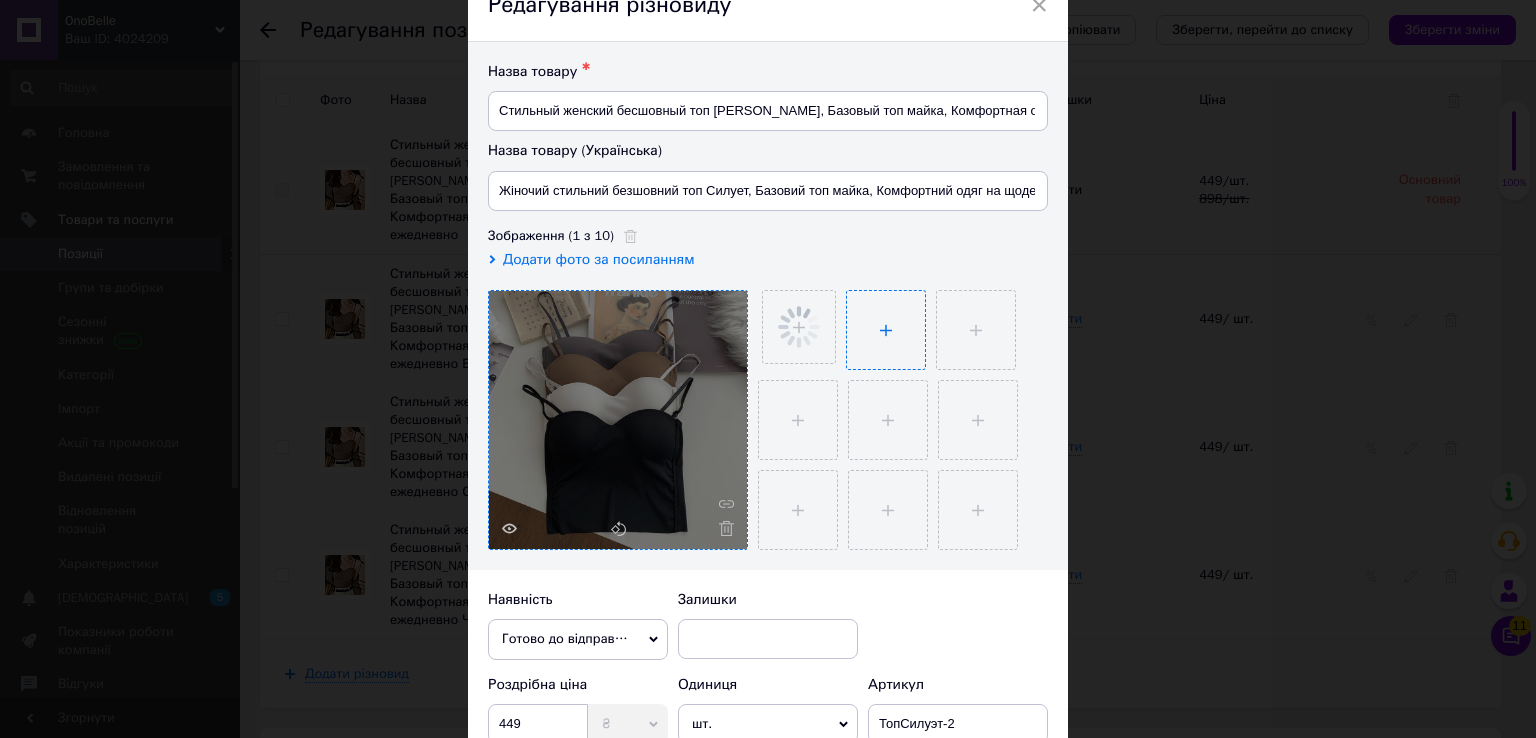 click at bounding box center (886, 330) 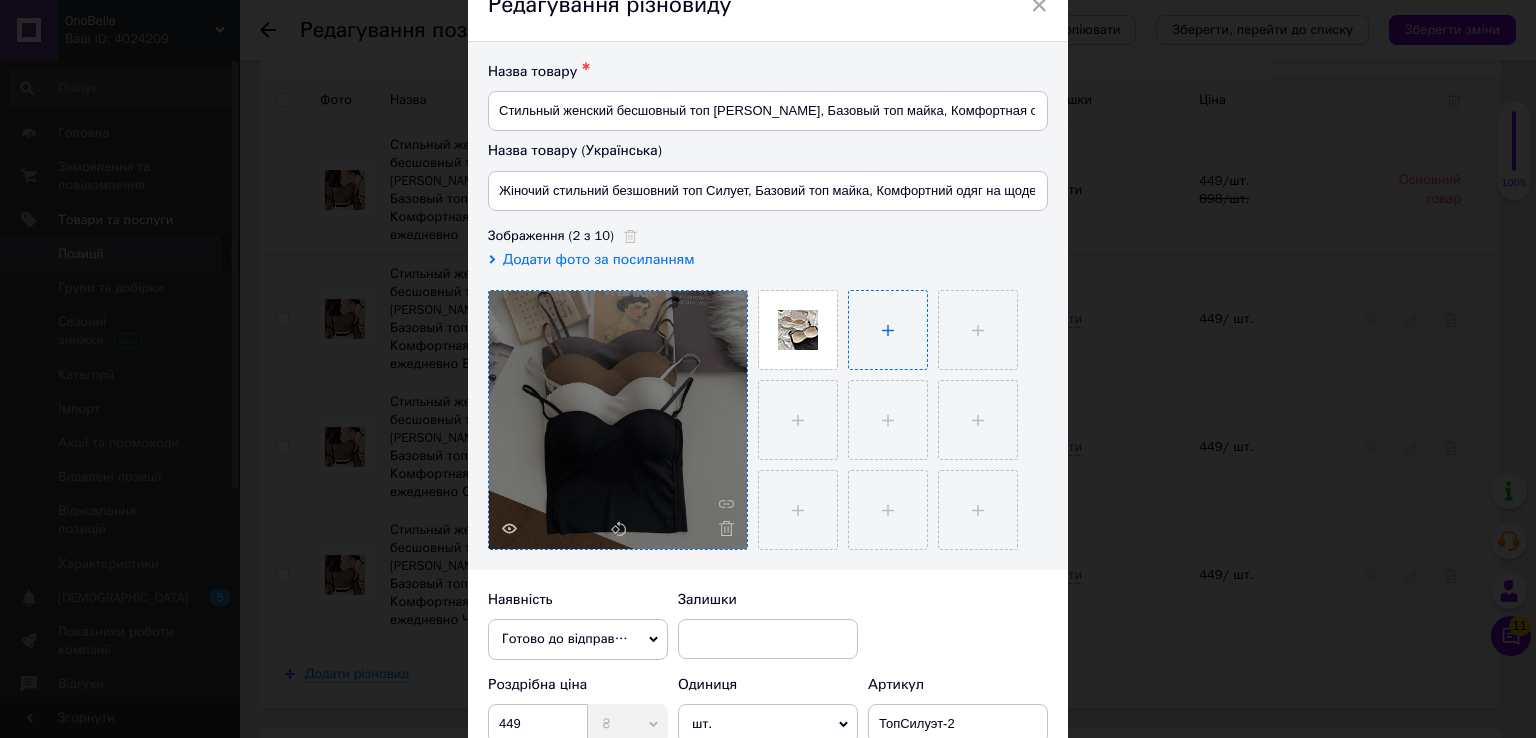 type on "C:\fakepath\Топ на бретелях (2).jpg" 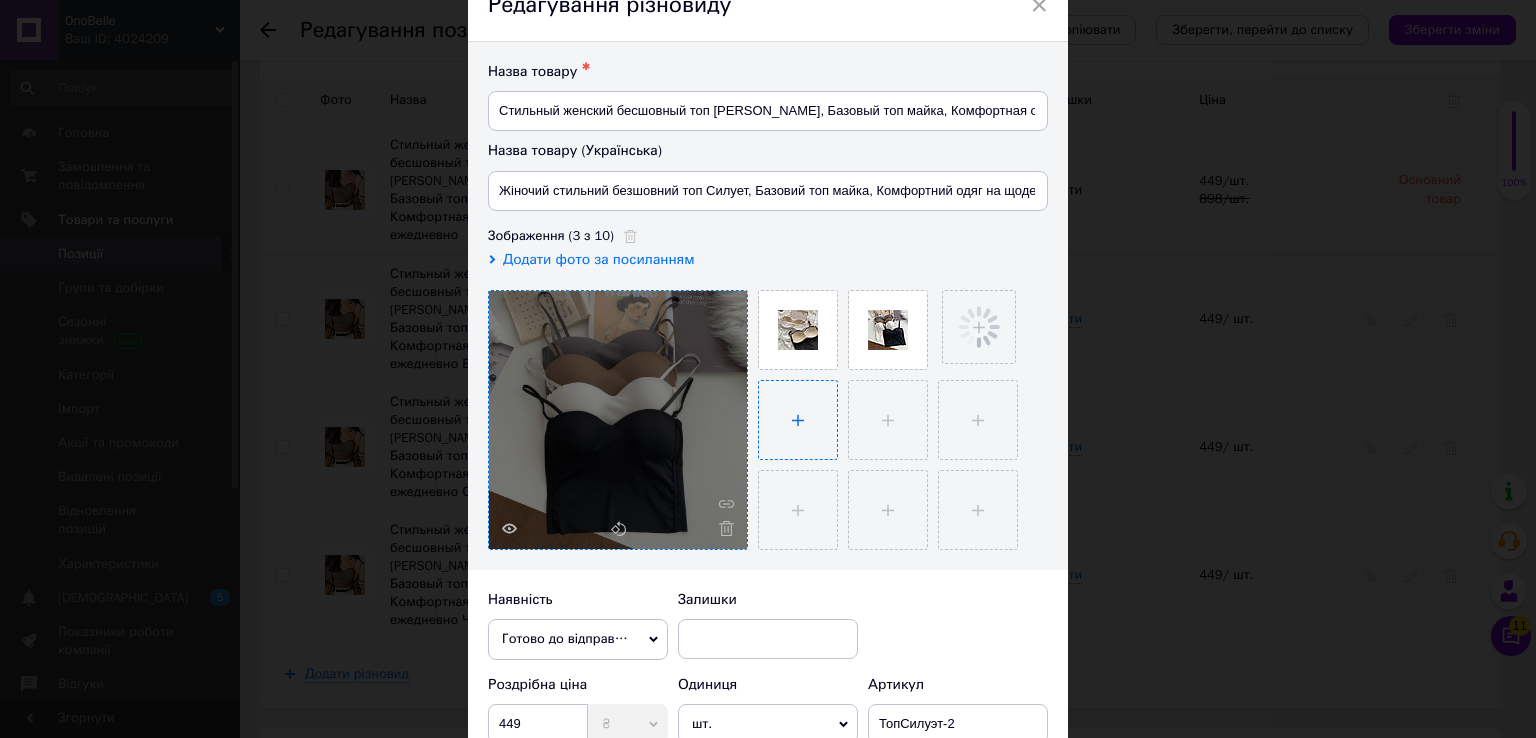 click at bounding box center (798, 420) 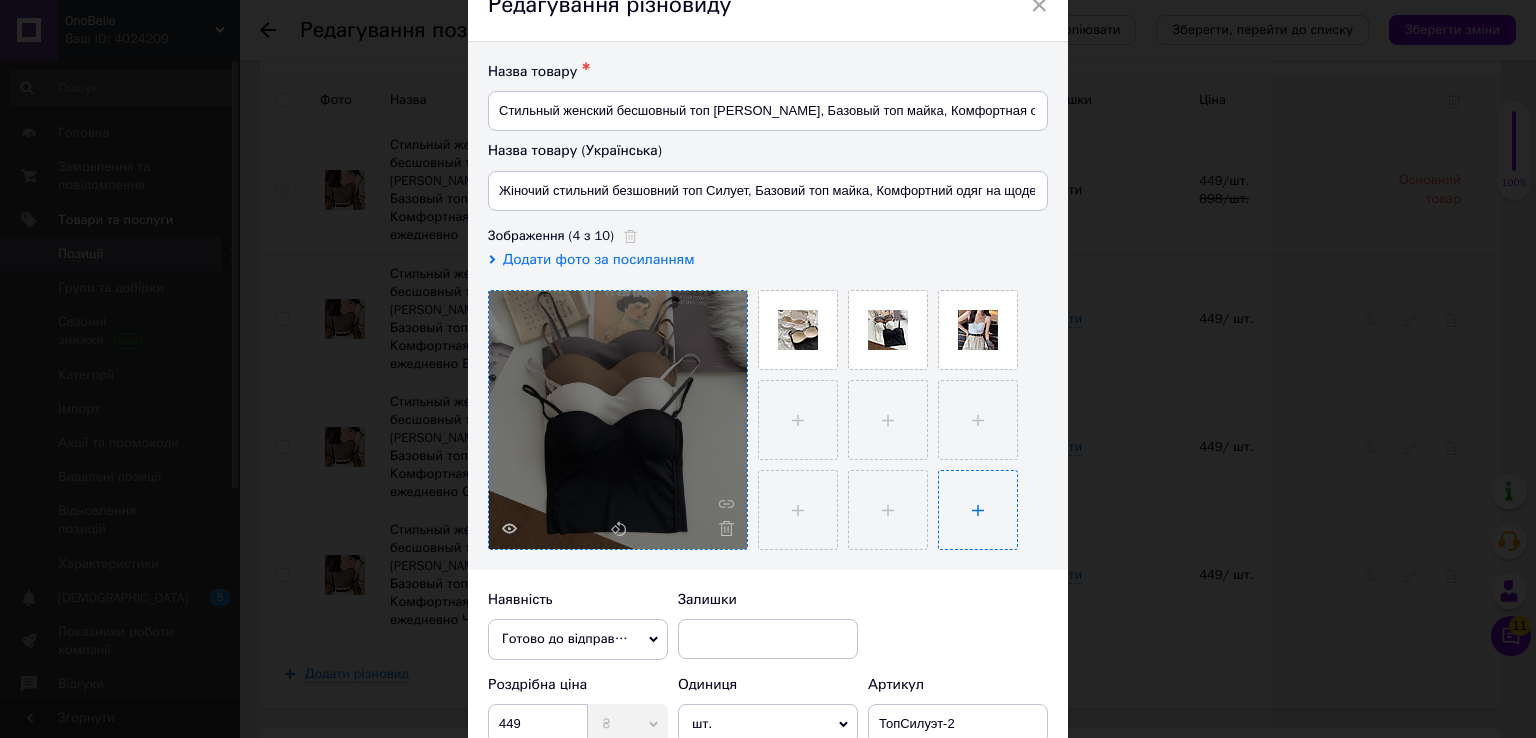 type on "C:\fakepath\Женский бесшовный топ.jpg" 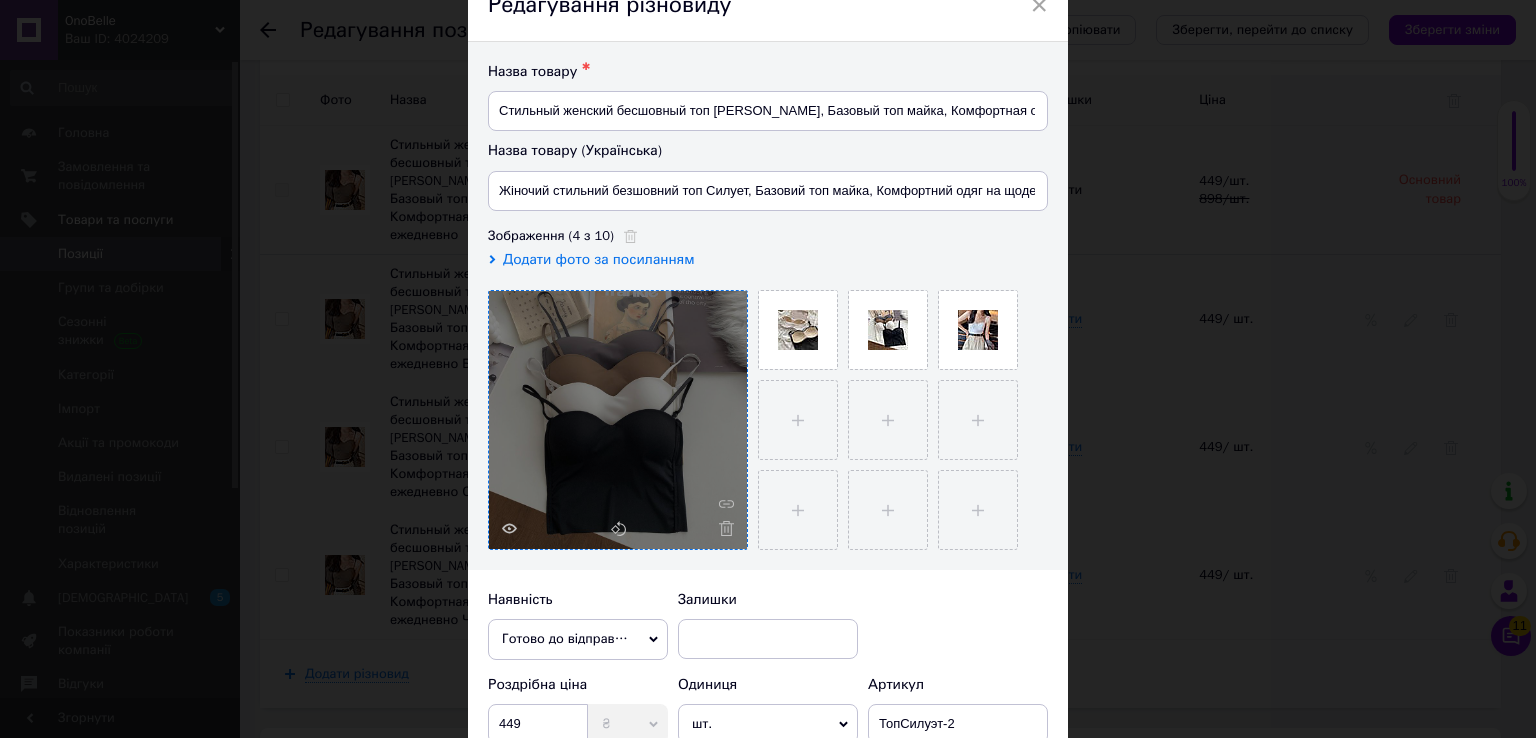 type 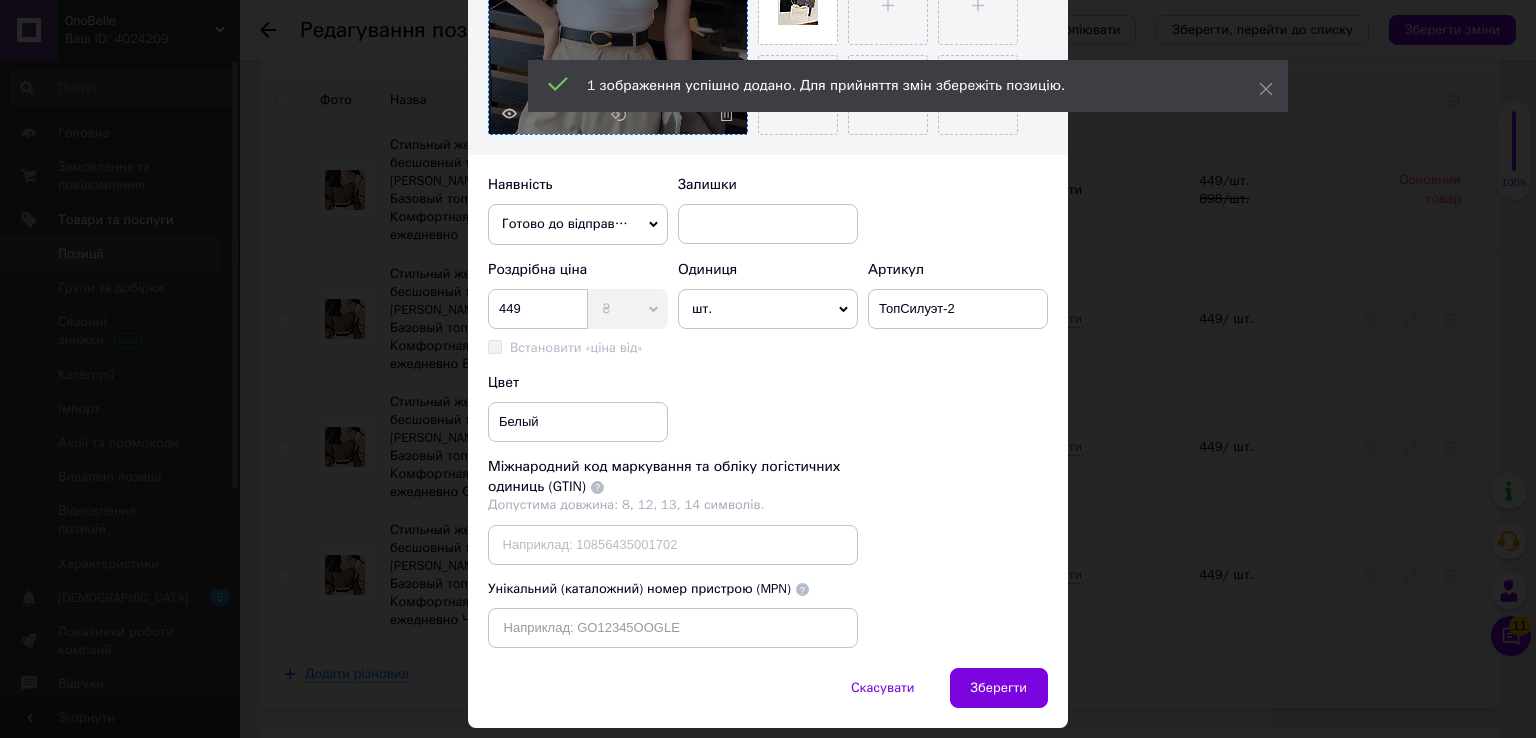 scroll, scrollTop: 572, scrollLeft: 0, axis: vertical 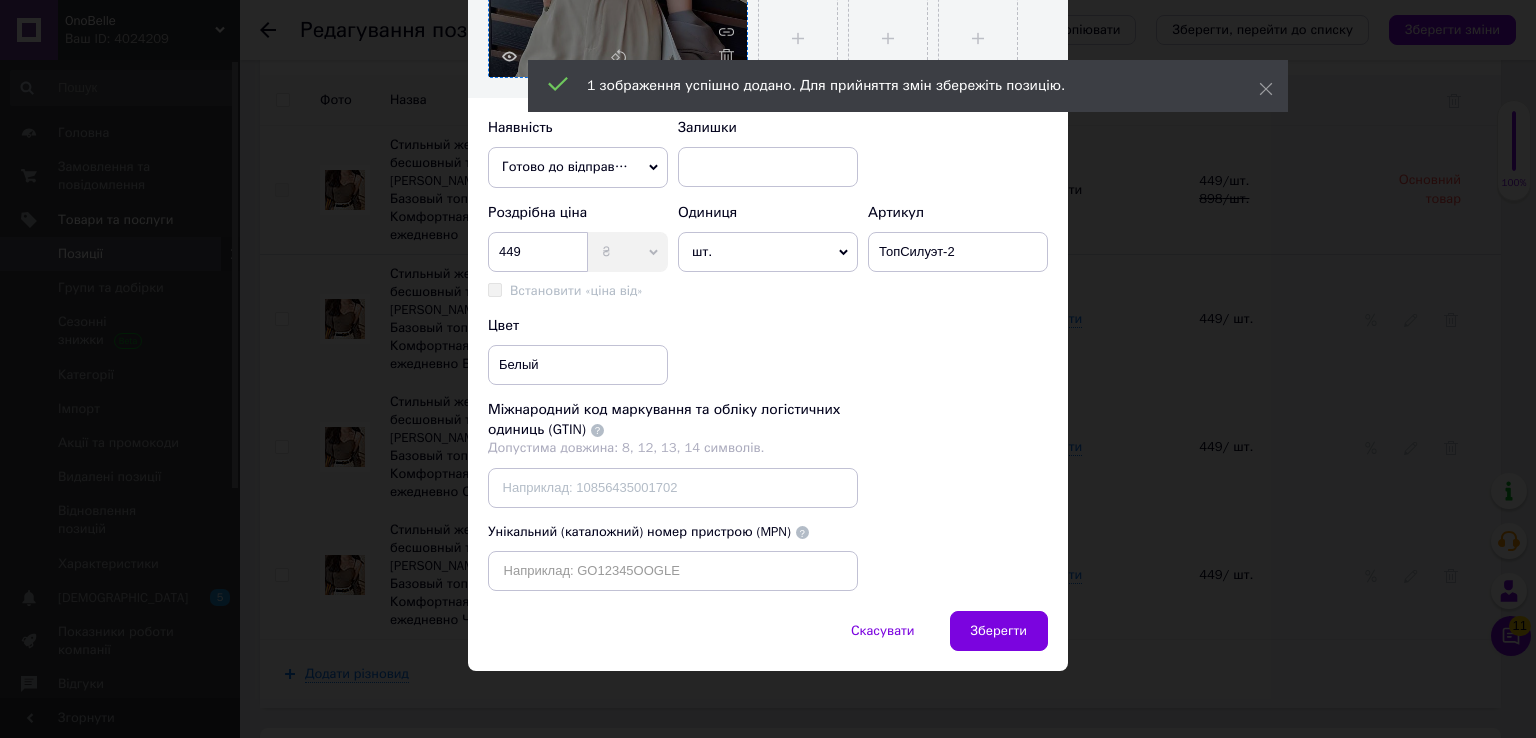drag, startPoint x: 994, startPoint y: 626, endPoint x: 1254, endPoint y: 416, distance: 334.21548 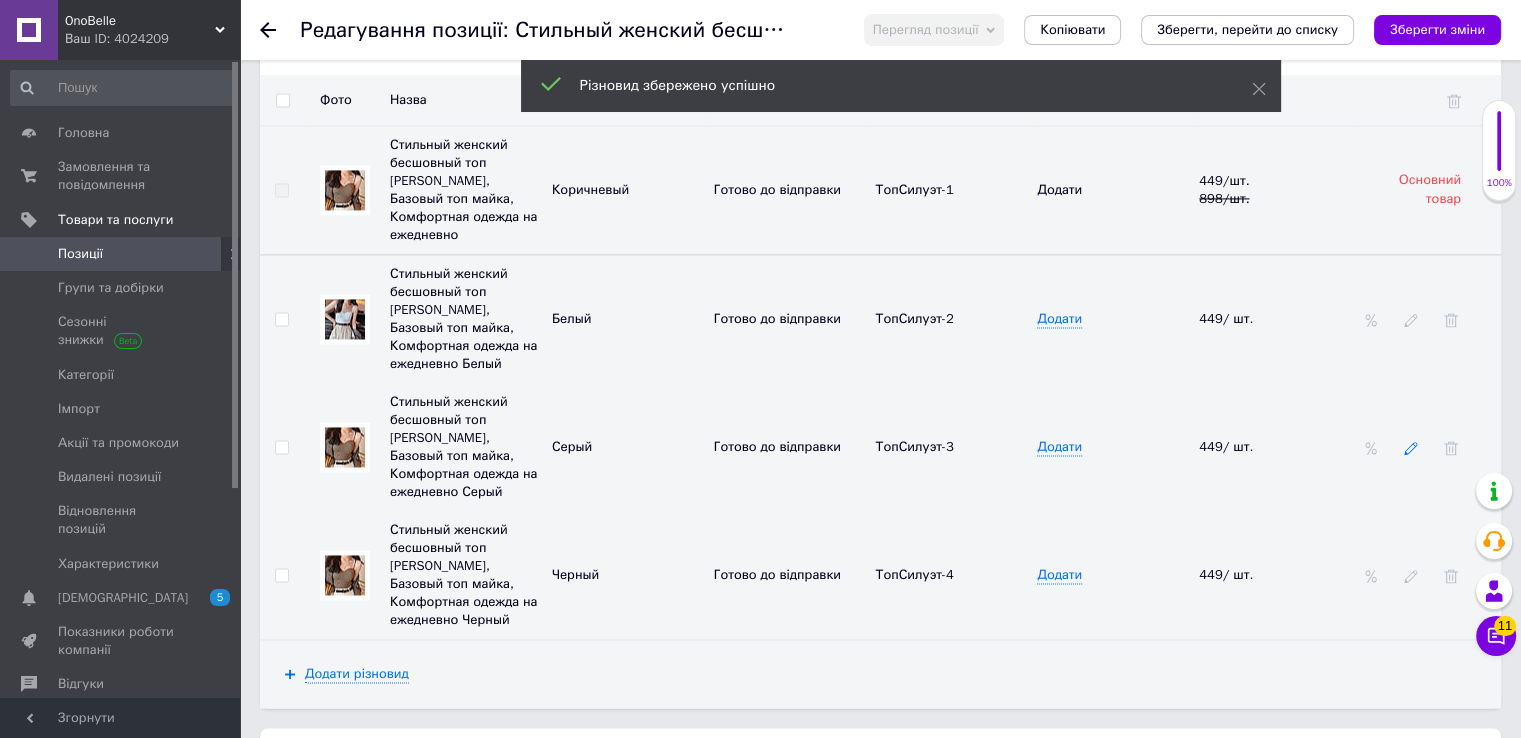 click 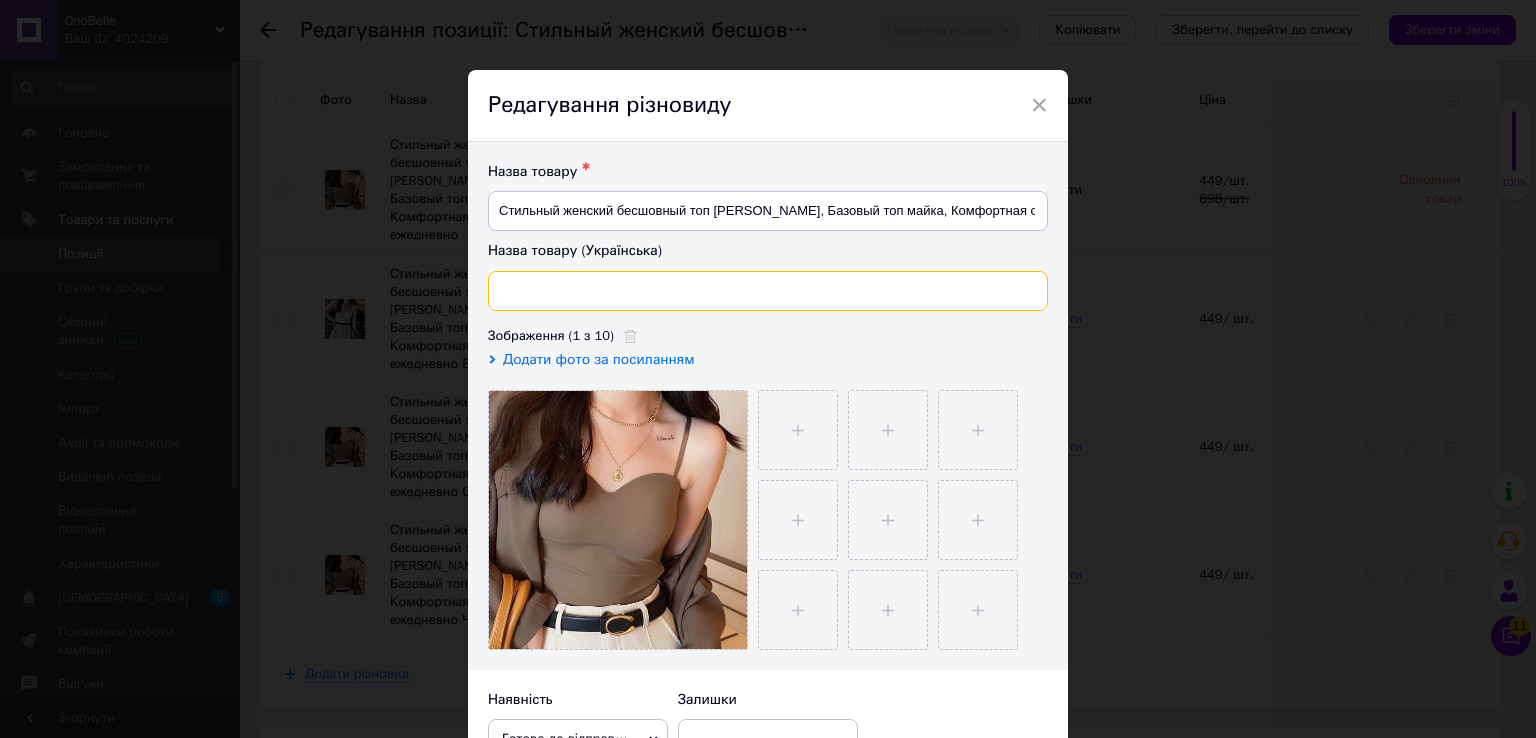 click at bounding box center (768, 291) 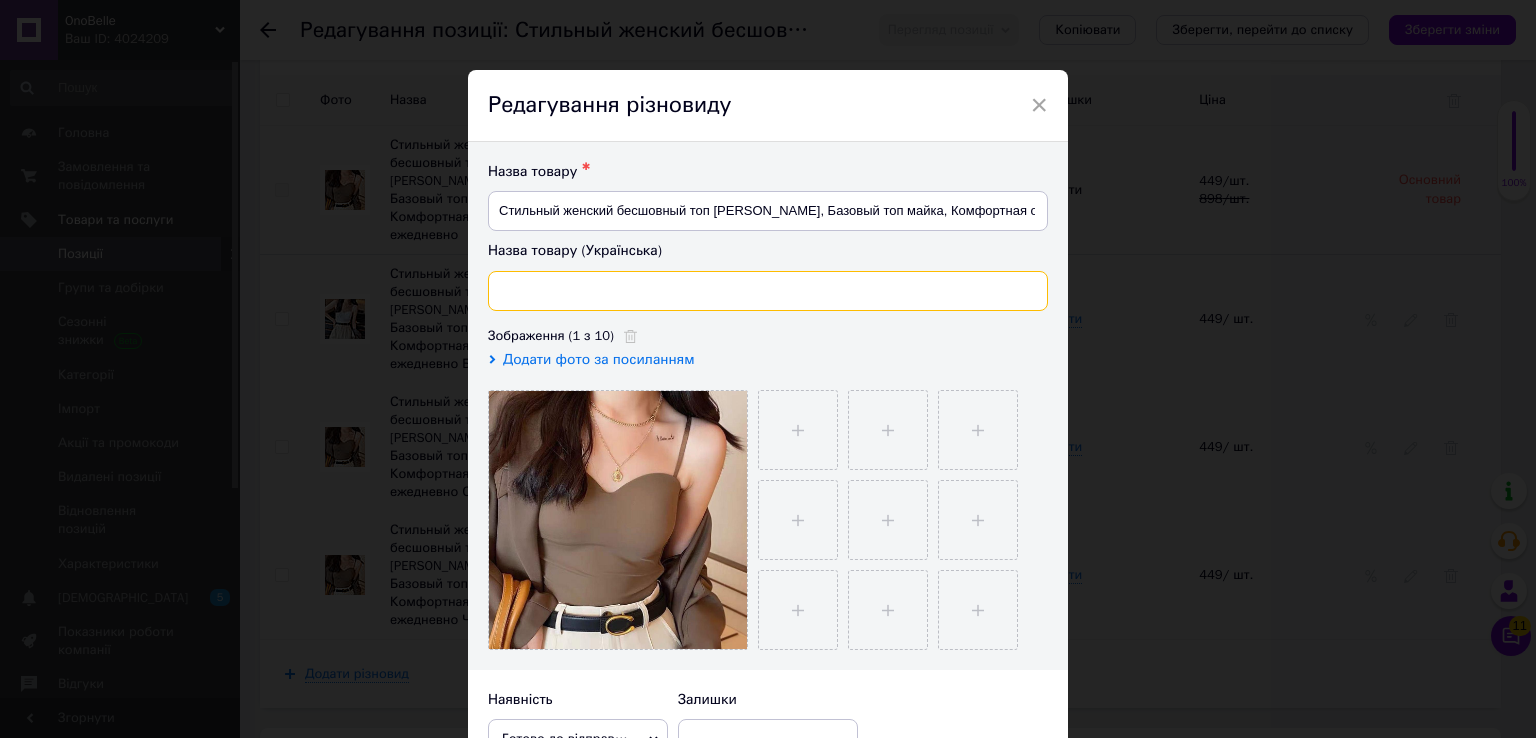 paste on "Жіночий стильний безшовний топ Силует, Базовий топ майка, Комфортний одяг на щодень" 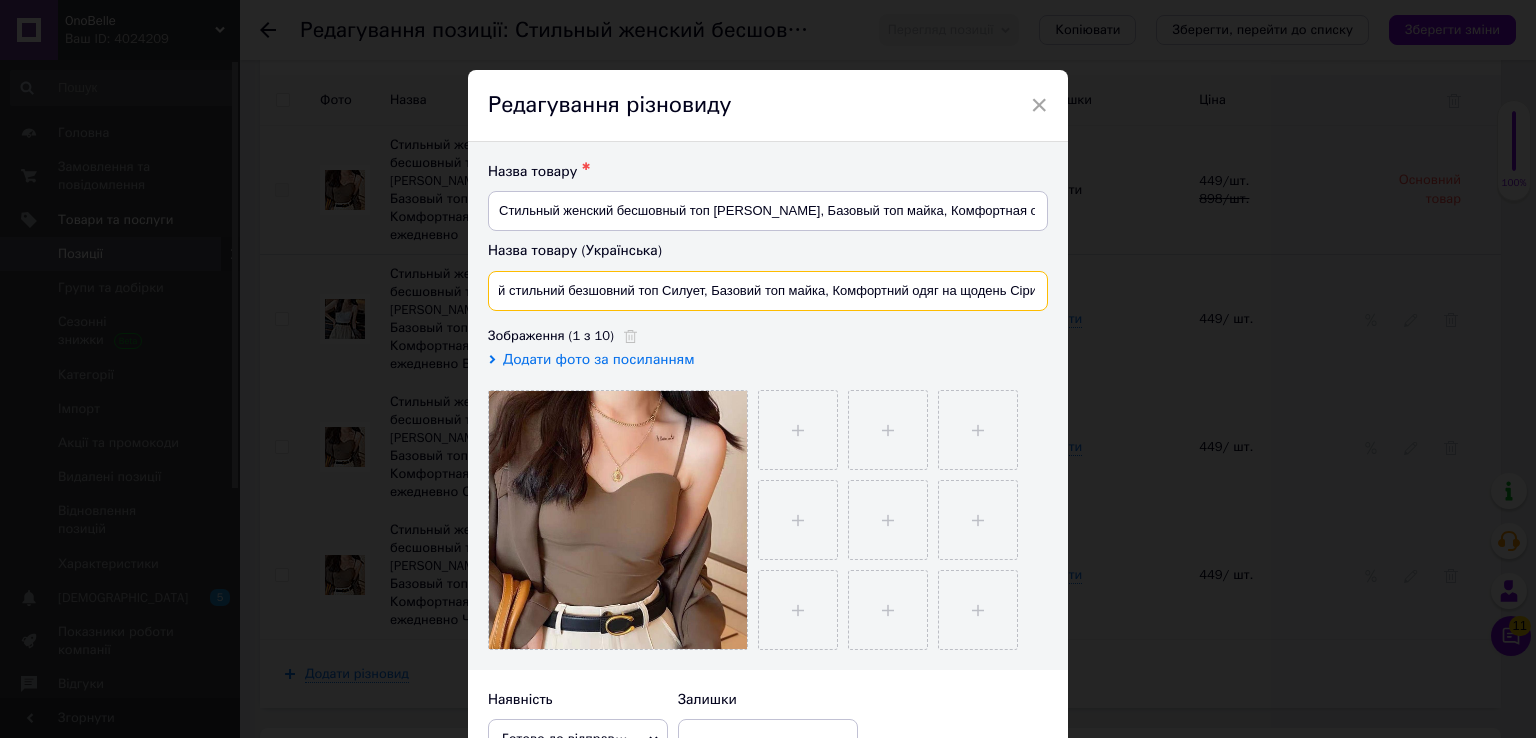 scroll, scrollTop: 0, scrollLeft: 52, axis: horizontal 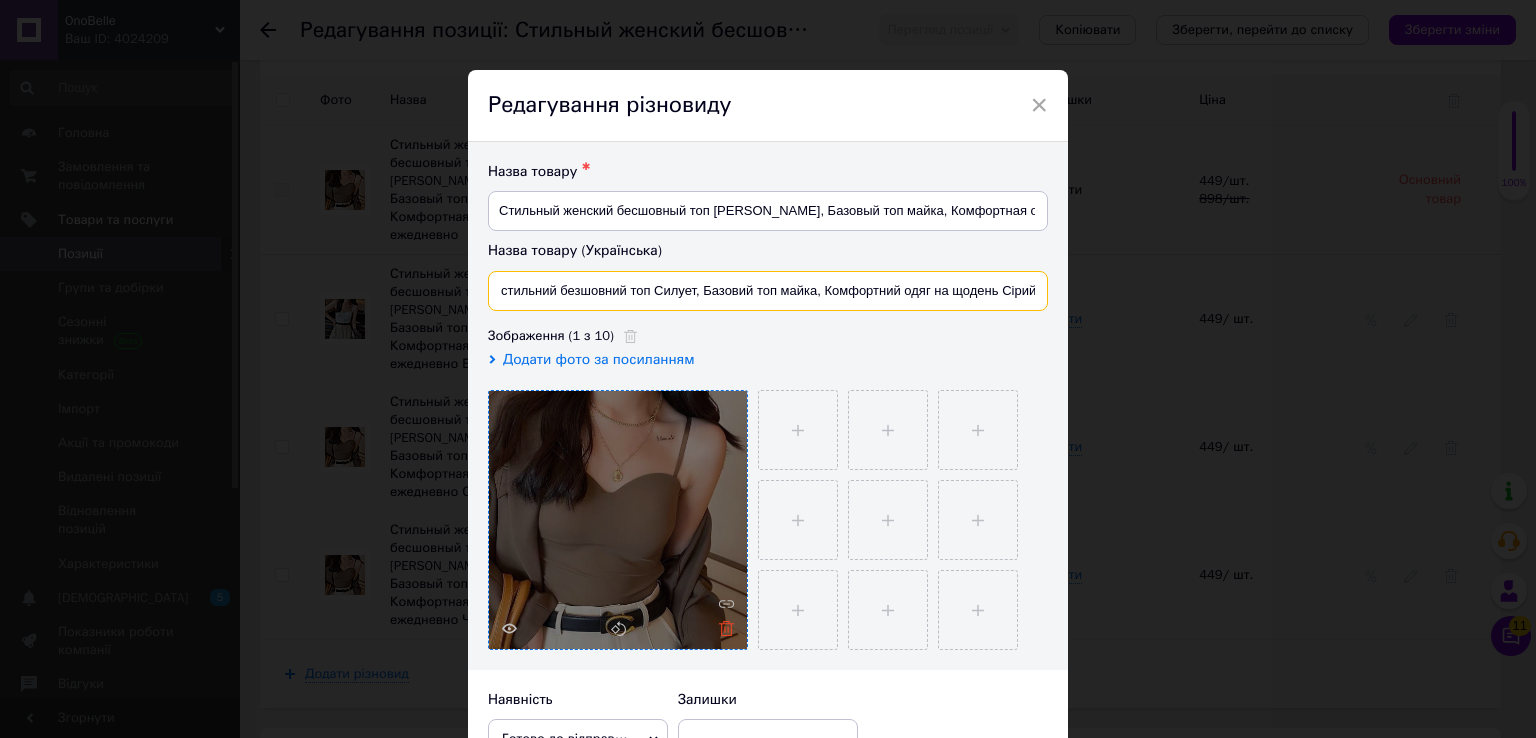type on "Жіночий стильний безшовний топ Силует, Базовий топ майка, Комфортний одяг на щодень Сірий" 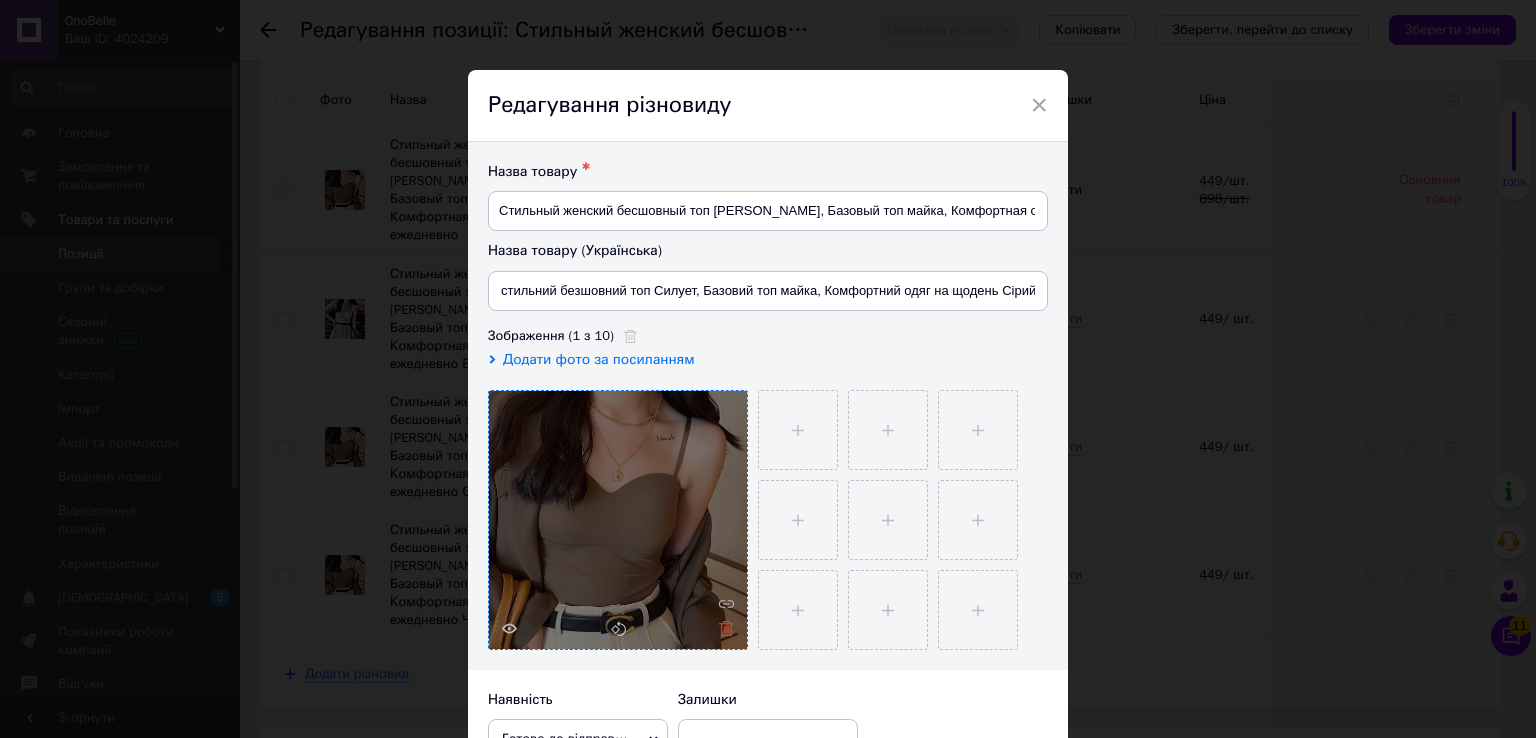 click 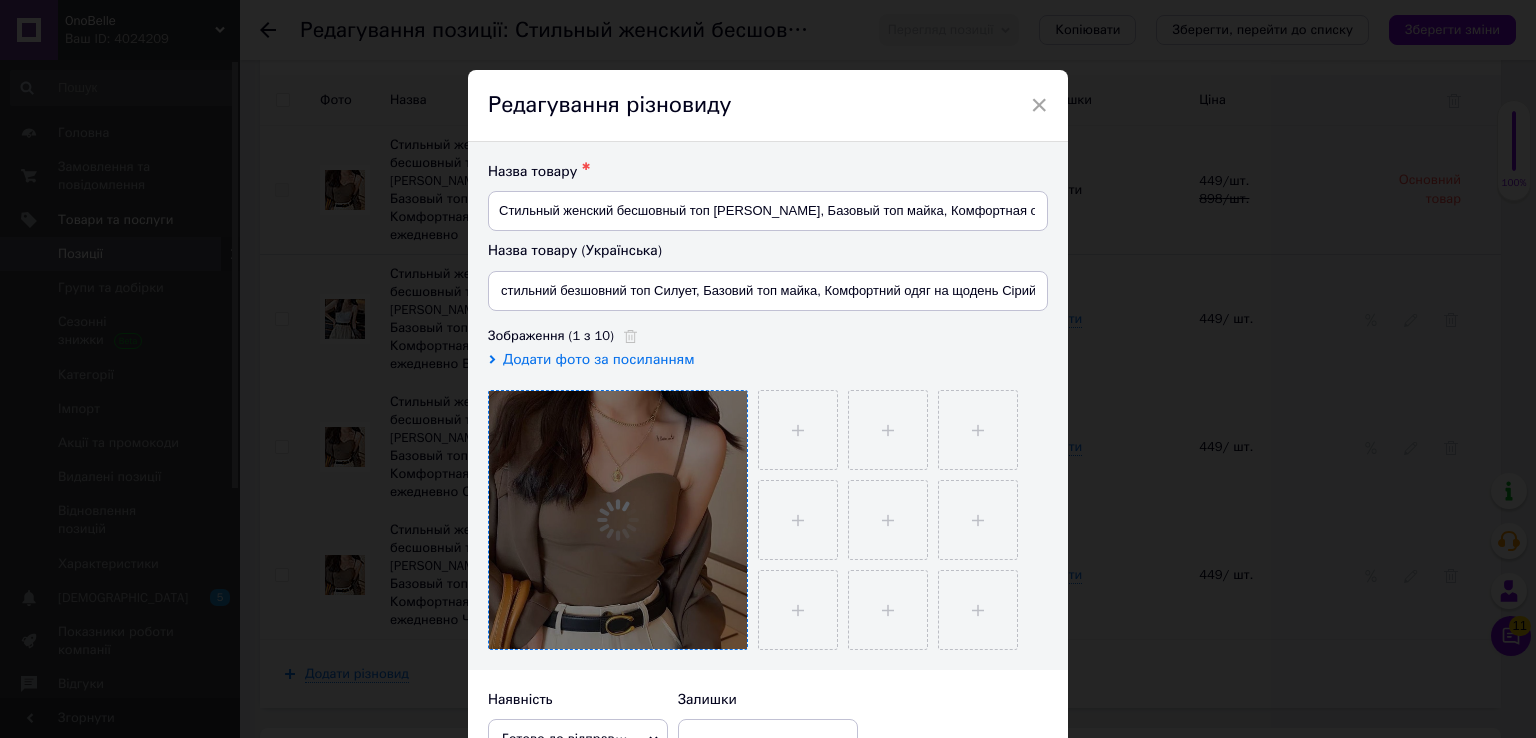 scroll, scrollTop: 0, scrollLeft: 0, axis: both 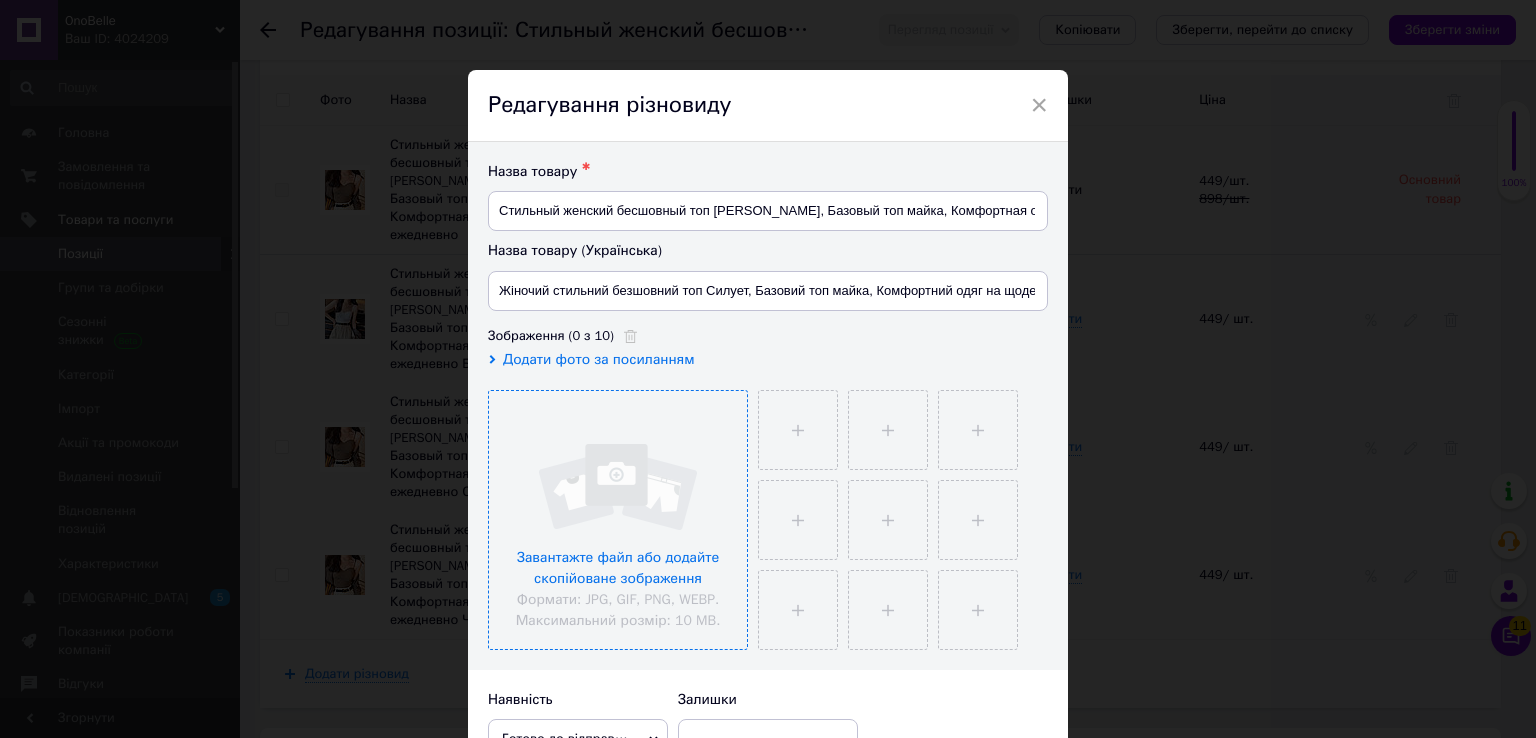 click at bounding box center (618, 520) 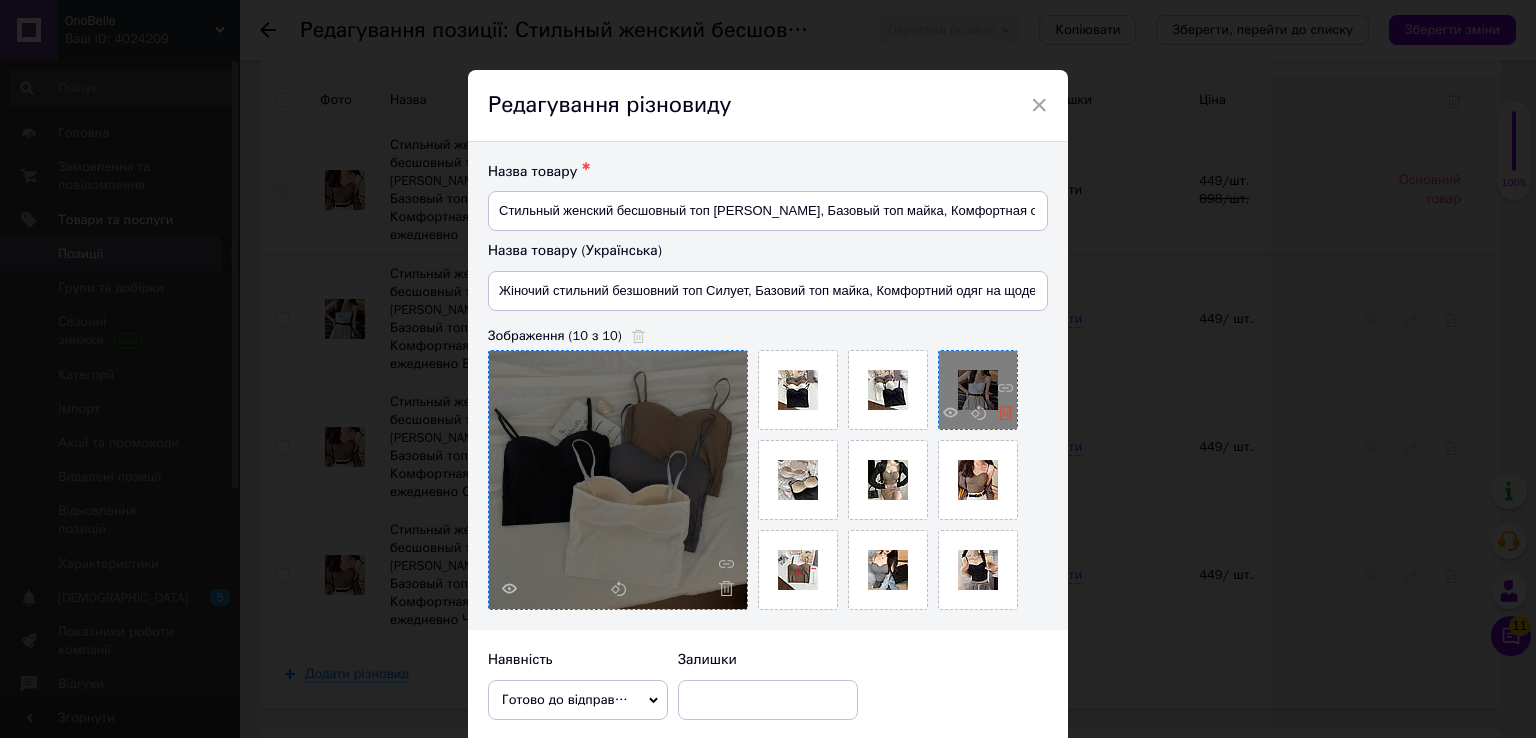 click 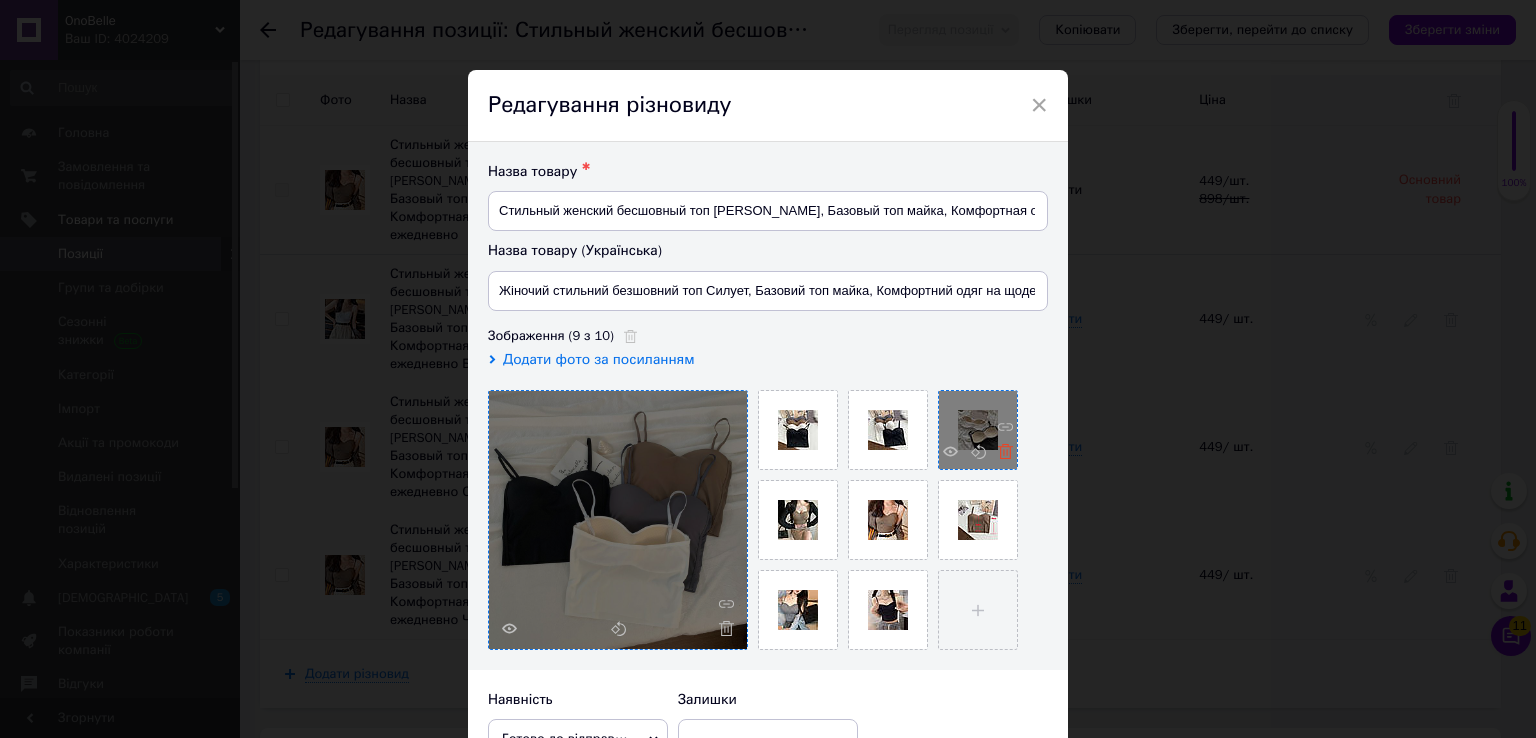 click 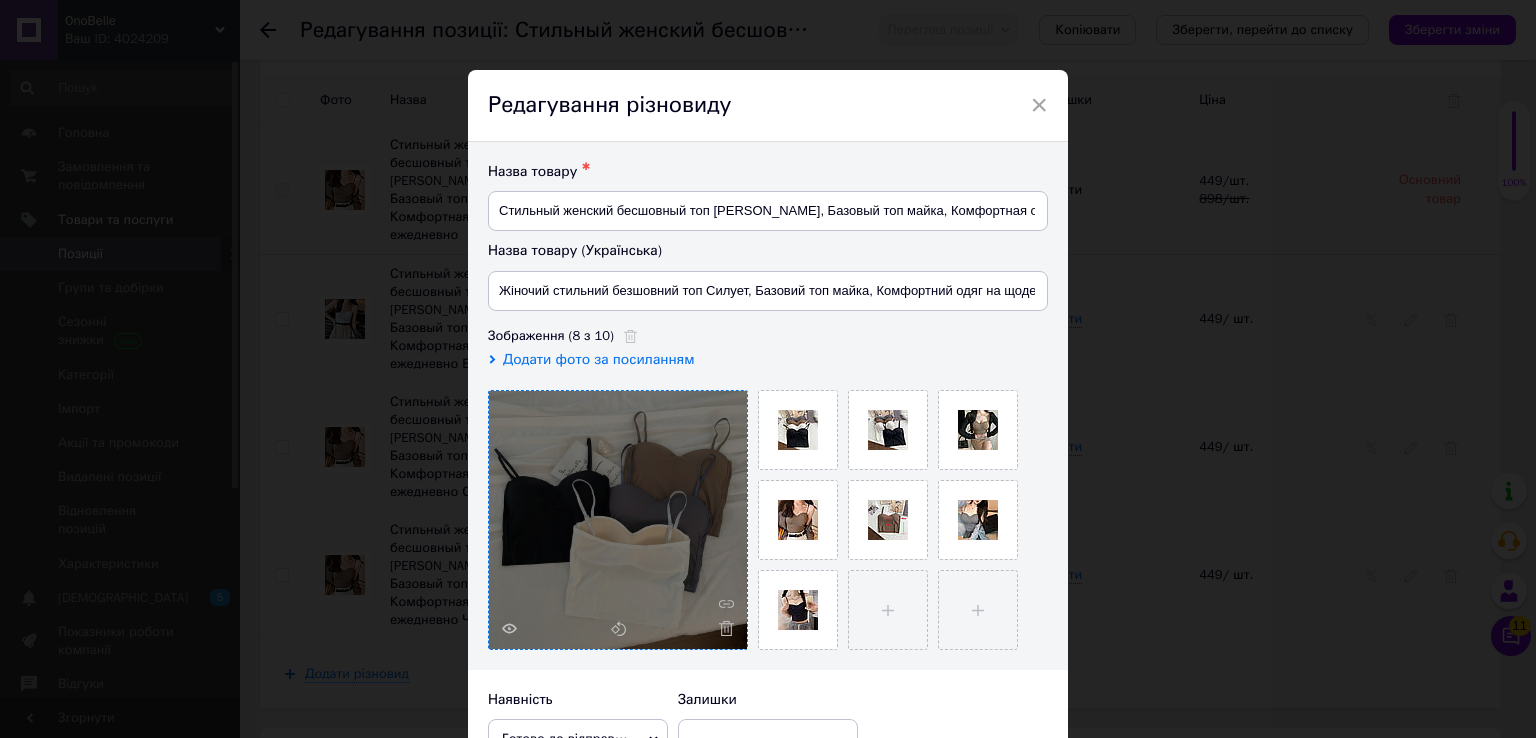 click 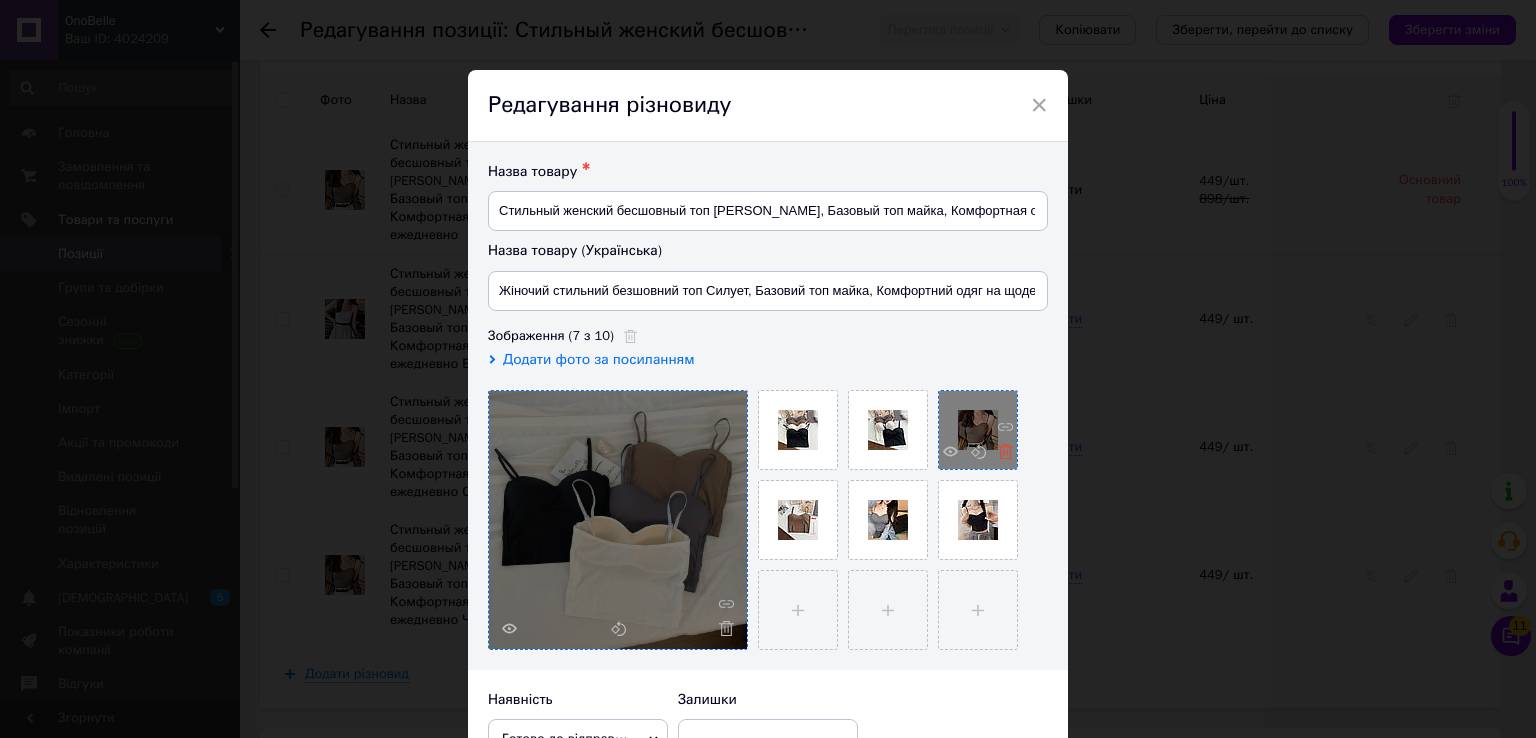 click 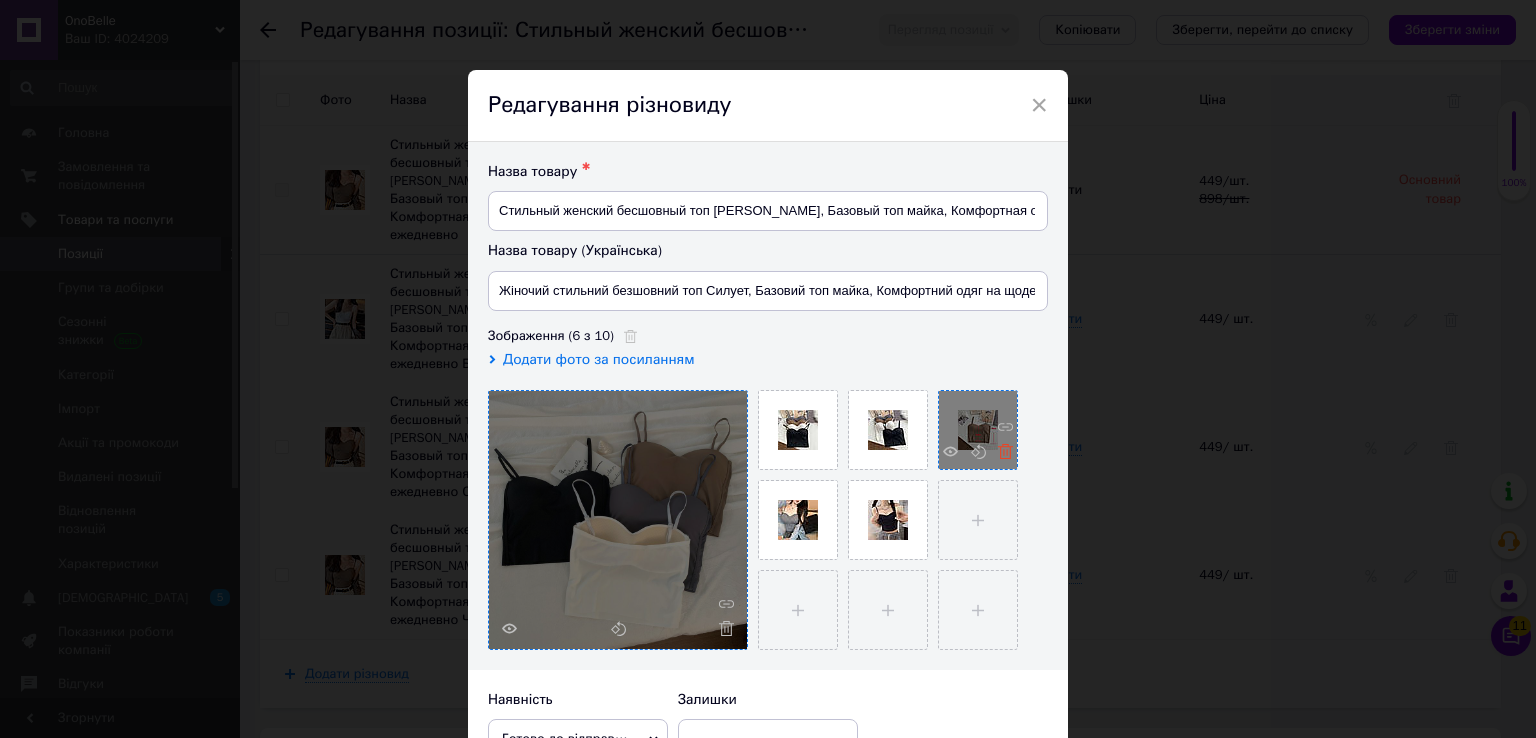 click 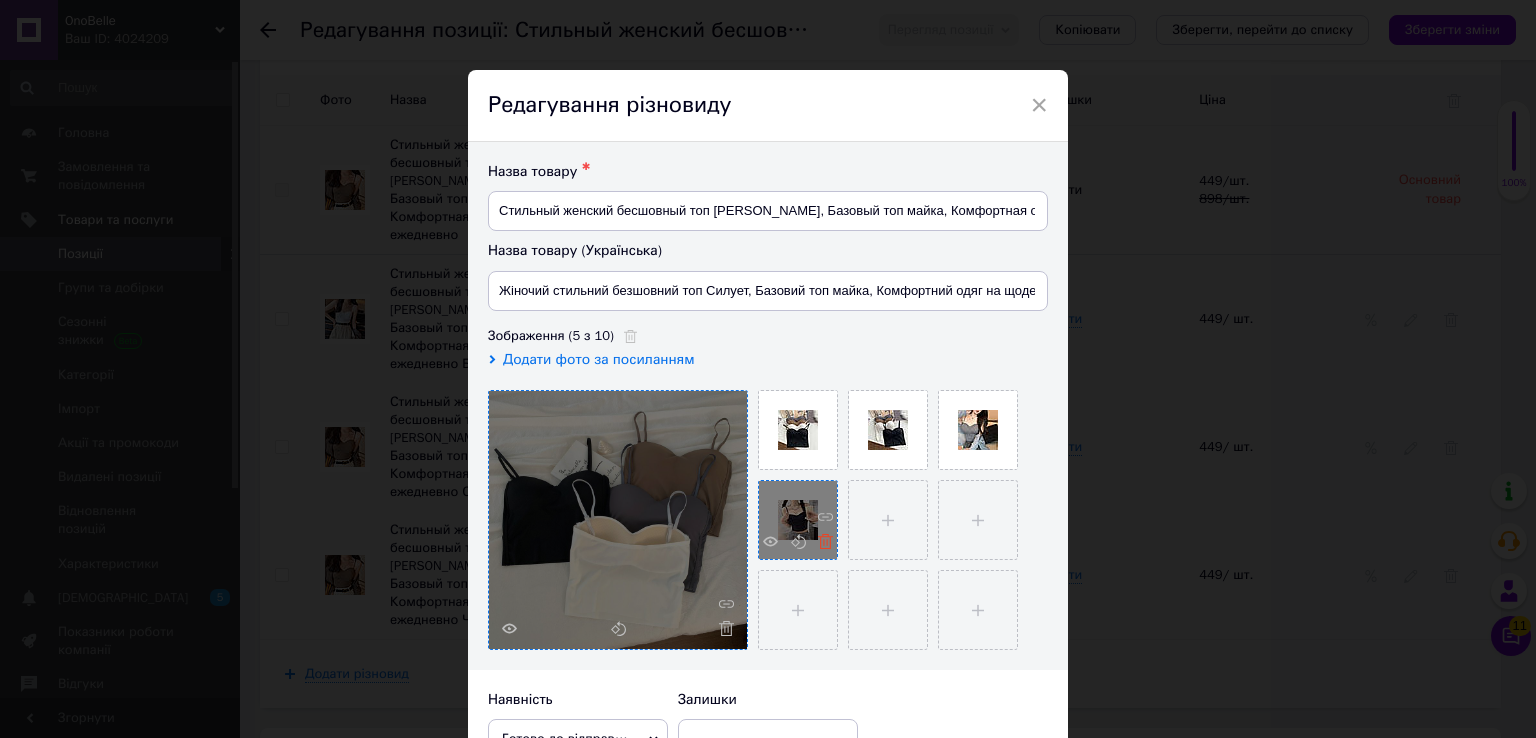 click 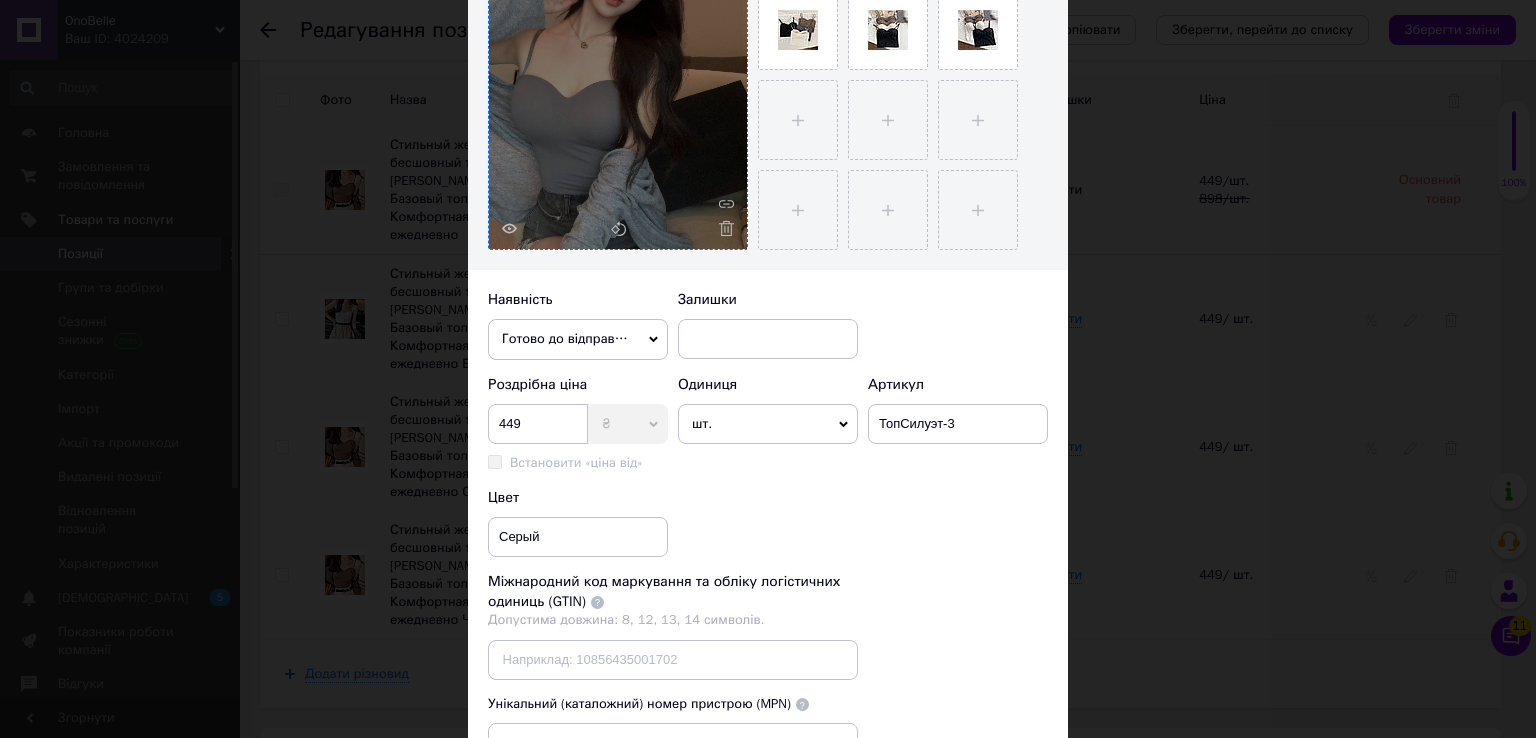 scroll, scrollTop: 572, scrollLeft: 0, axis: vertical 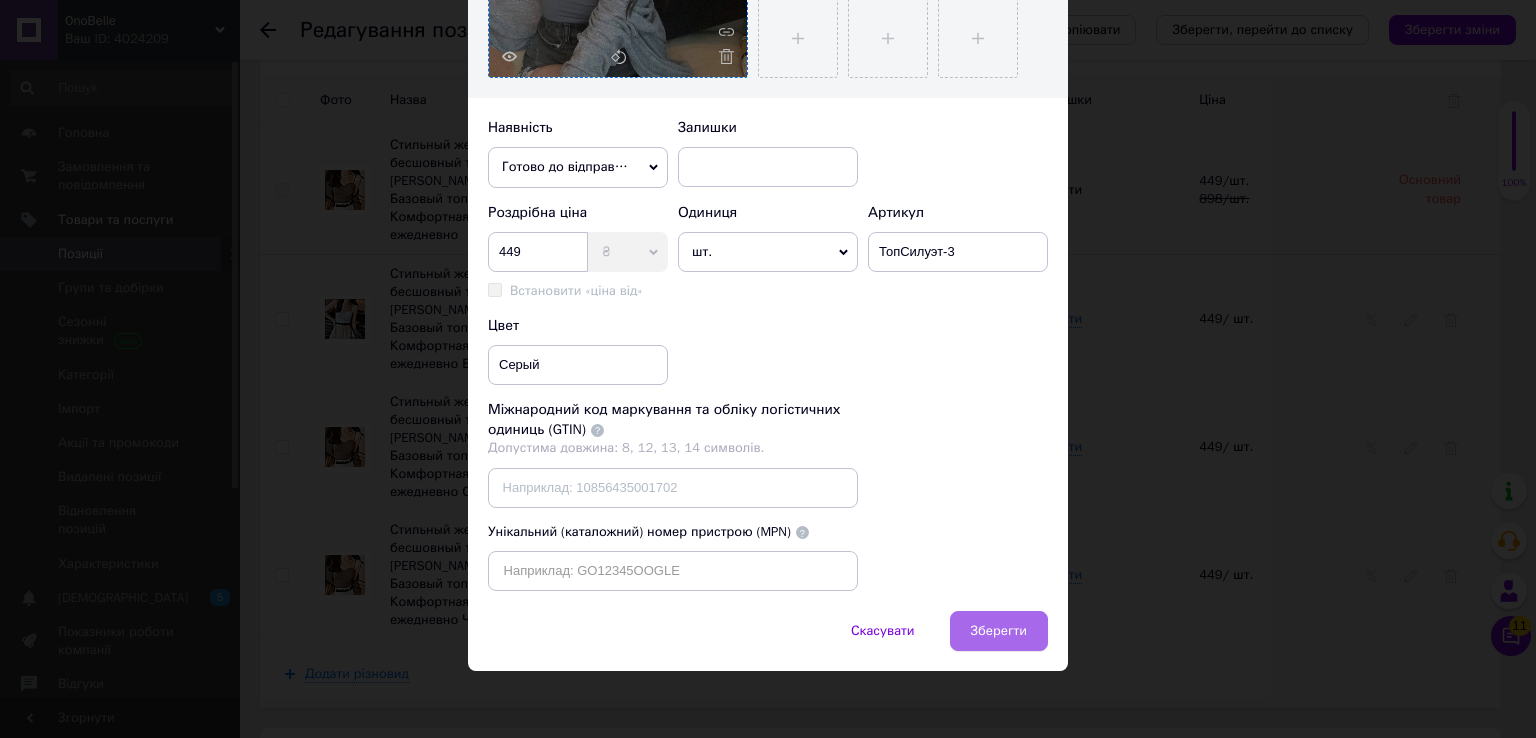 click on "Зберегти" at bounding box center (999, 631) 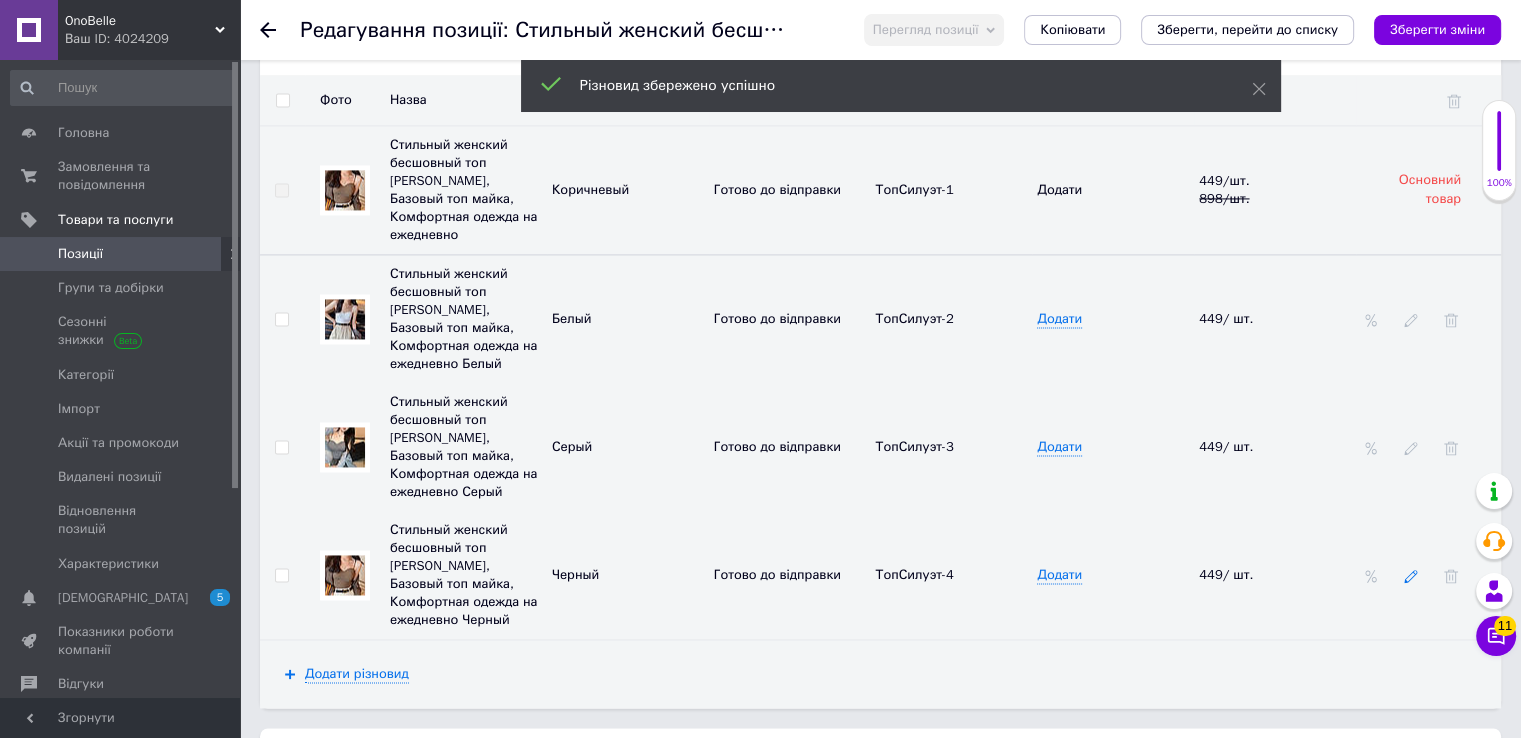 click 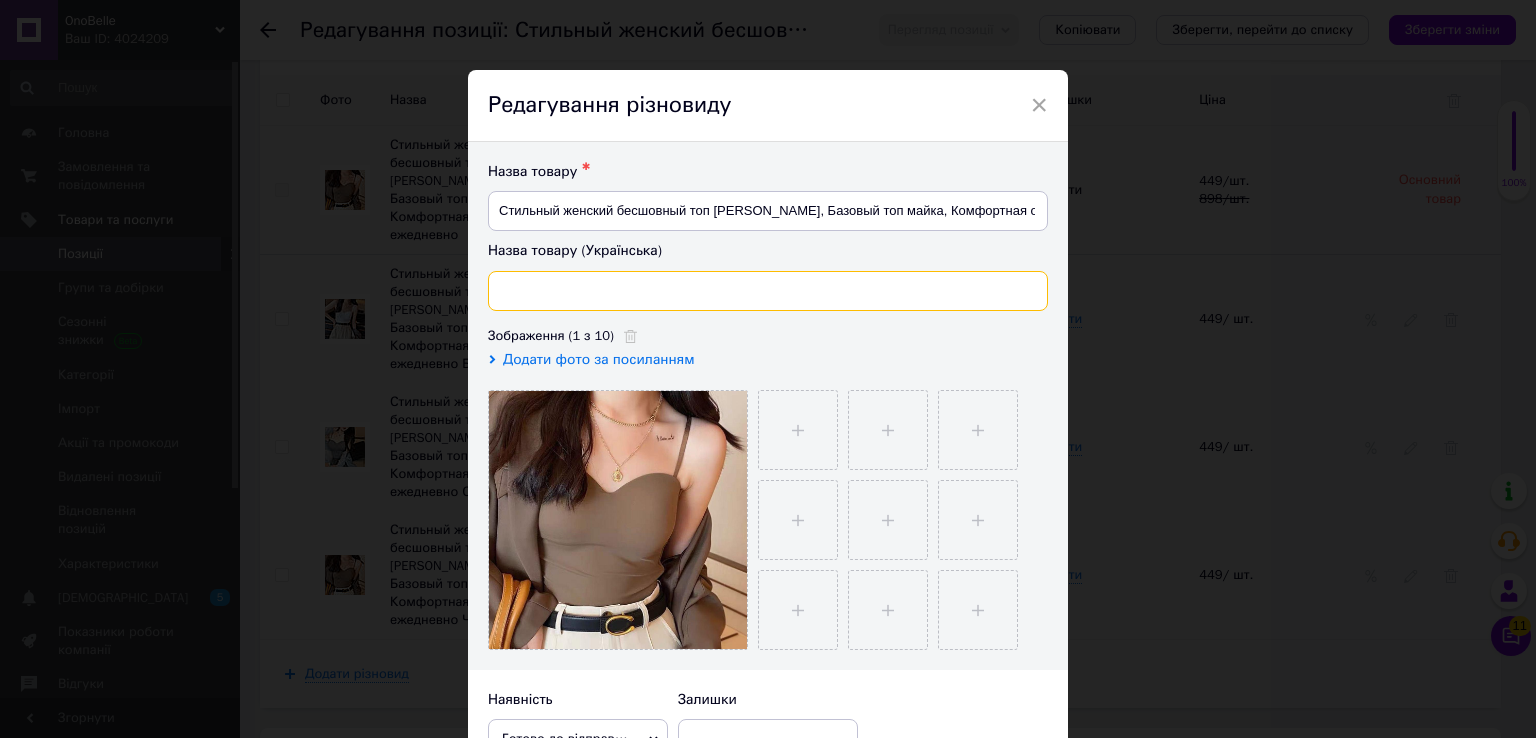 click at bounding box center [768, 291] 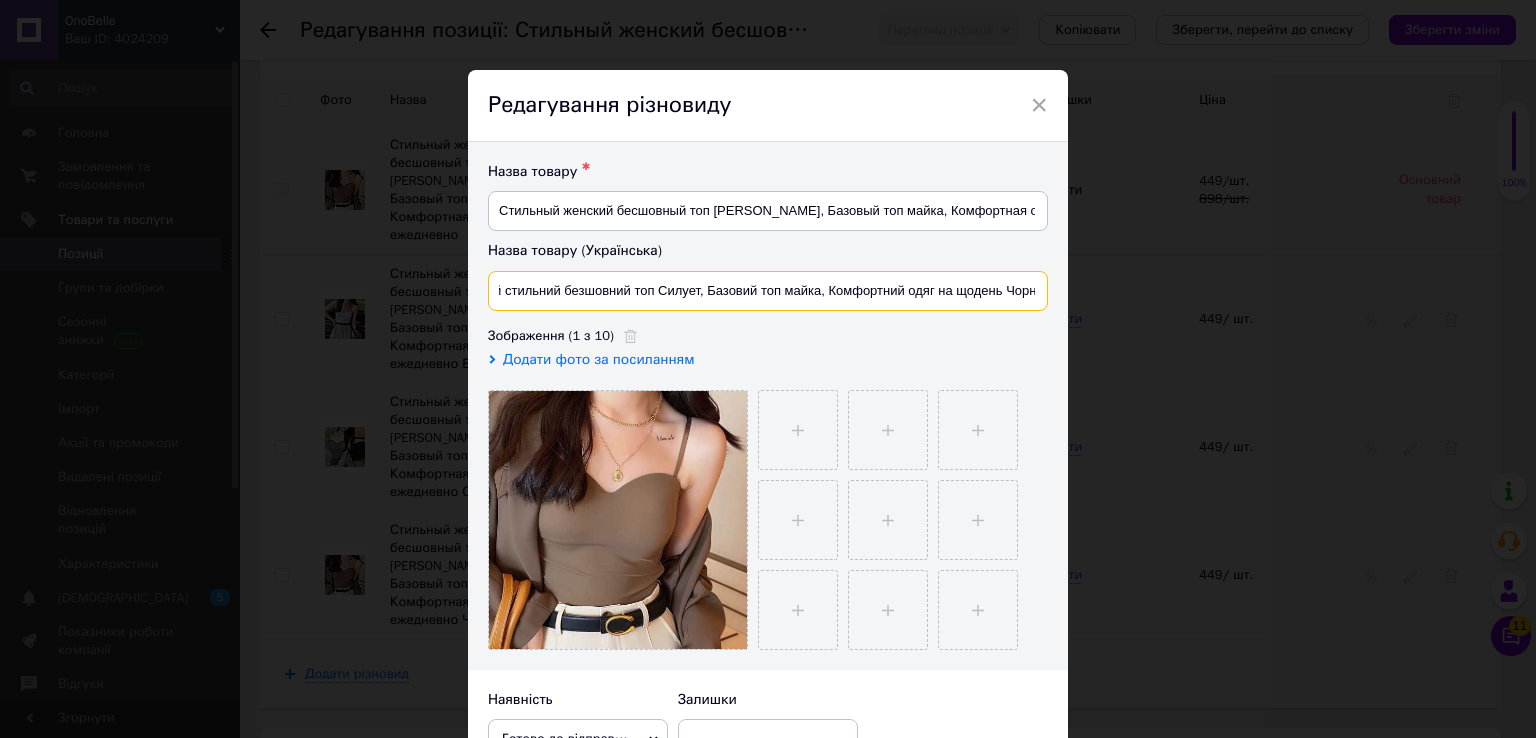 scroll, scrollTop: 0, scrollLeft: 63, axis: horizontal 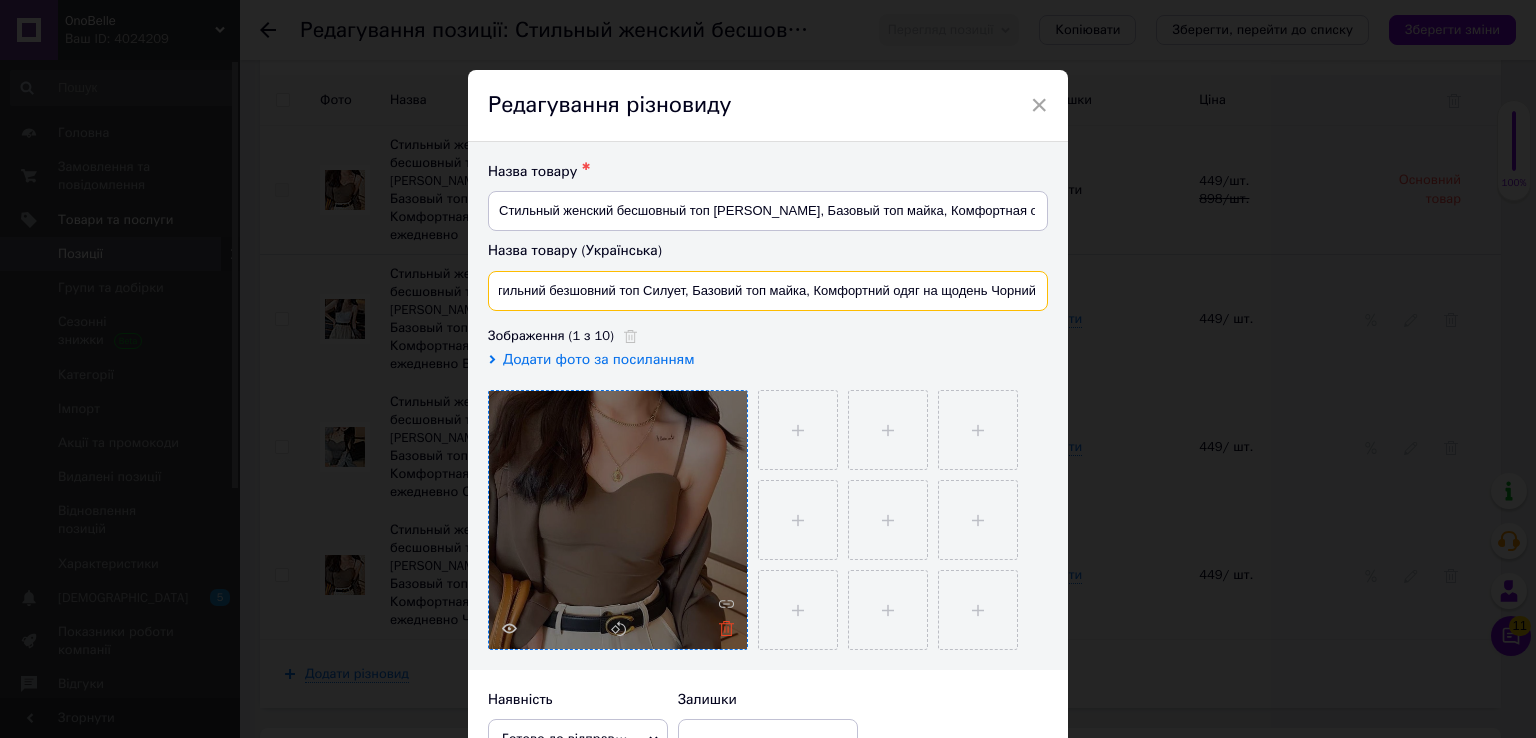 type on "Жіночий стильний безшовний топ Силует, Базовий топ майка, Комфортний одяг на щодень Чорний" 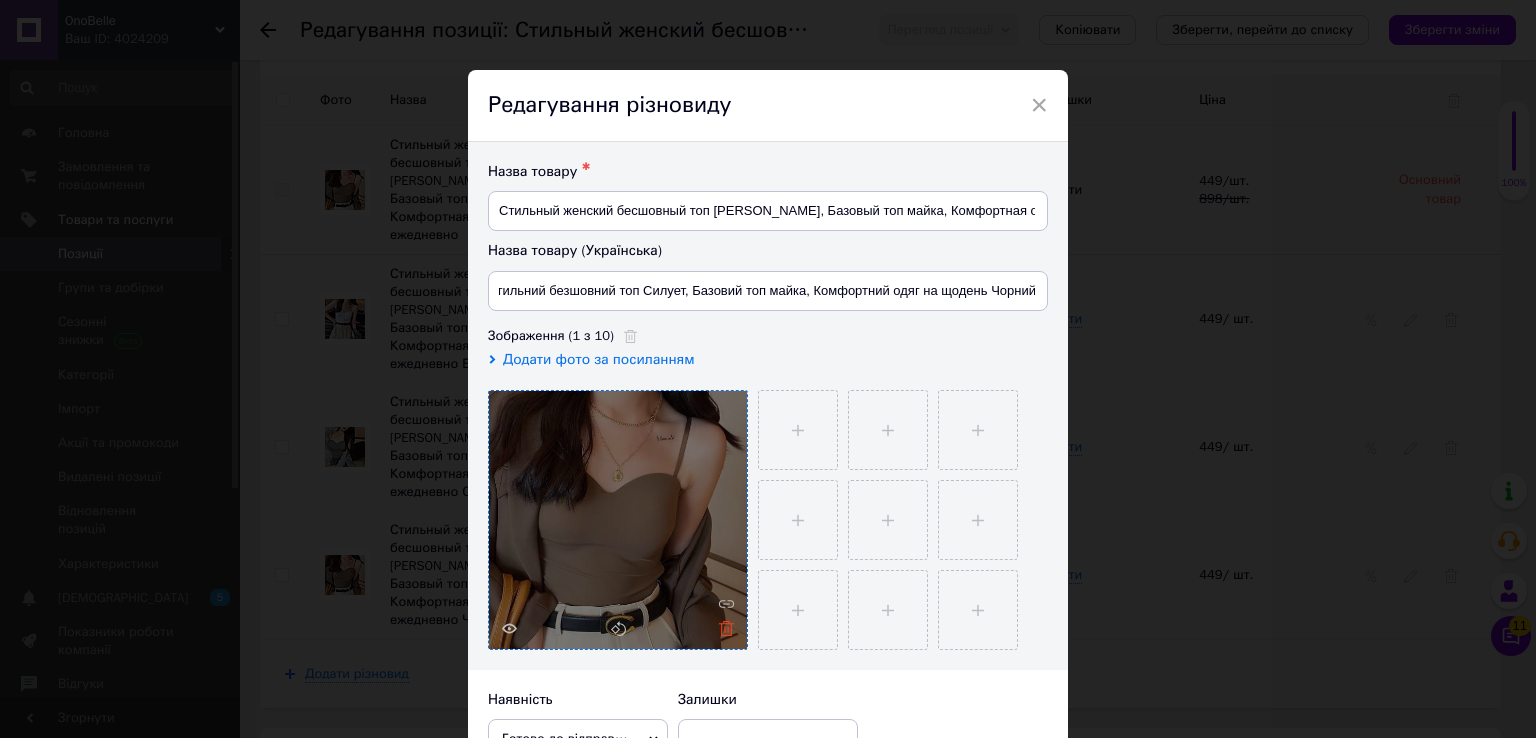 click 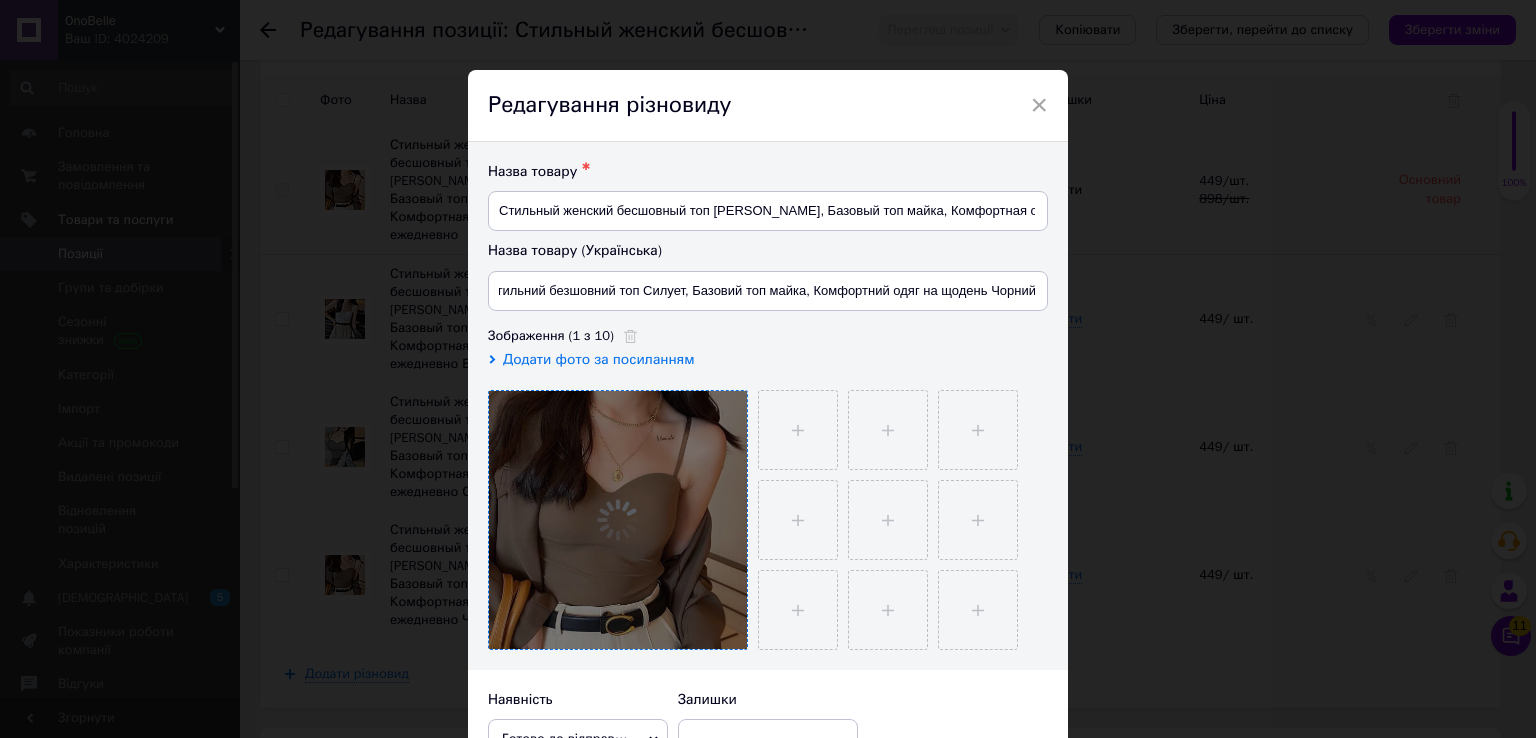 scroll, scrollTop: 0, scrollLeft: 0, axis: both 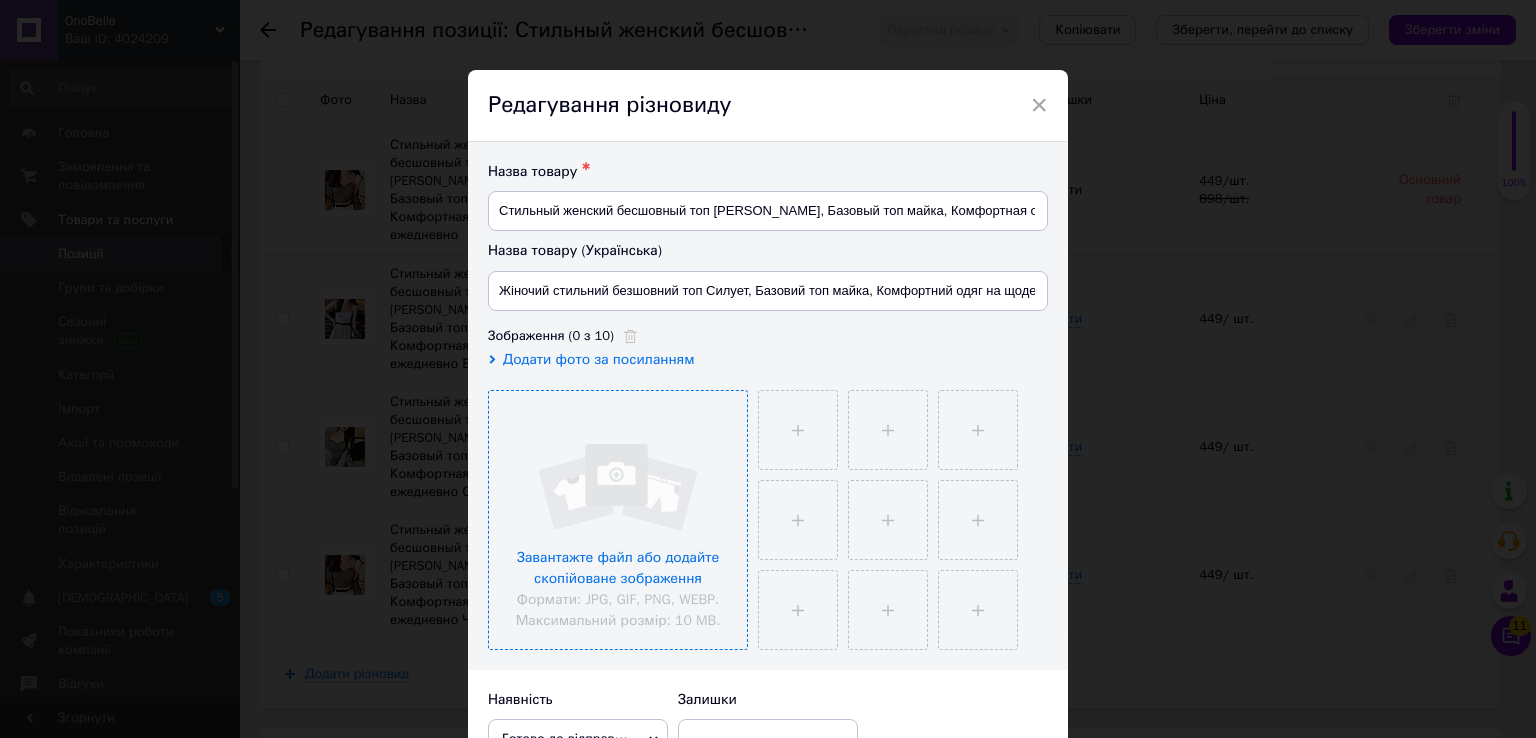 click at bounding box center [618, 520] 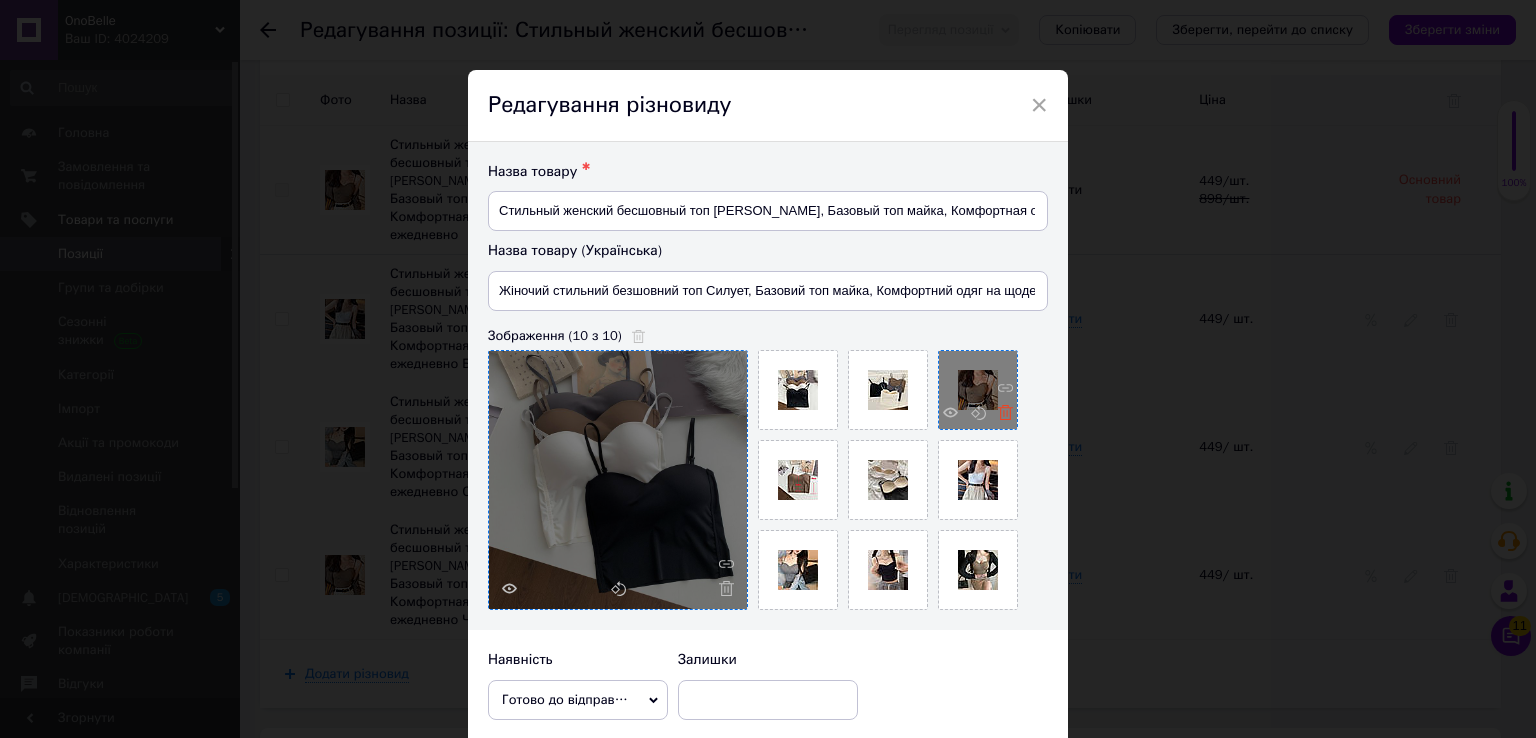 click 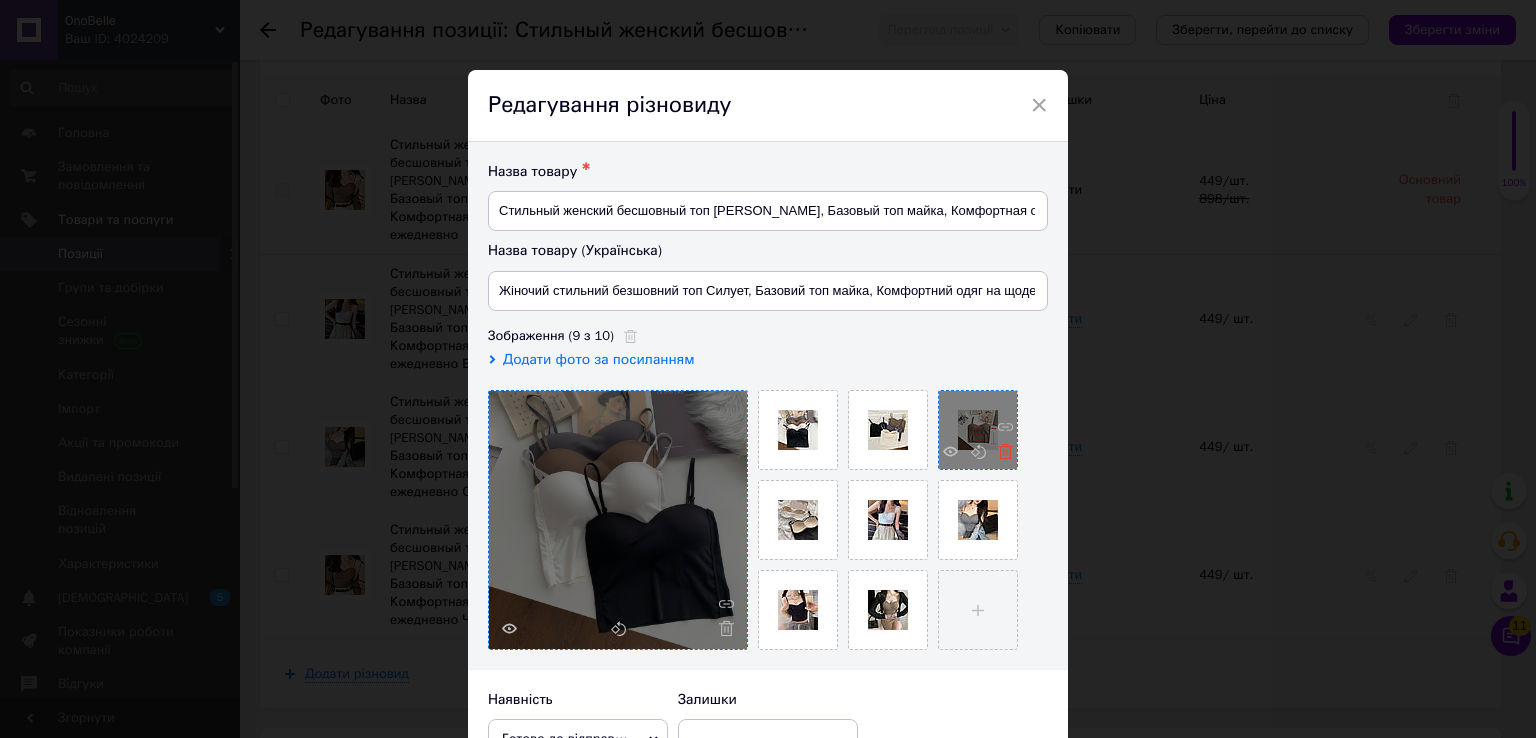 click 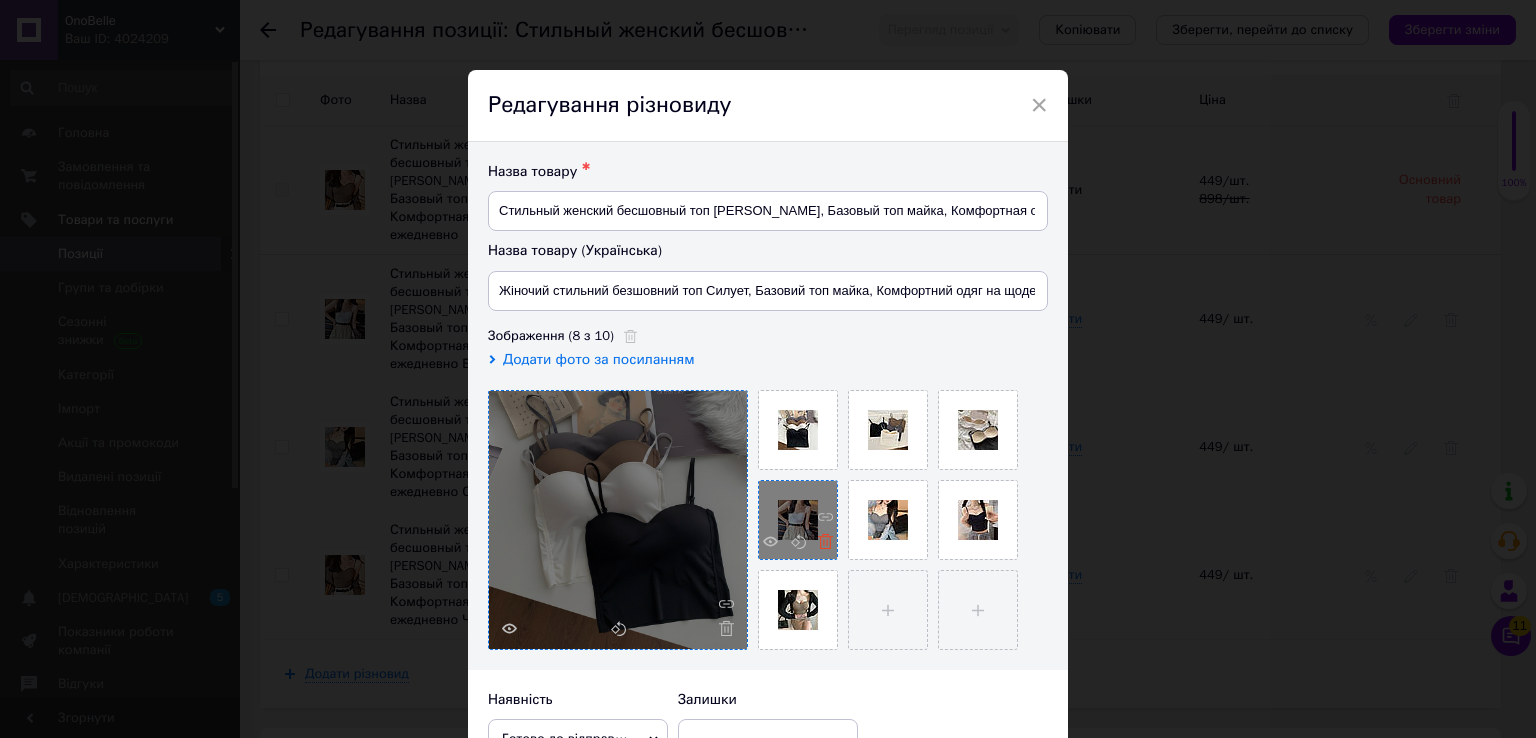 click 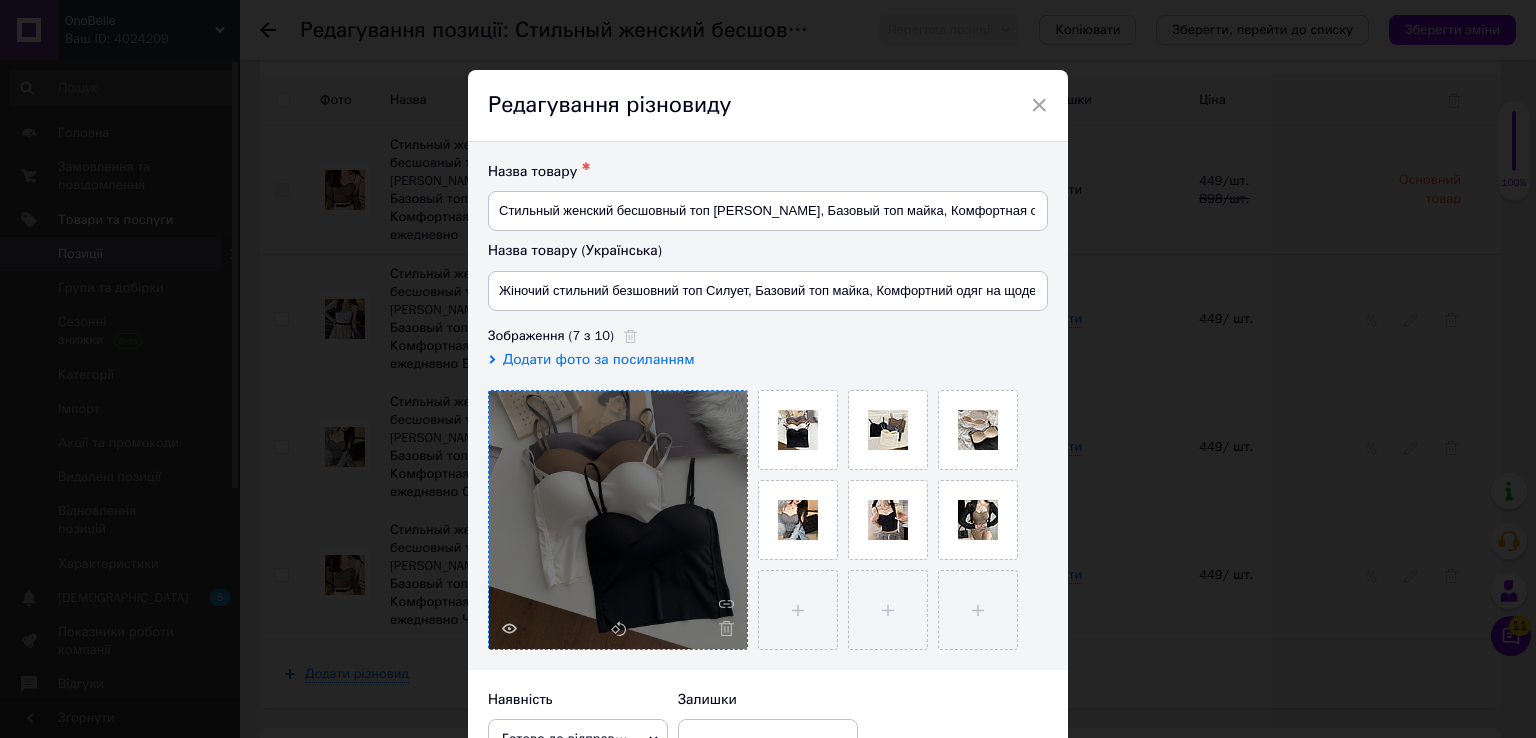 click 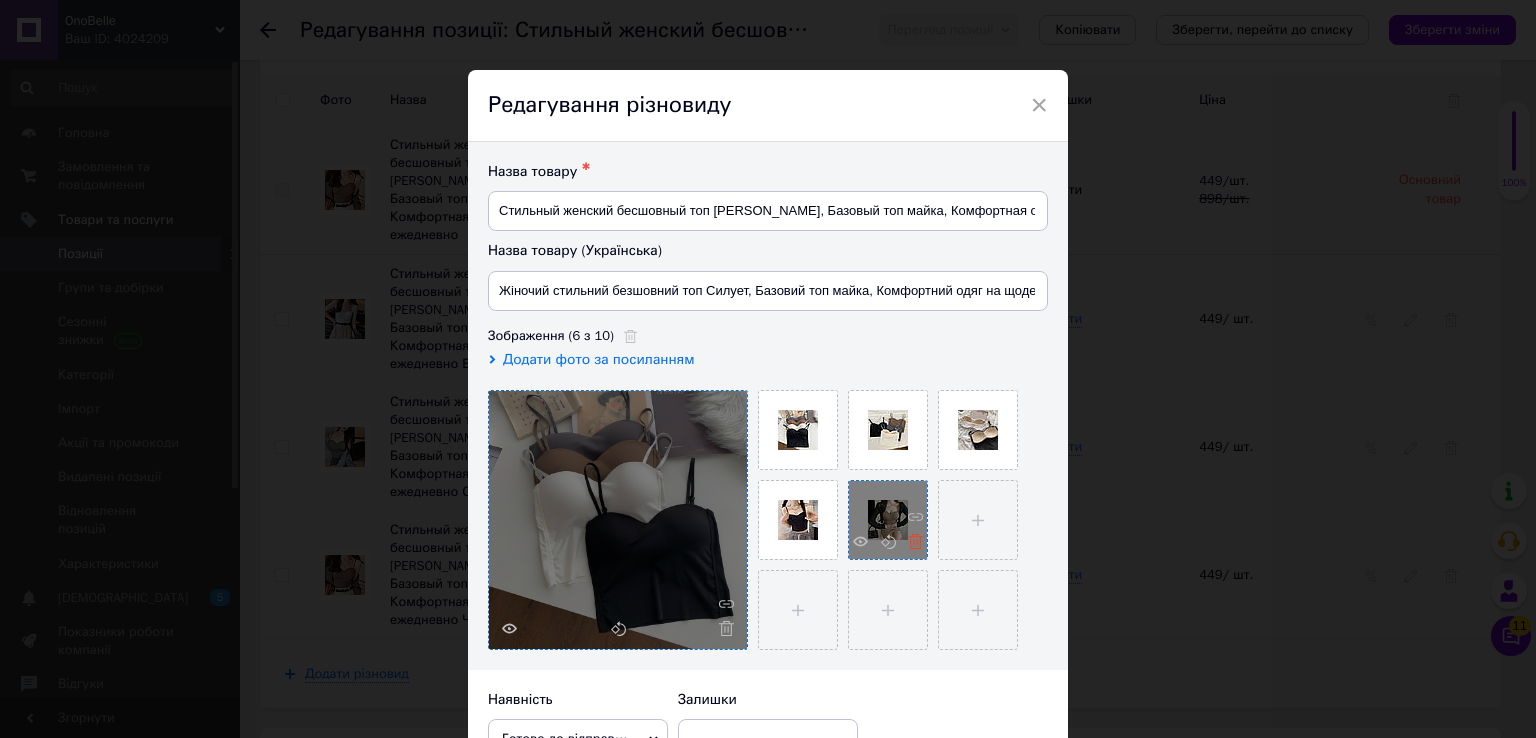 click 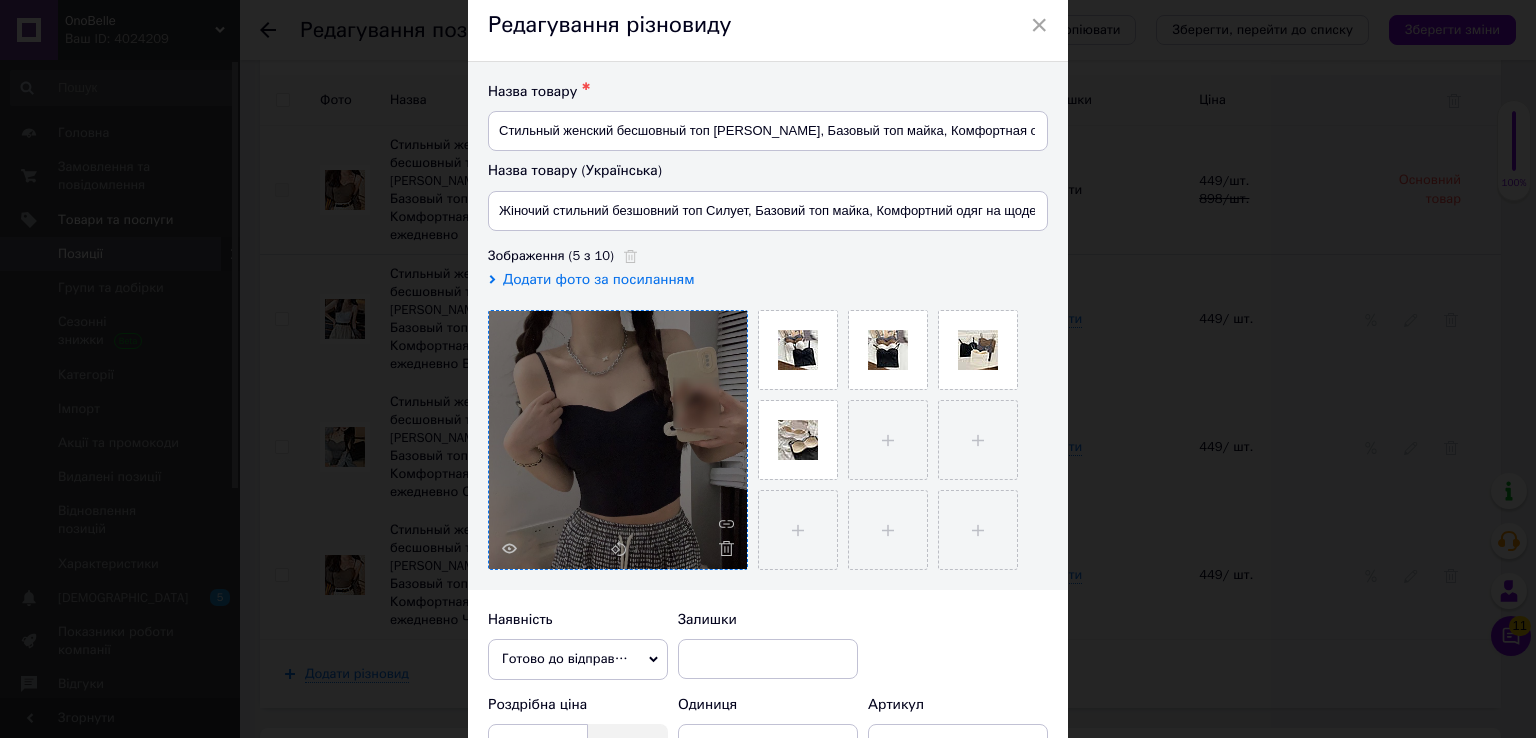scroll, scrollTop: 72, scrollLeft: 0, axis: vertical 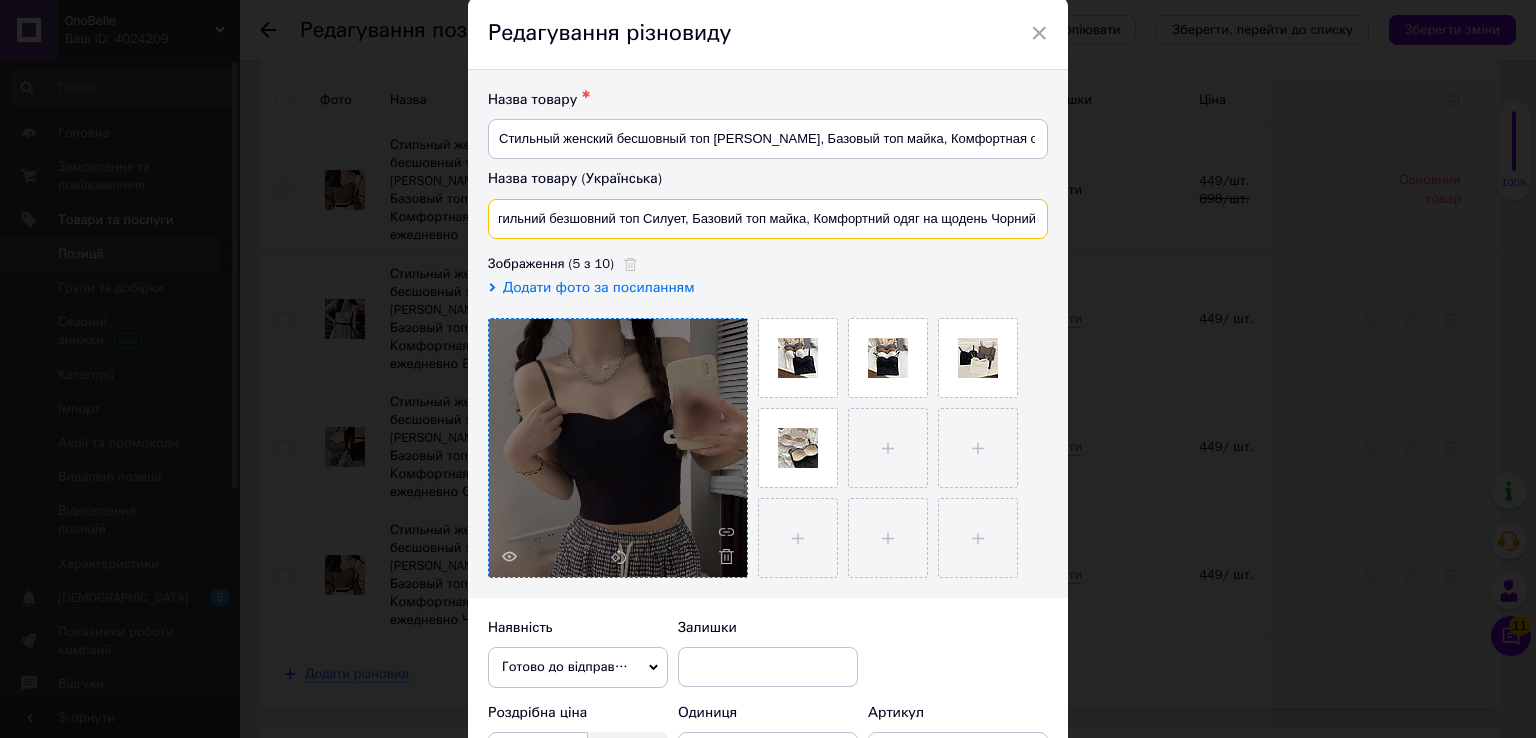 drag, startPoint x: 983, startPoint y: 213, endPoint x: 1040, endPoint y: 216, distance: 57.07889 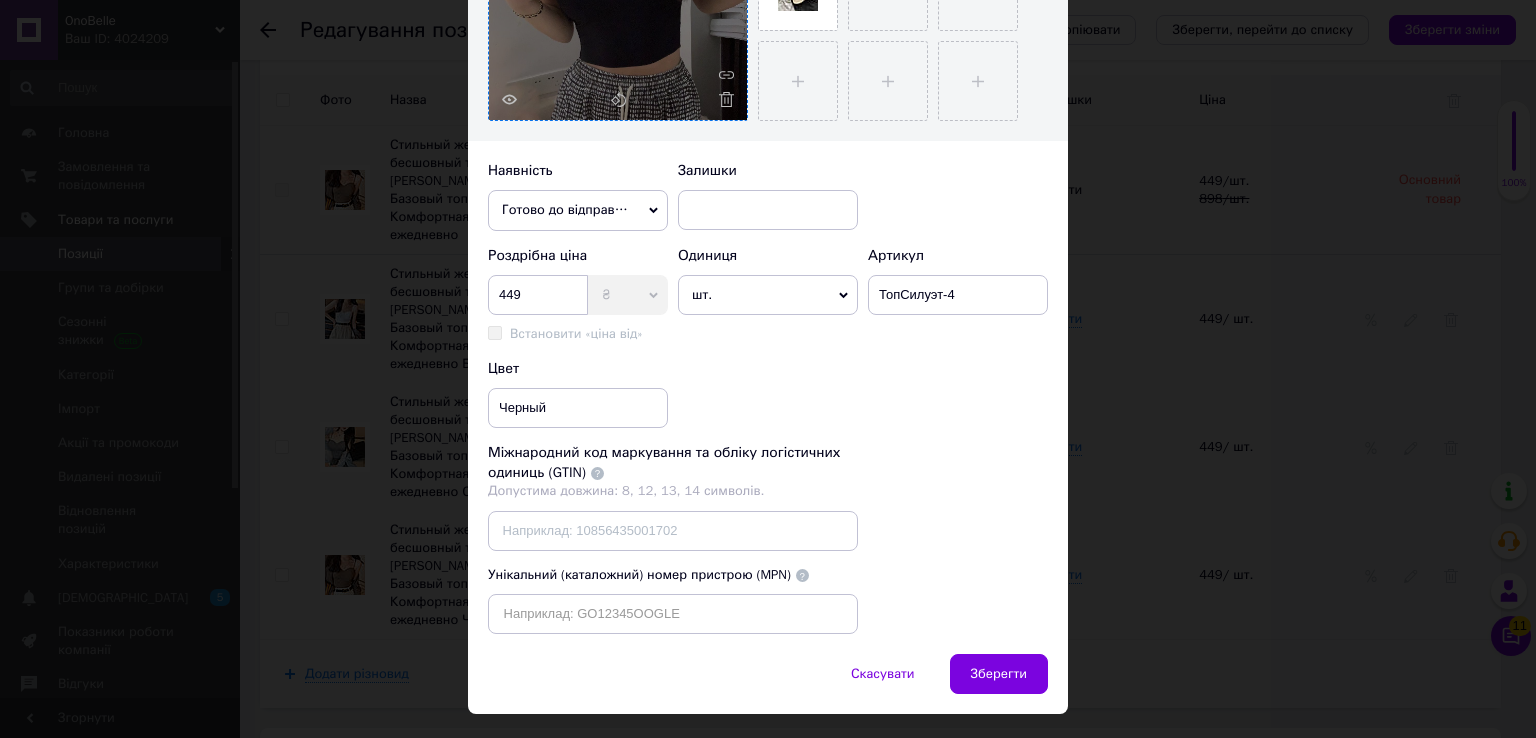 scroll, scrollTop: 572, scrollLeft: 0, axis: vertical 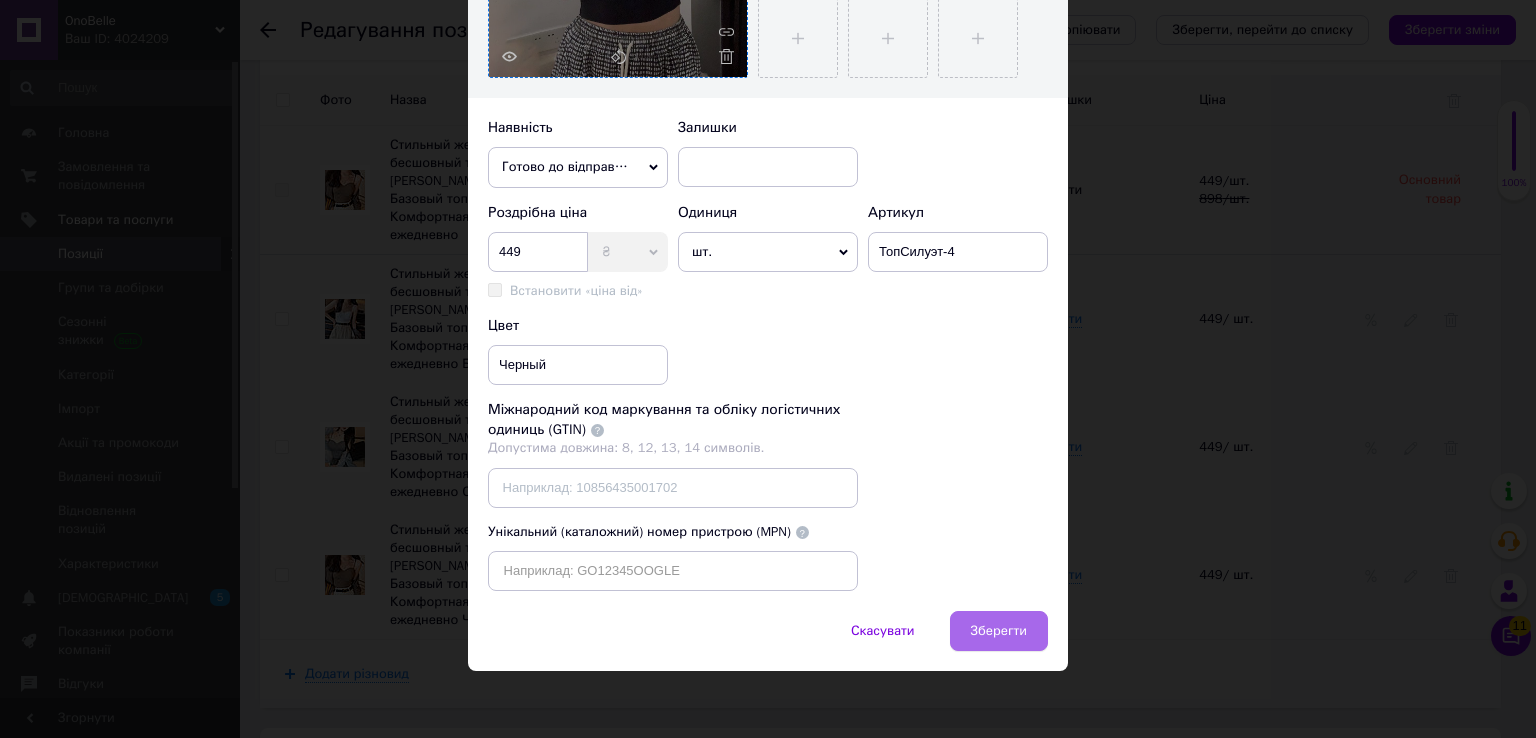 click on "Зберегти" at bounding box center [999, 631] 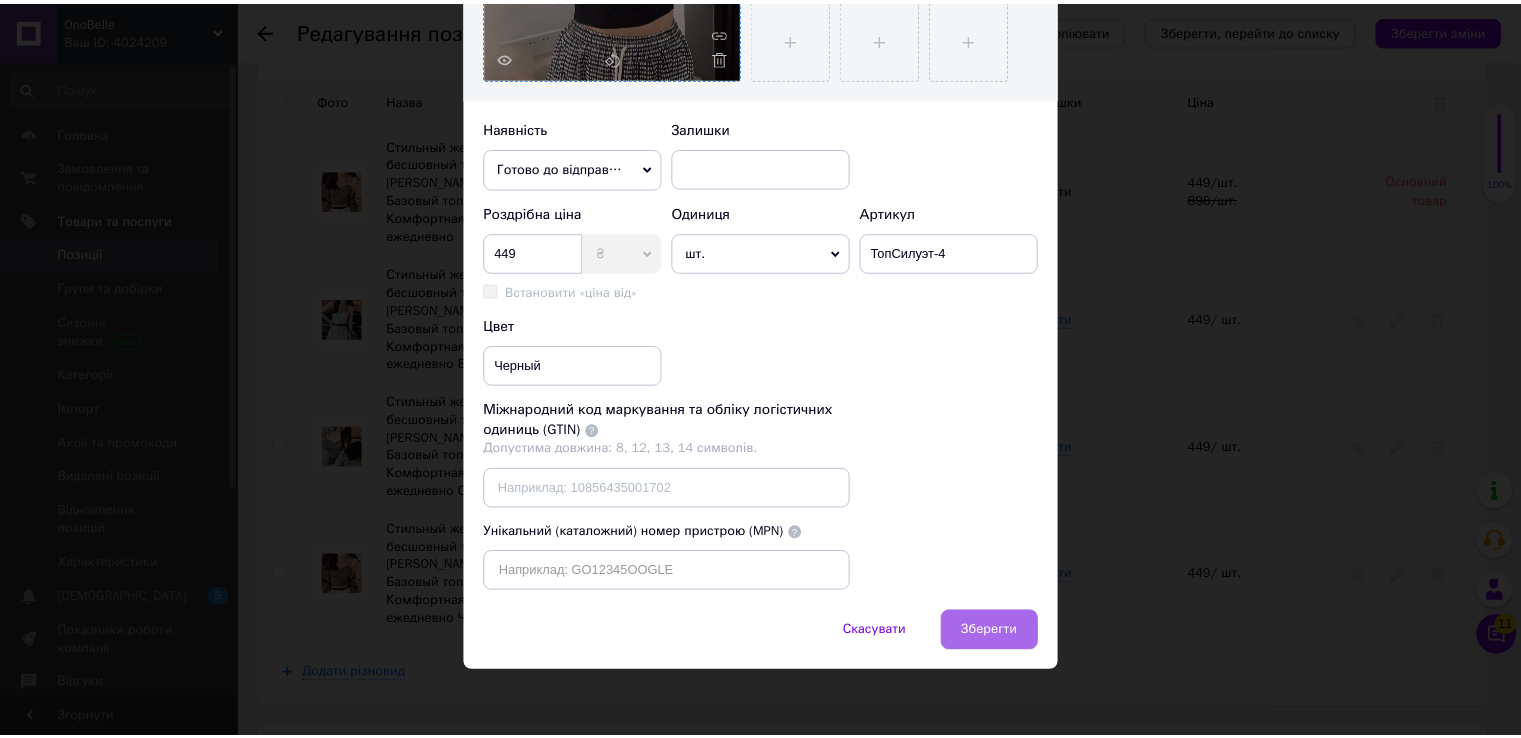 scroll, scrollTop: 0, scrollLeft: 0, axis: both 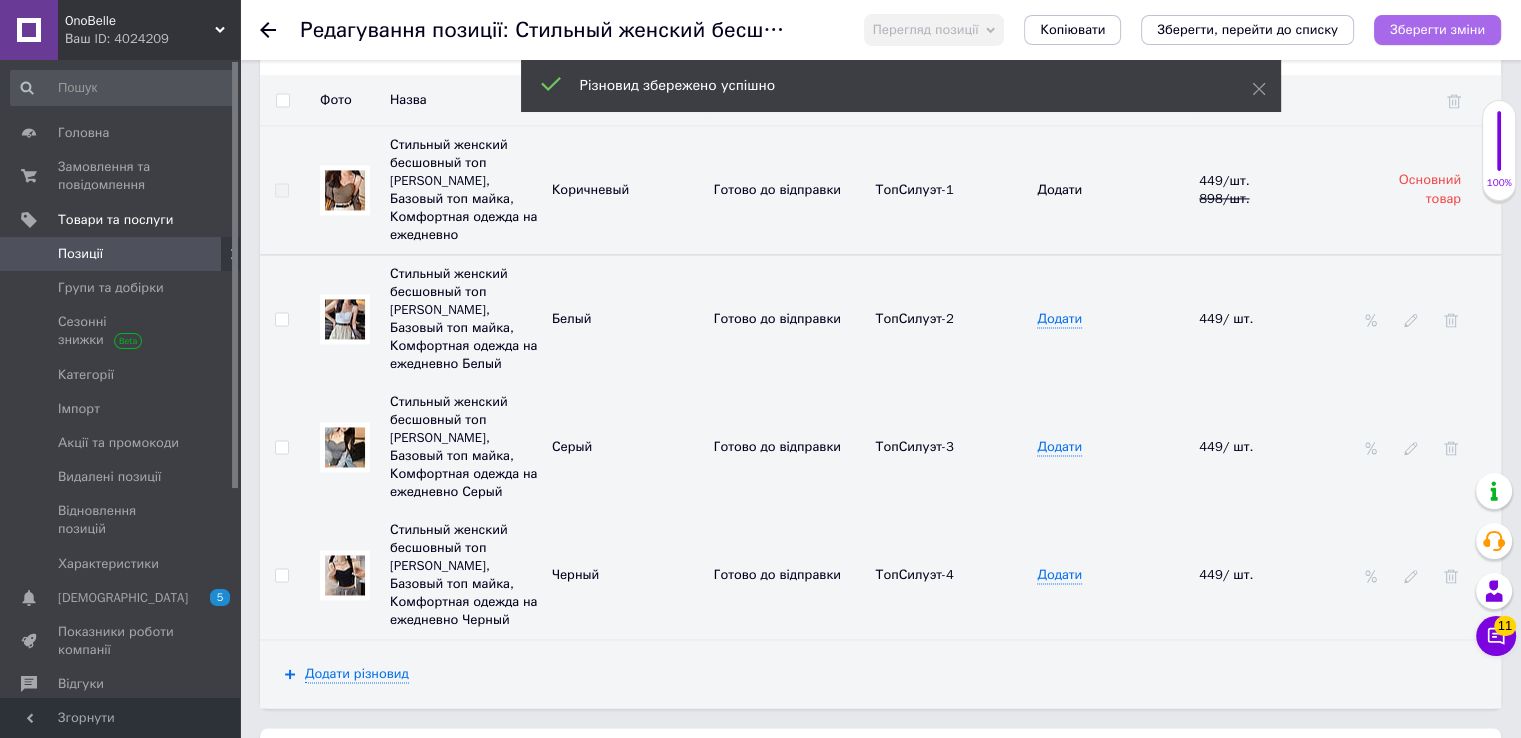 click on "Зберегти зміни" at bounding box center [1437, 29] 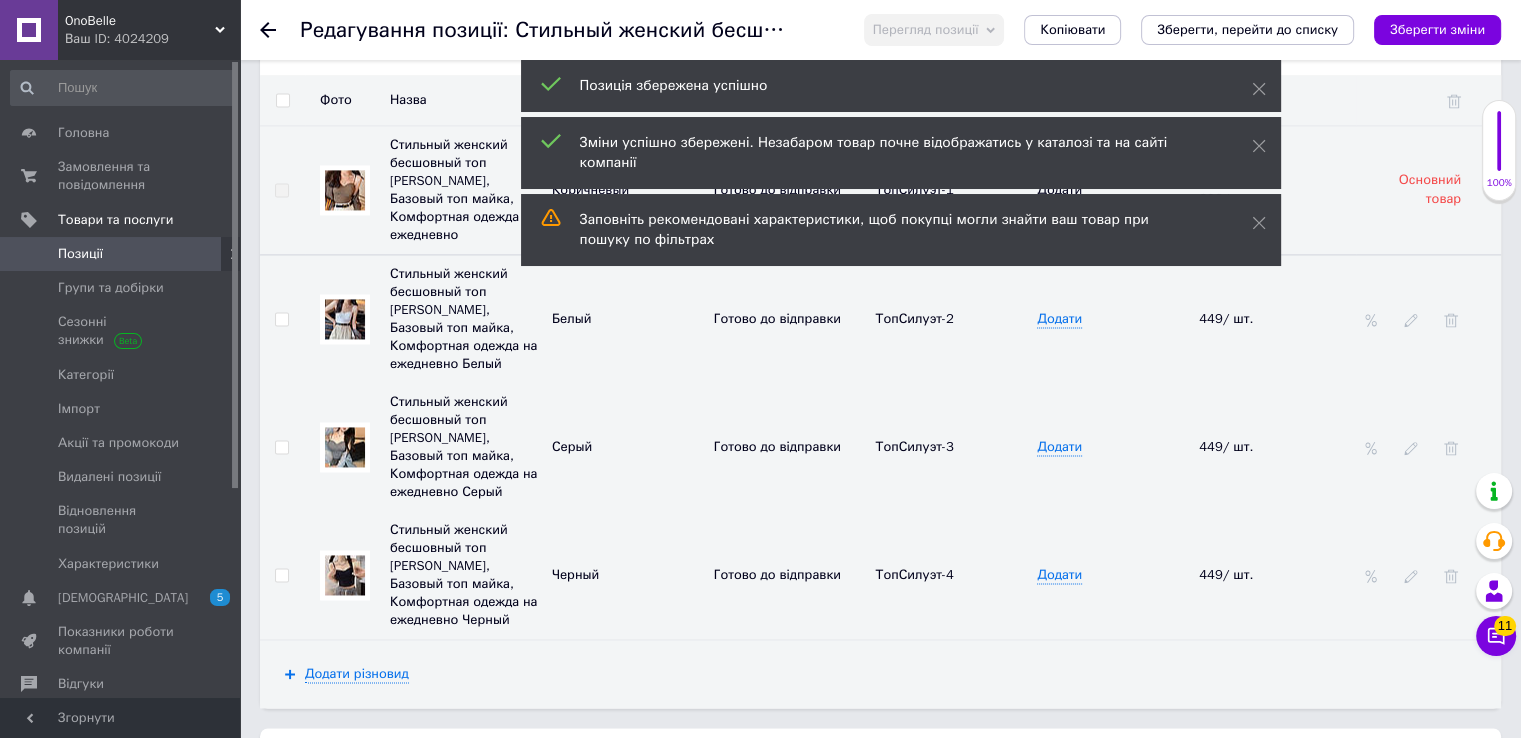 click on "Позиції" at bounding box center (80, 254) 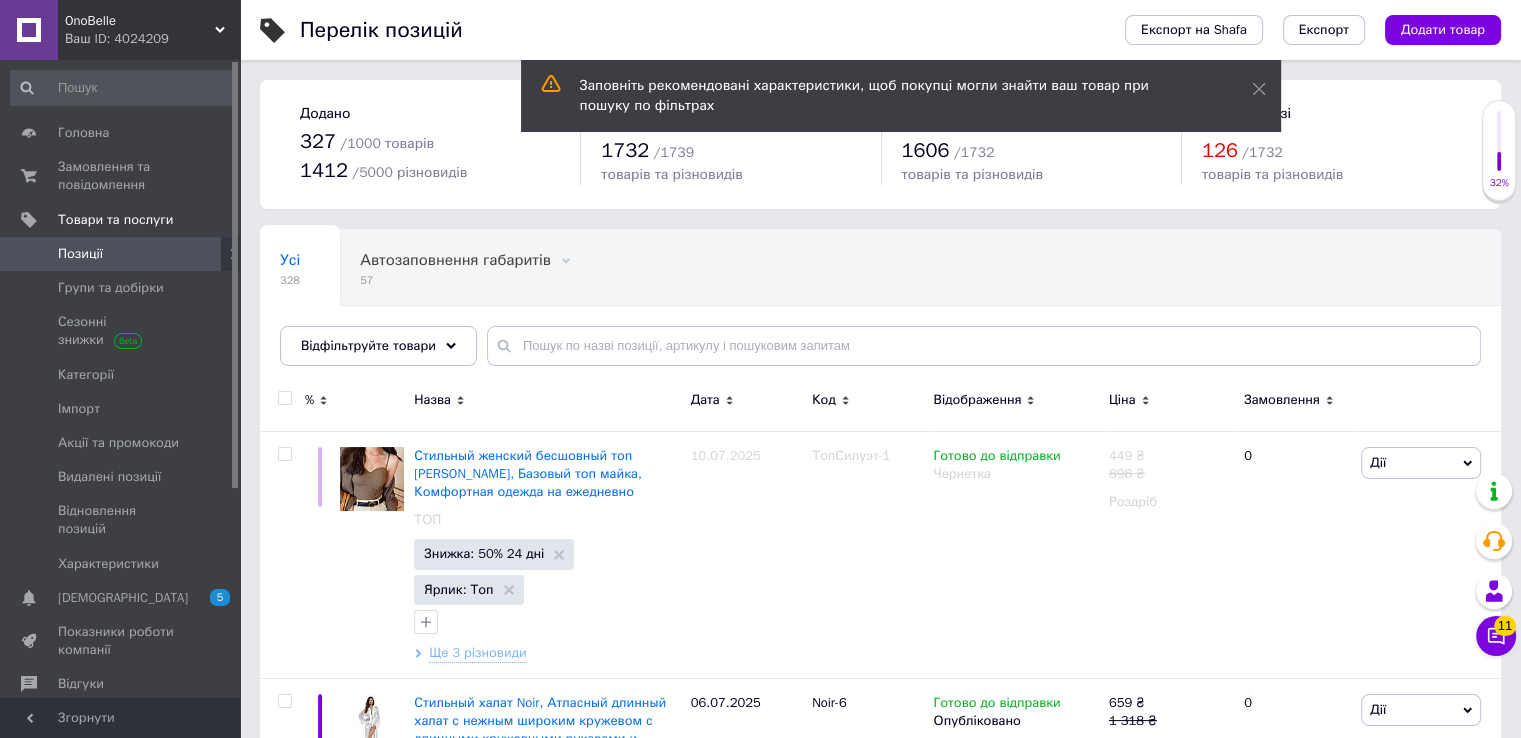 scroll, scrollTop: 100, scrollLeft: 0, axis: vertical 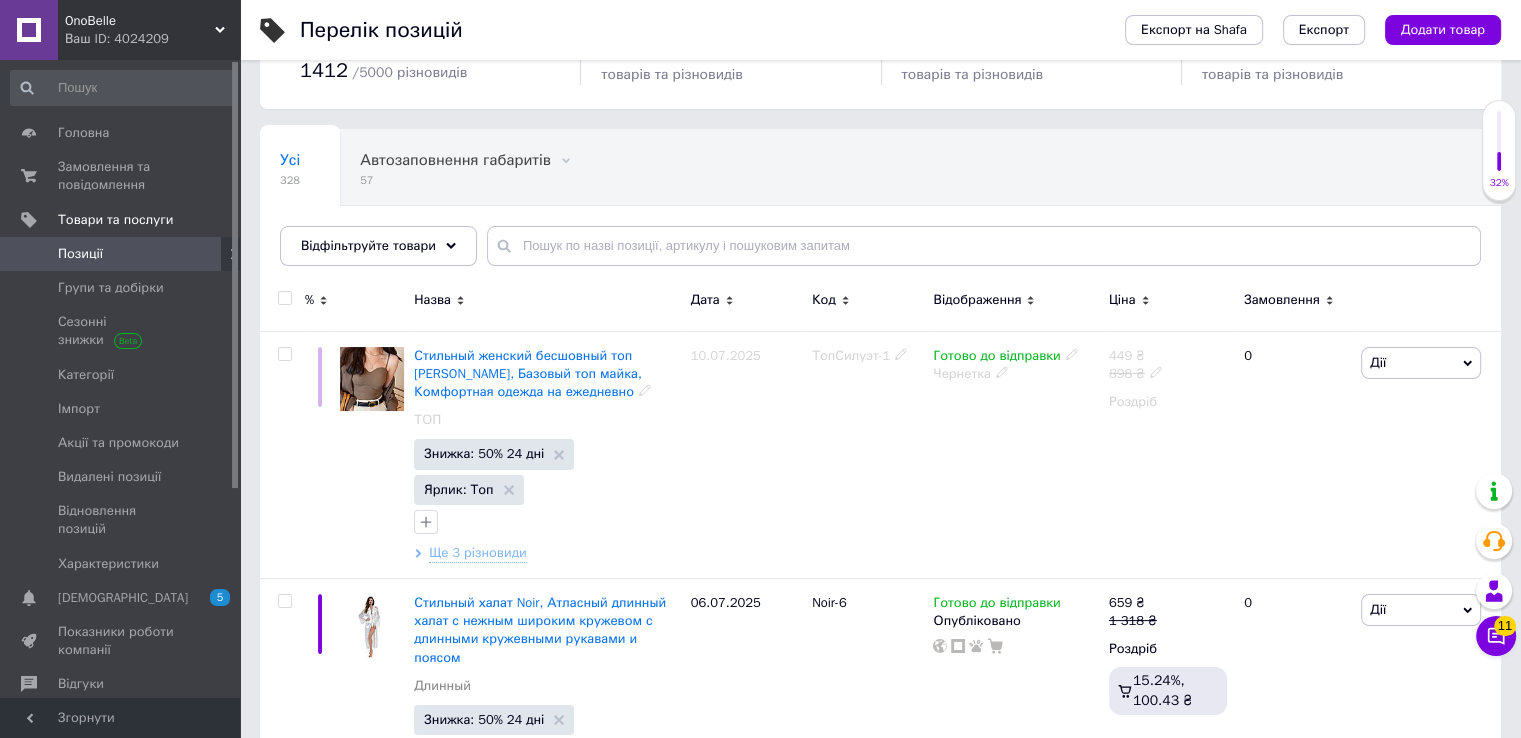 drag, startPoint x: 515, startPoint y: 368, endPoint x: 816, endPoint y: 420, distance: 305.45868 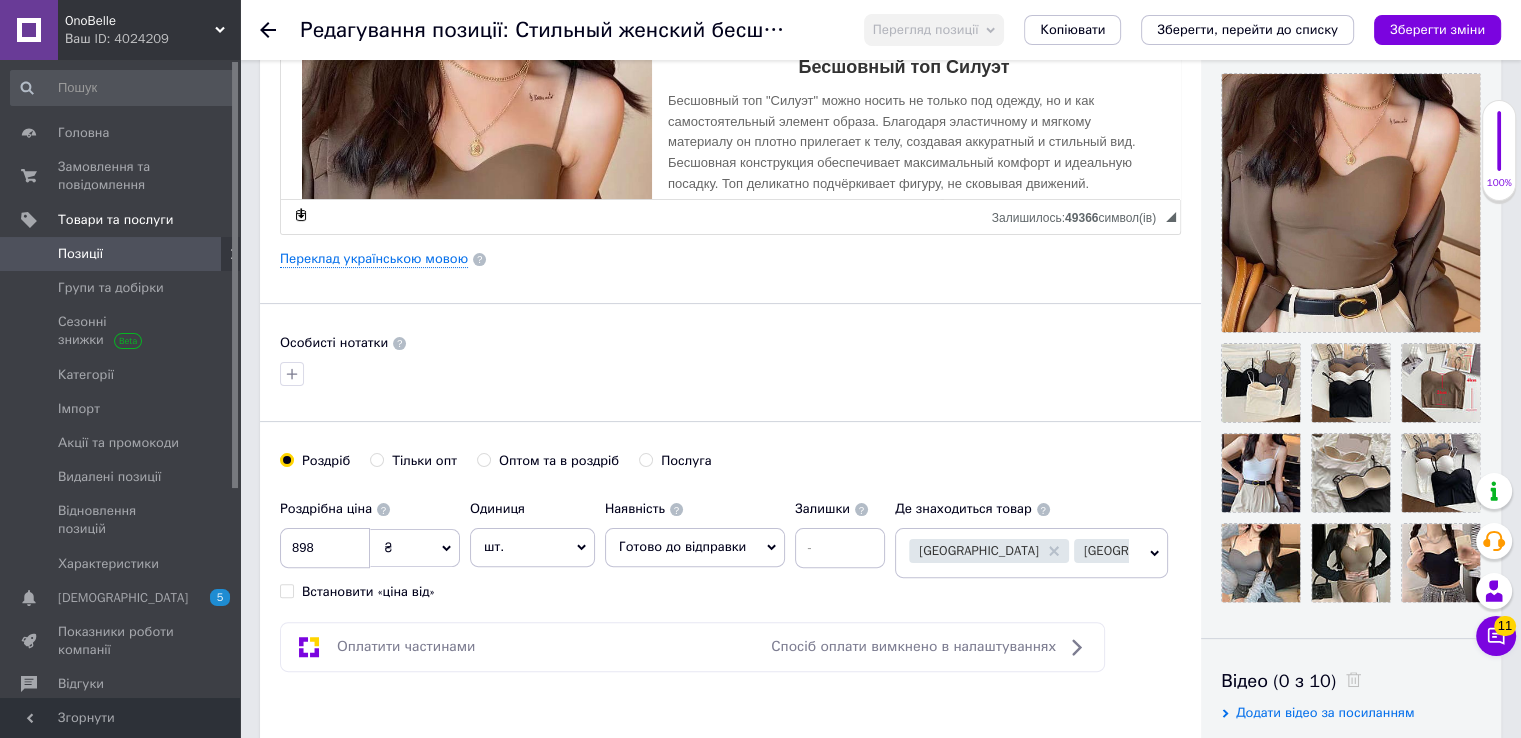 scroll, scrollTop: 400, scrollLeft: 0, axis: vertical 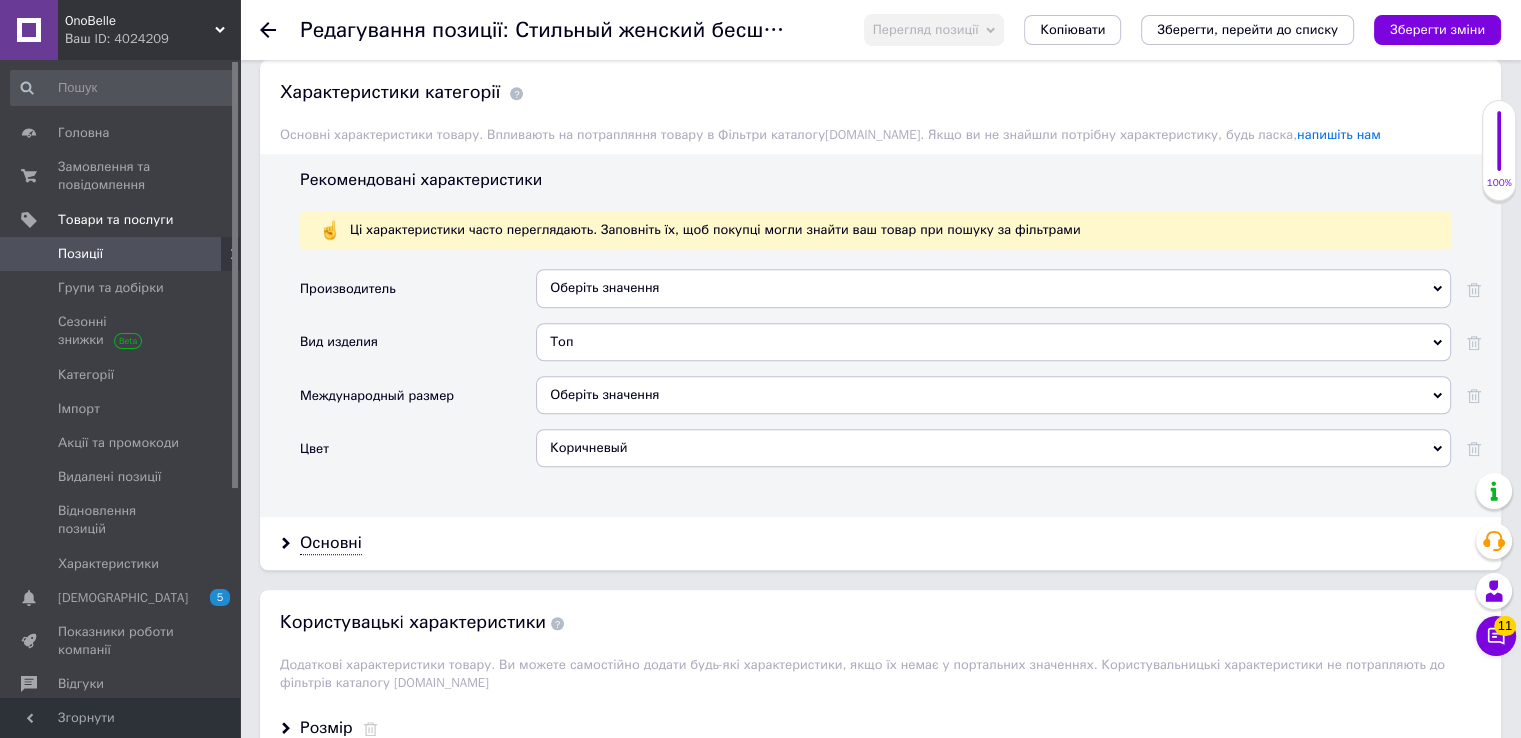 click on "Оберіть значення" at bounding box center (993, 395) 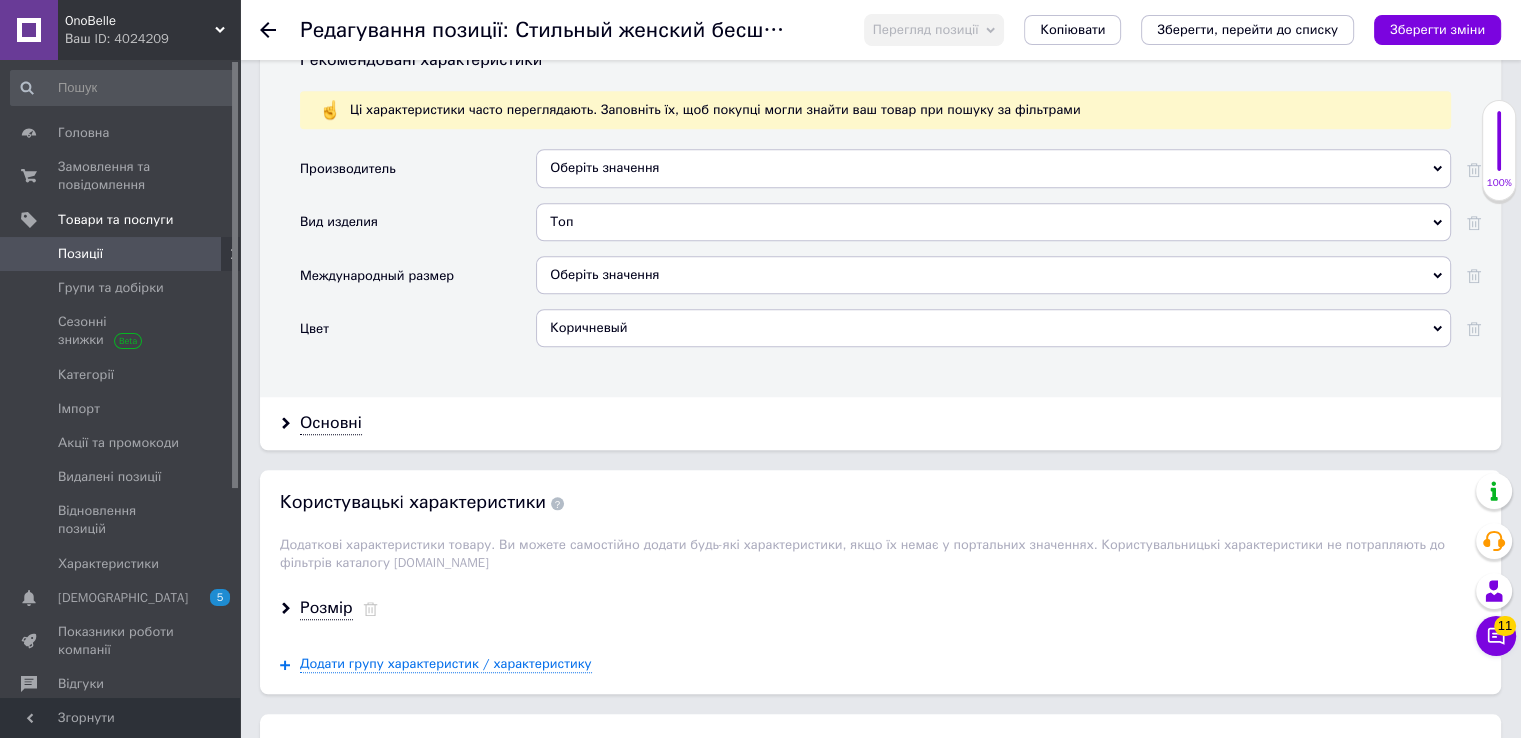 scroll, scrollTop: 1841, scrollLeft: 0, axis: vertical 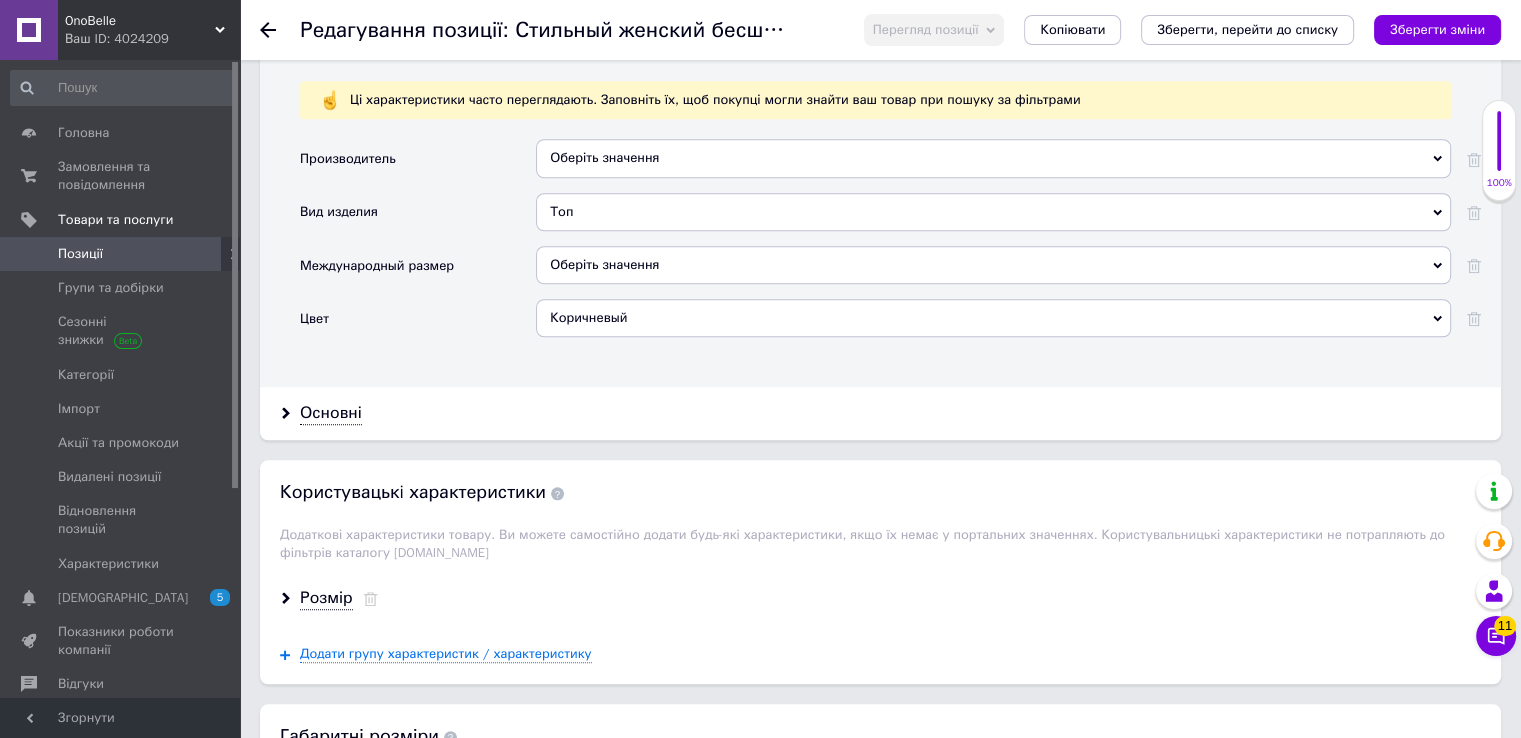 click on "Оберіть значення" at bounding box center (993, 265) 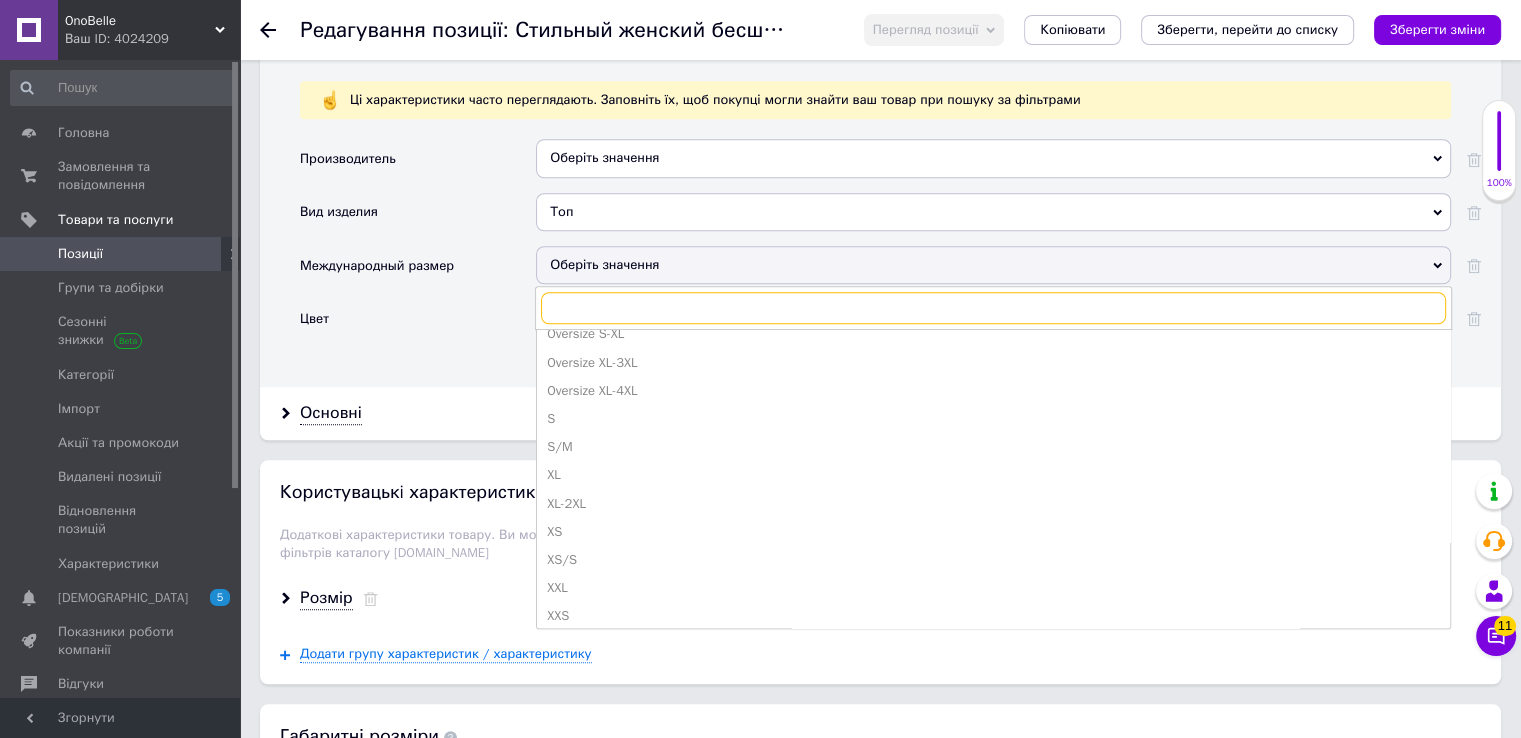 scroll, scrollTop: 557, scrollLeft: 0, axis: vertical 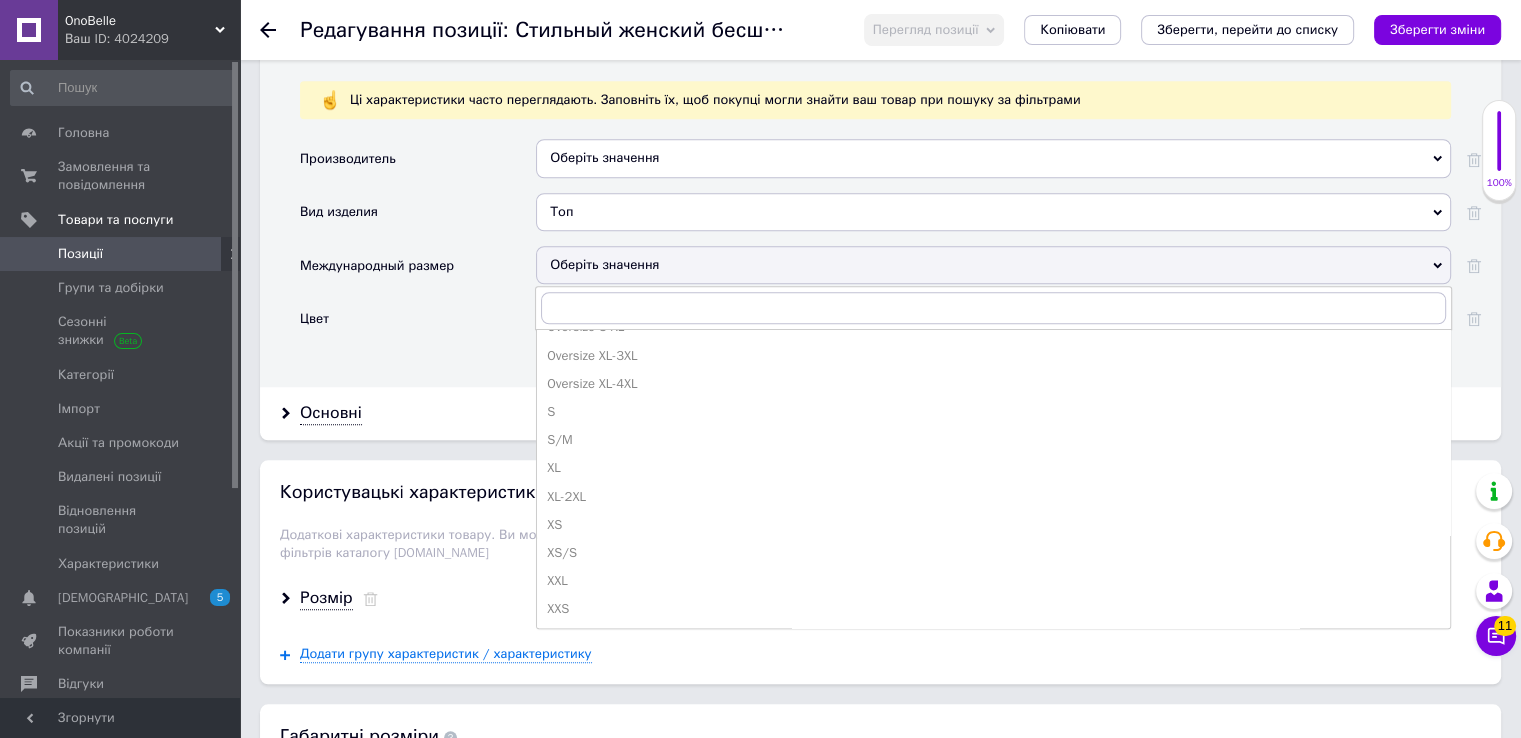 click on "Цвет" at bounding box center [418, 325] 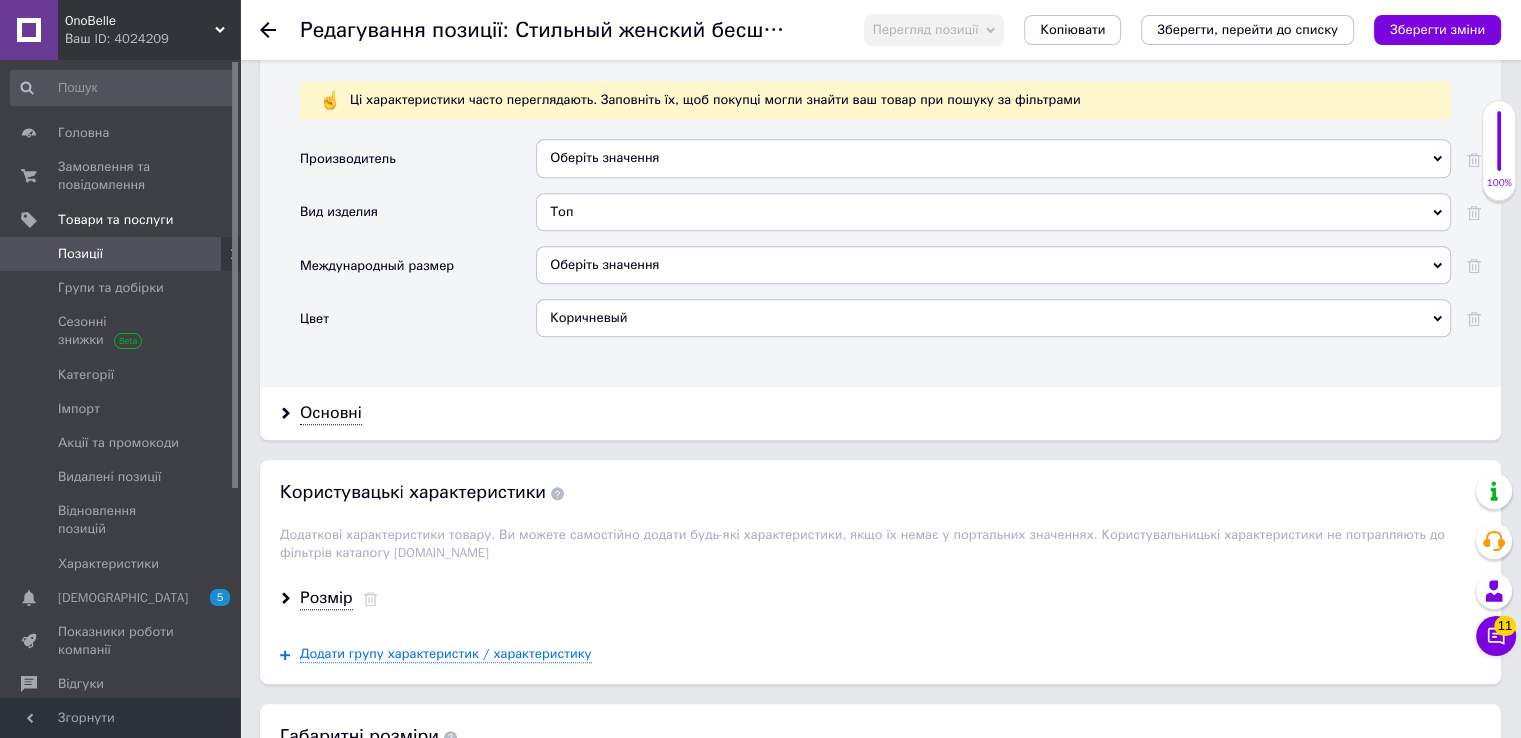 click on "Основні" at bounding box center [880, 413] 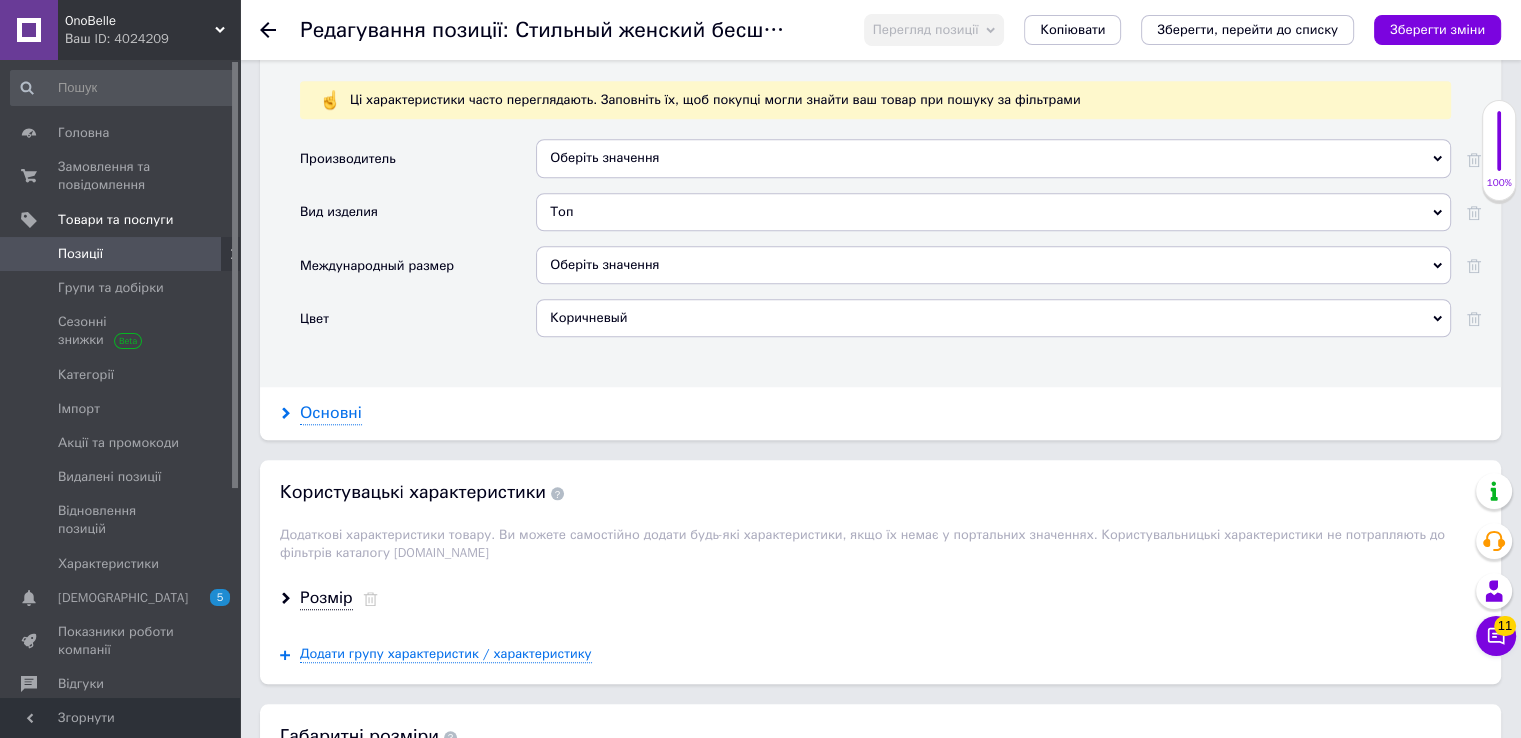 click on "Основні" at bounding box center [331, 413] 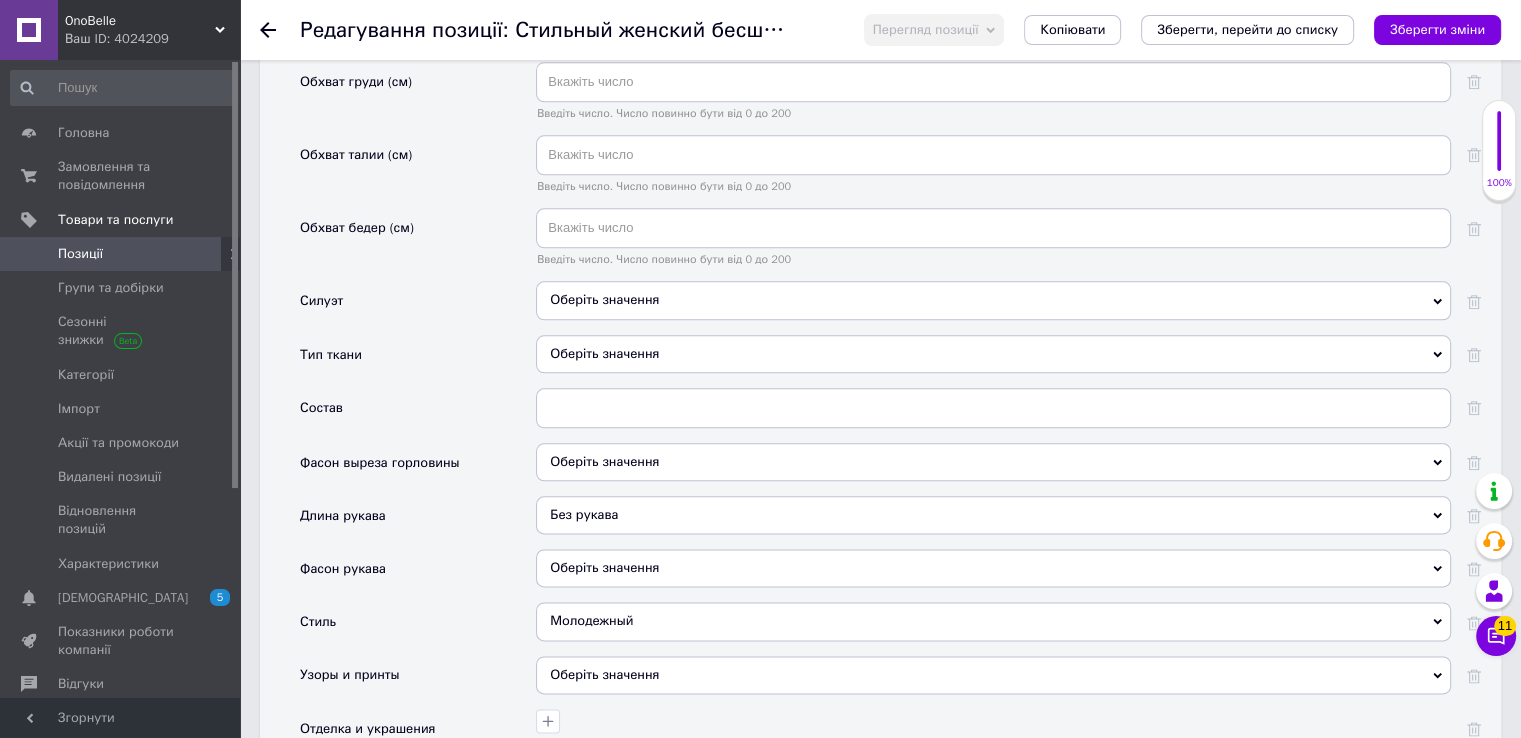 scroll, scrollTop: 2341, scrollLeft: 0, axis: vertical 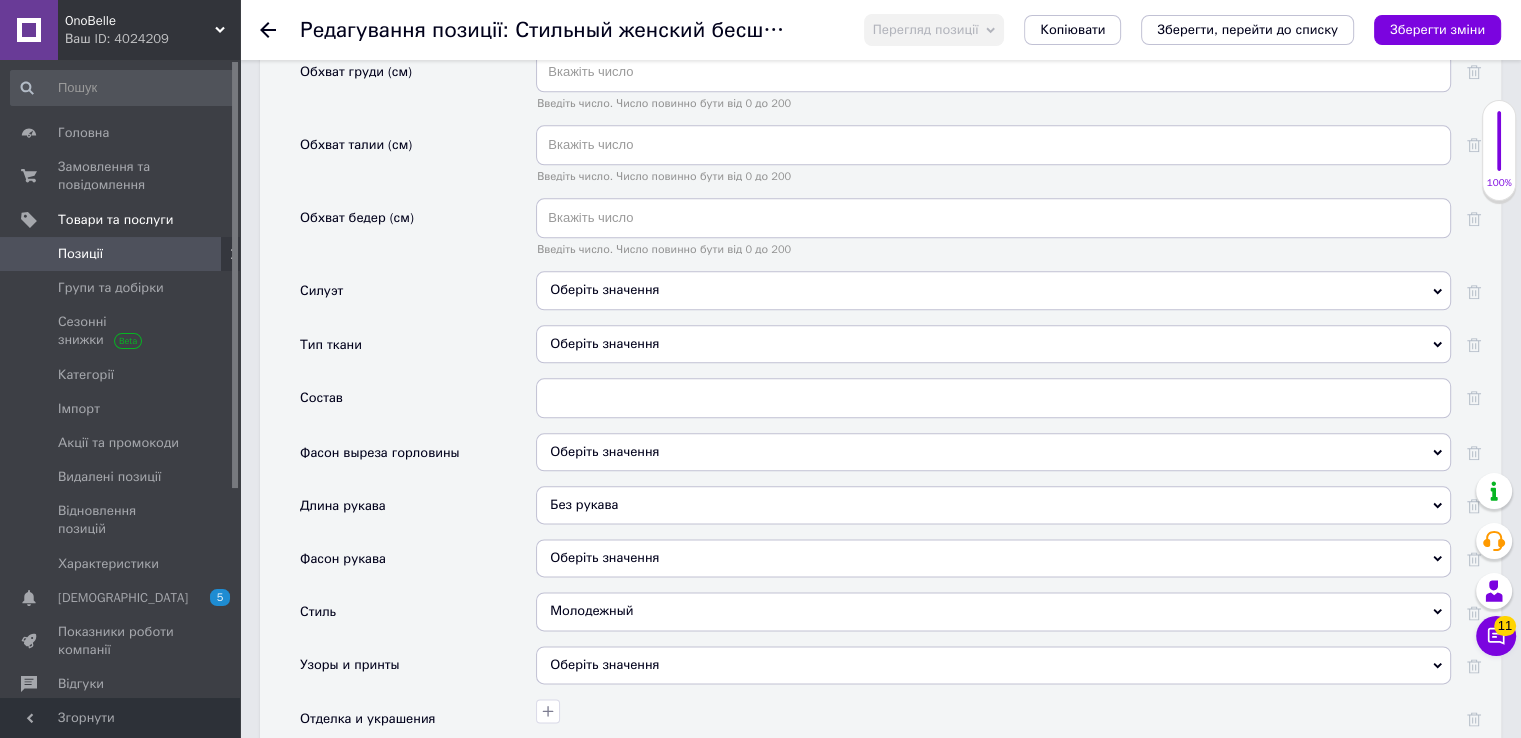 click on "Оберіть значення" at bounding box center [993, 290] 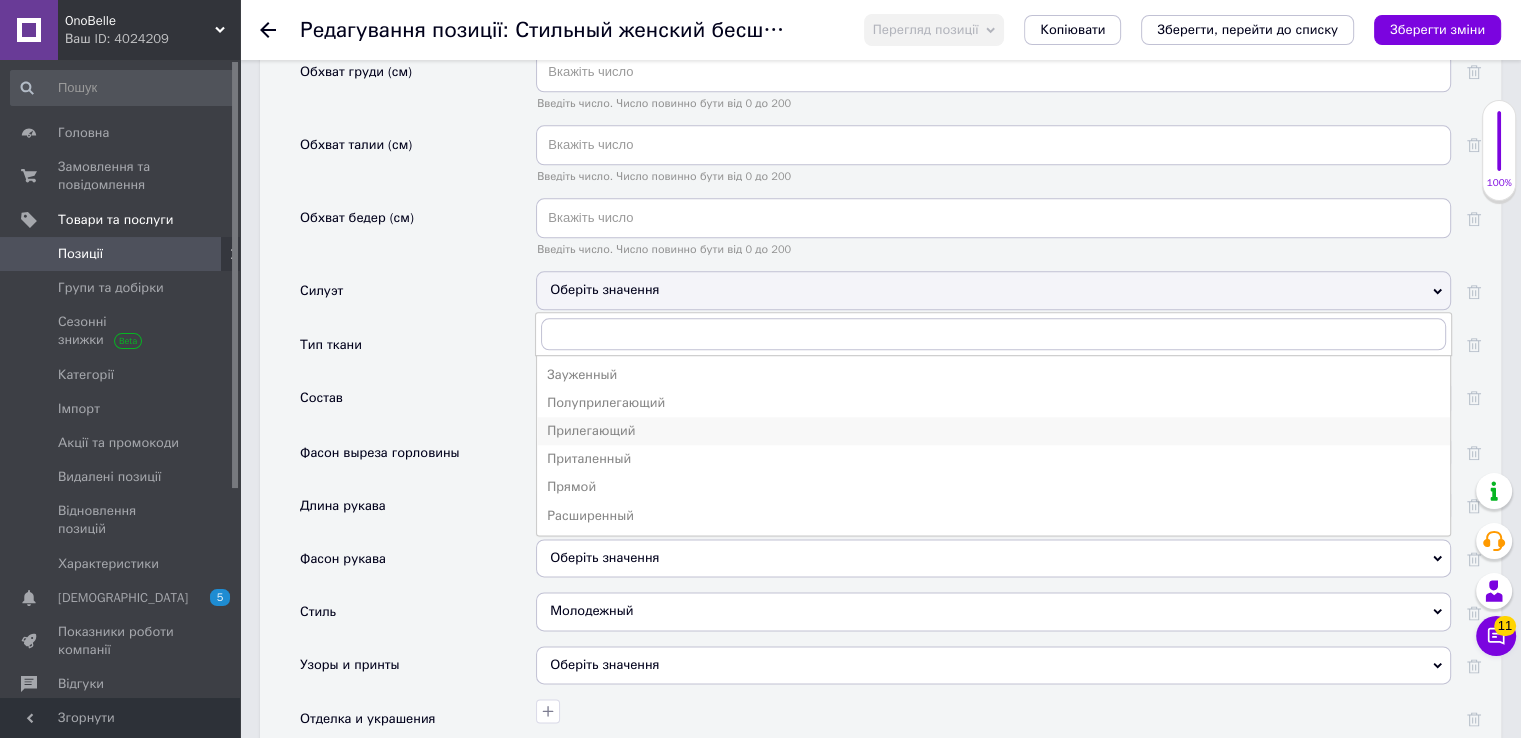 click on "Прилегающий" at bounding box center (993, 431) 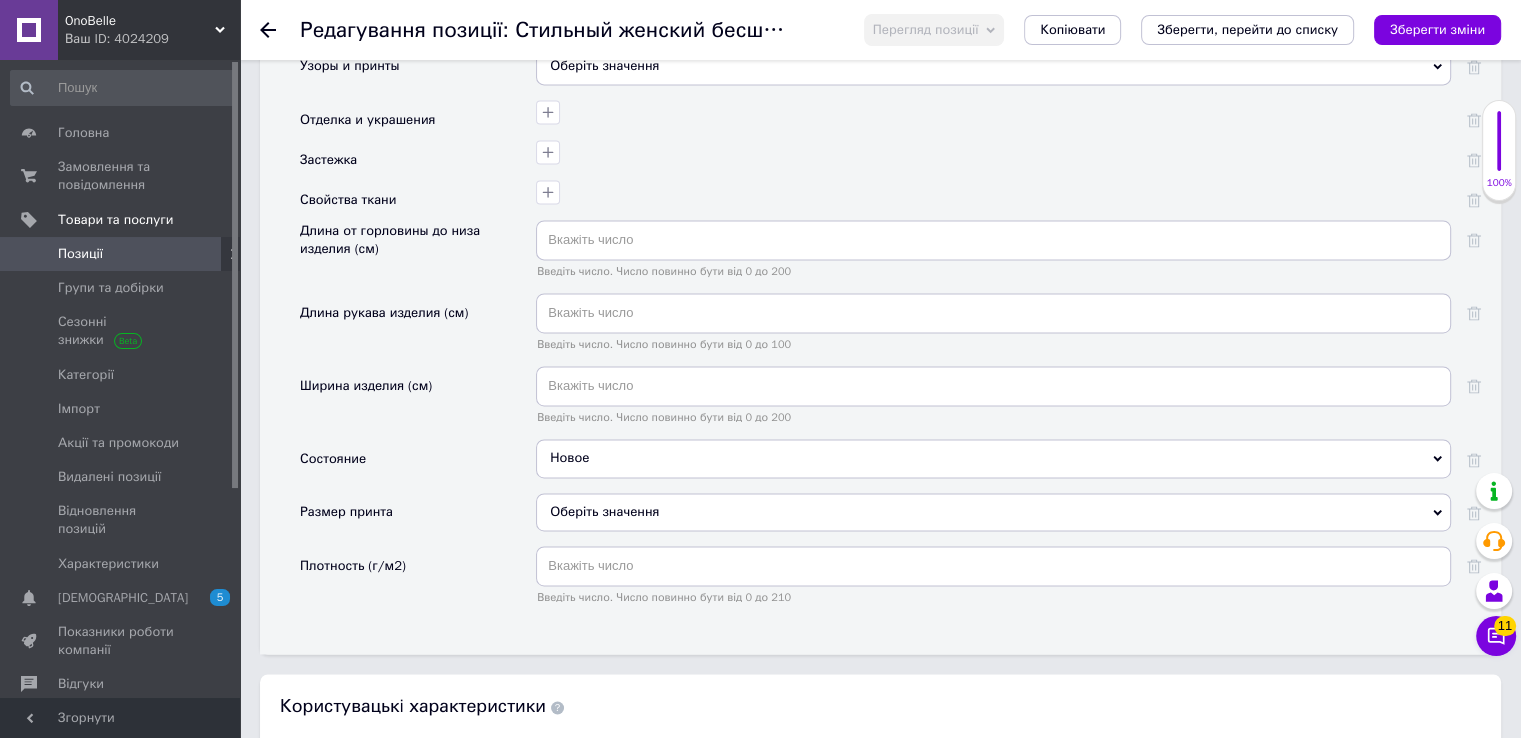 scroll, scrollTop: 2941, scrollLeft: 0, axis: vertical 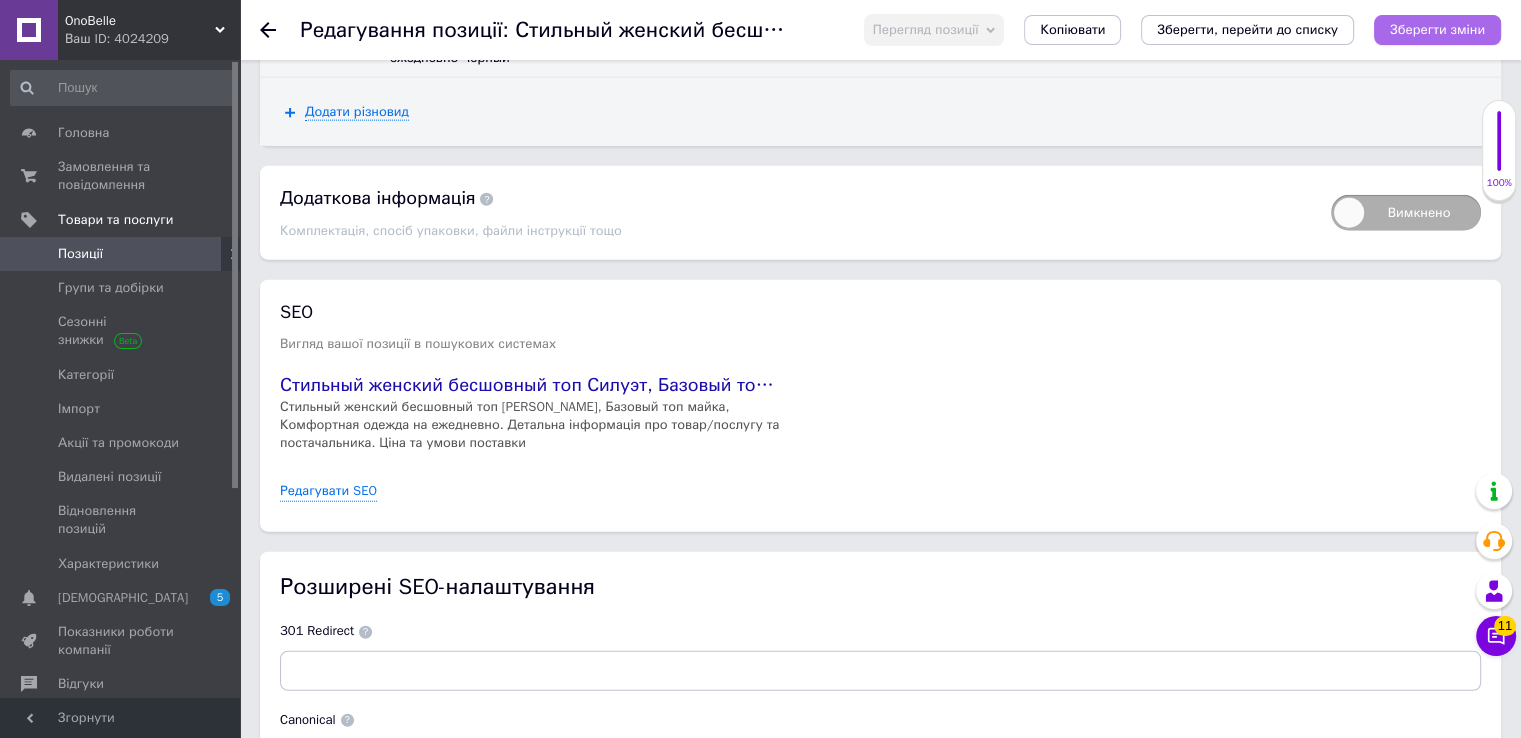 click on "Зберегти зміни" at bounding box center [1437, 29] 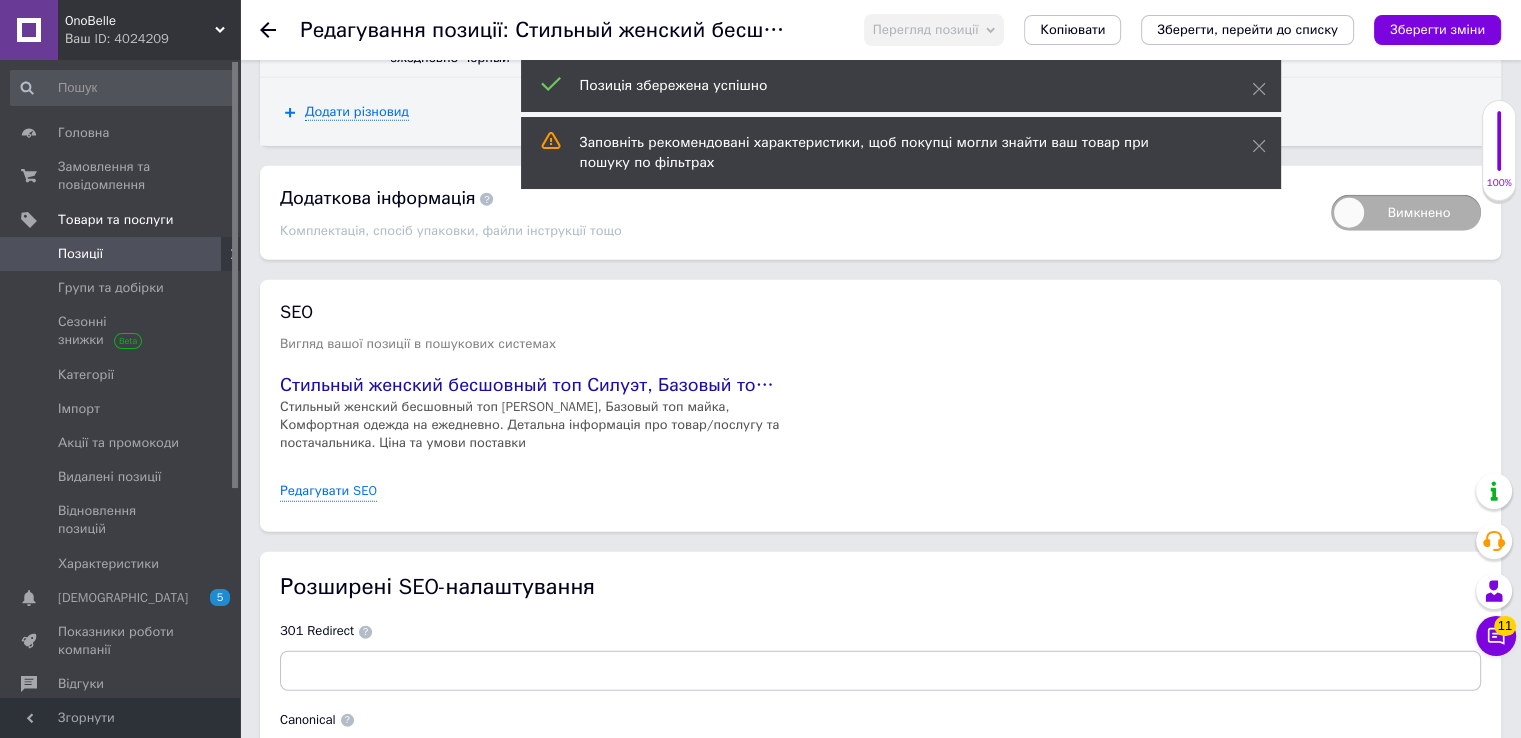 click on "Позиції" at bounding box center (123, 254) 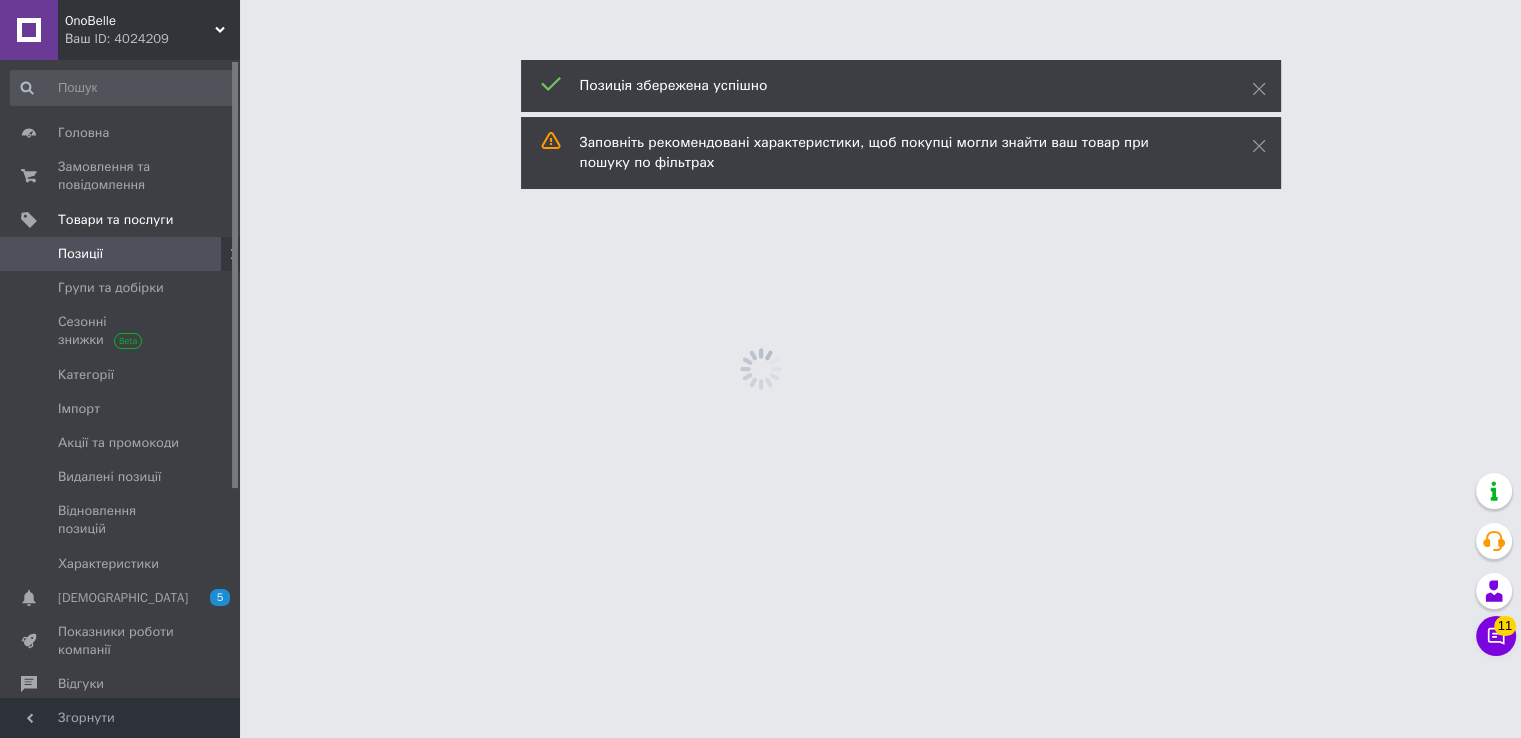 scroll, scrollTop: 0, scrollLeft: 0, axis: both 